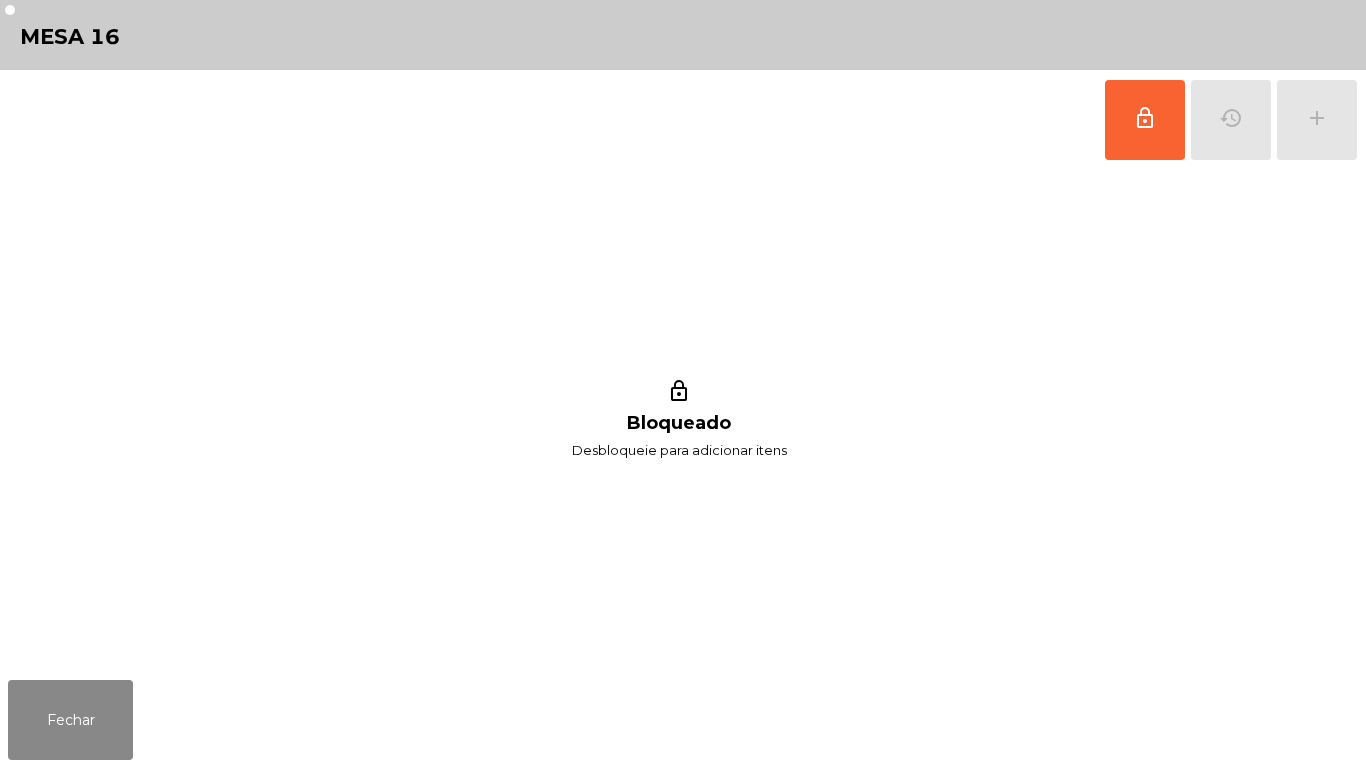 scroll, scrollTop: 0, scrollLeft: 0, axis: both 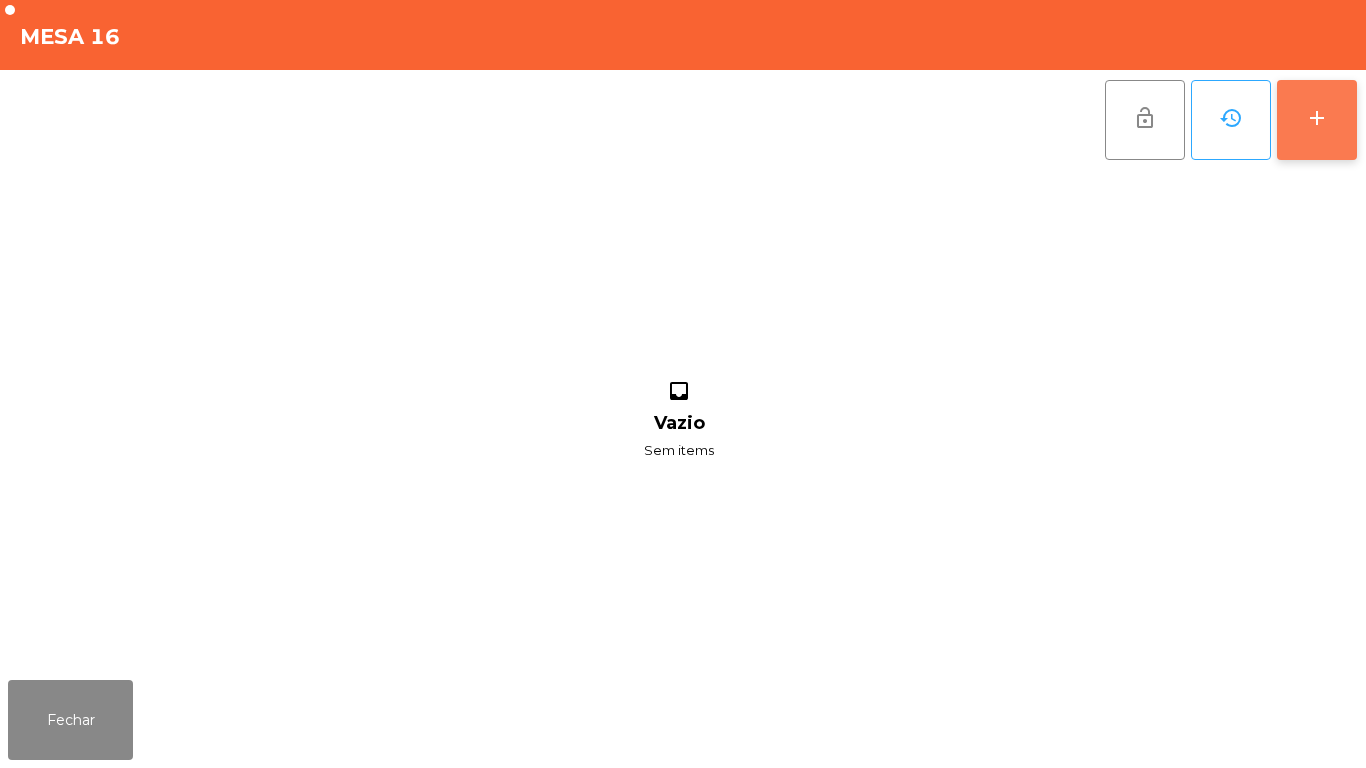 click on "add" 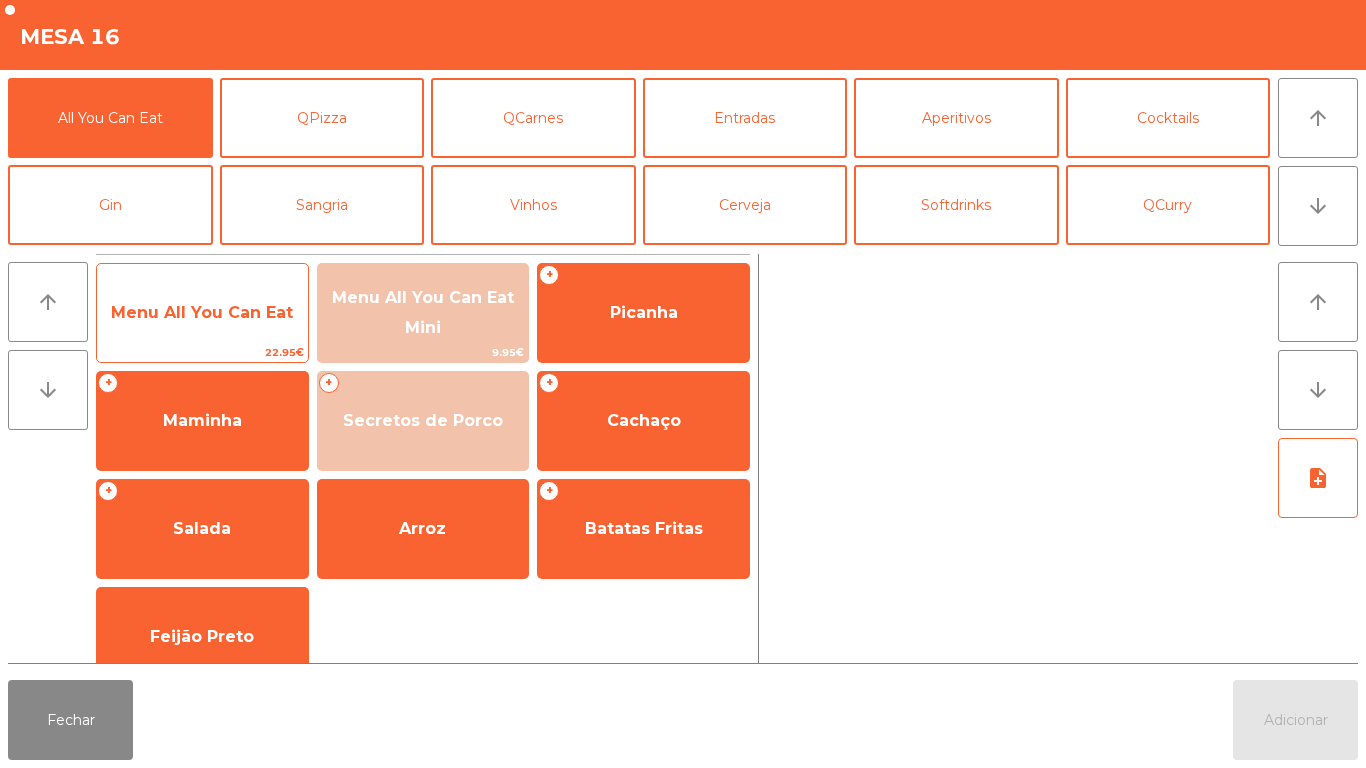click on "Menu All You Can Eat" 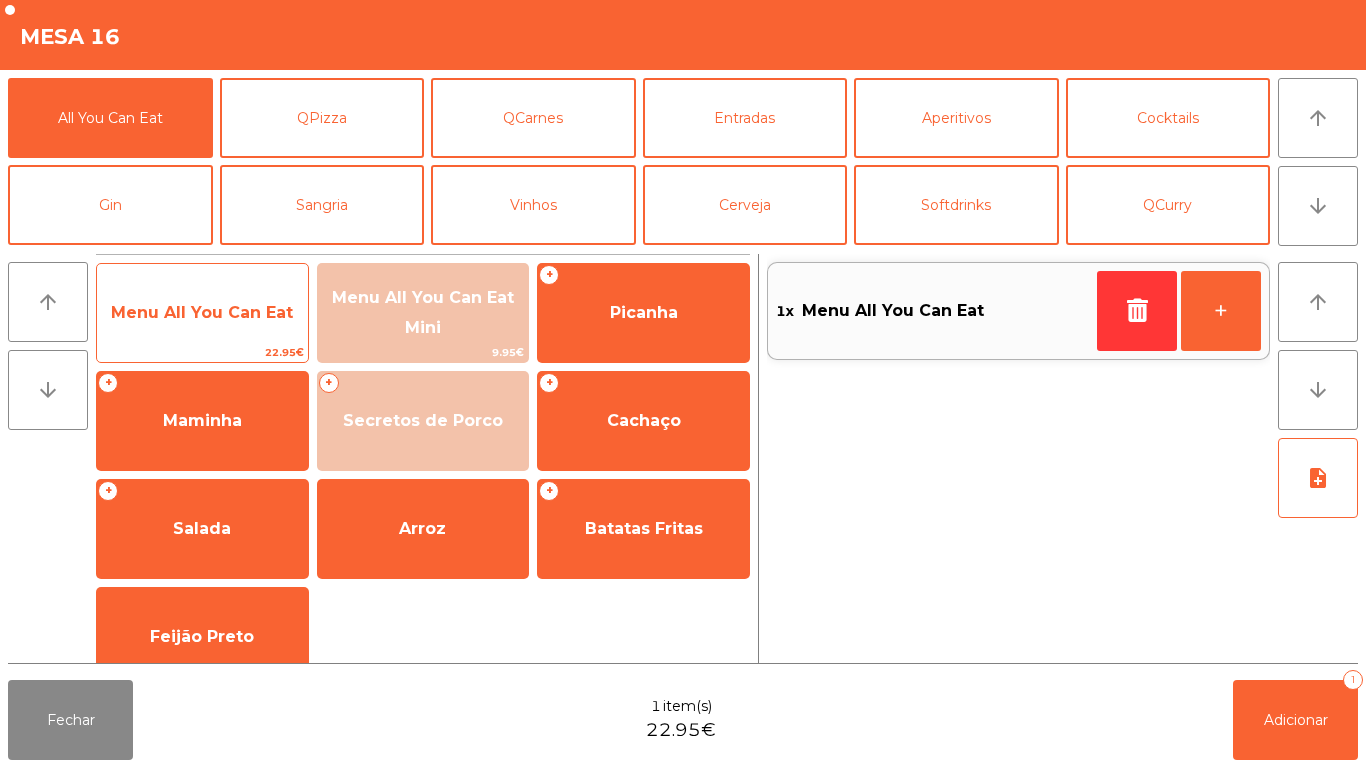 click on "Menu All You Can Eat" 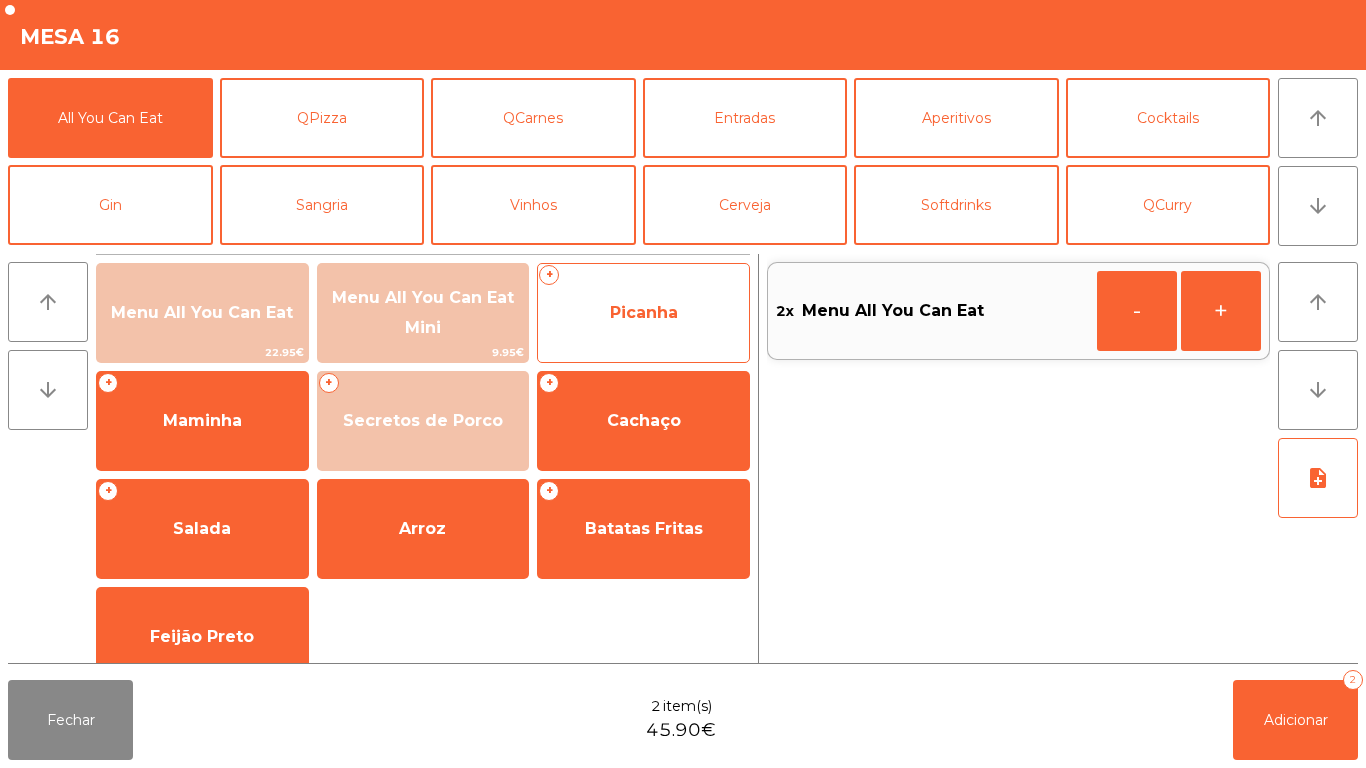 click on "Picanha" 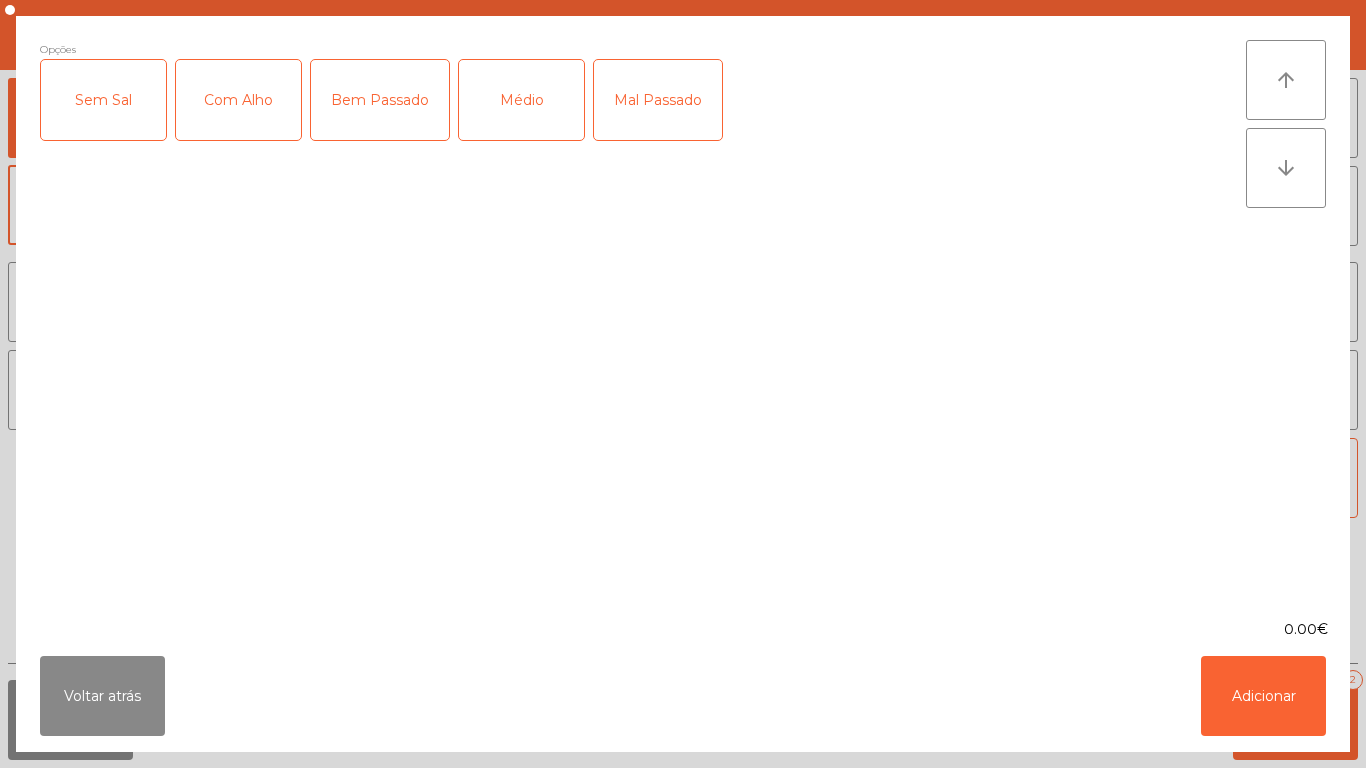 click on "Médio" 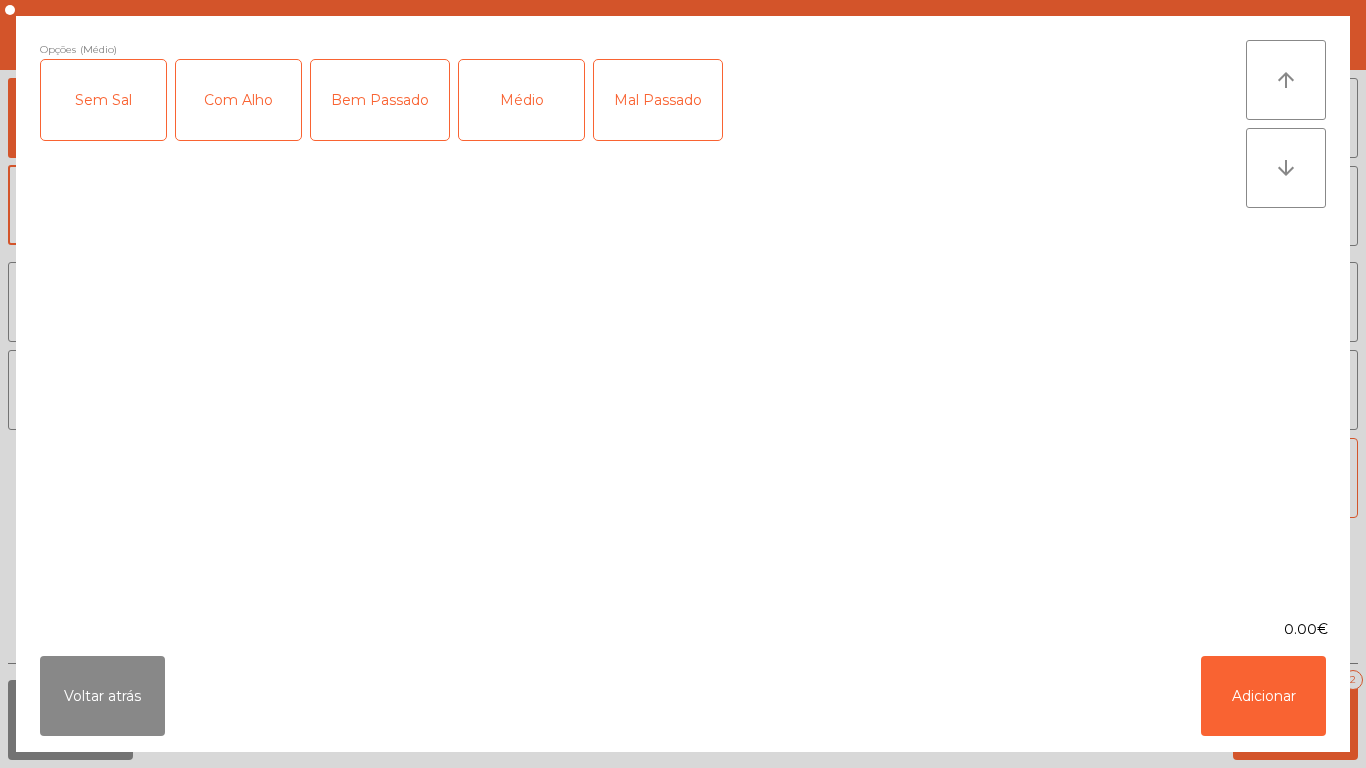 click on "Com Alho" 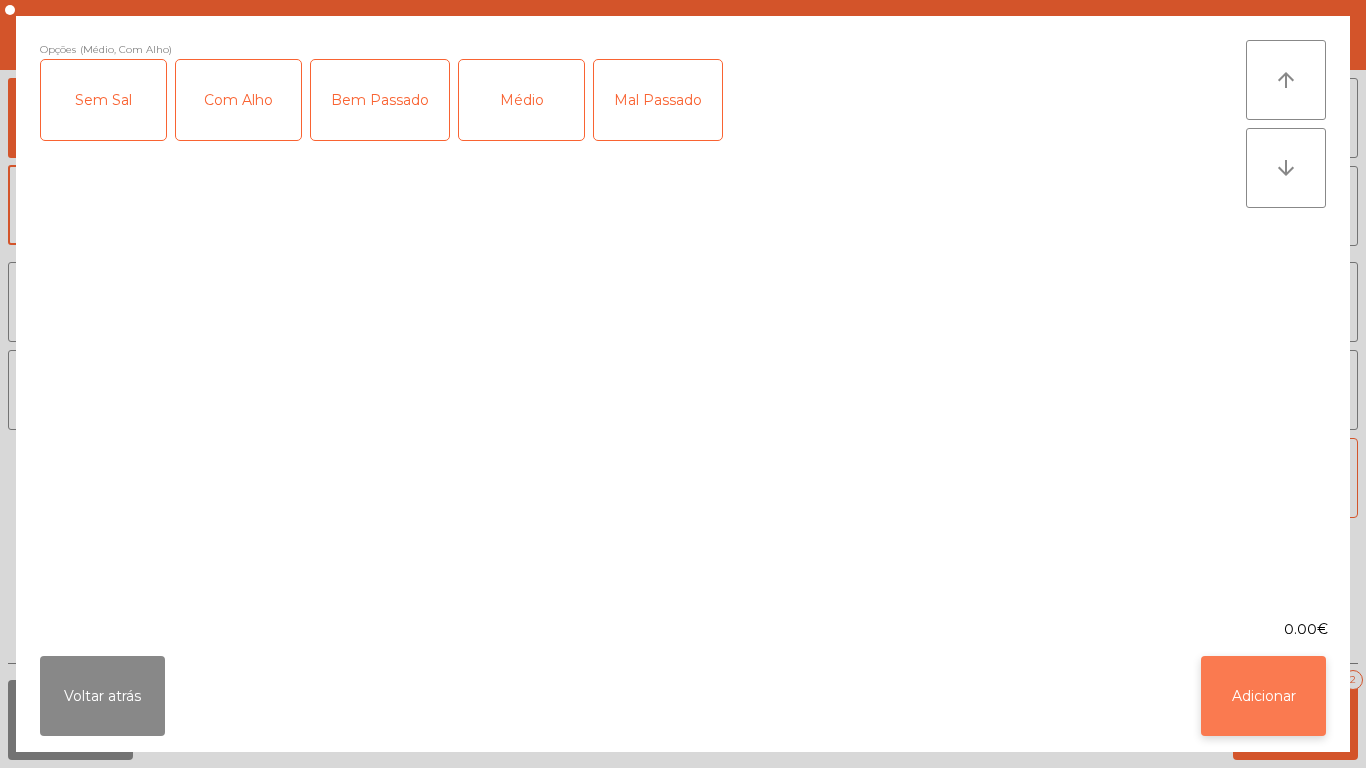 click on "Adicionar" 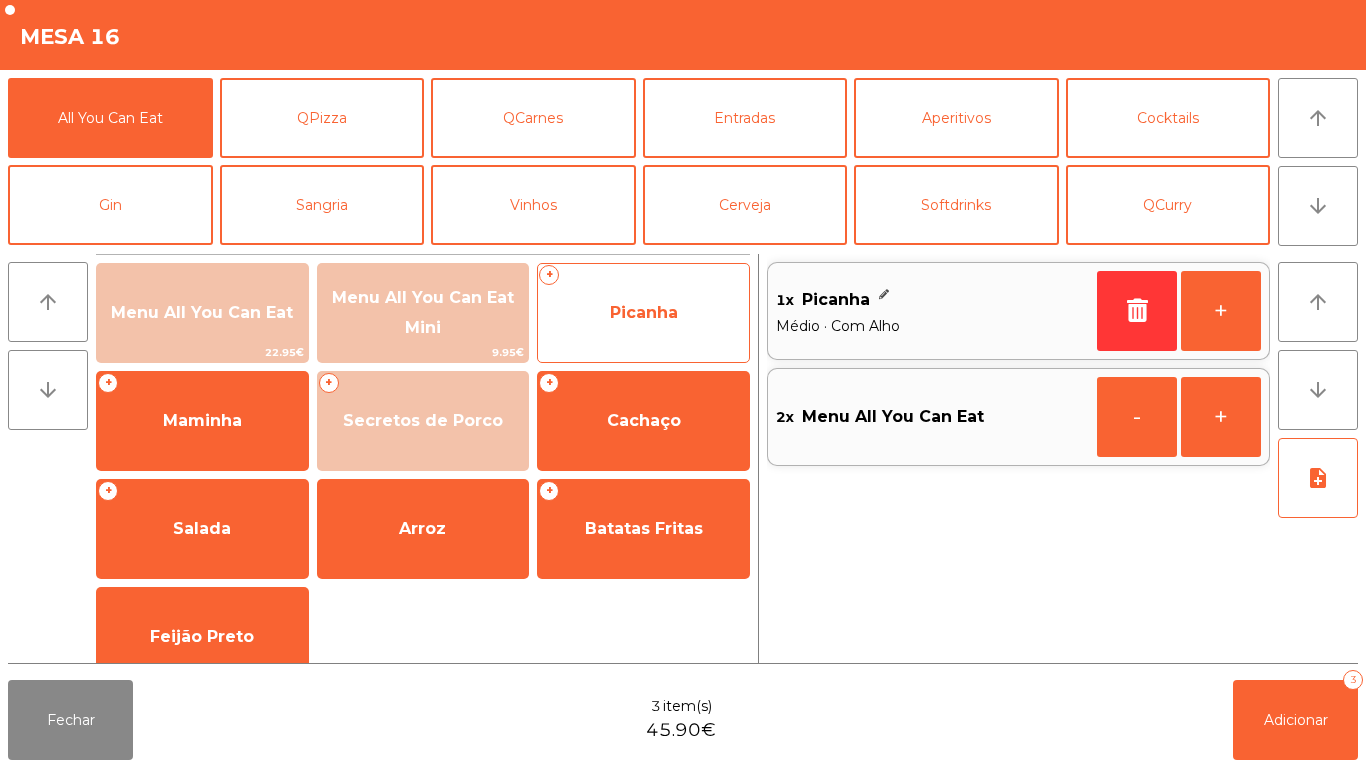 click on "Picanha" 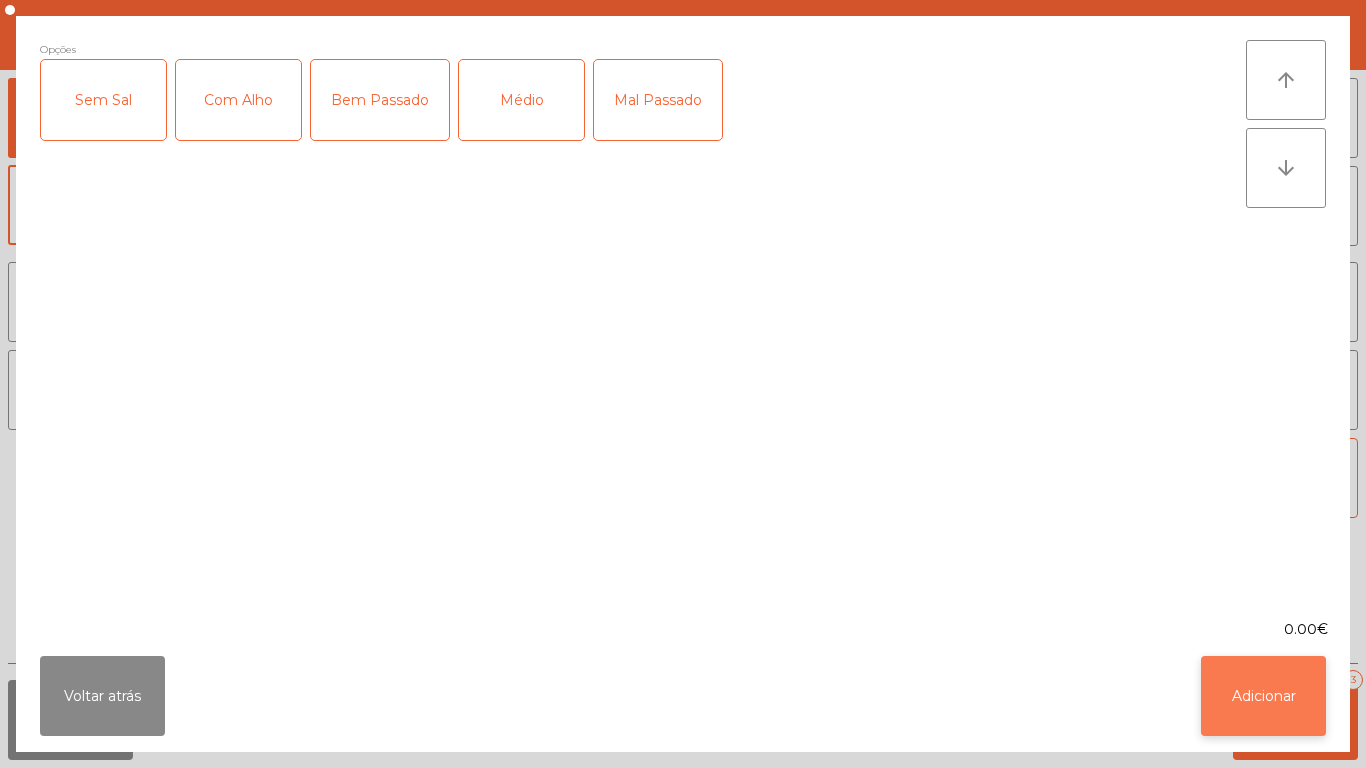 click on "Adicionar" 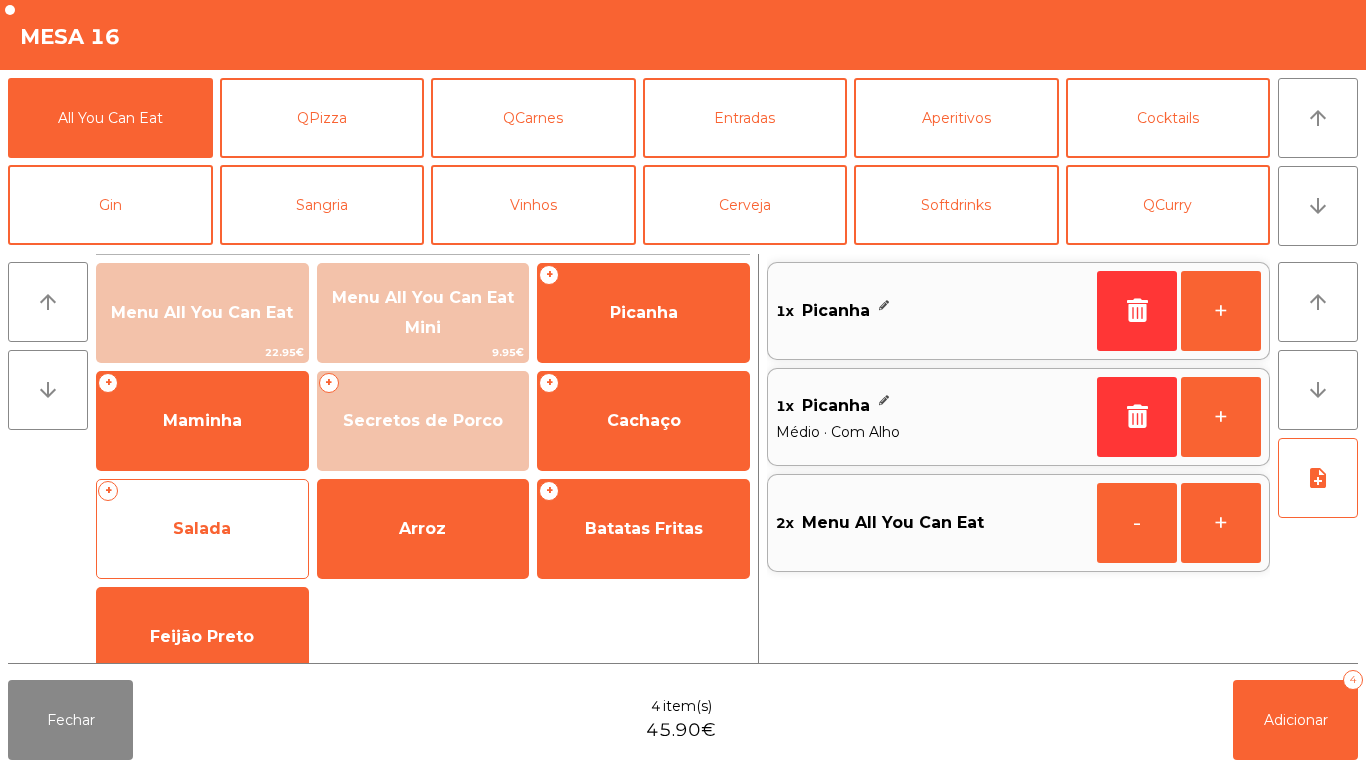 click on "Salada" 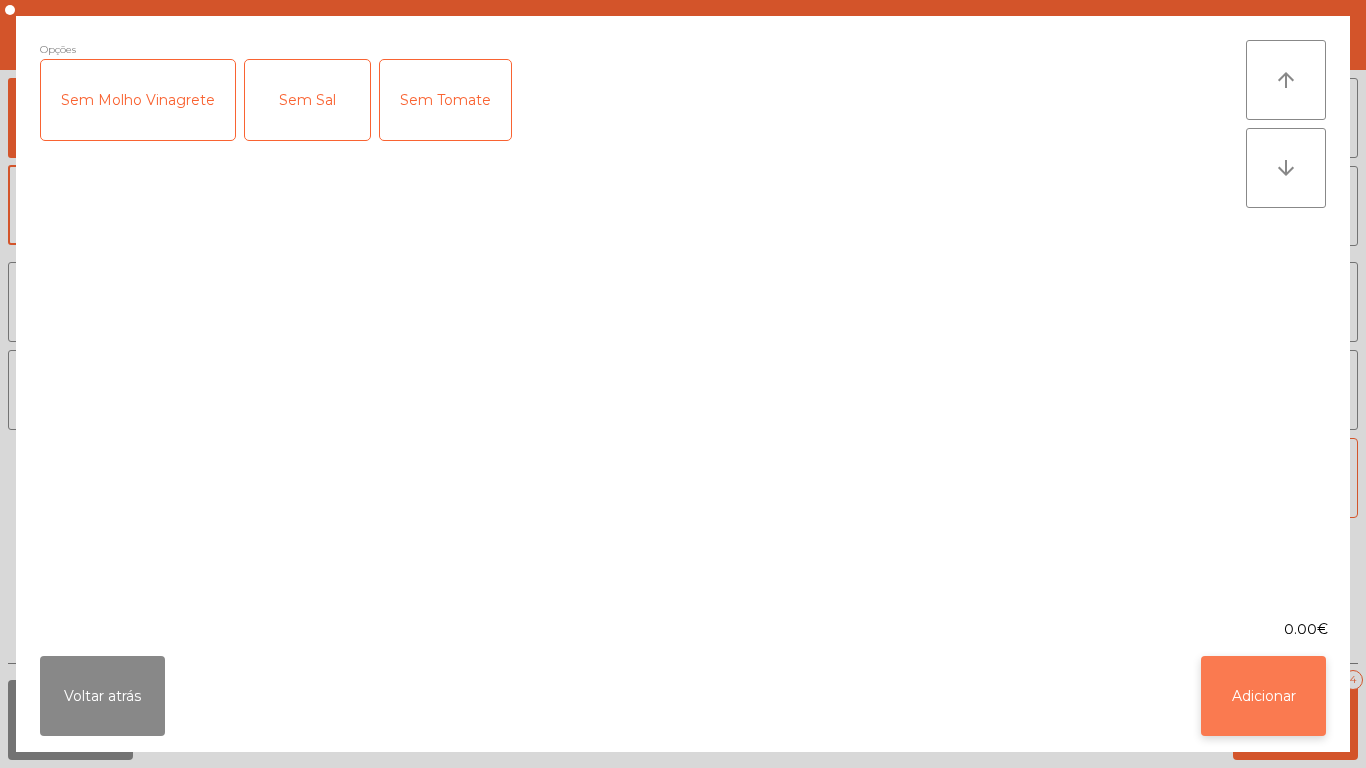 click on "Adicionar" 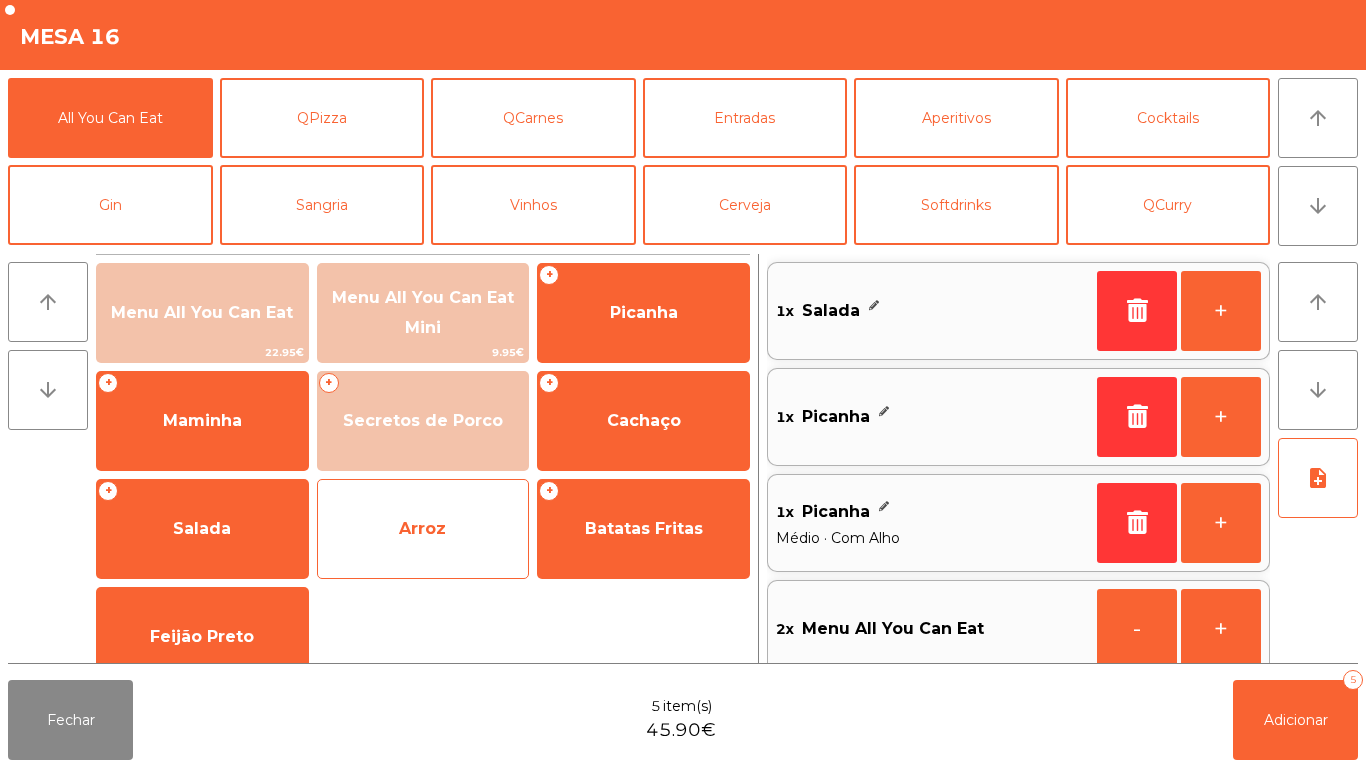 click on "Arroz" 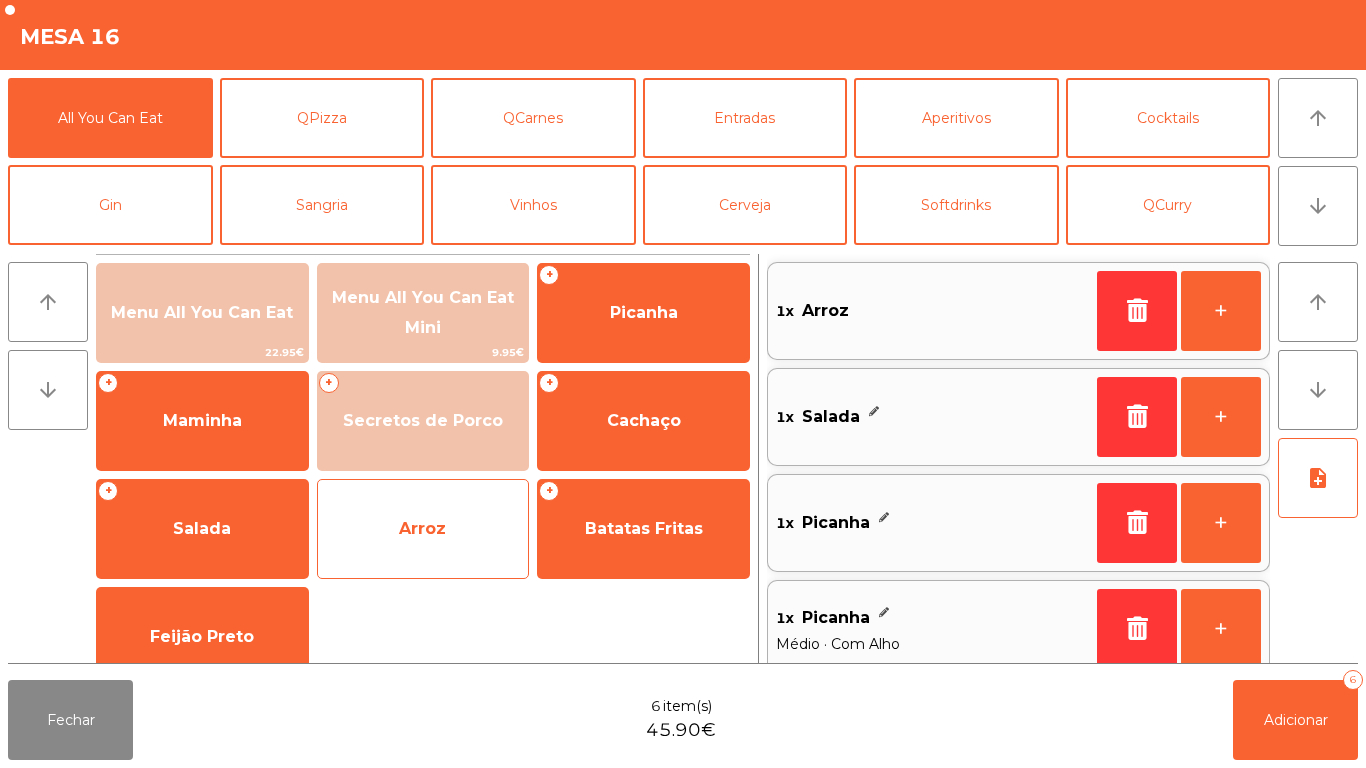 scroll, scrollTop: 8, scrollLeft: 0, axis: vertical 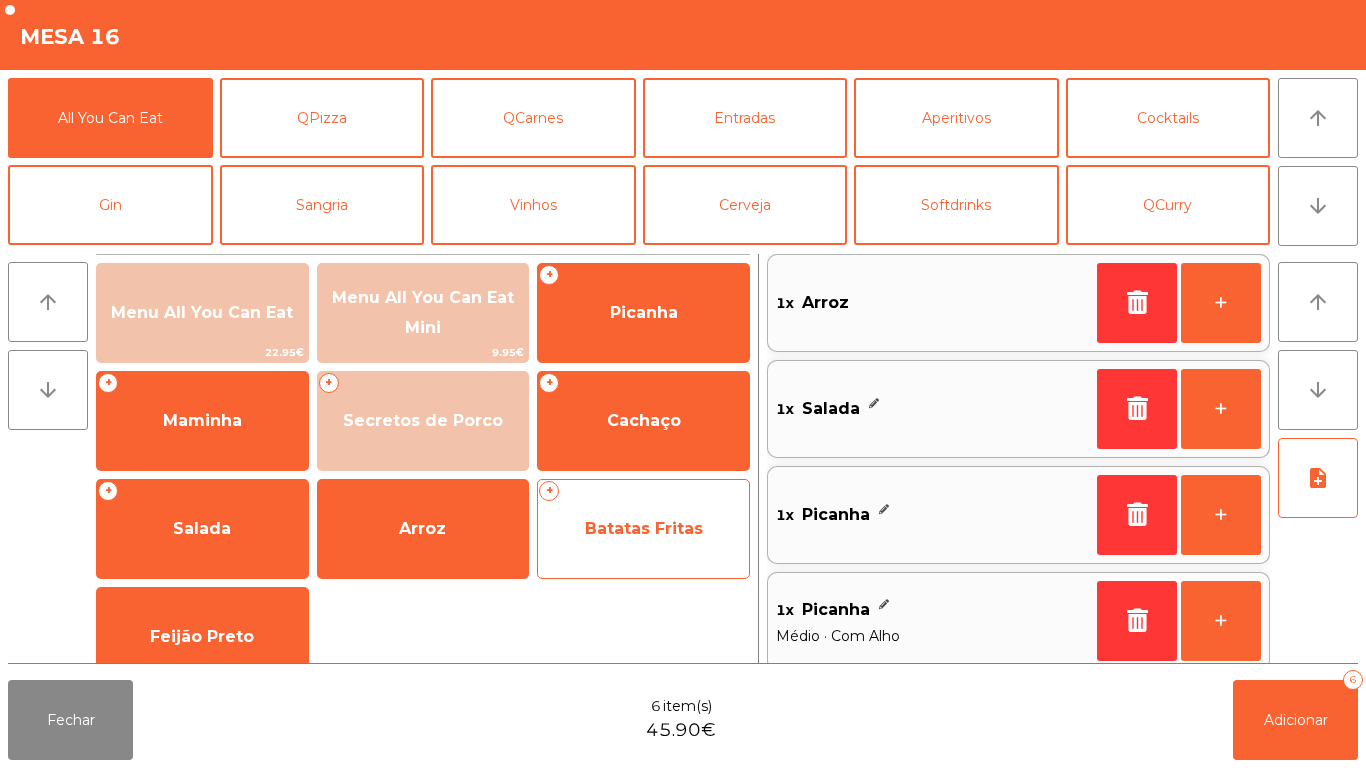 click on "Batatas Fritas" 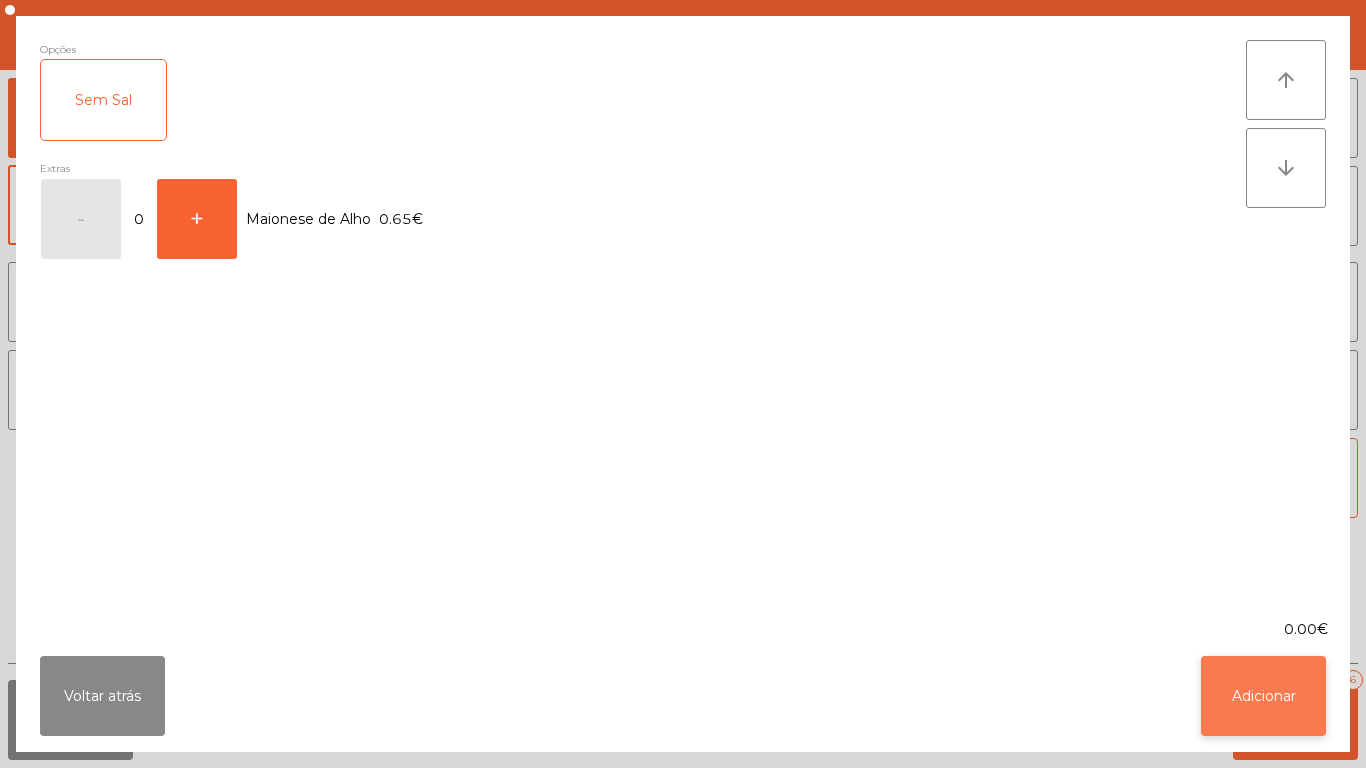 click on "Adicionar" 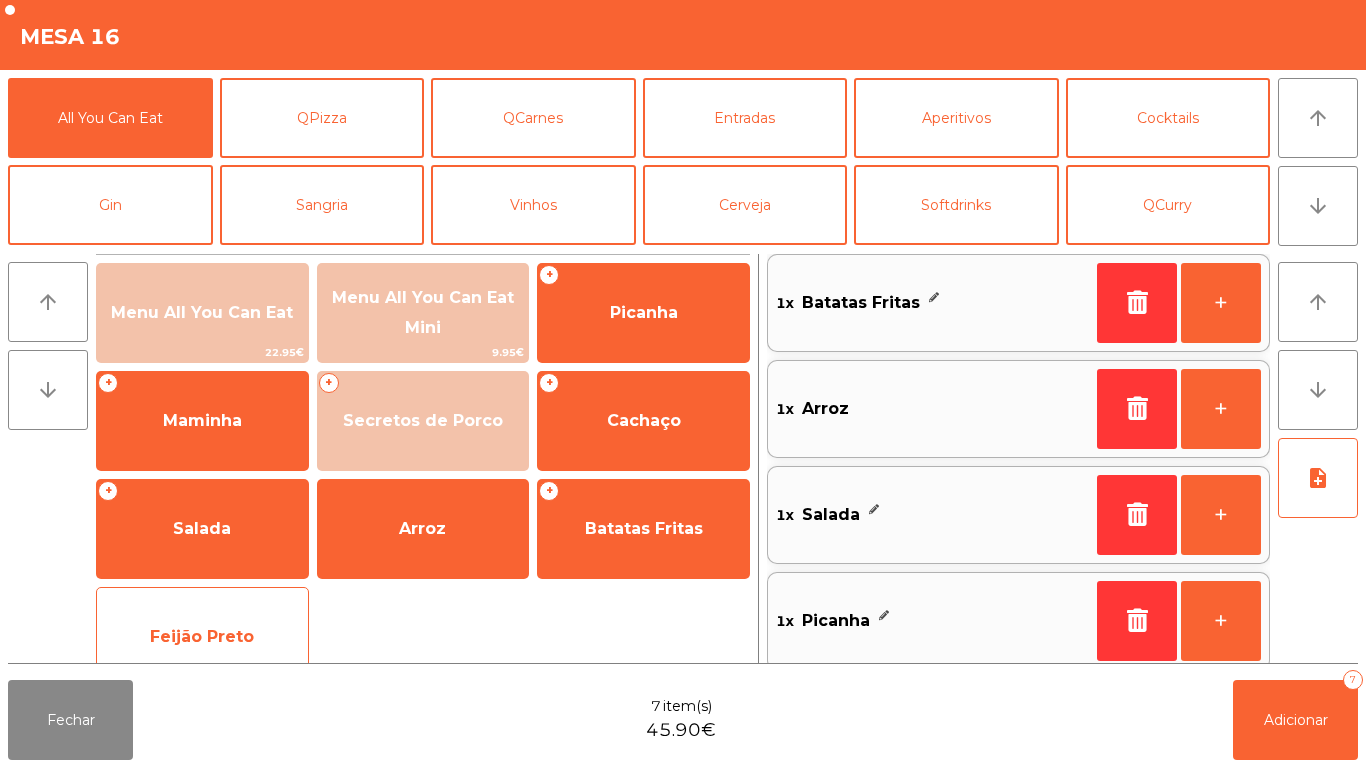 click on "Feijão Preto" 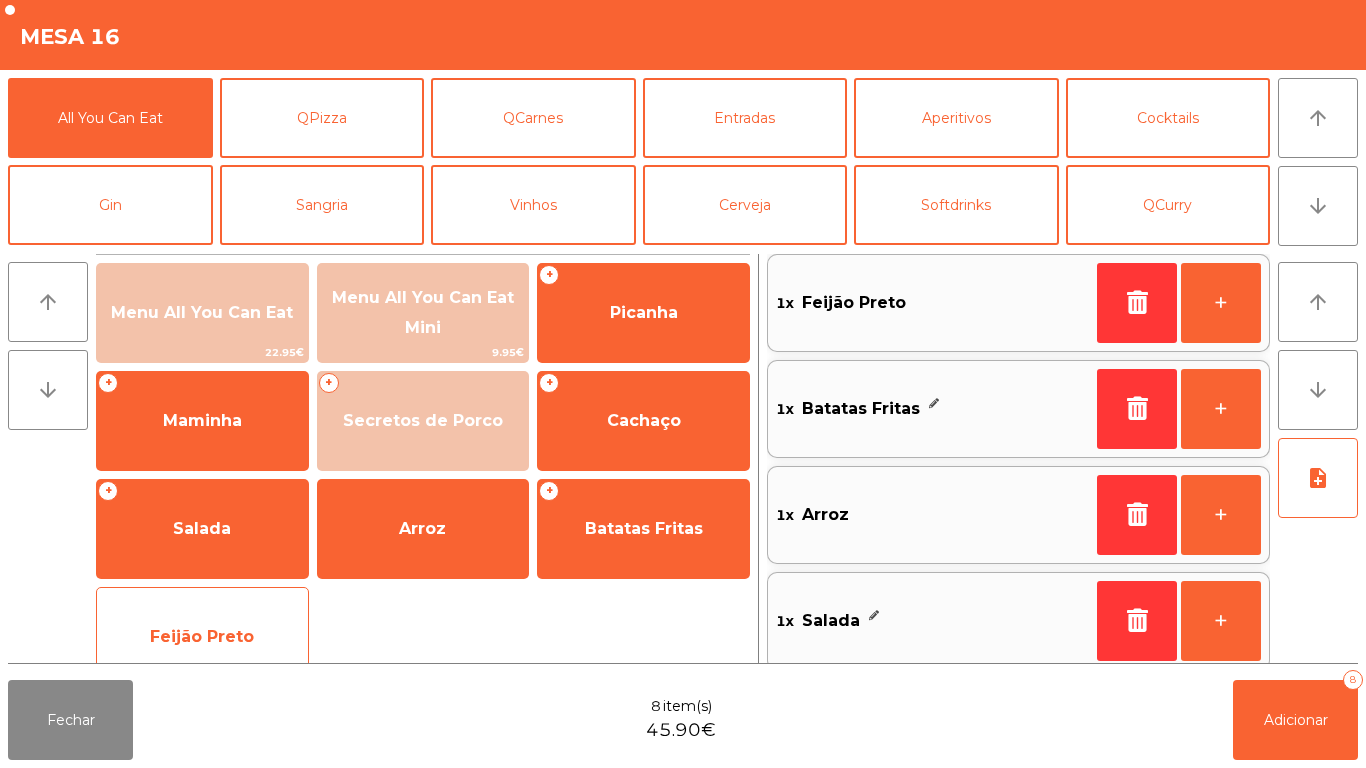 click on "Feijão Preto" 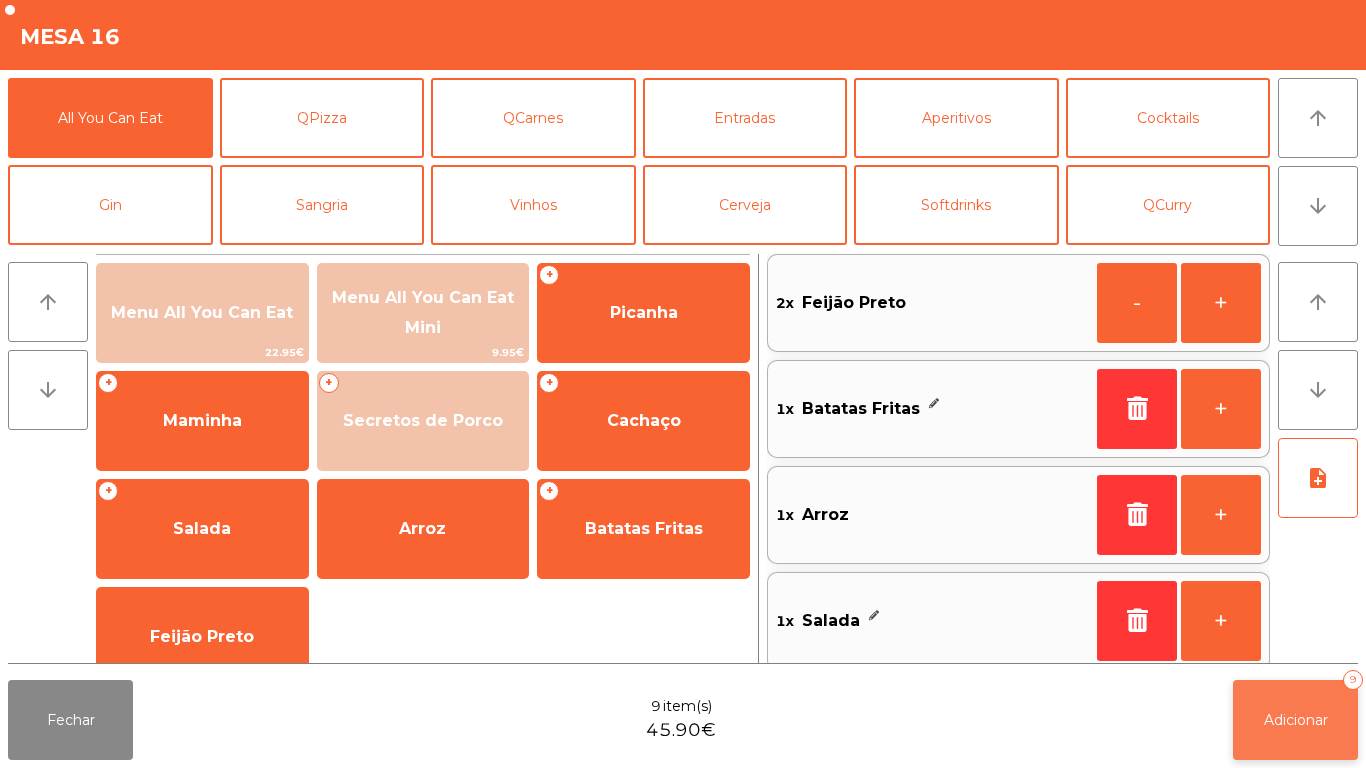 click on "Adicionar   9" 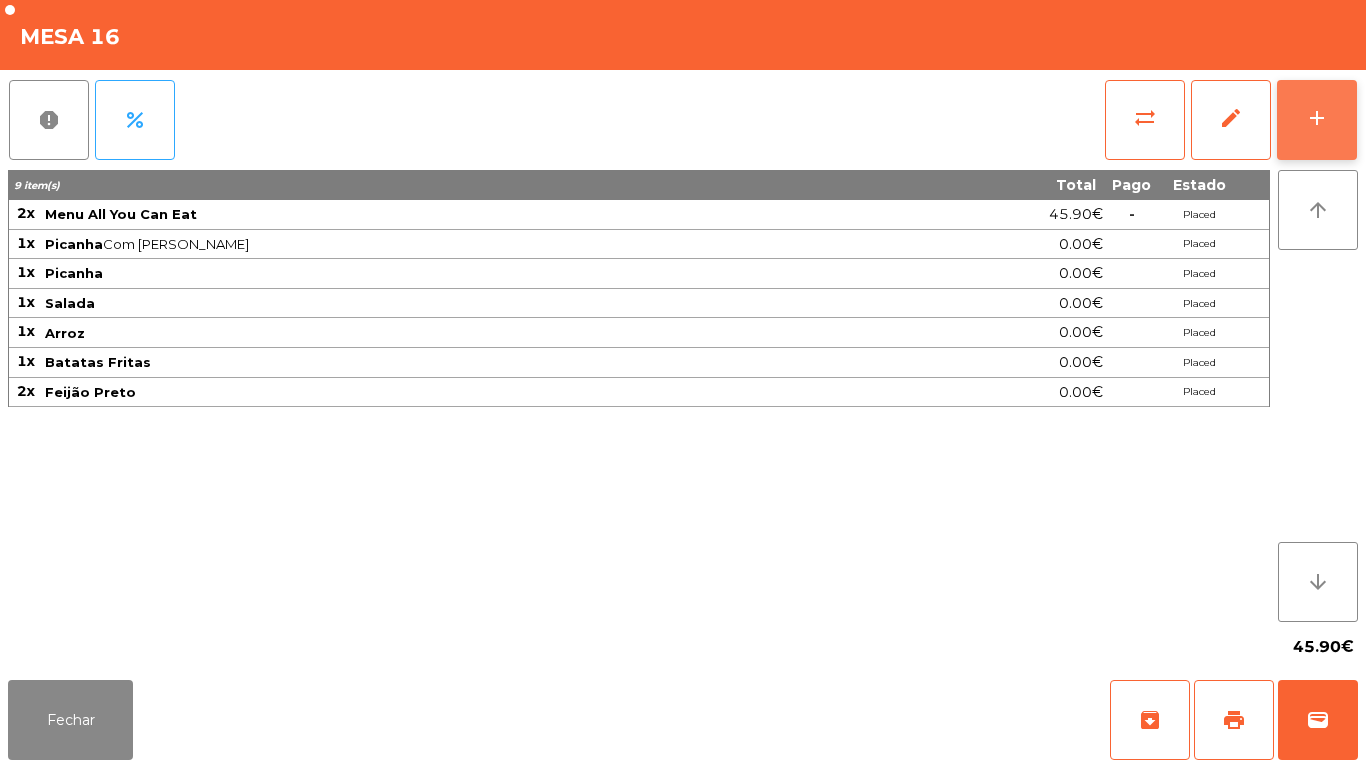 click on "add" 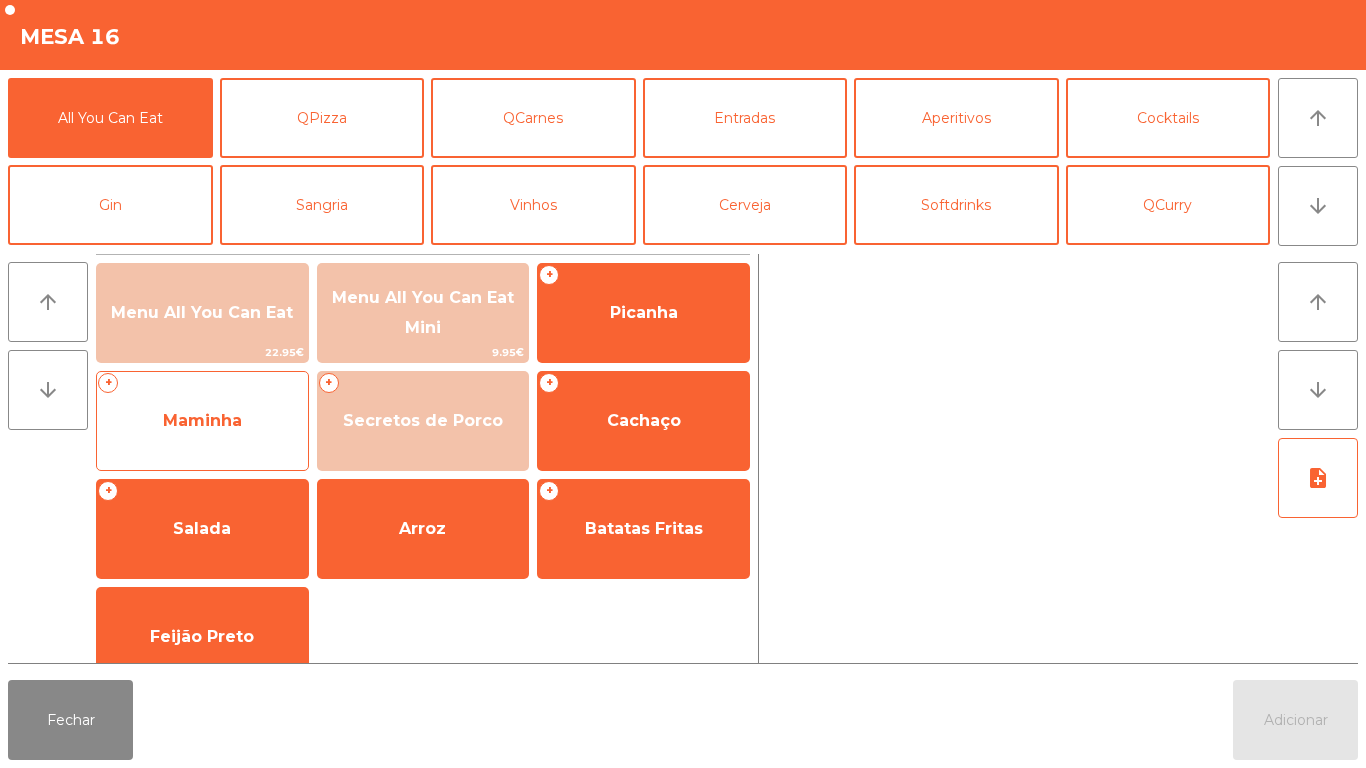 click on "Maminha" 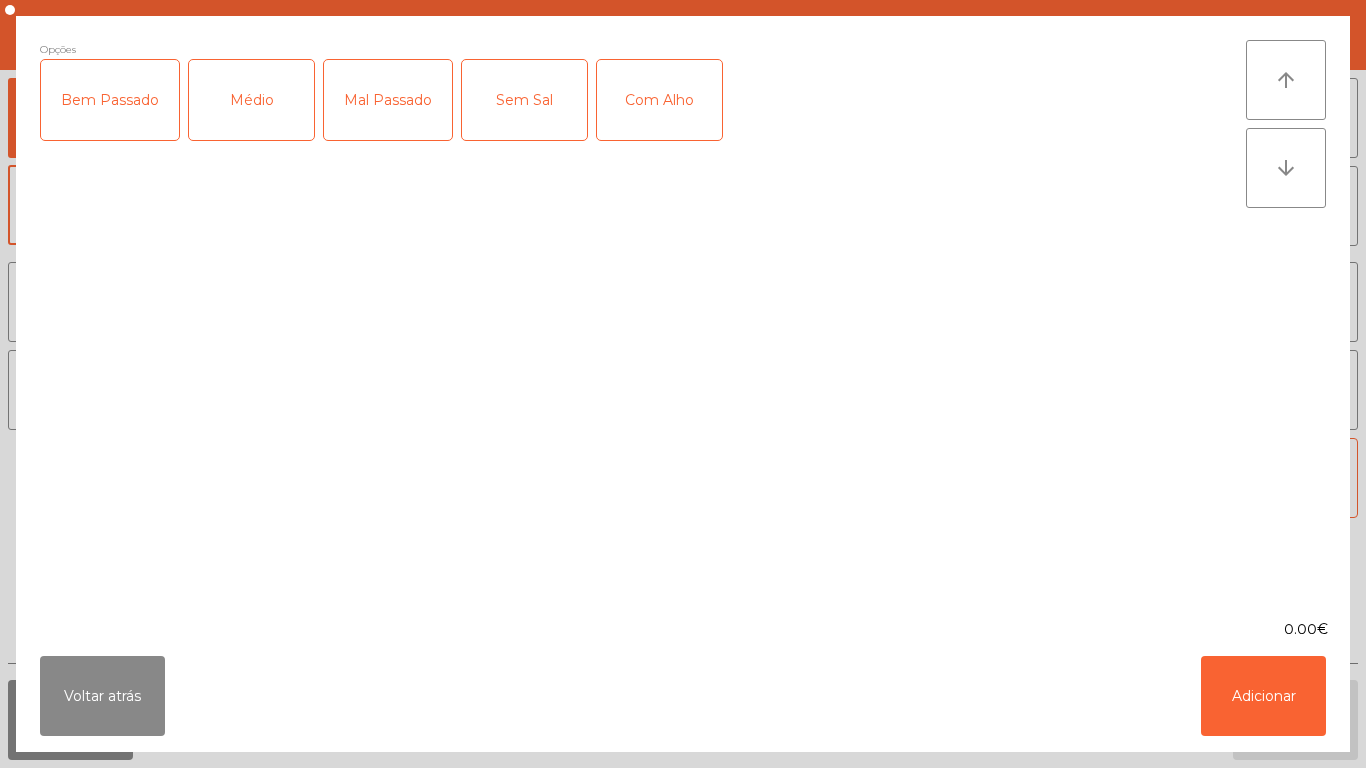 click on "Médio" 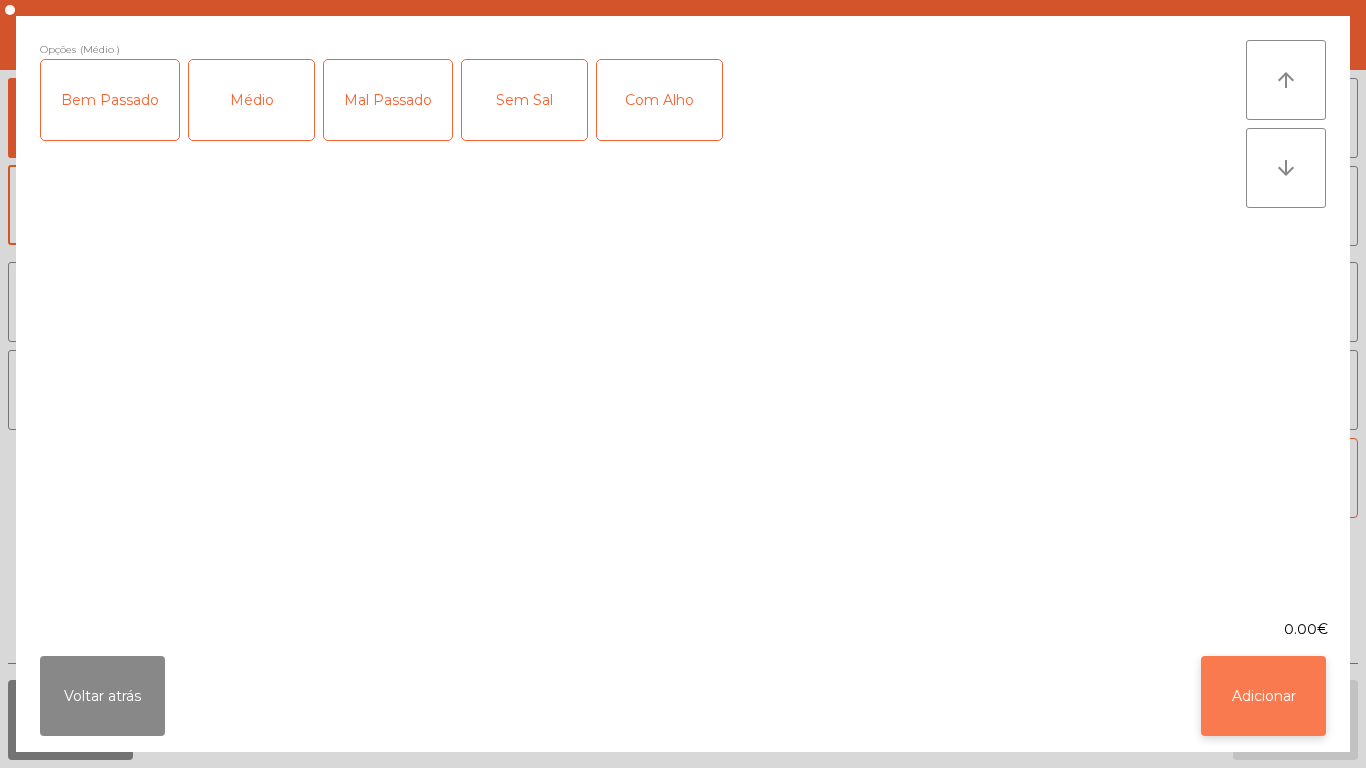 click on "Adicionar" 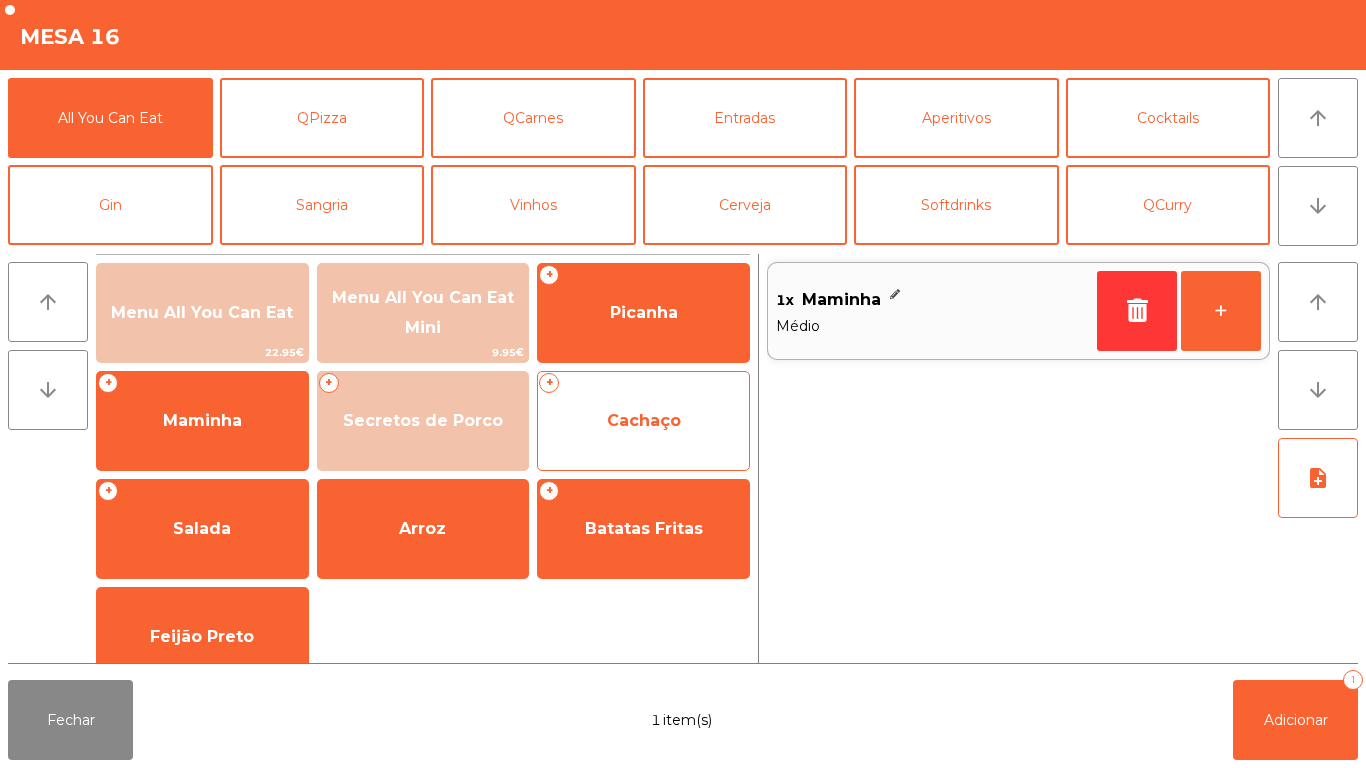 click on "+   Cachaço" 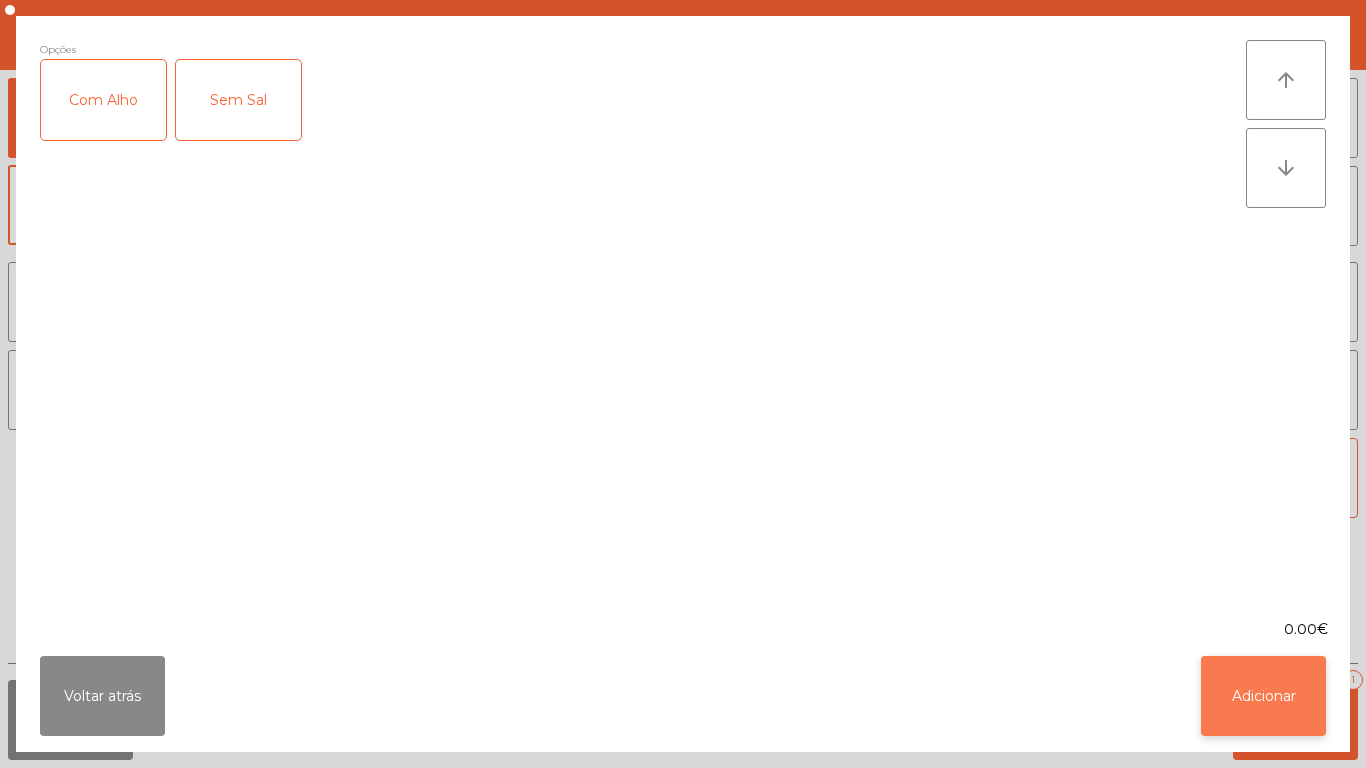 click on "Adicionar" 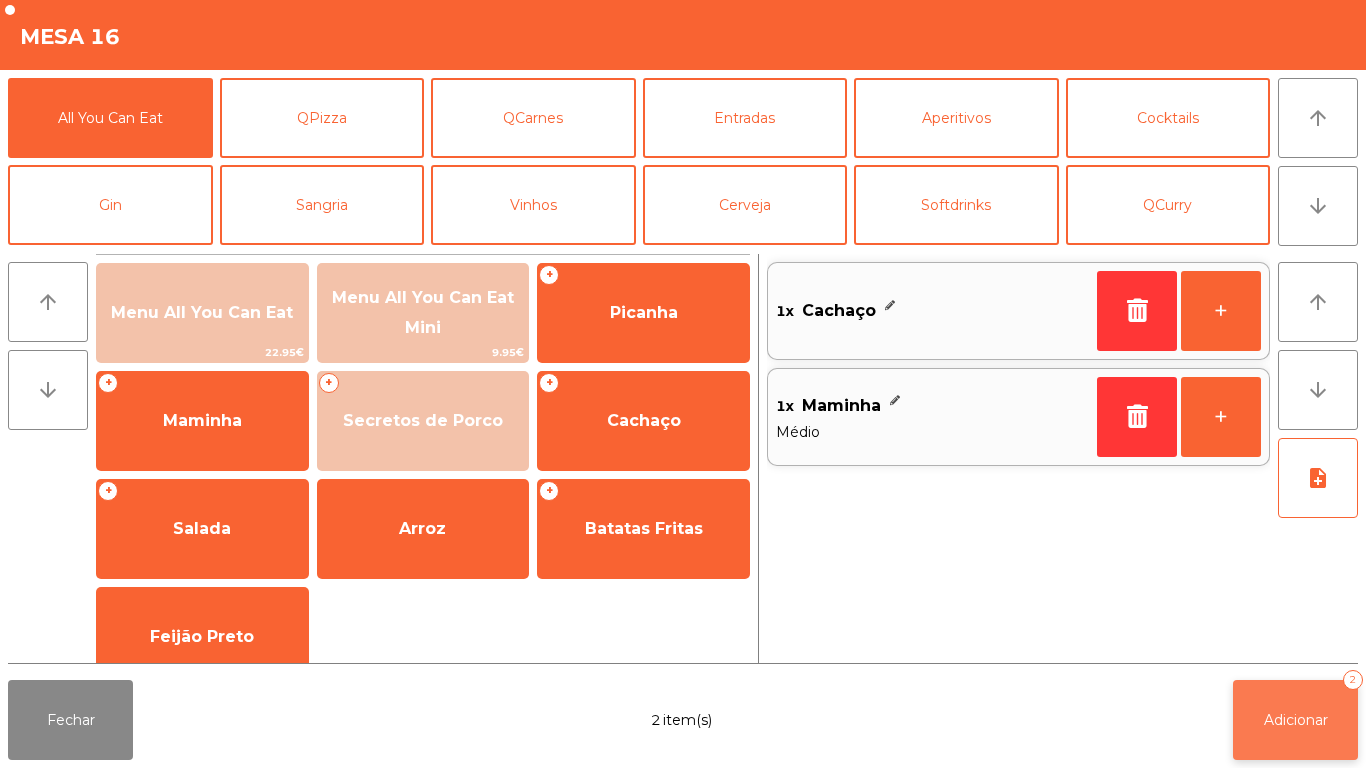 click on "Adicionar" 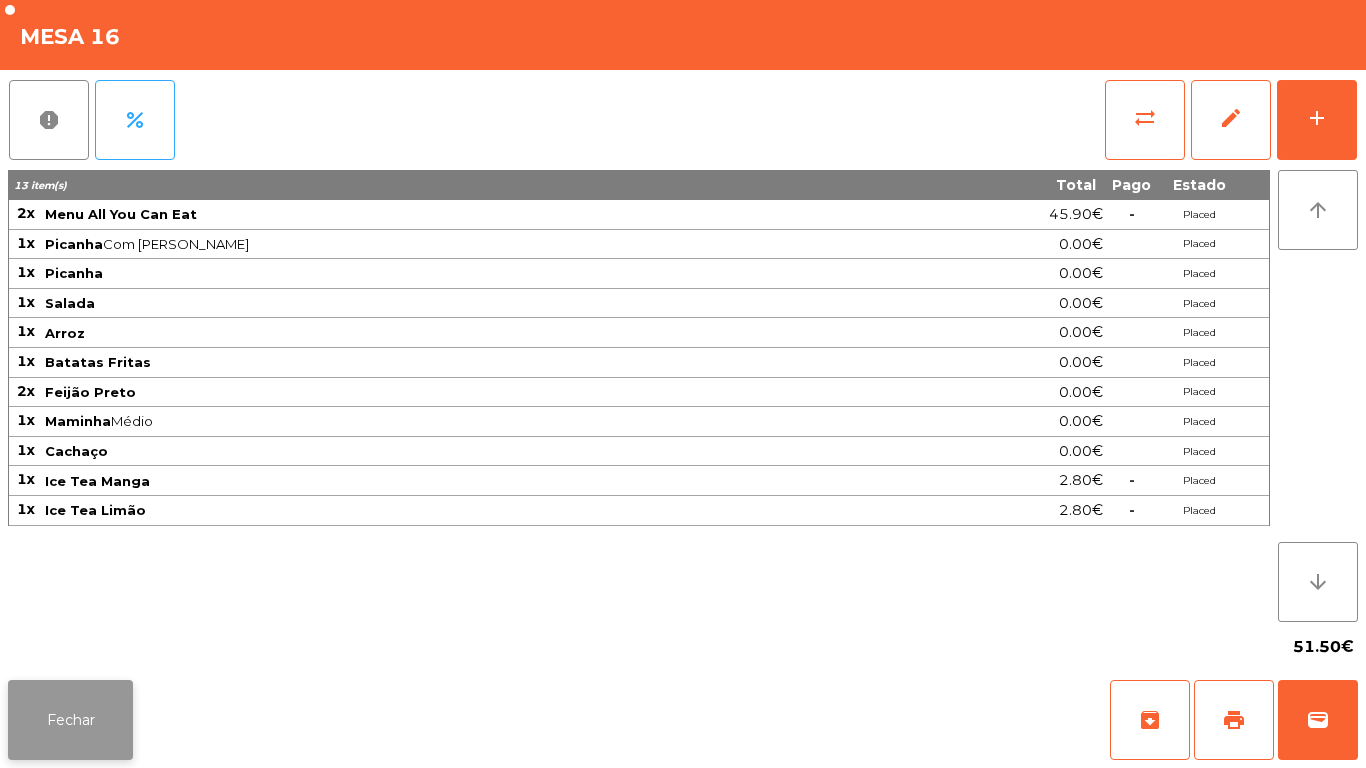 click on "Fechar" 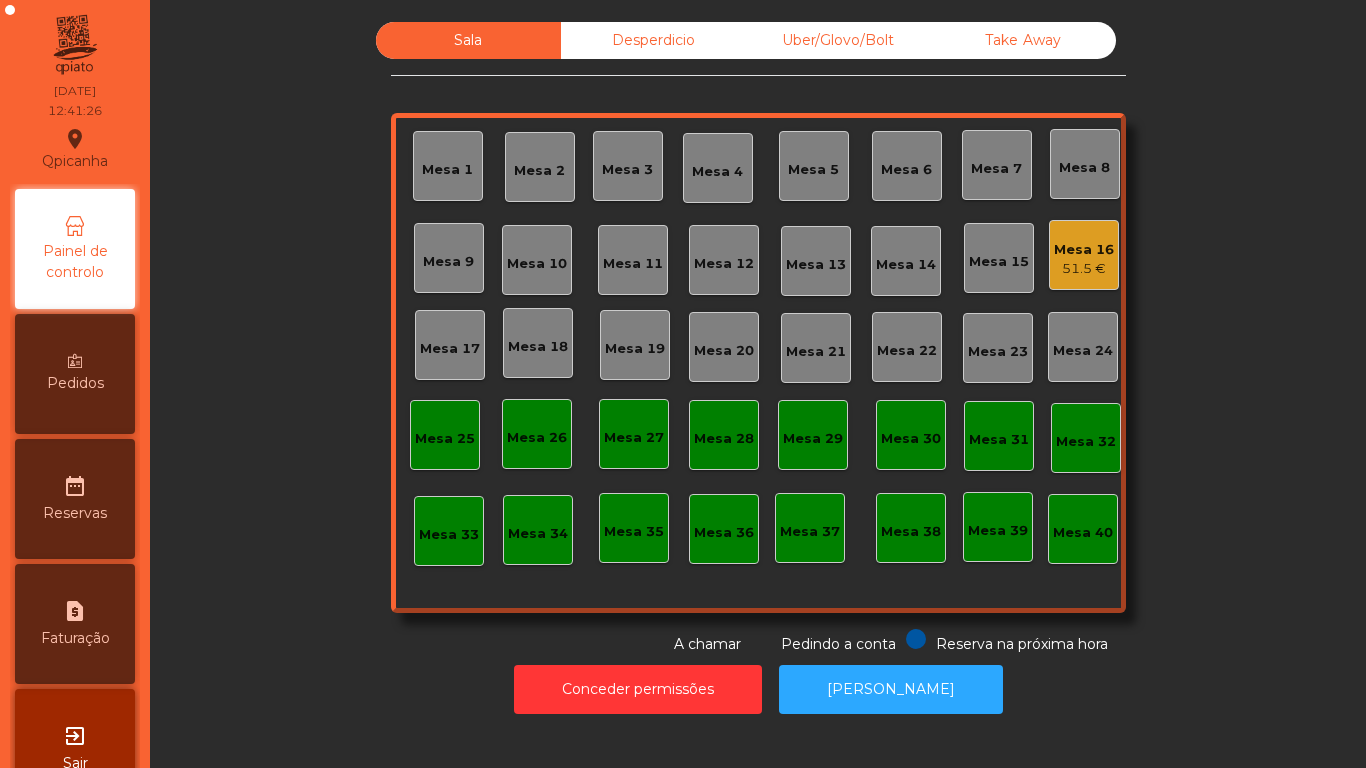 click on "Mesa 2" 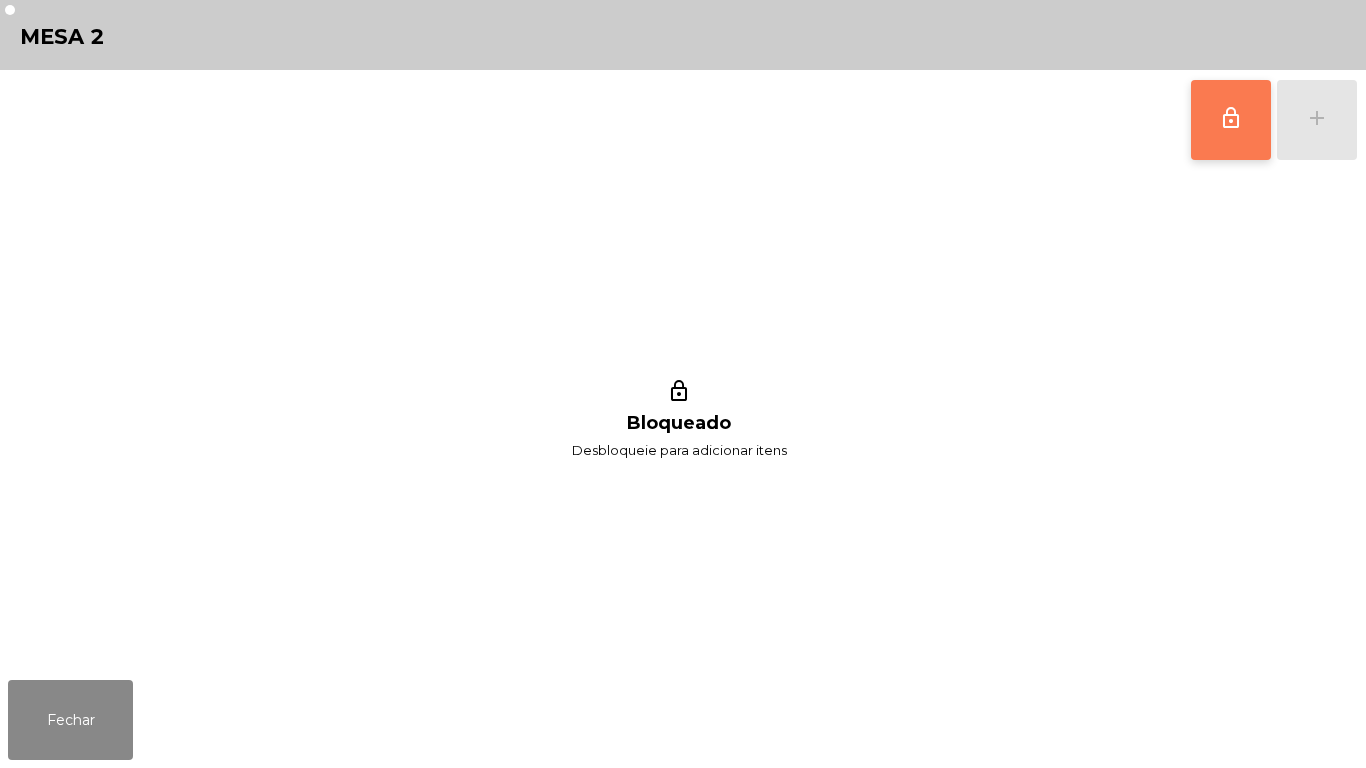 click on "lock_outline" 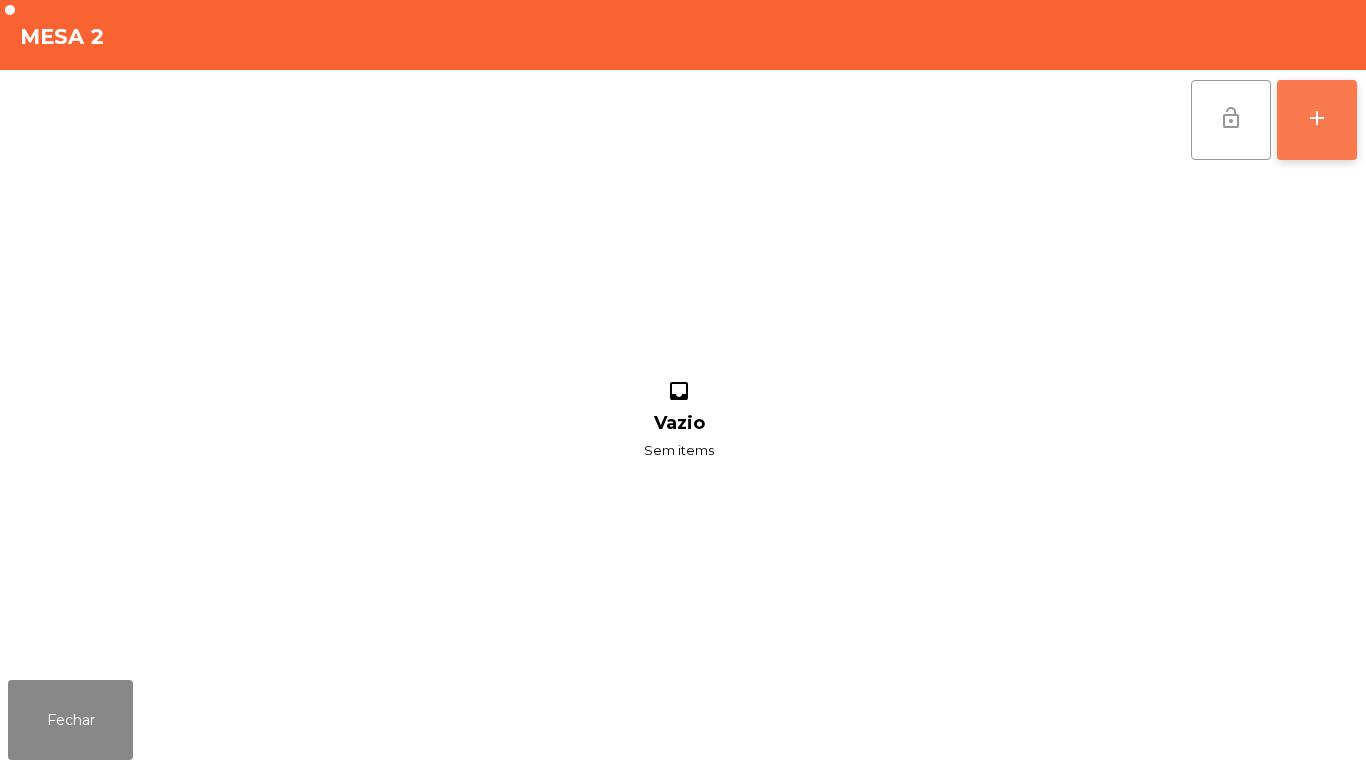 click on "add" 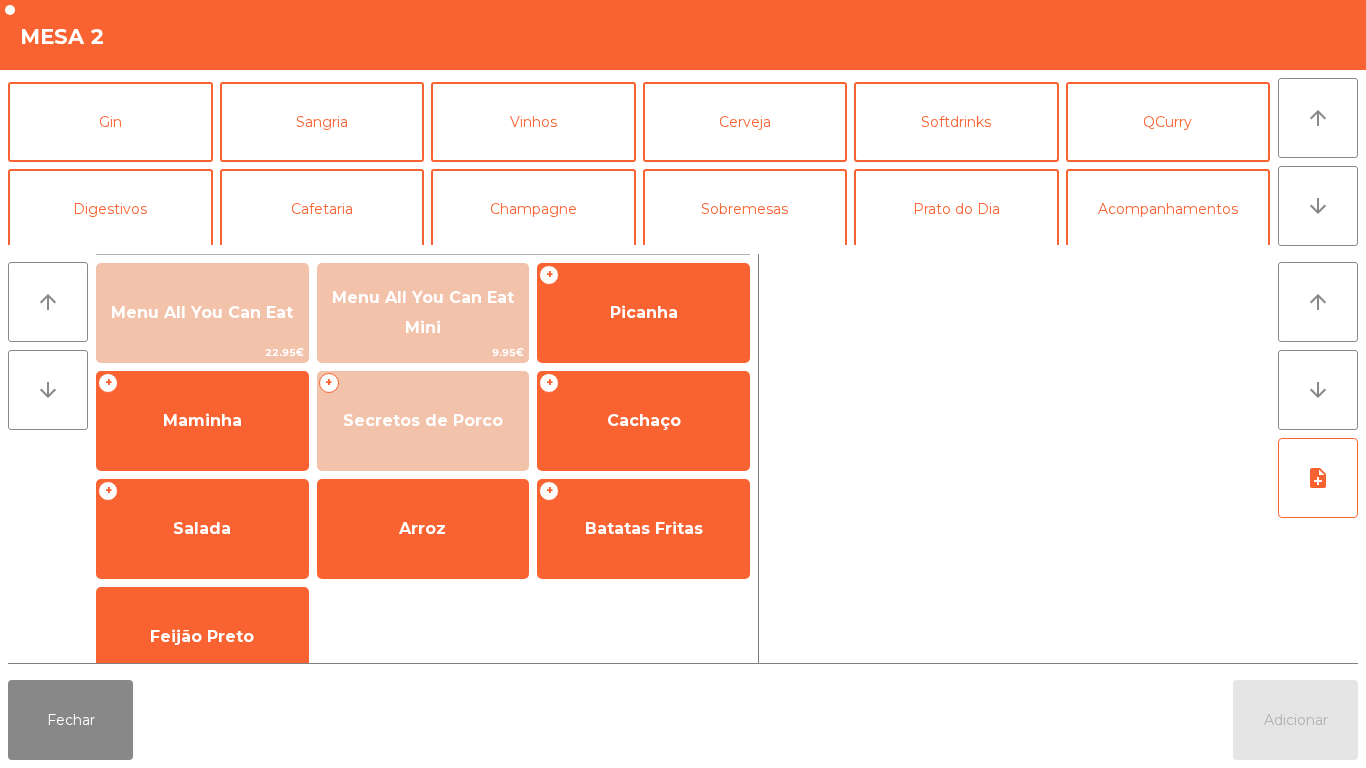 scroll, scrollTop: 102, scrollLeft: 0, axis: vertical 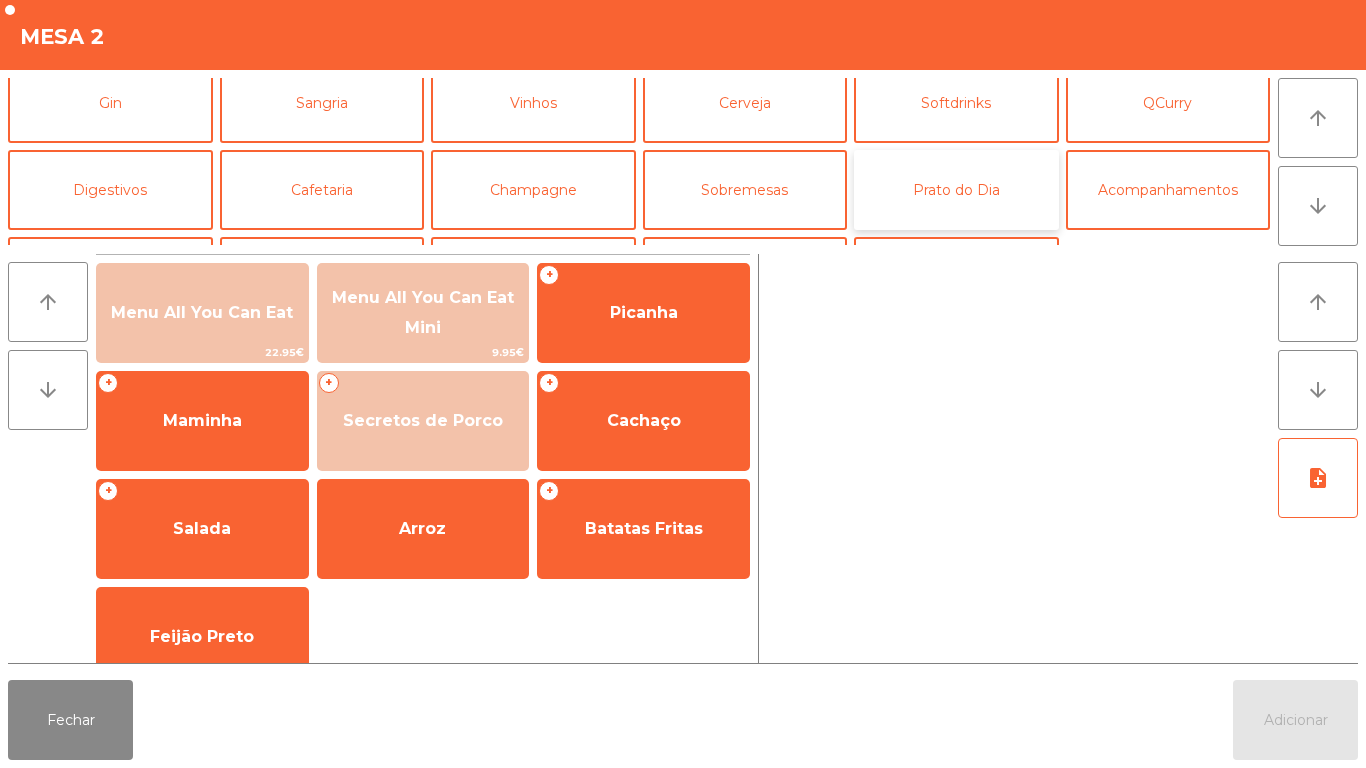 click on "Prato do Dia" 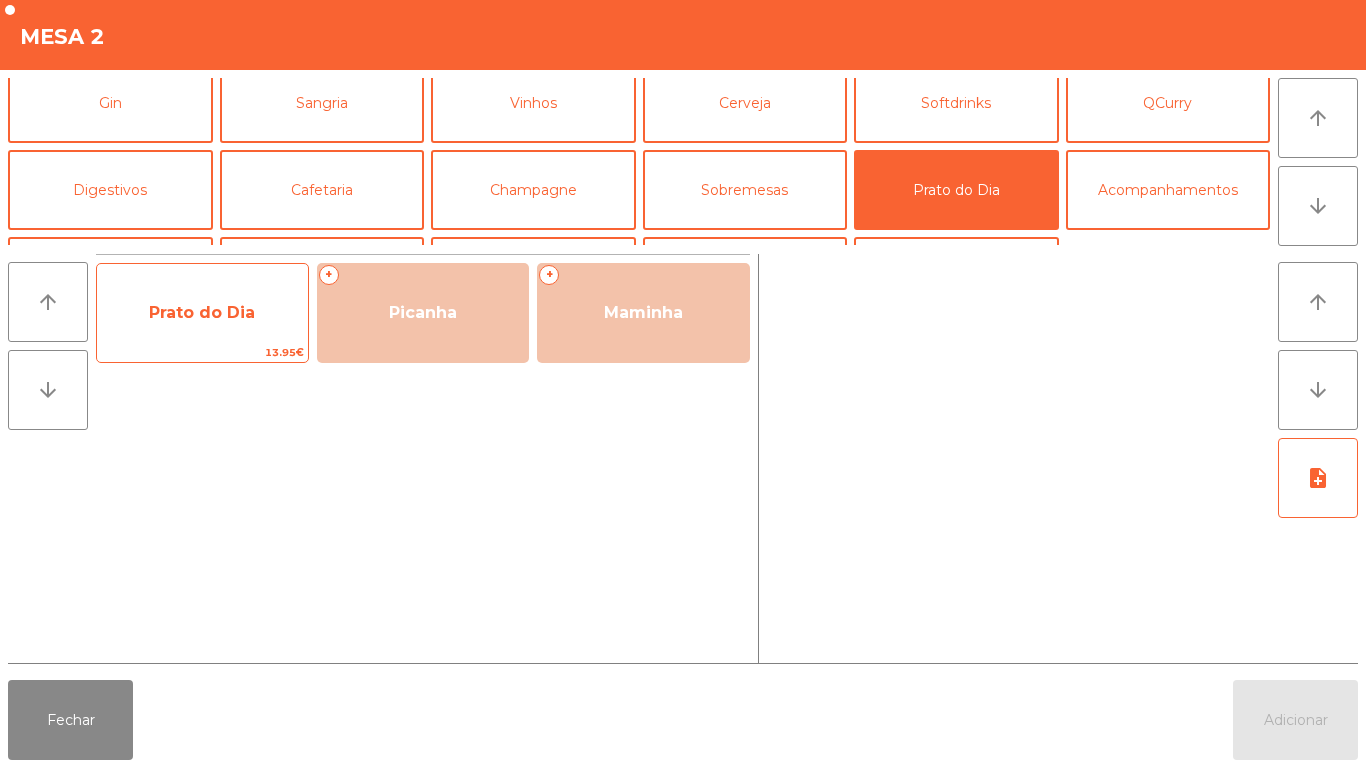 click on "Prato do Dia" 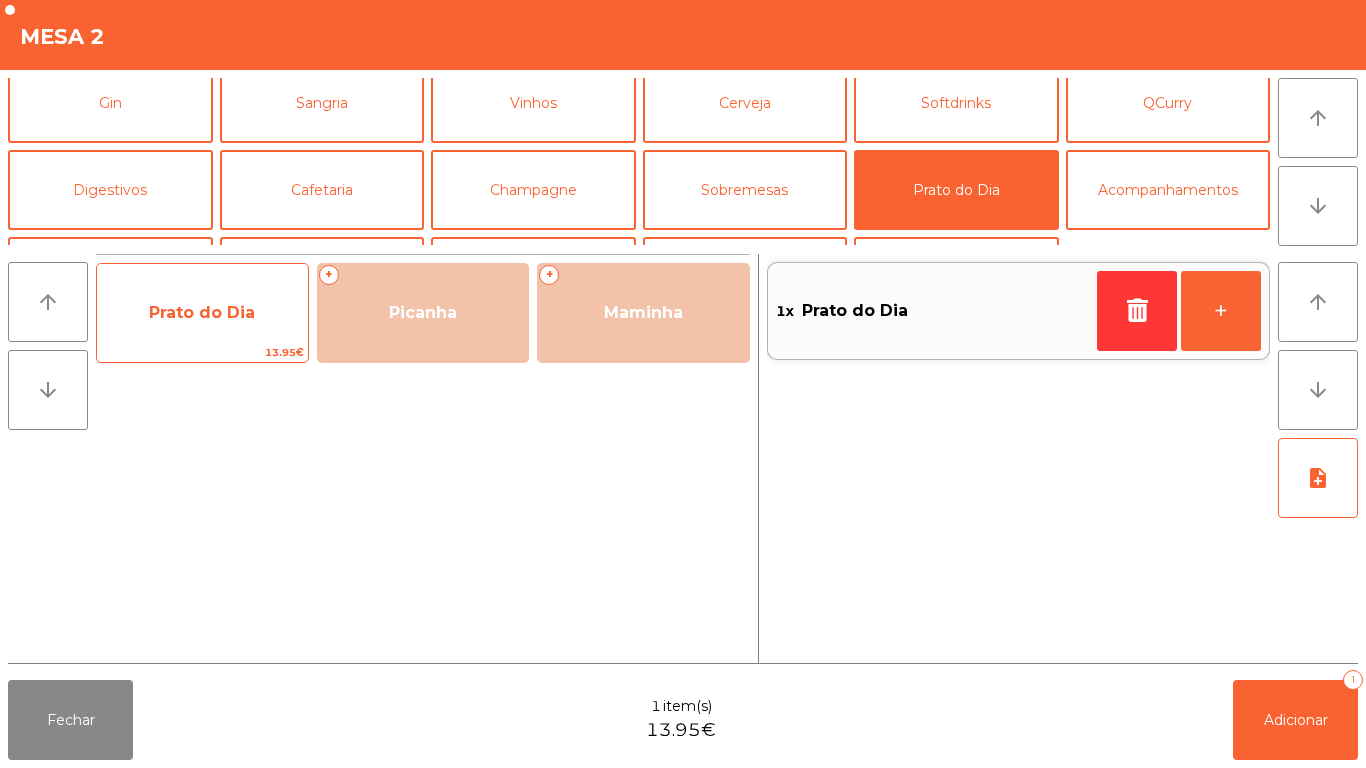 click on "Prato do Dia" 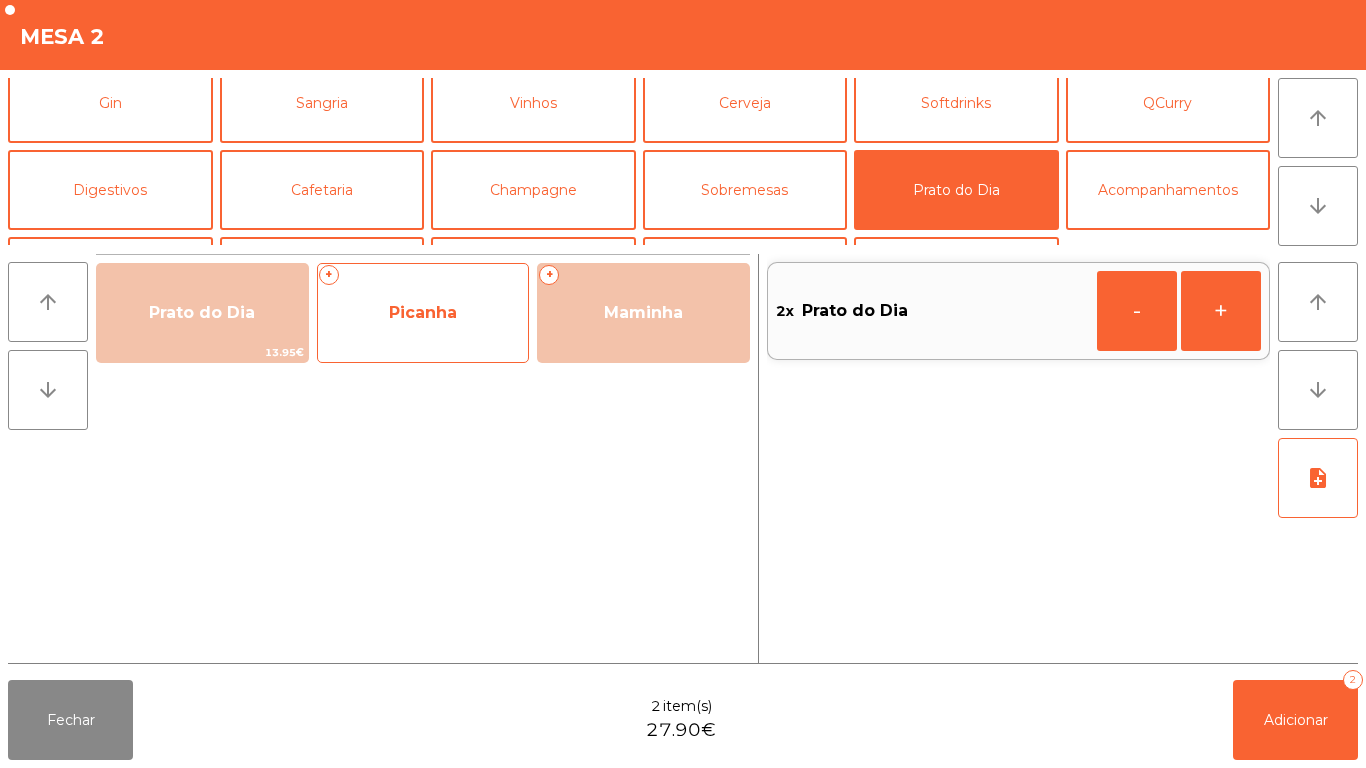 click on "+   Picanha" 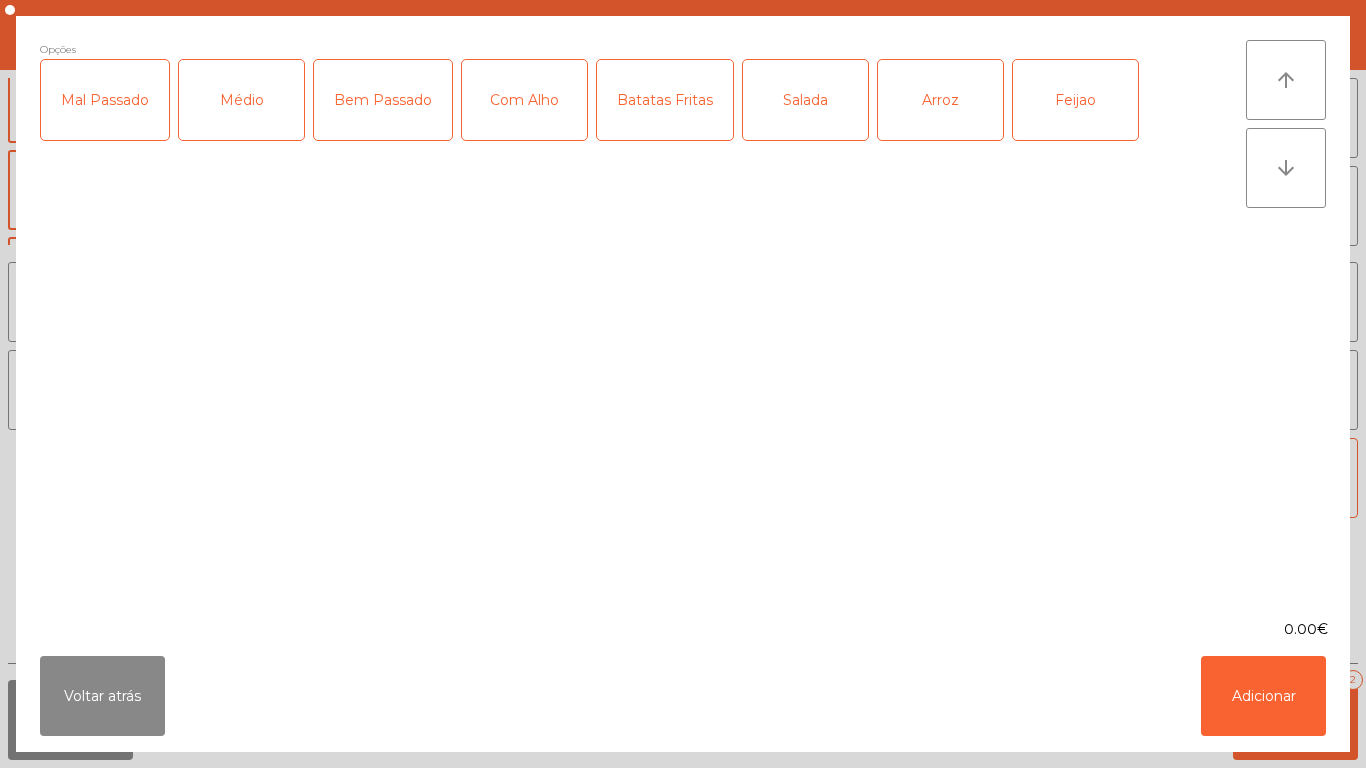 click on "Médio" 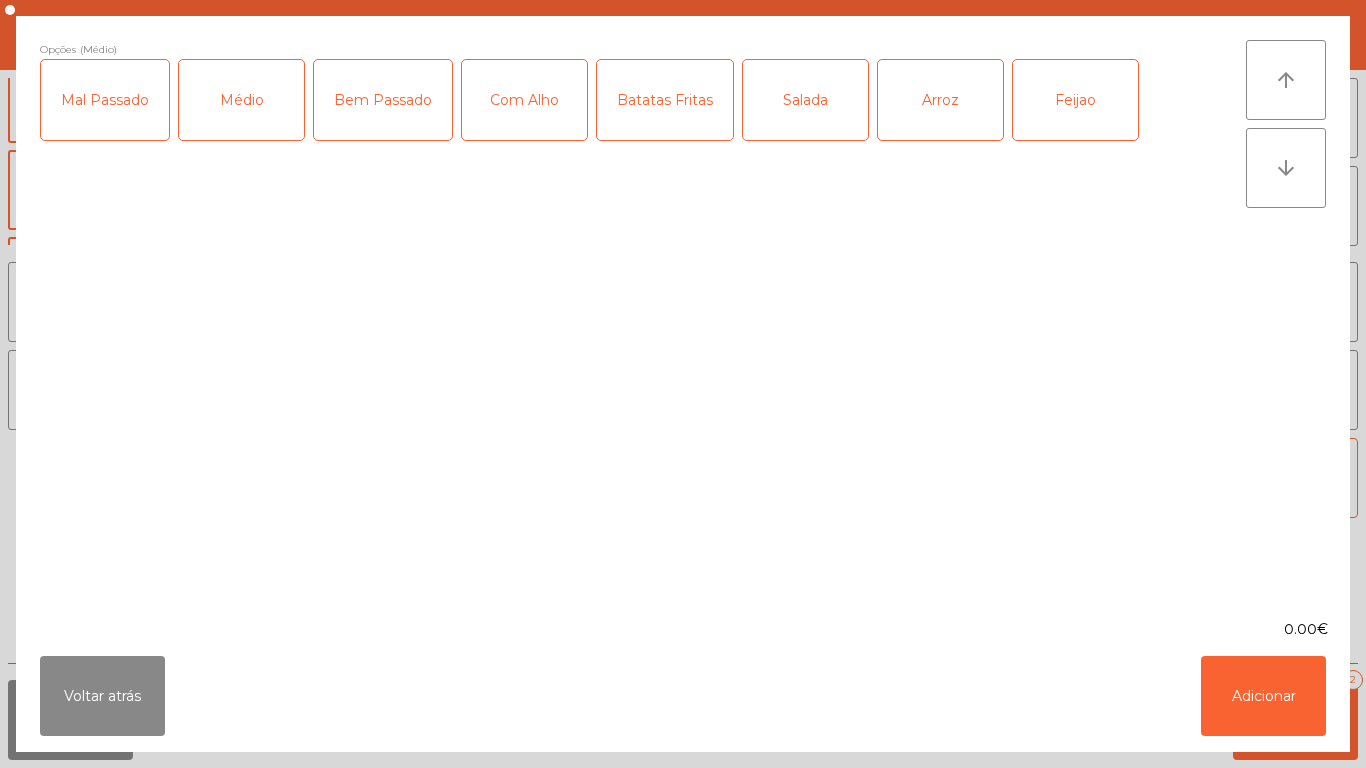 click on "Batatas Fritas" 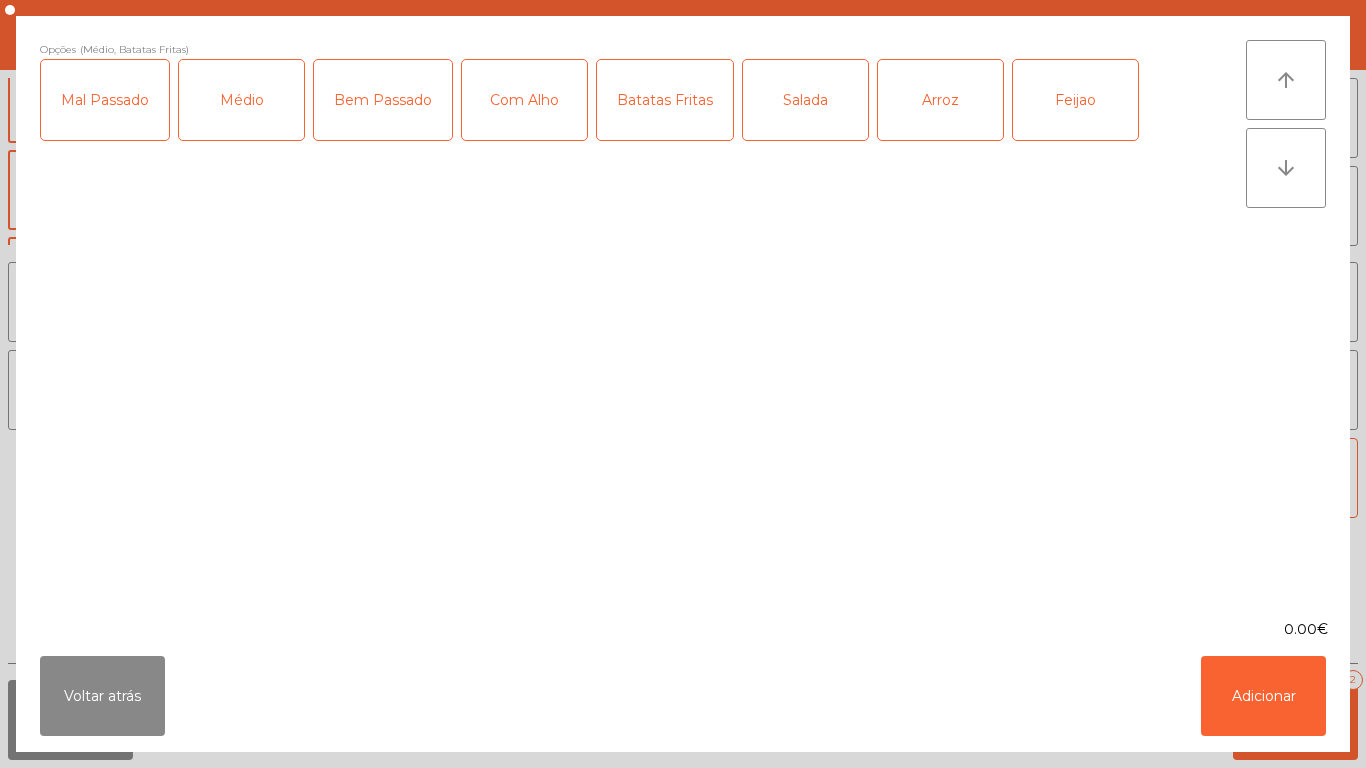 click on "Arroz" 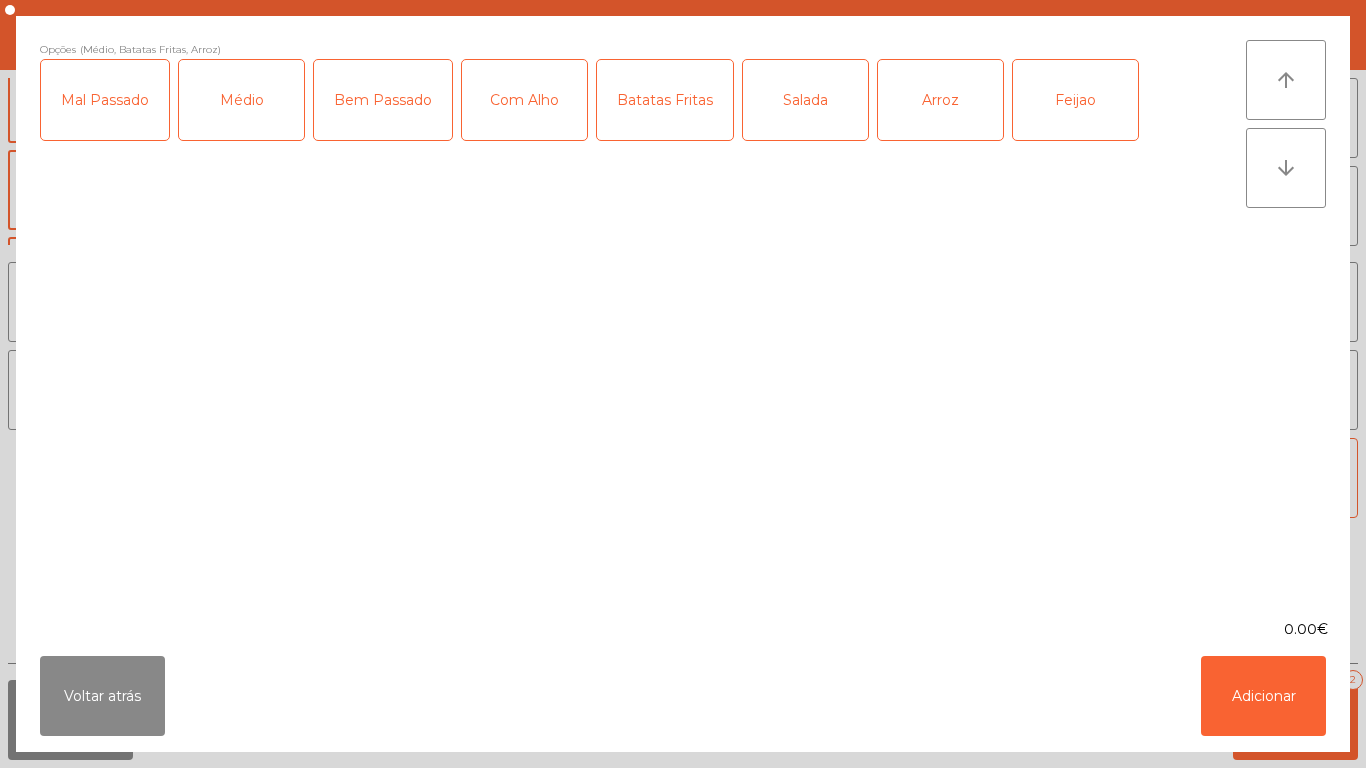 click on "Feijao" 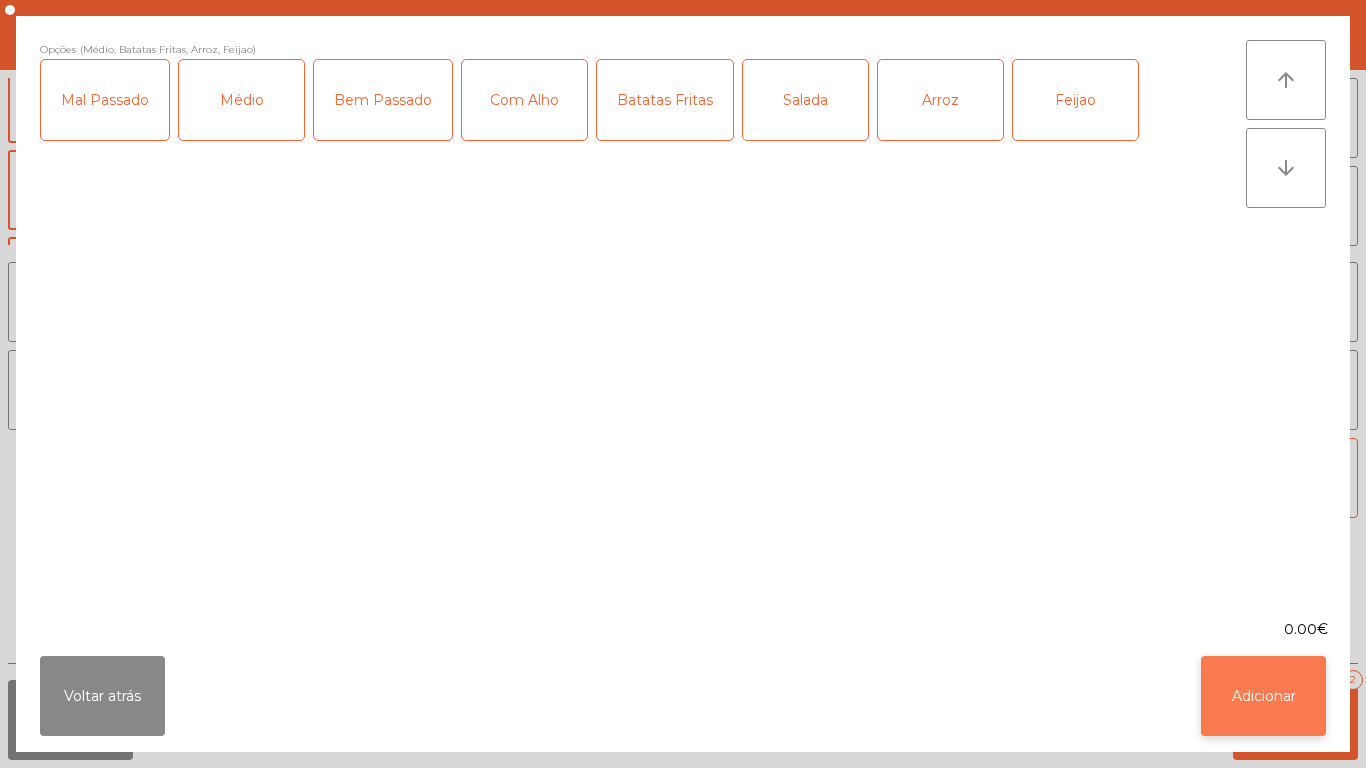 click on "Adicionar" 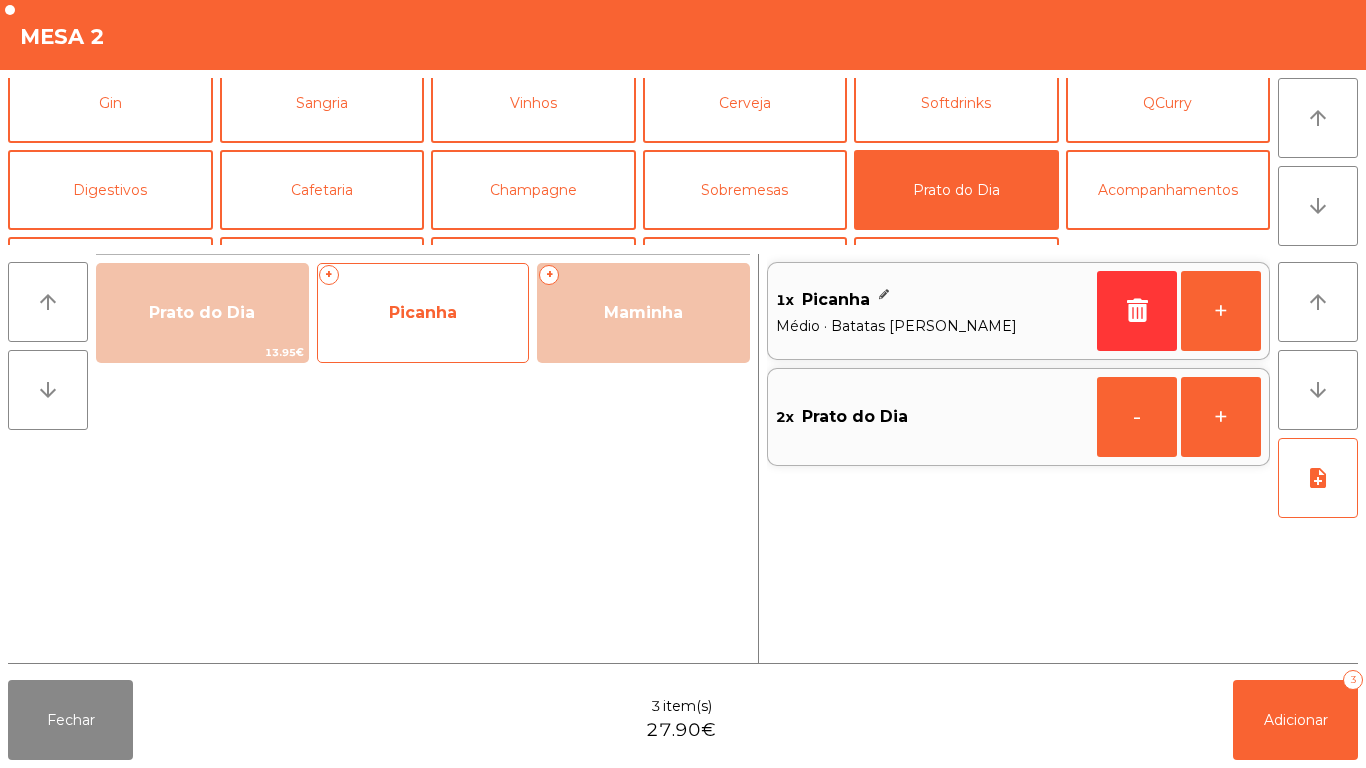 click on "Picanha" 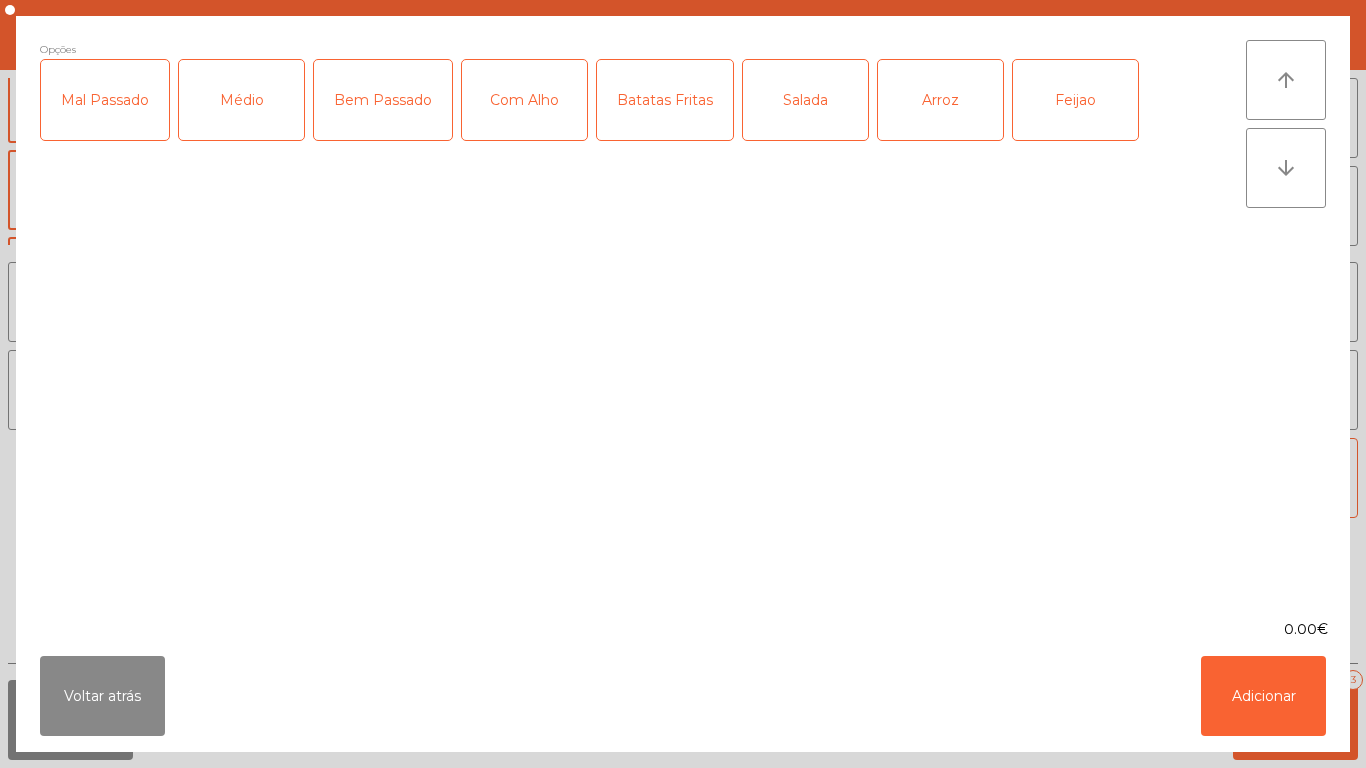 click on "Médio" 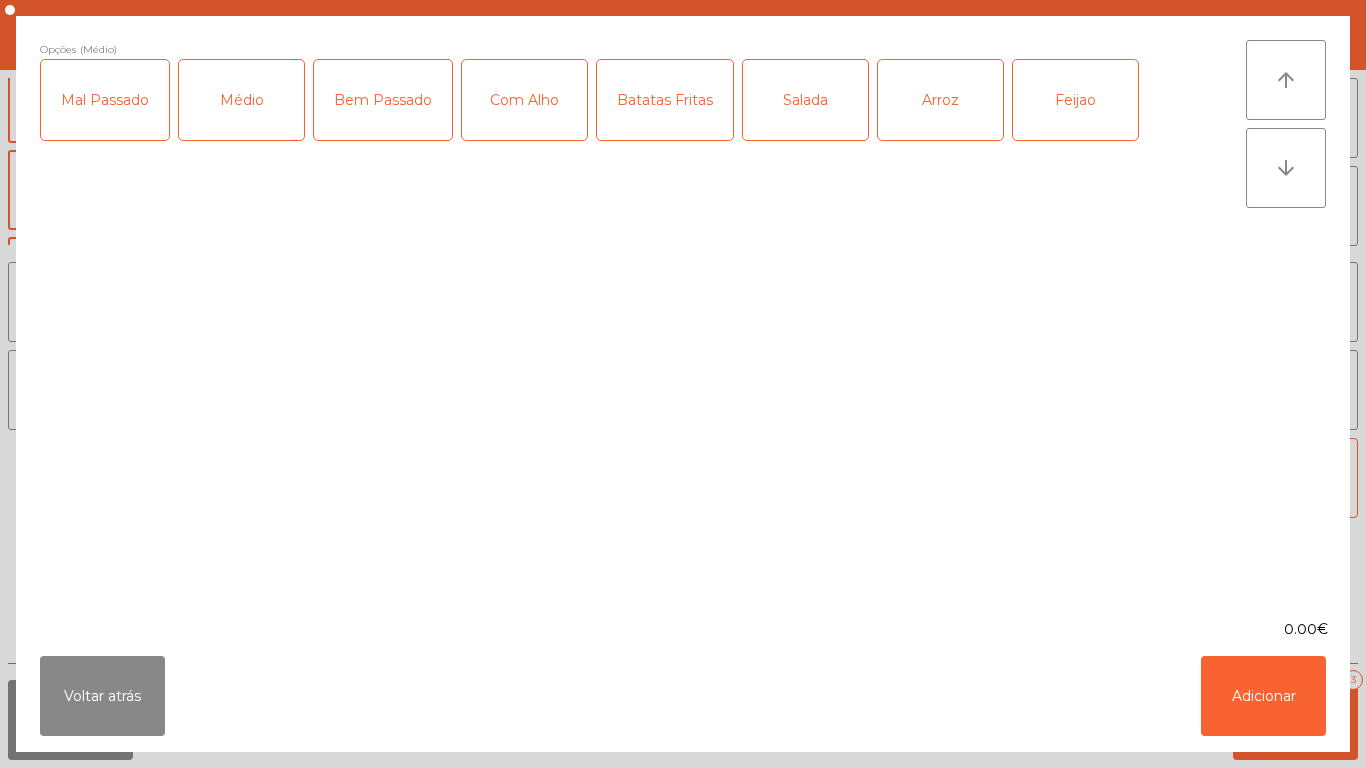 click on "Com Alho" 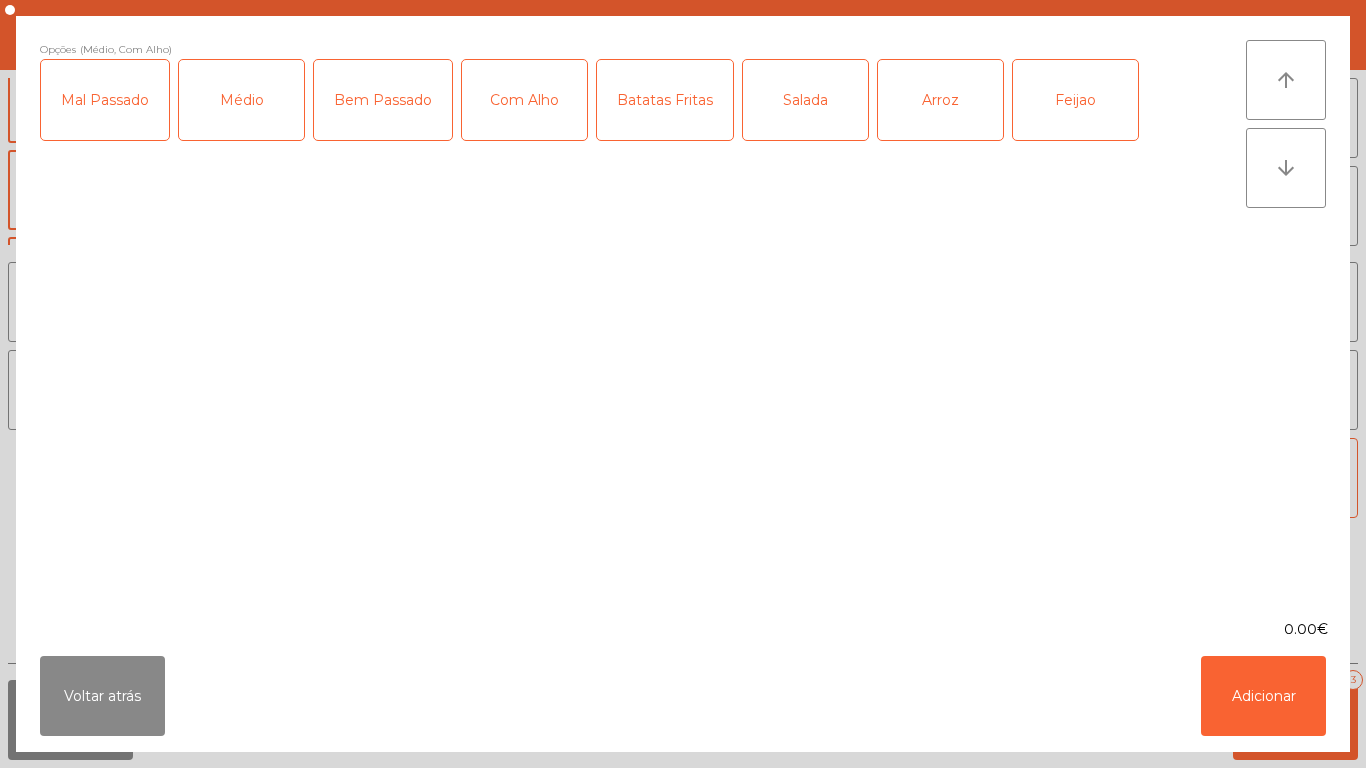 click on "Batatas Fritas" 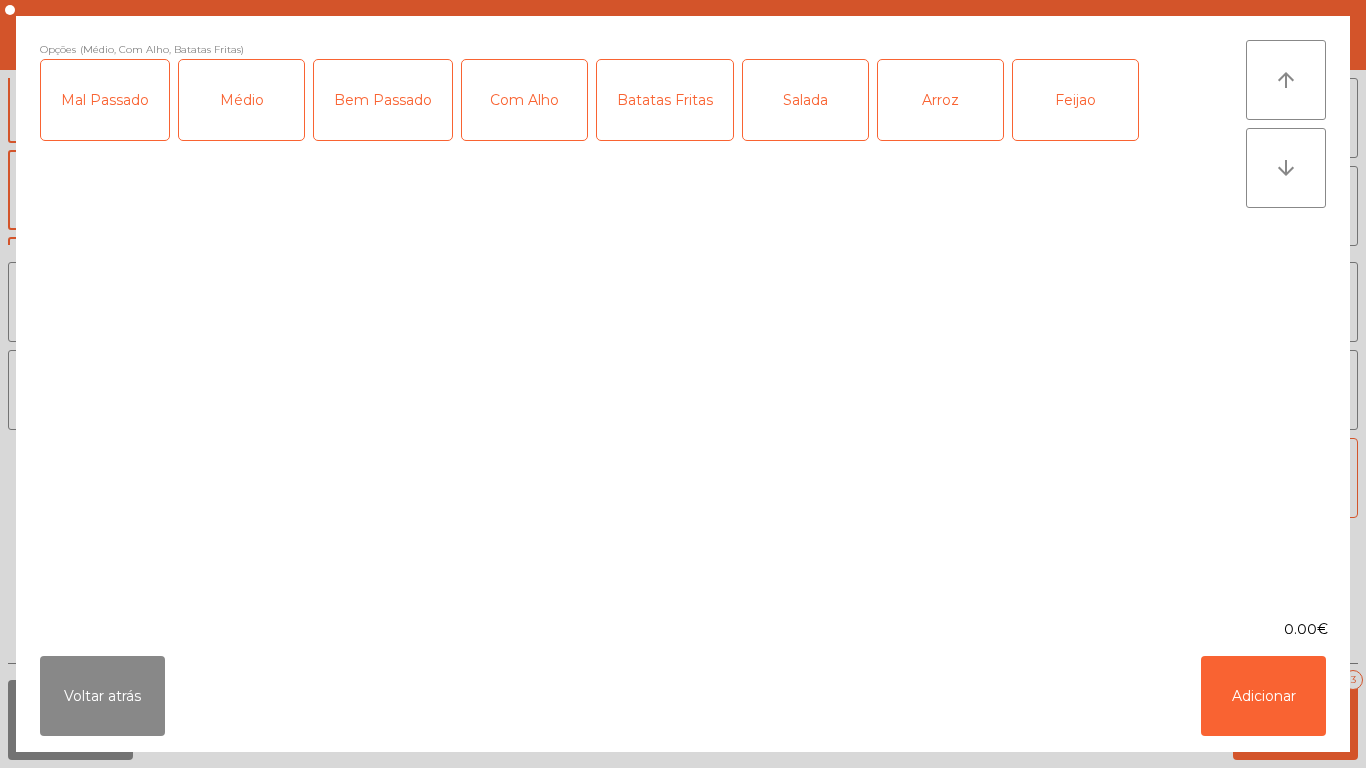 click on "Arroz" 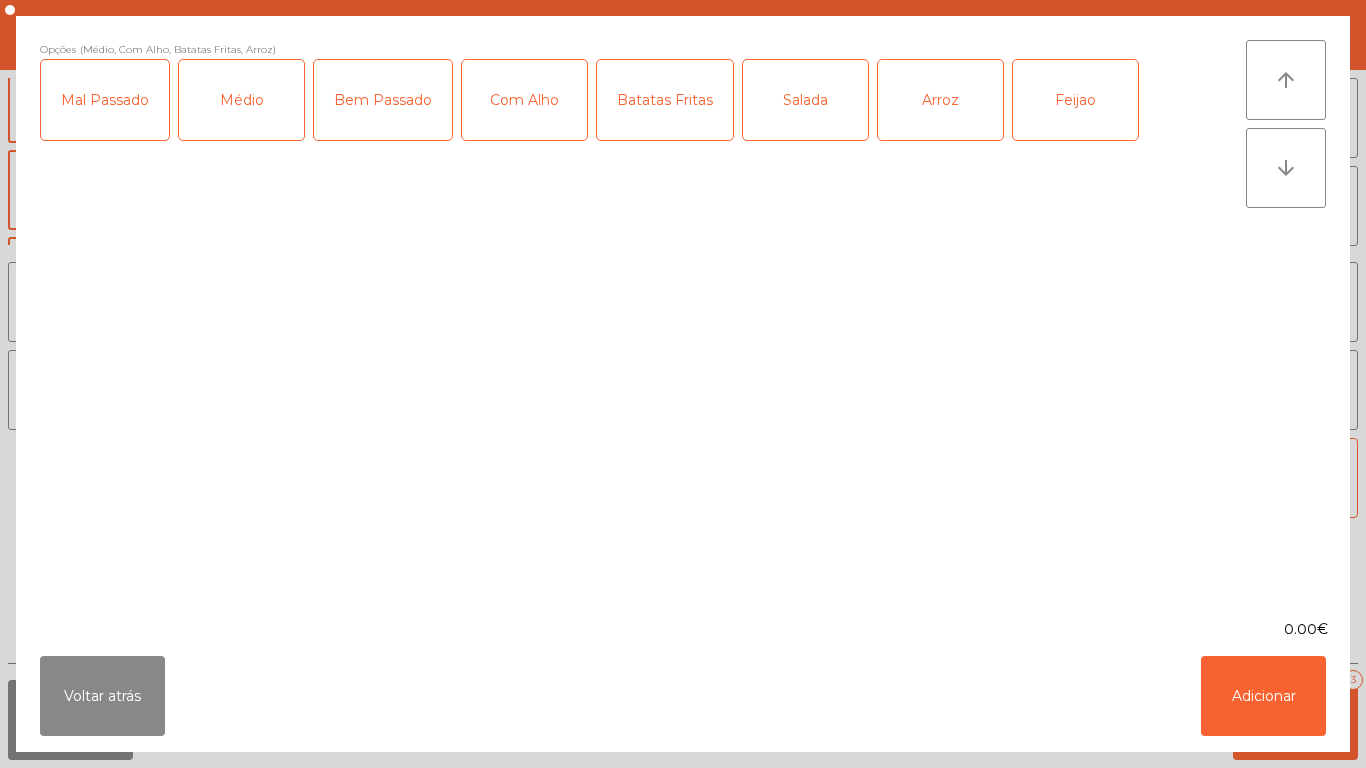 click on "Feijao" 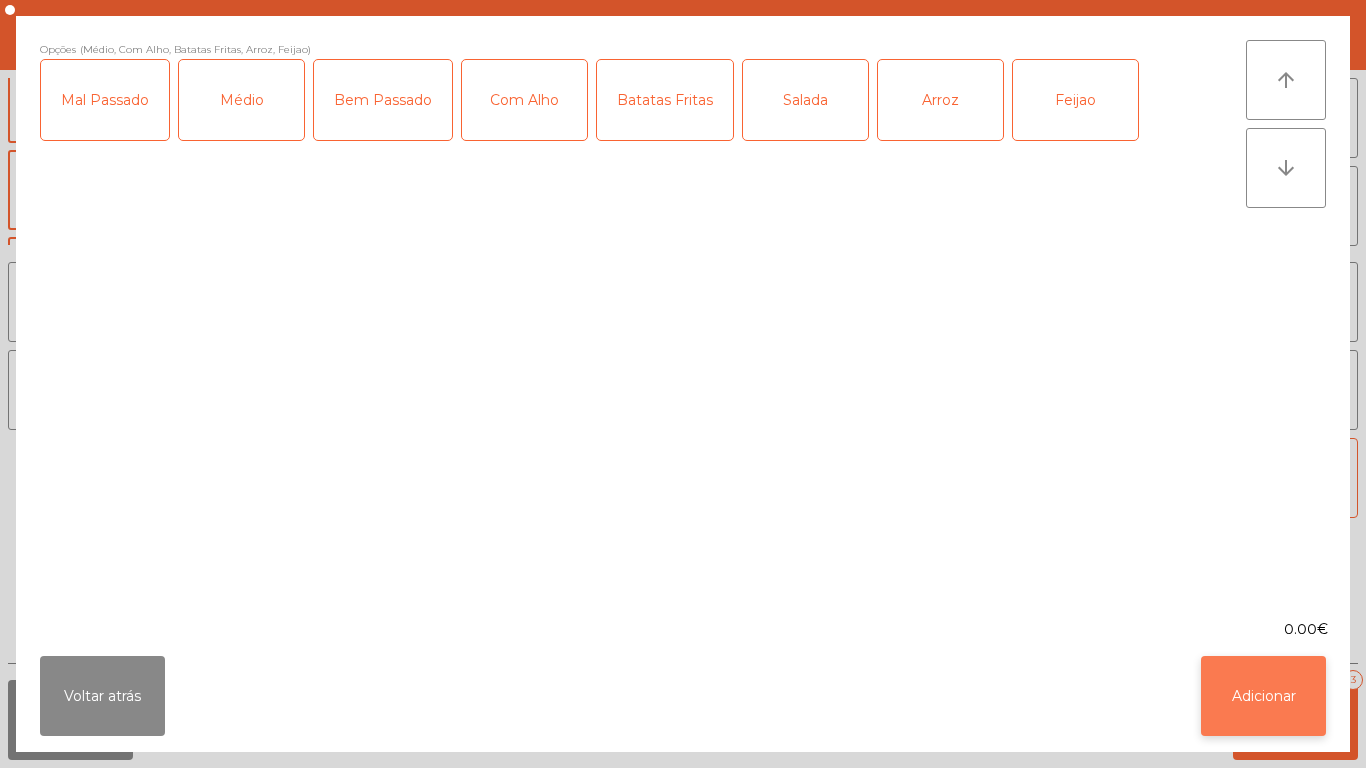 click on "Adicionar" 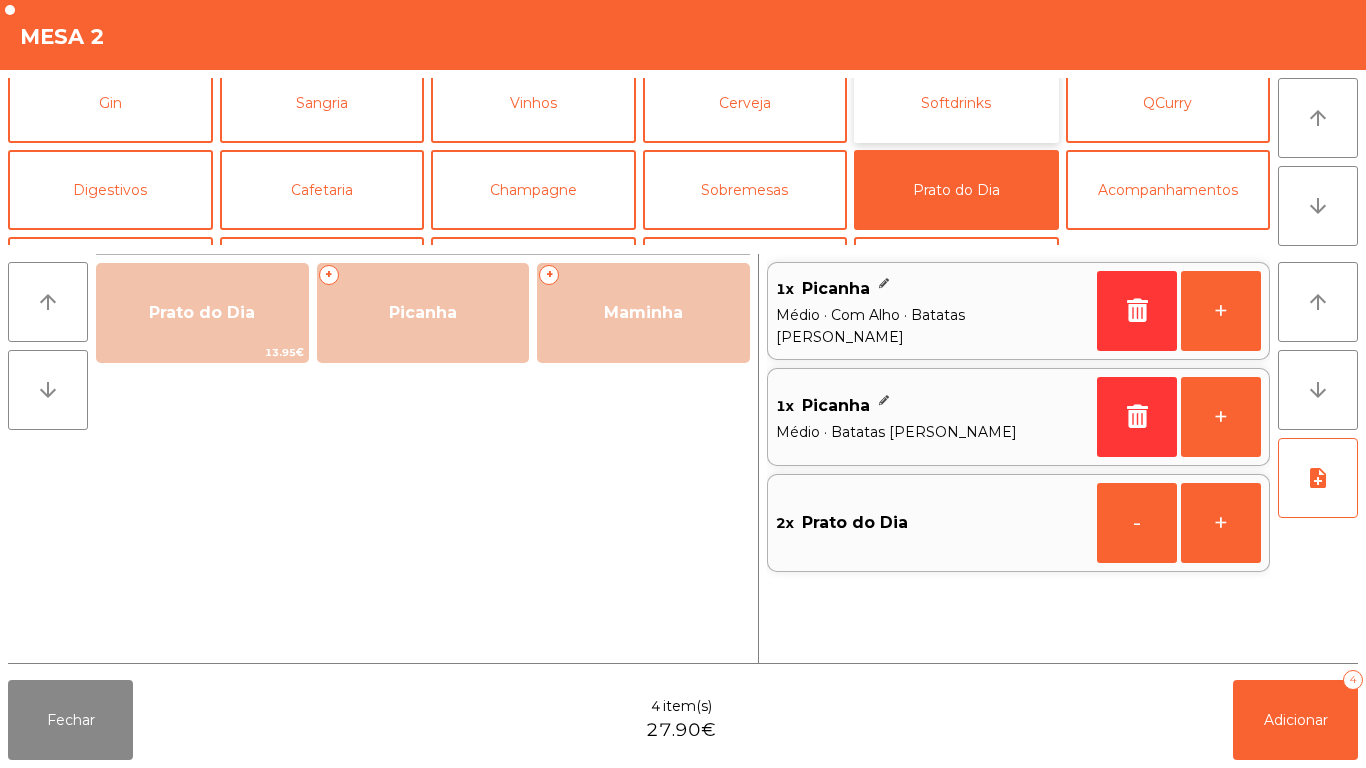 click on "Softdrinks" 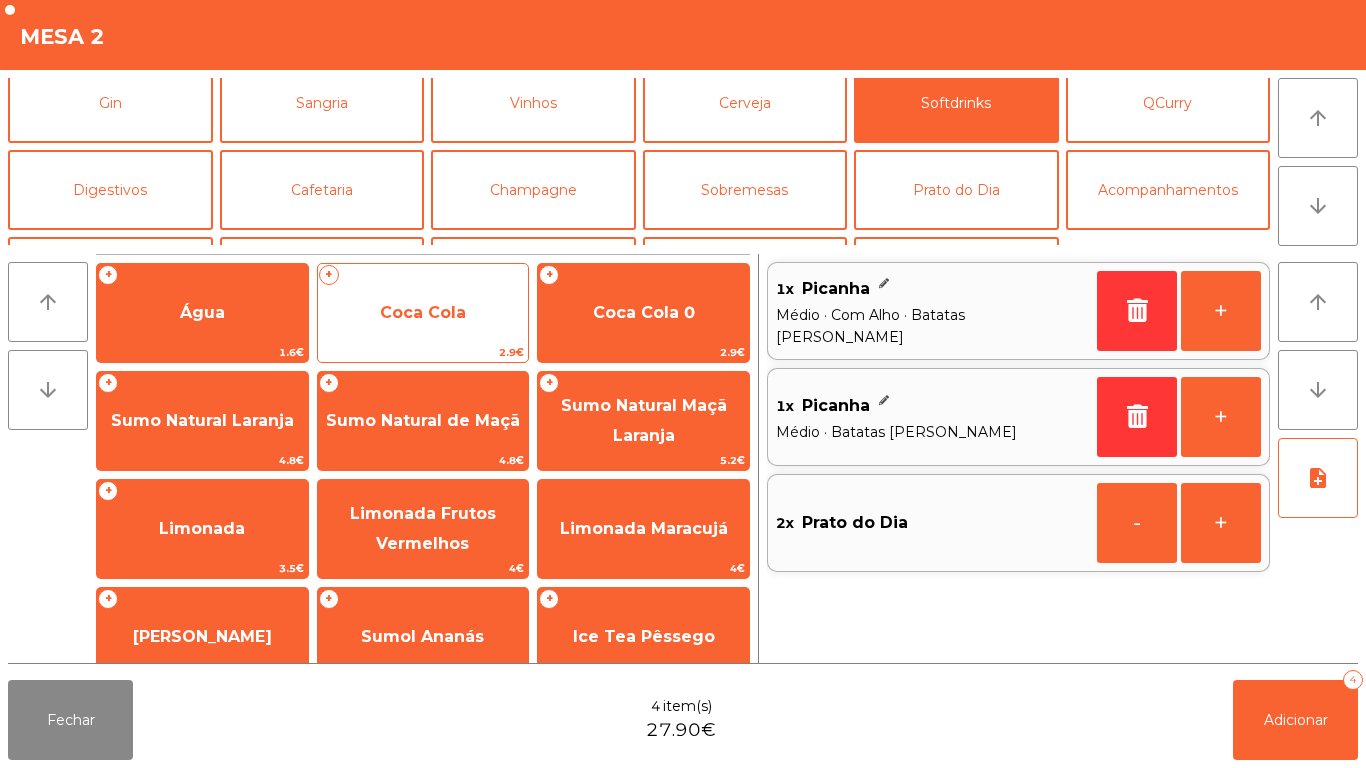 click on "Coca Cola" 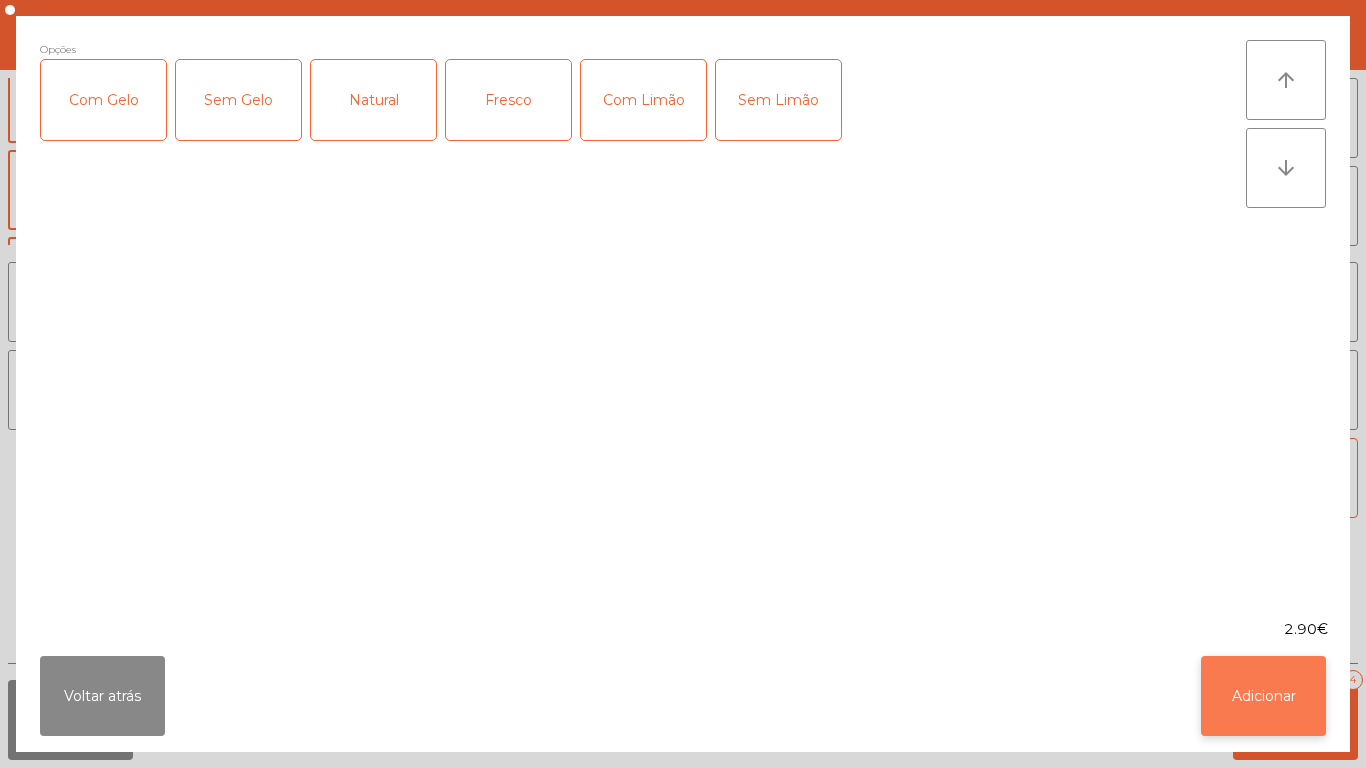 click on "Adicionar" 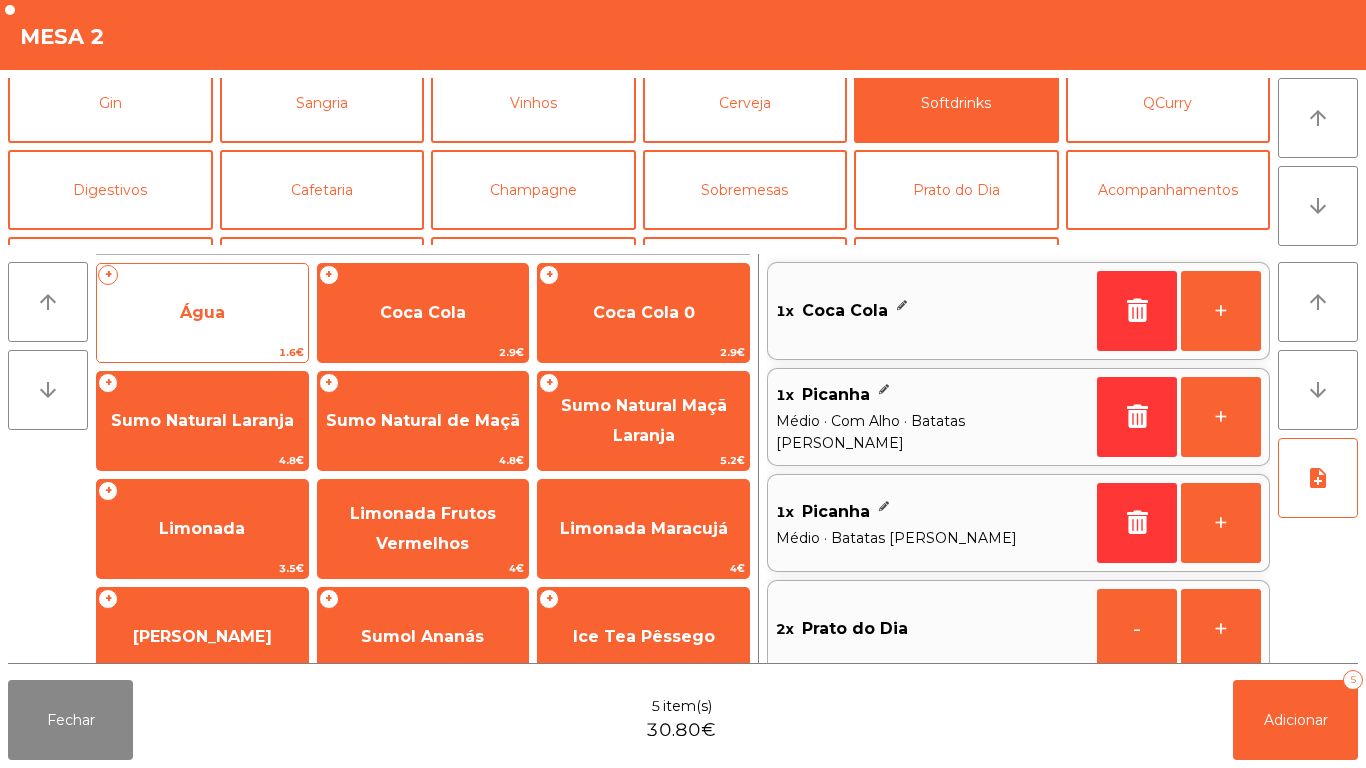 click on "Água" 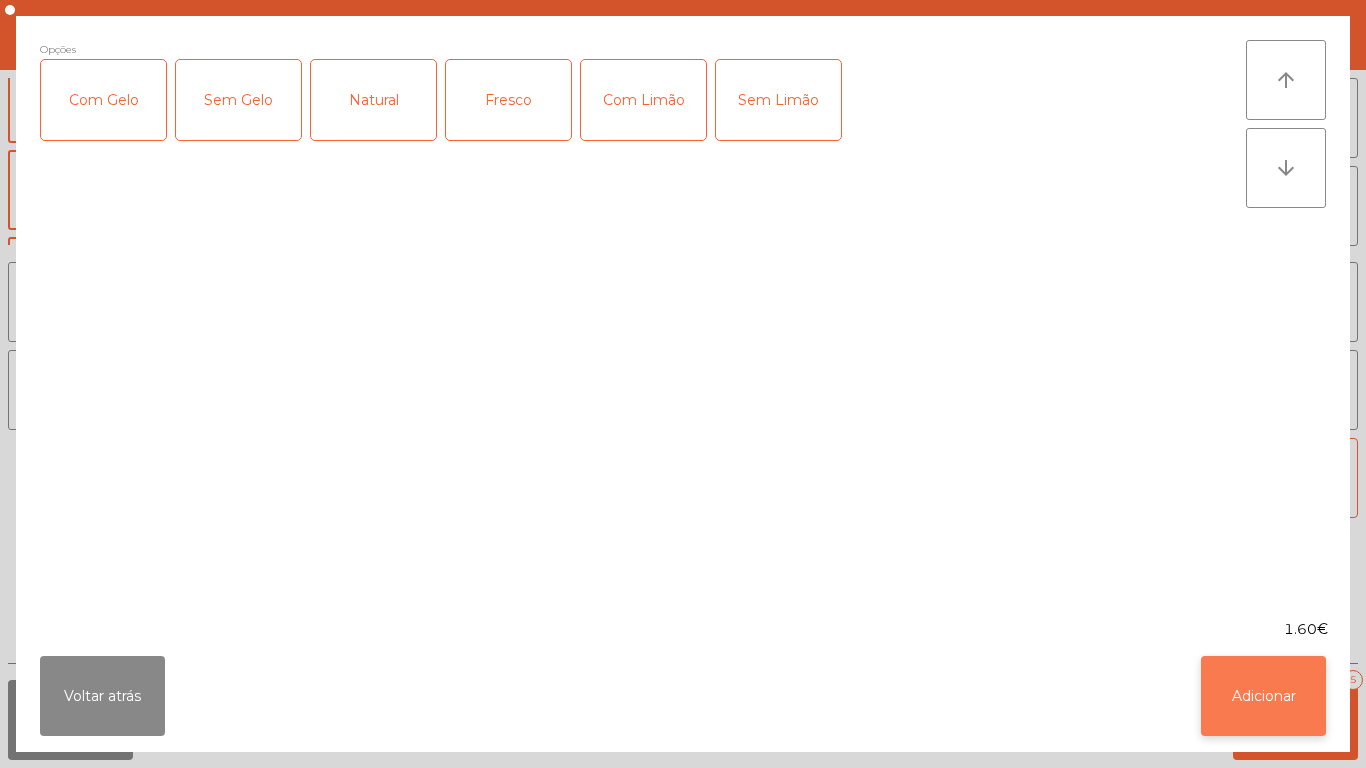 click on "Adicionar" 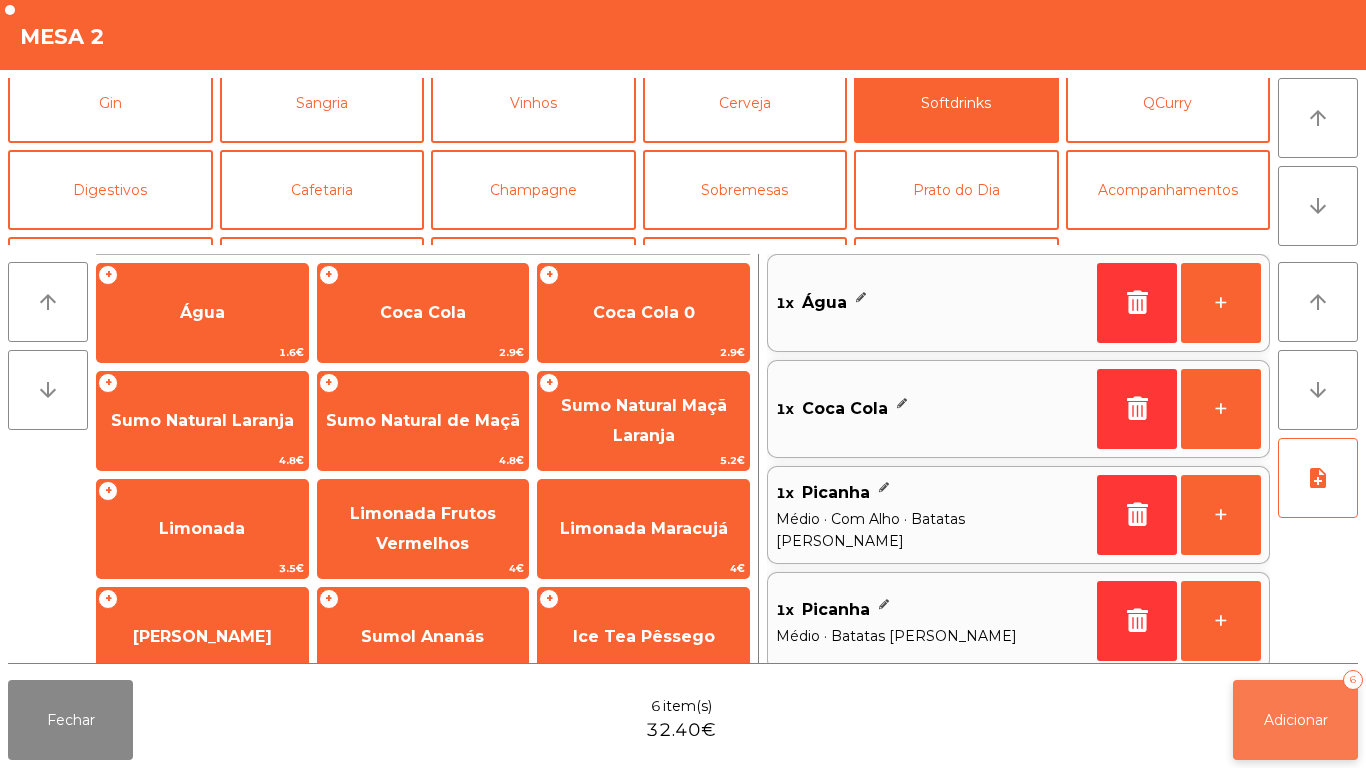 click on "Adicionar" 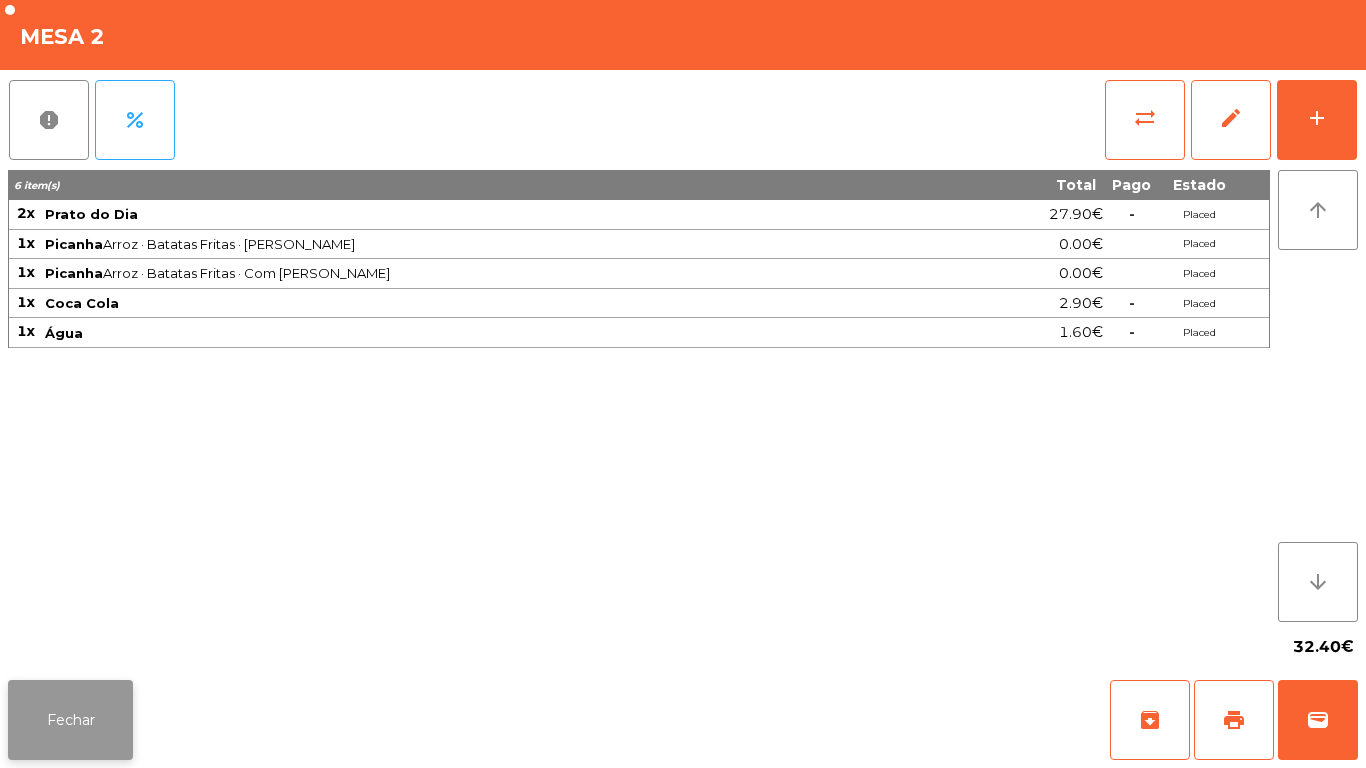click on "Fechar" 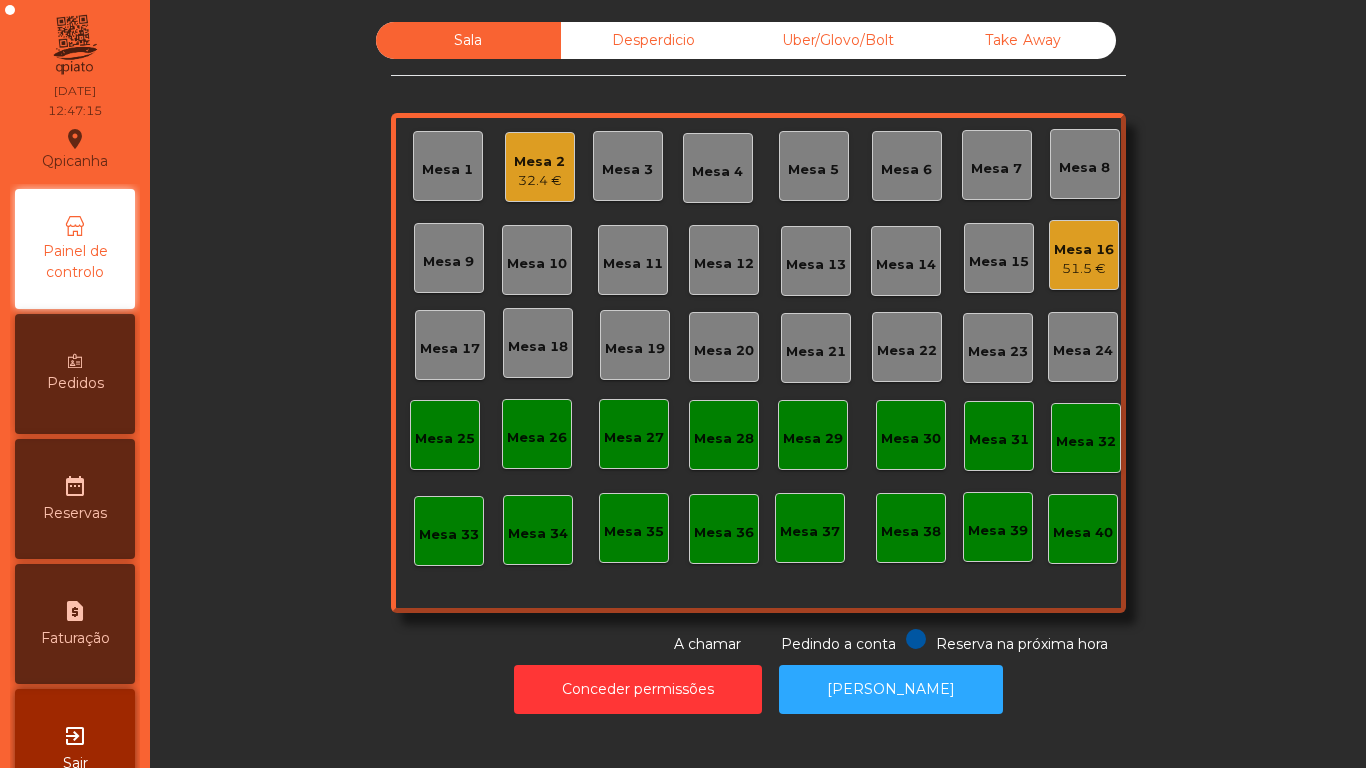 click on "Mesa 16" 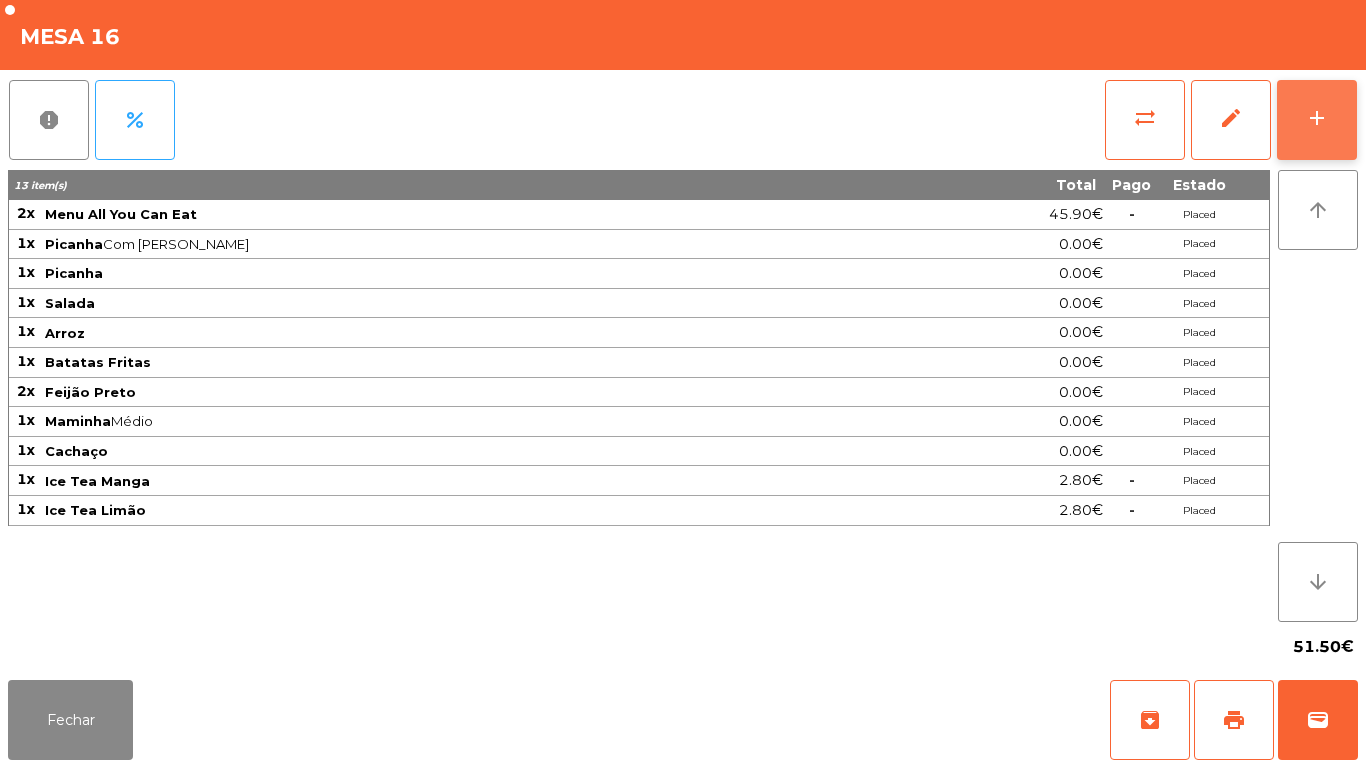 click on "add" 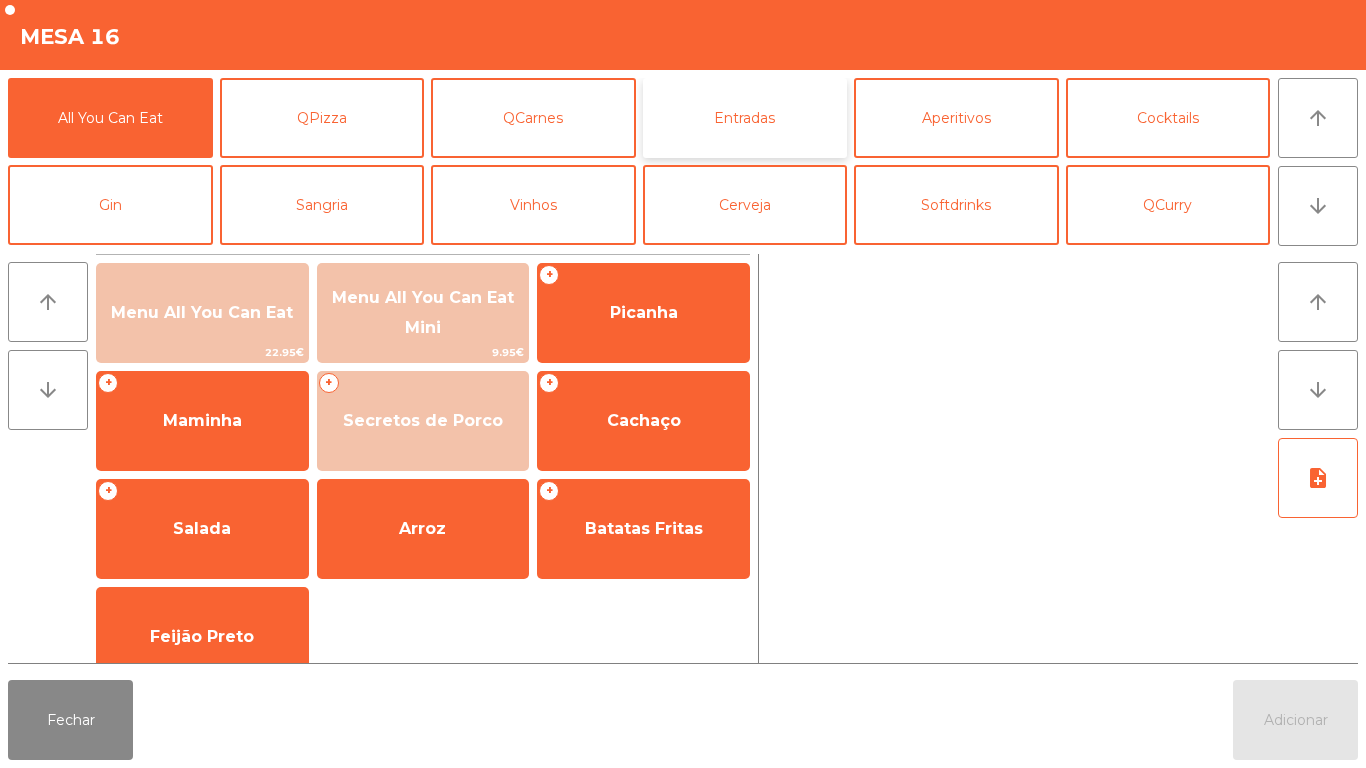 click on "Entradas" 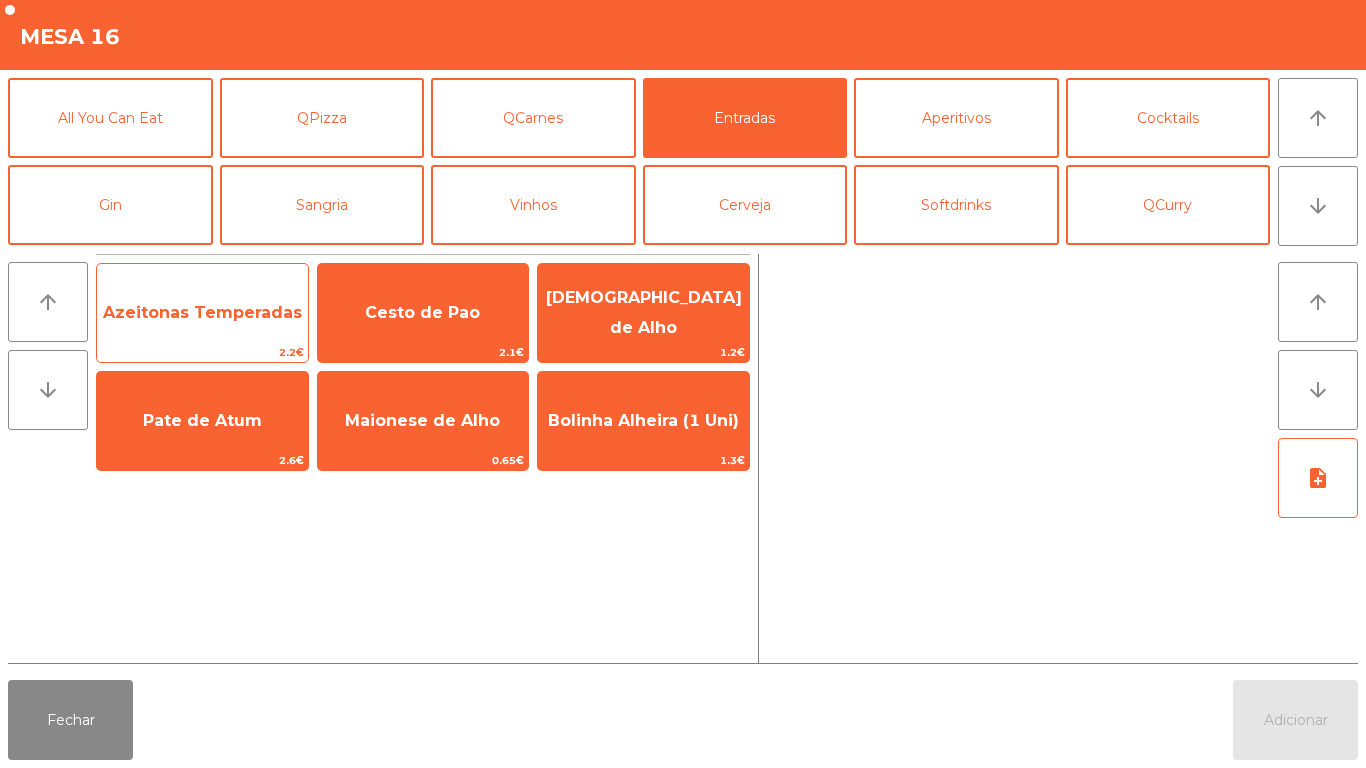 click on "Azeitonas Temperadas" 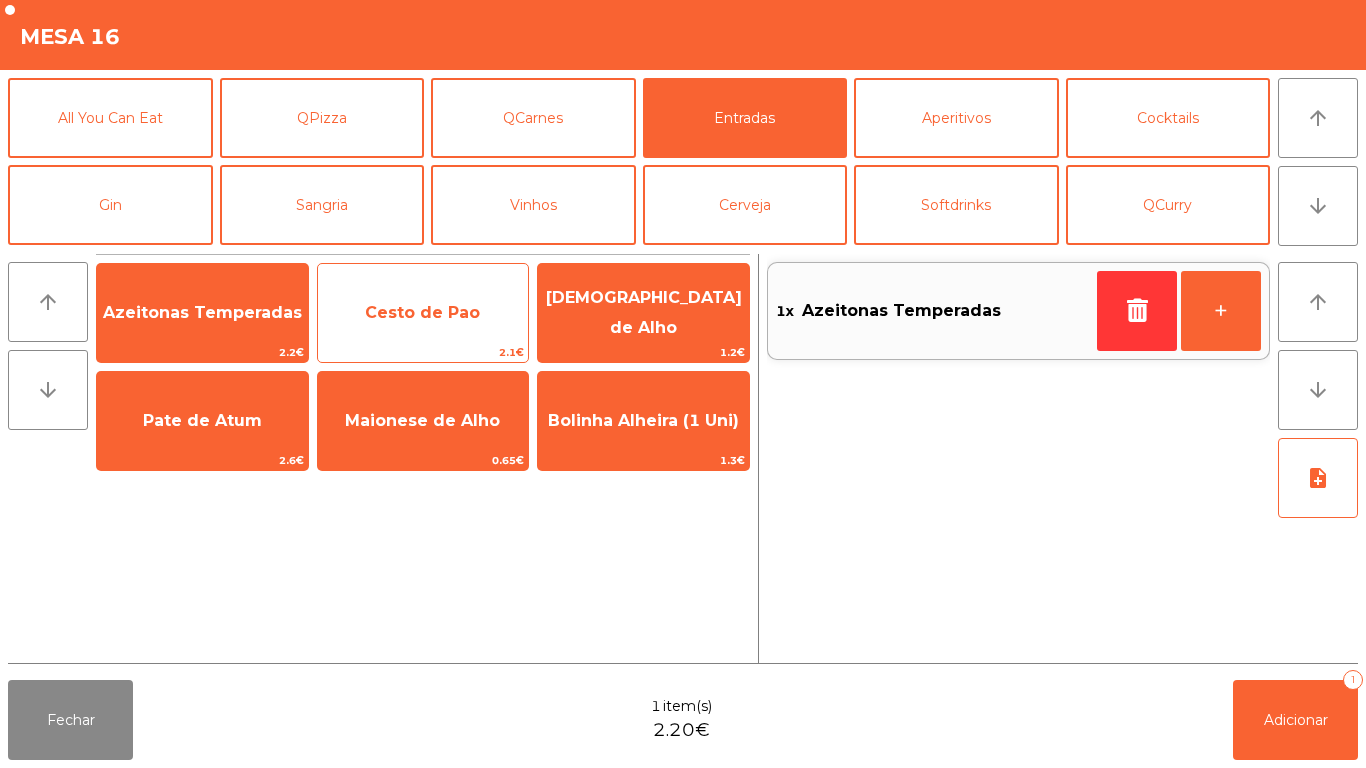 click on "Cesto de Pao" 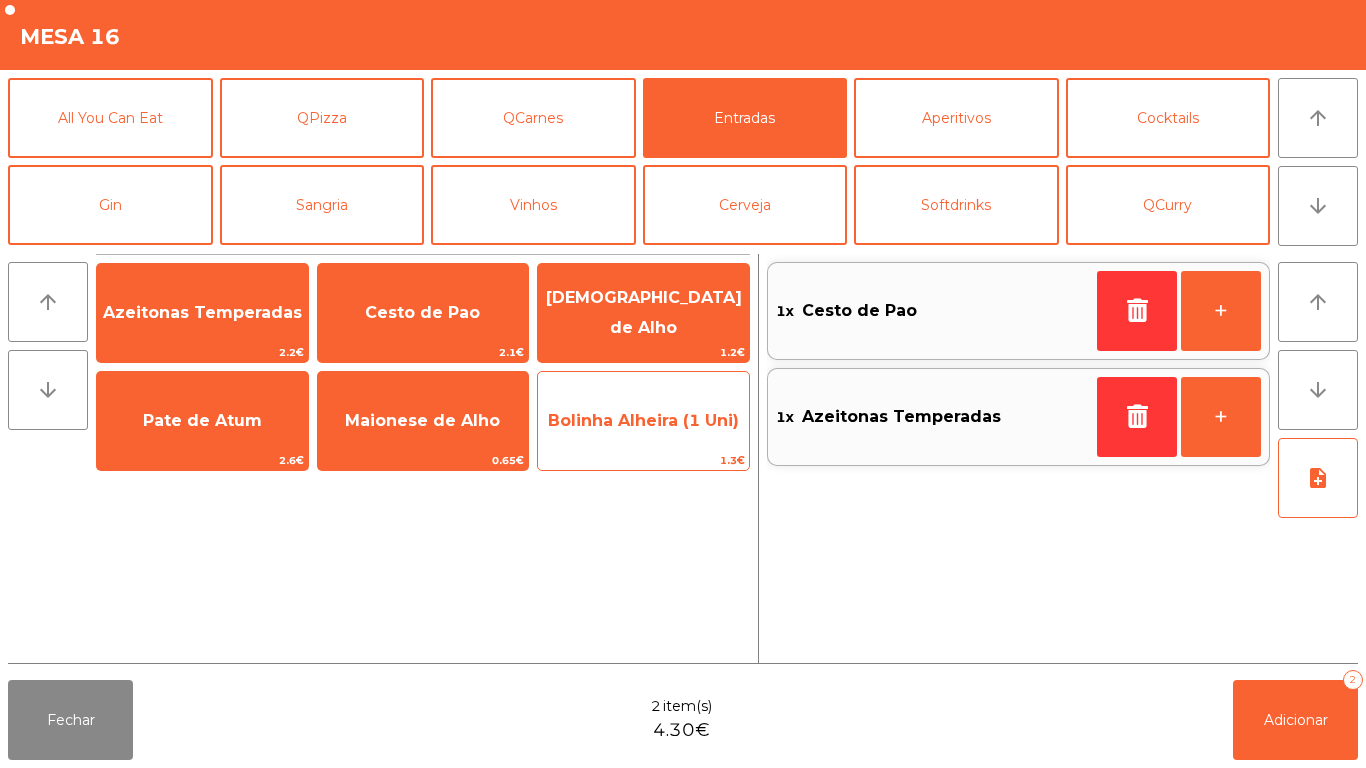 click on "Bolinha Alheira (1 Uni)" 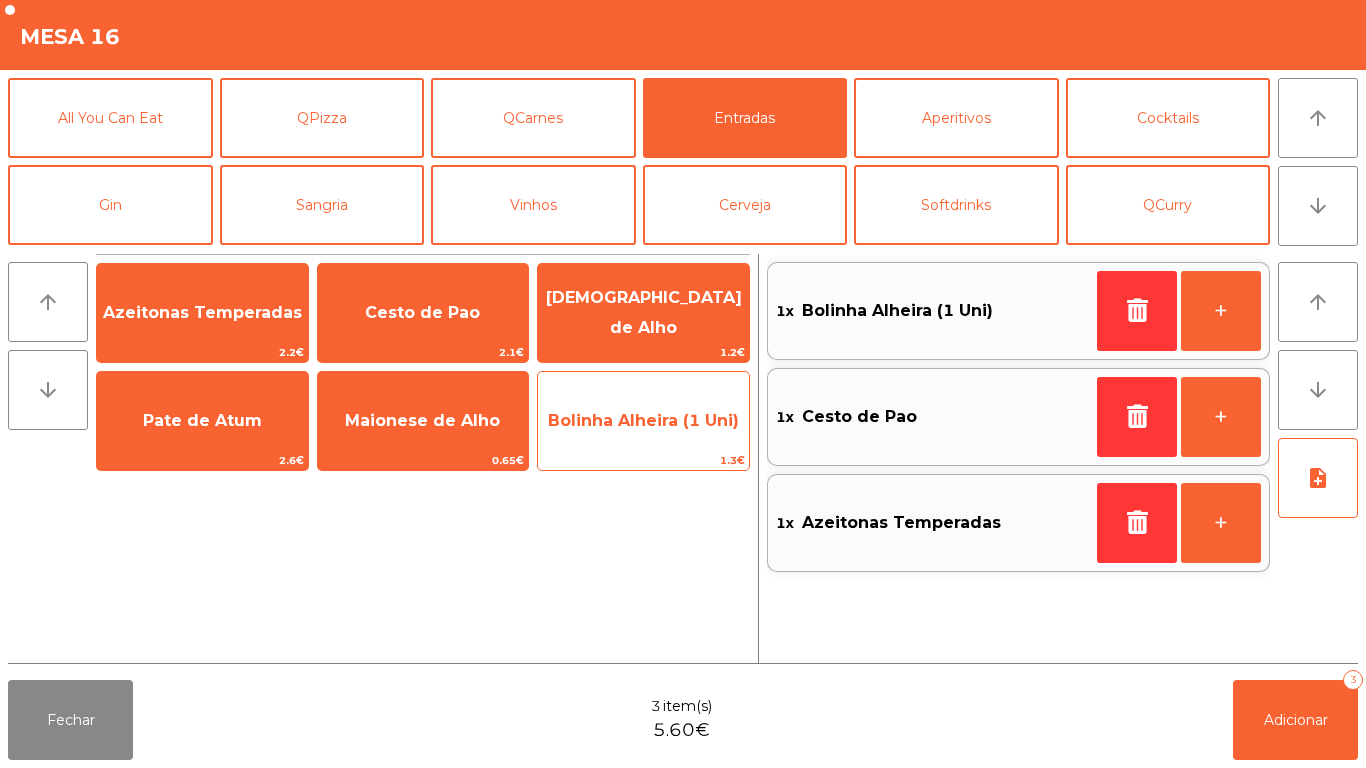 click on "Bolinha Alheira (1 Uni)" 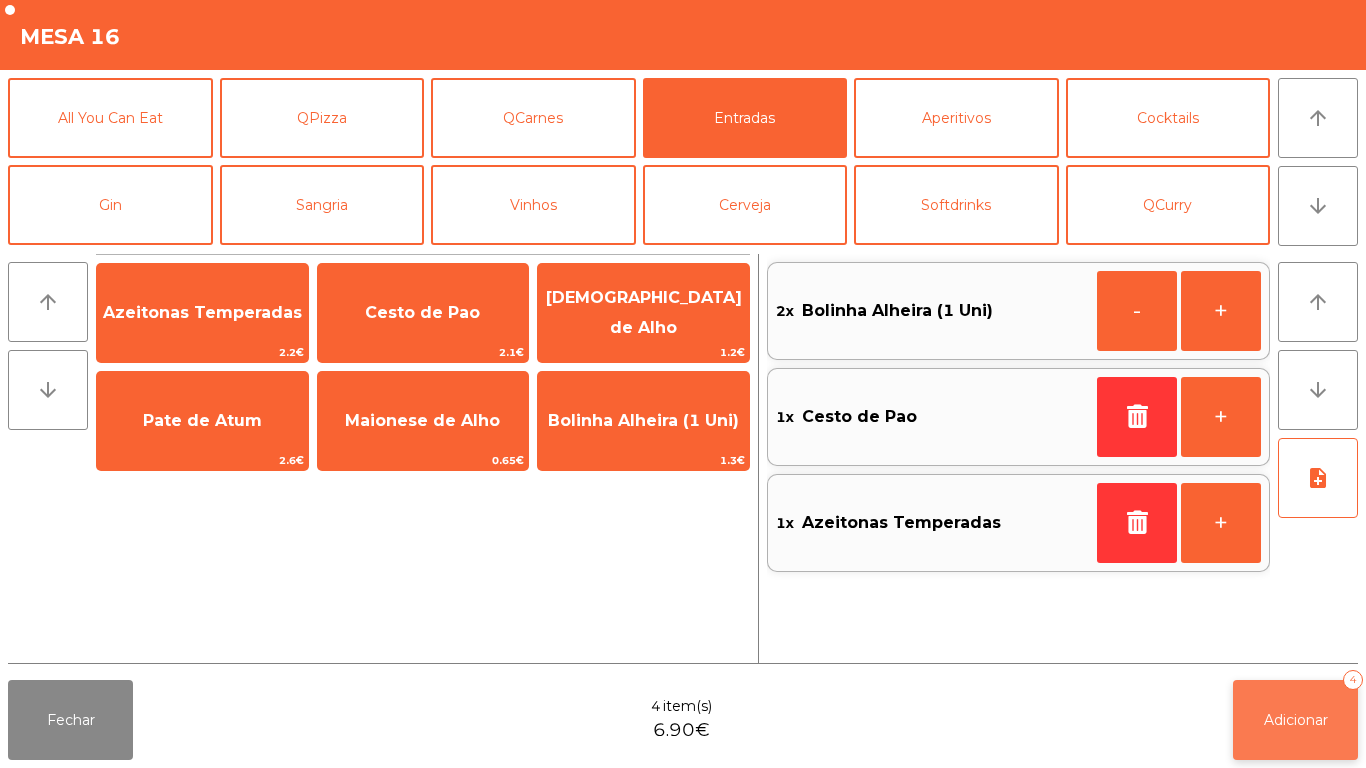 click on "Adicionar   4" 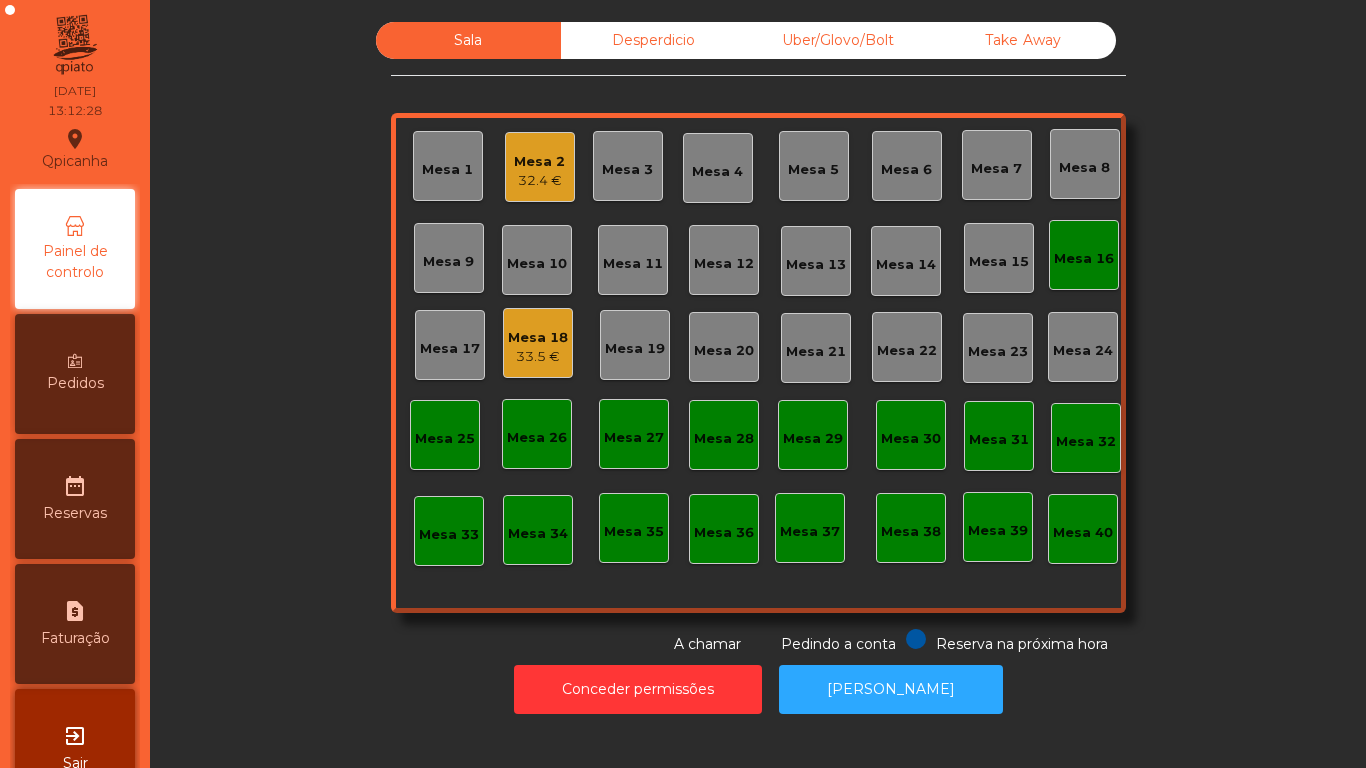 click on "Mesa 18" 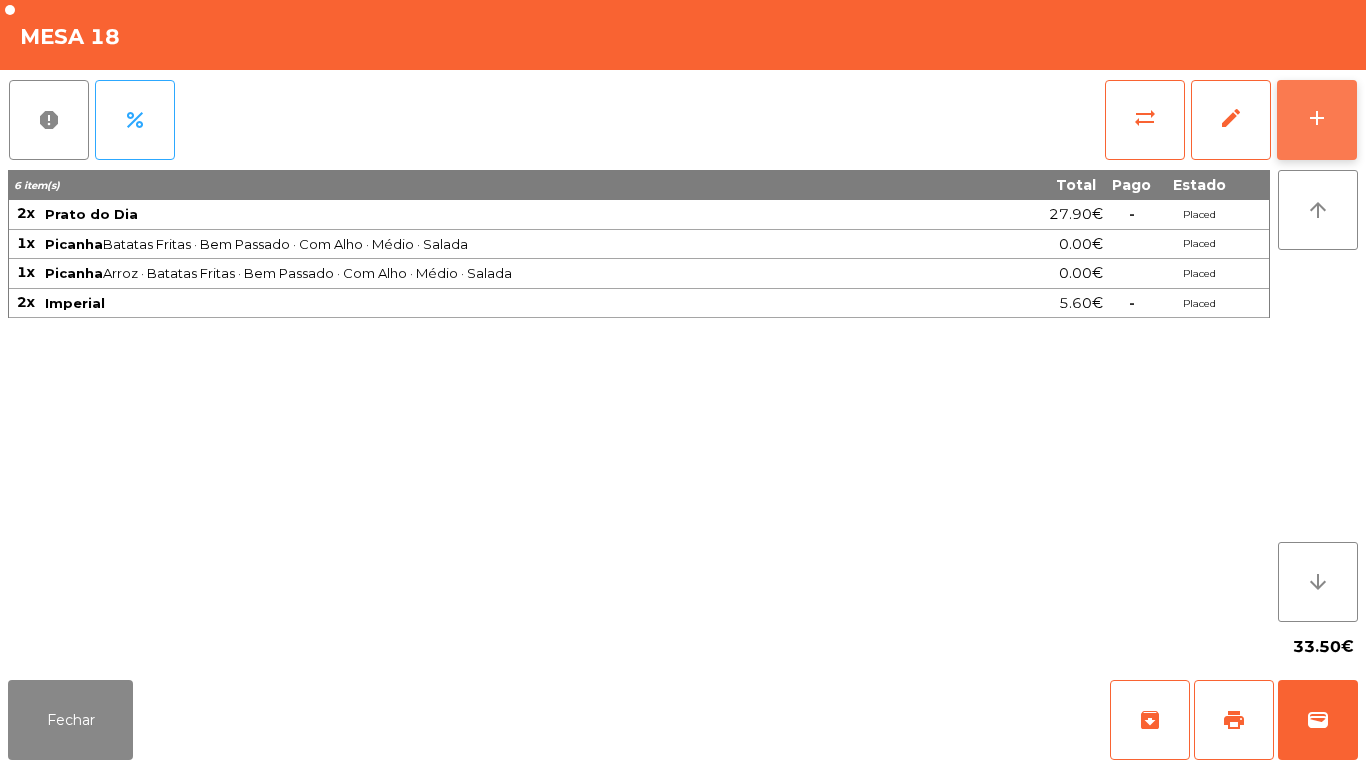 click on "add" 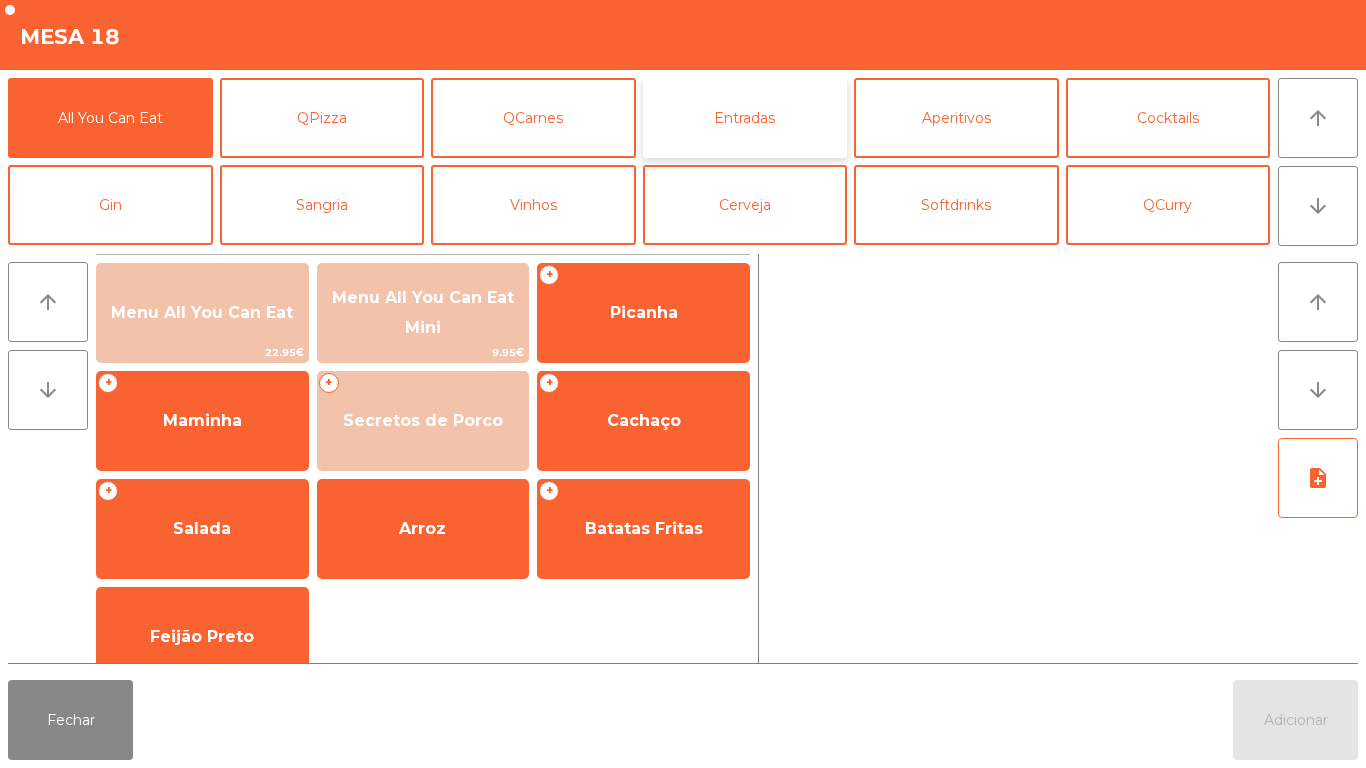 click on "Entradas" 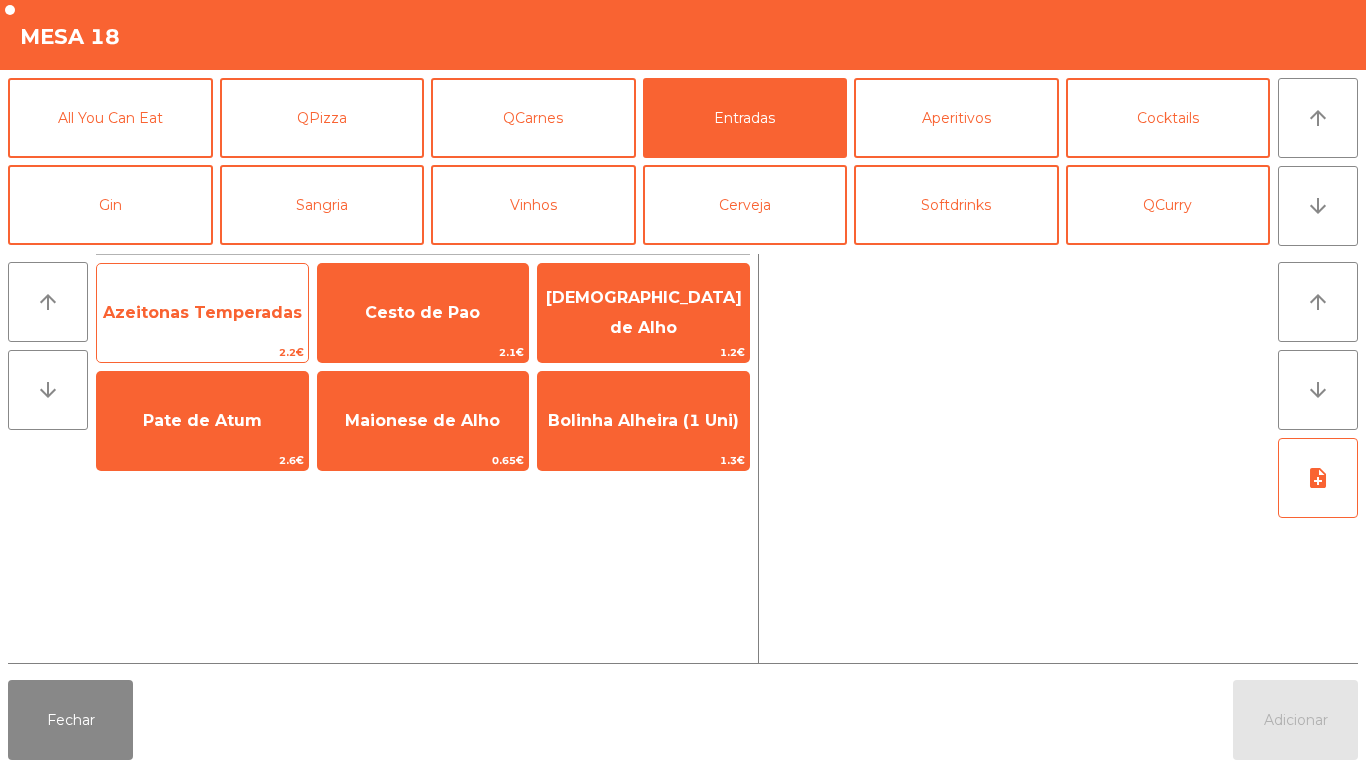 click on "Azeitonas Temperadas" 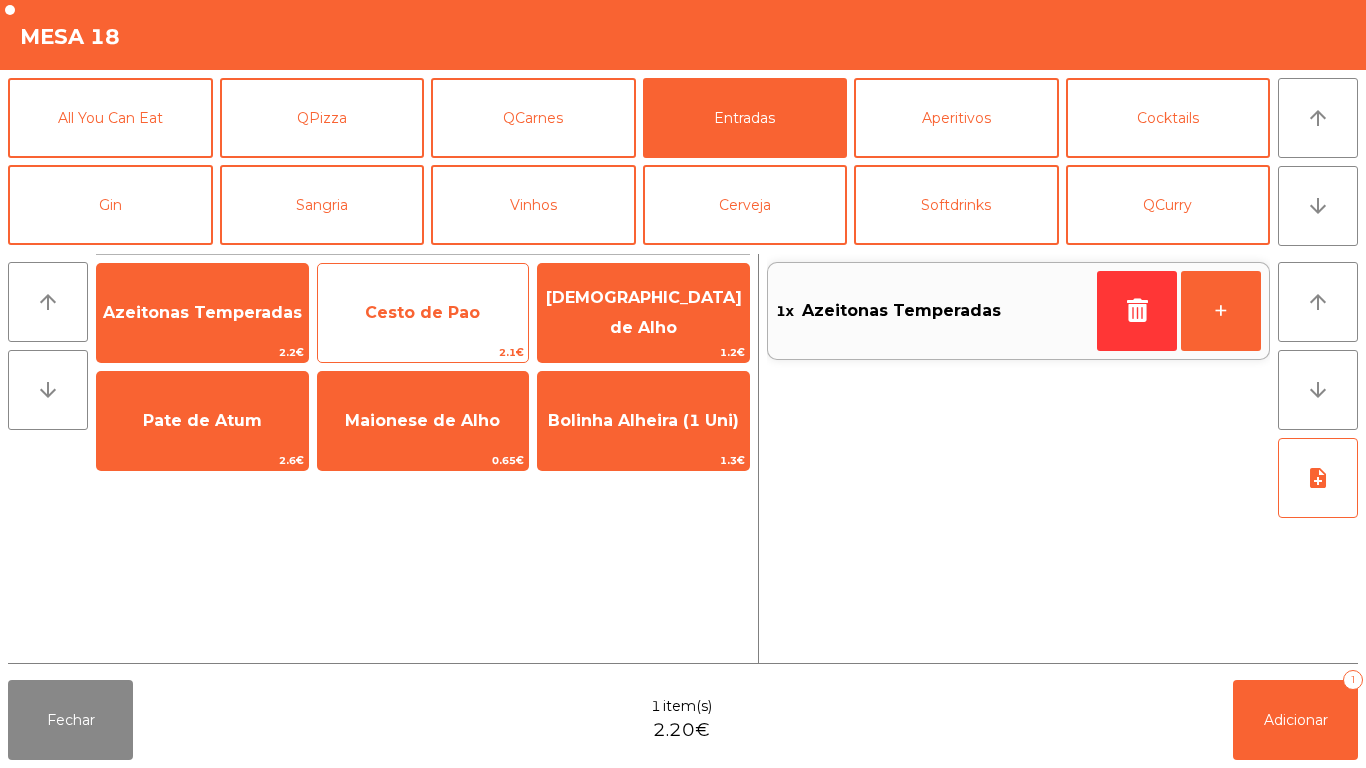 click on "Cesto de Pao" 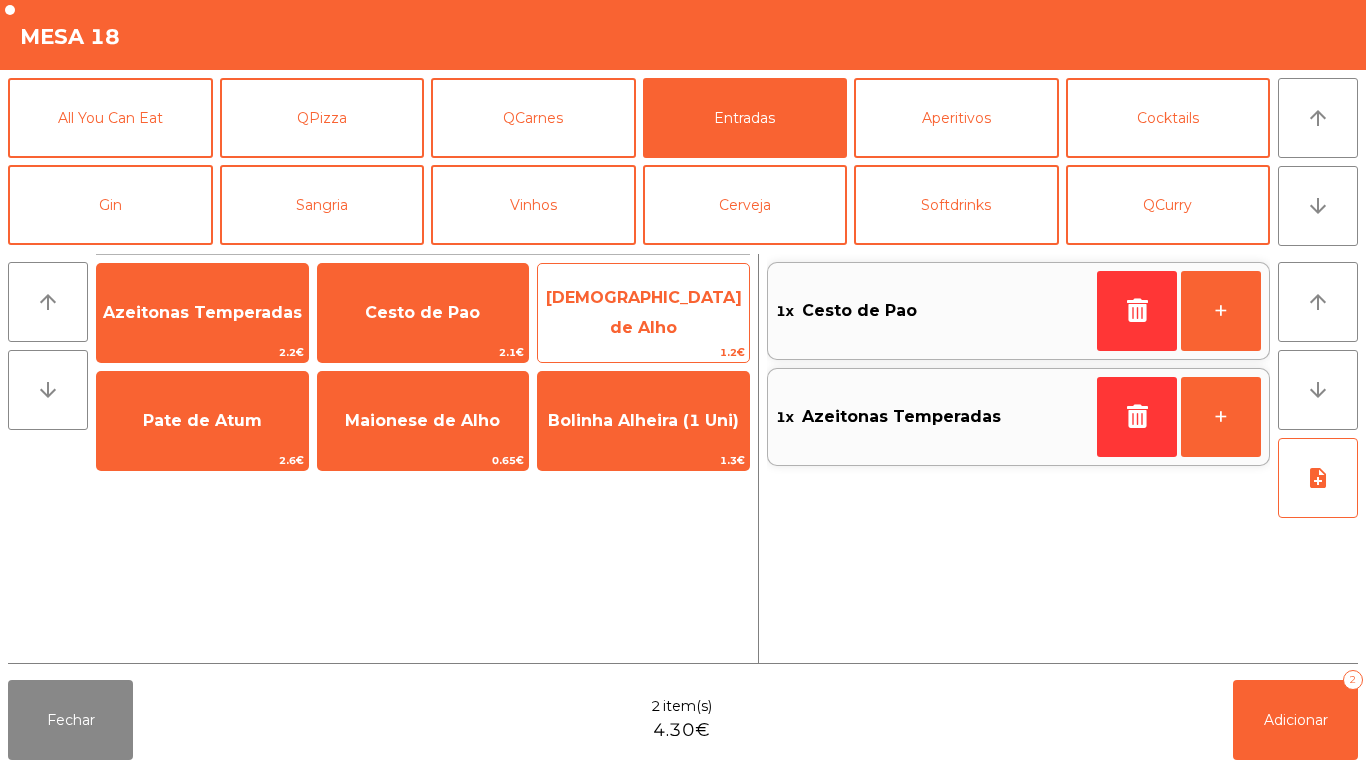 click on "[DEMOGRAPHIC_DATA] de Alho" 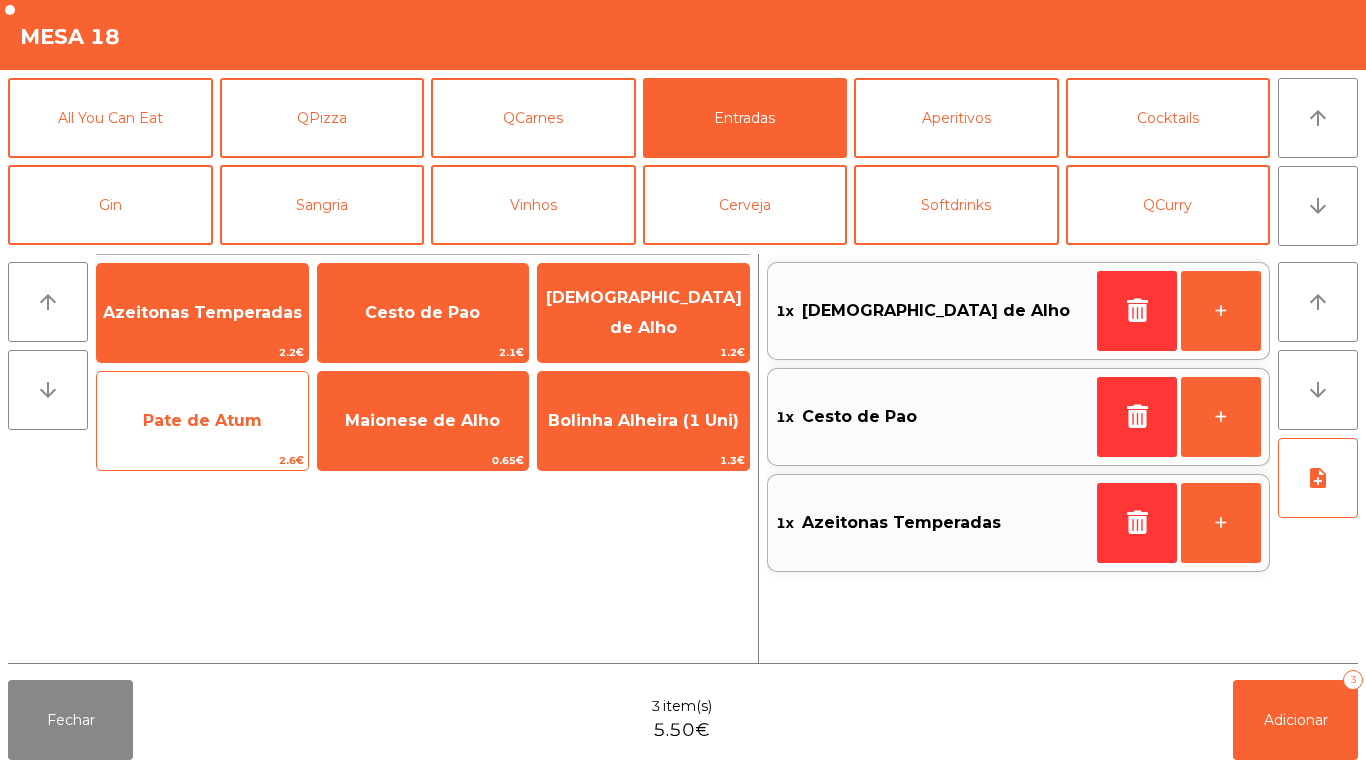 click on "Pate de Atum" 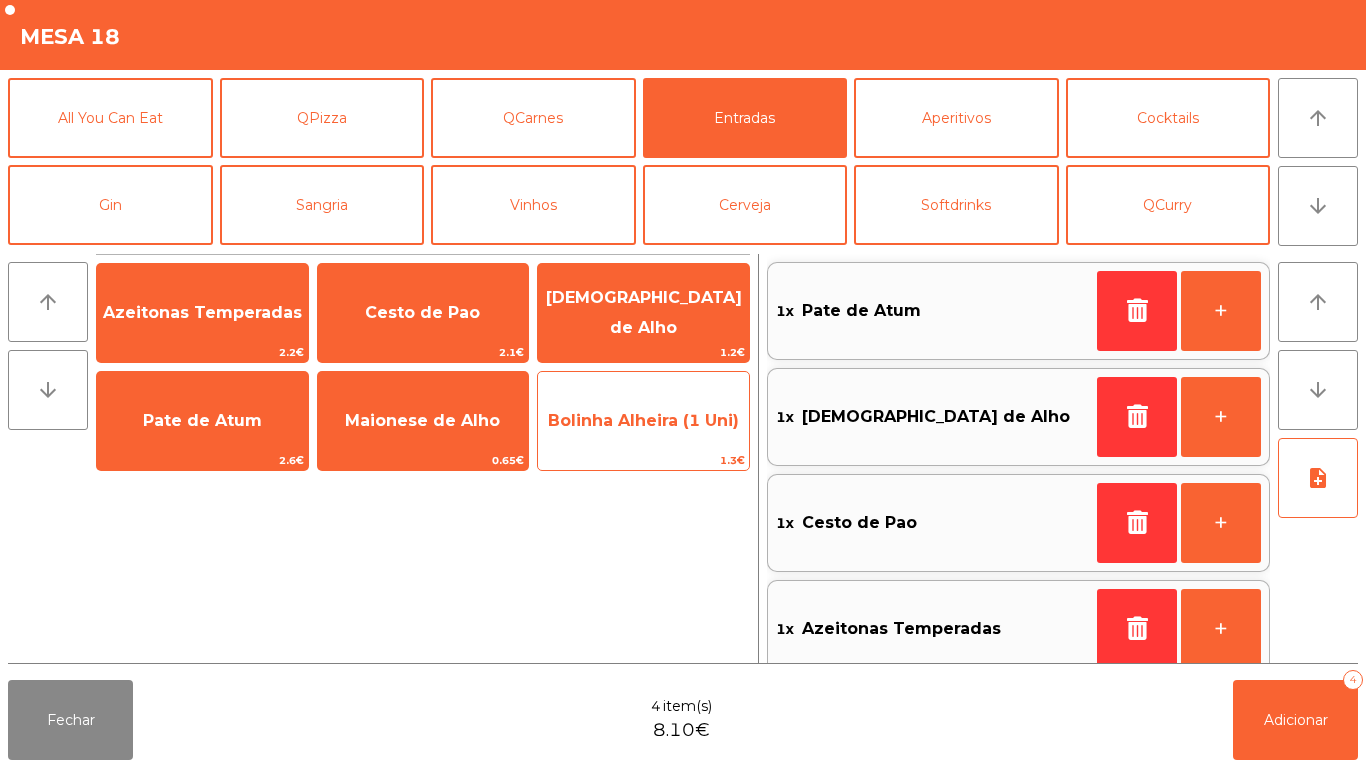 click on "Bolinha Alheira (1 Uni)" 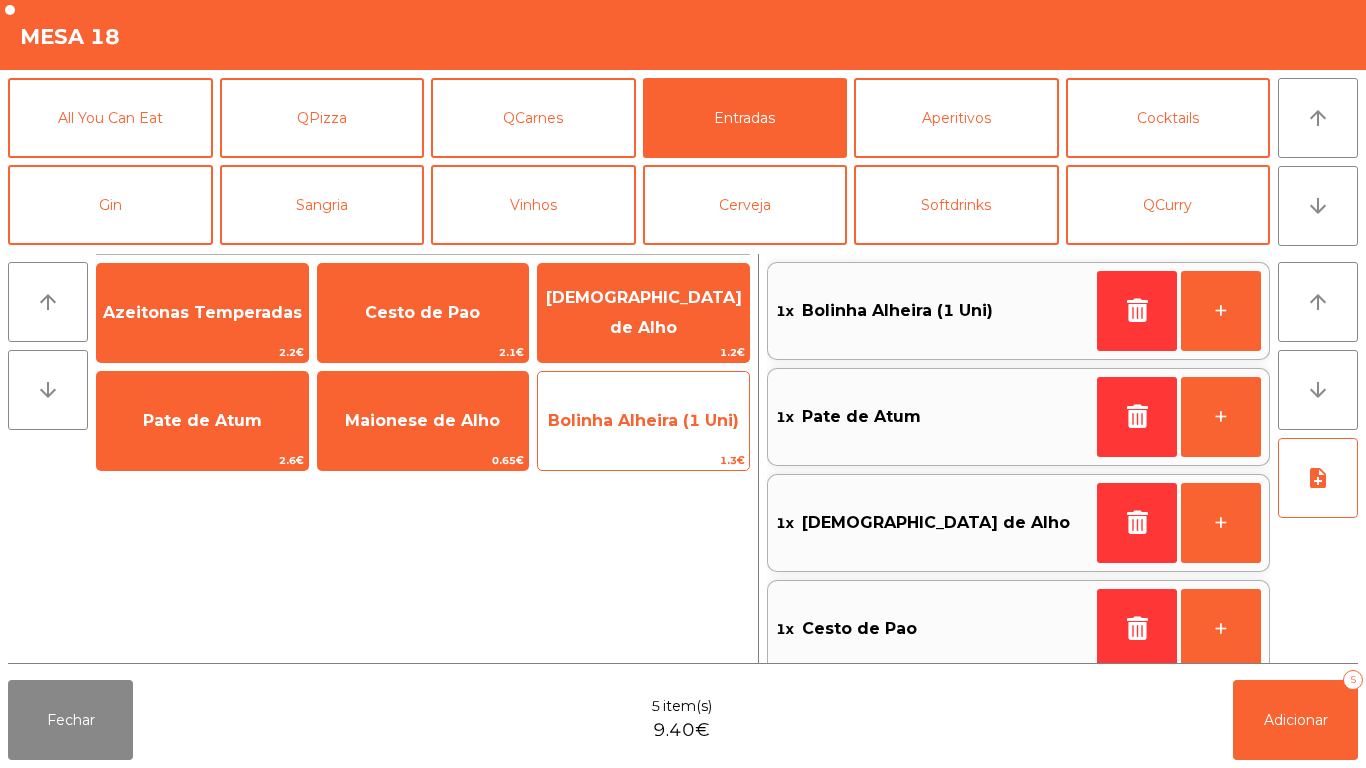 scroll, scrollTop: 8, scrollLeft: 0, axis: vertical 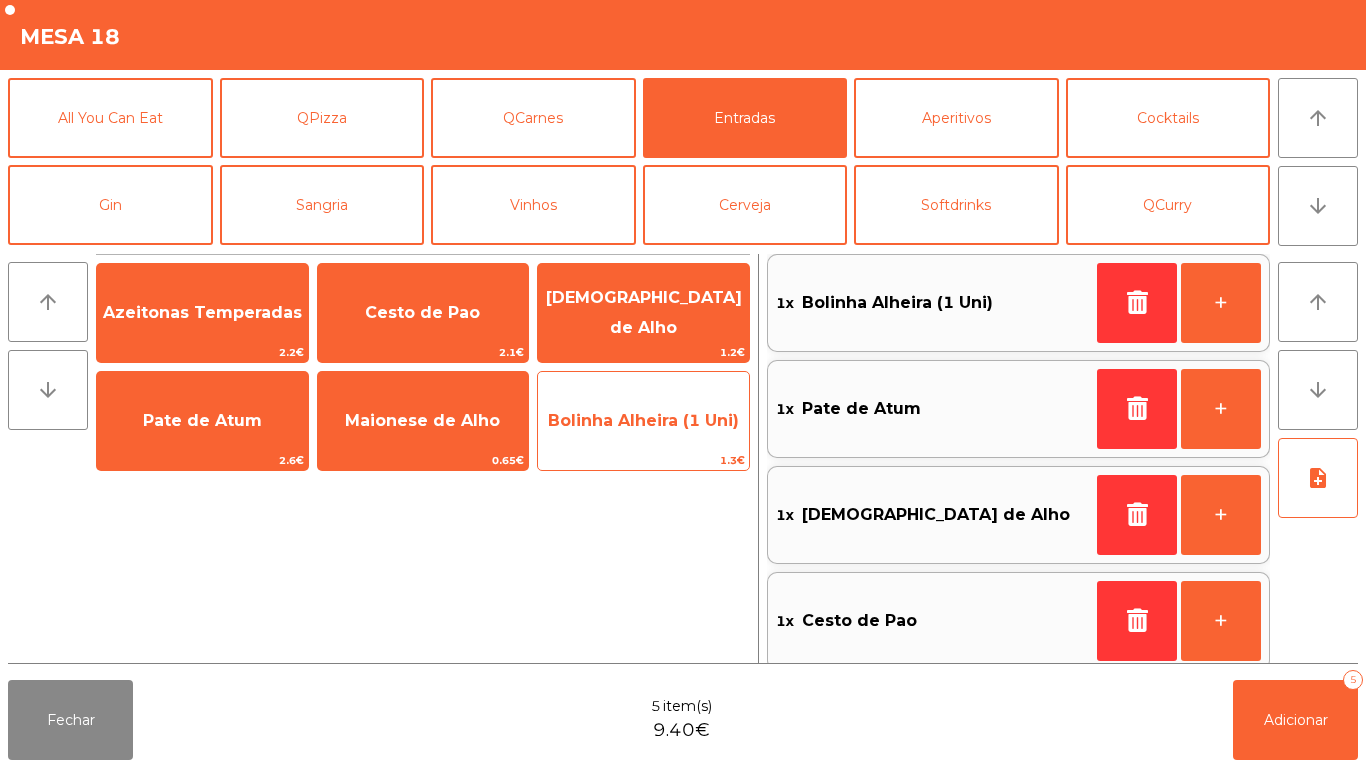 click on "Bolinha Alheira (1 Uni)" 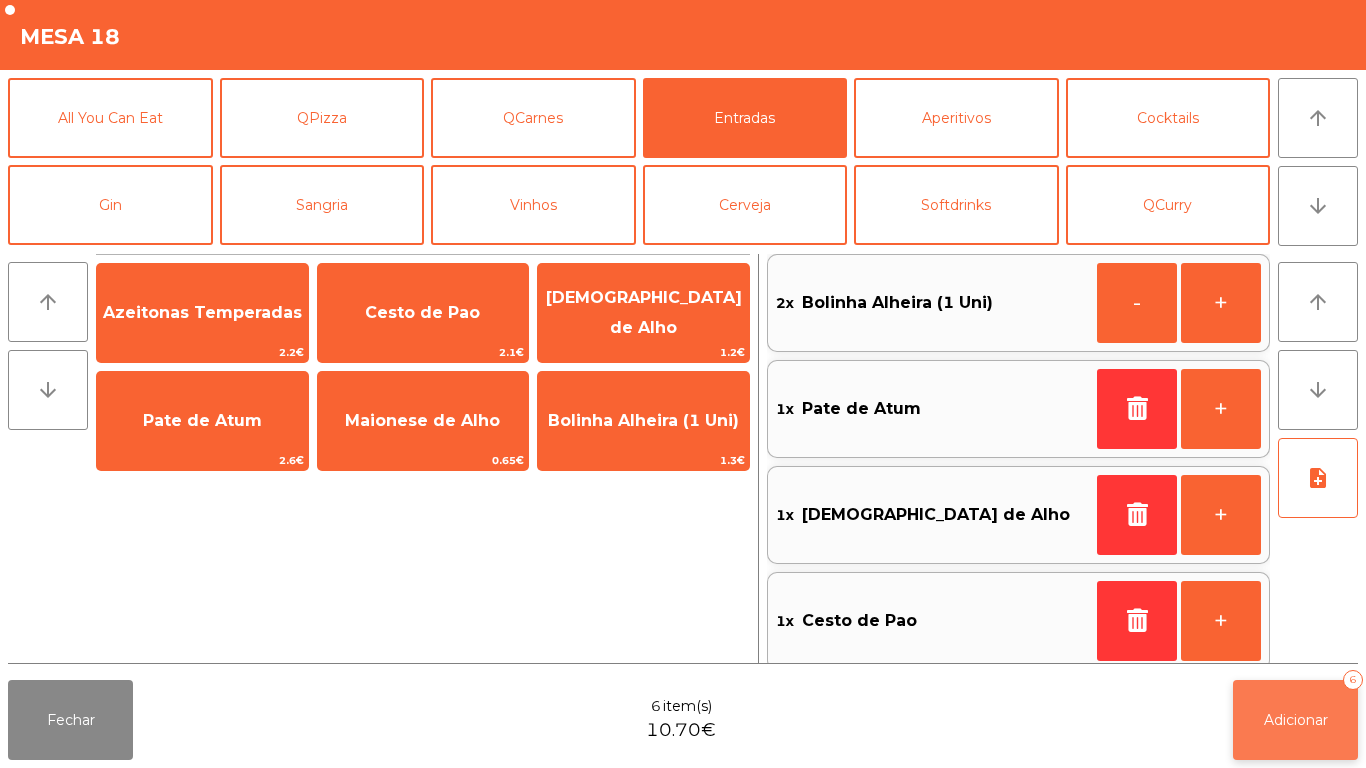click on "Adicionar" 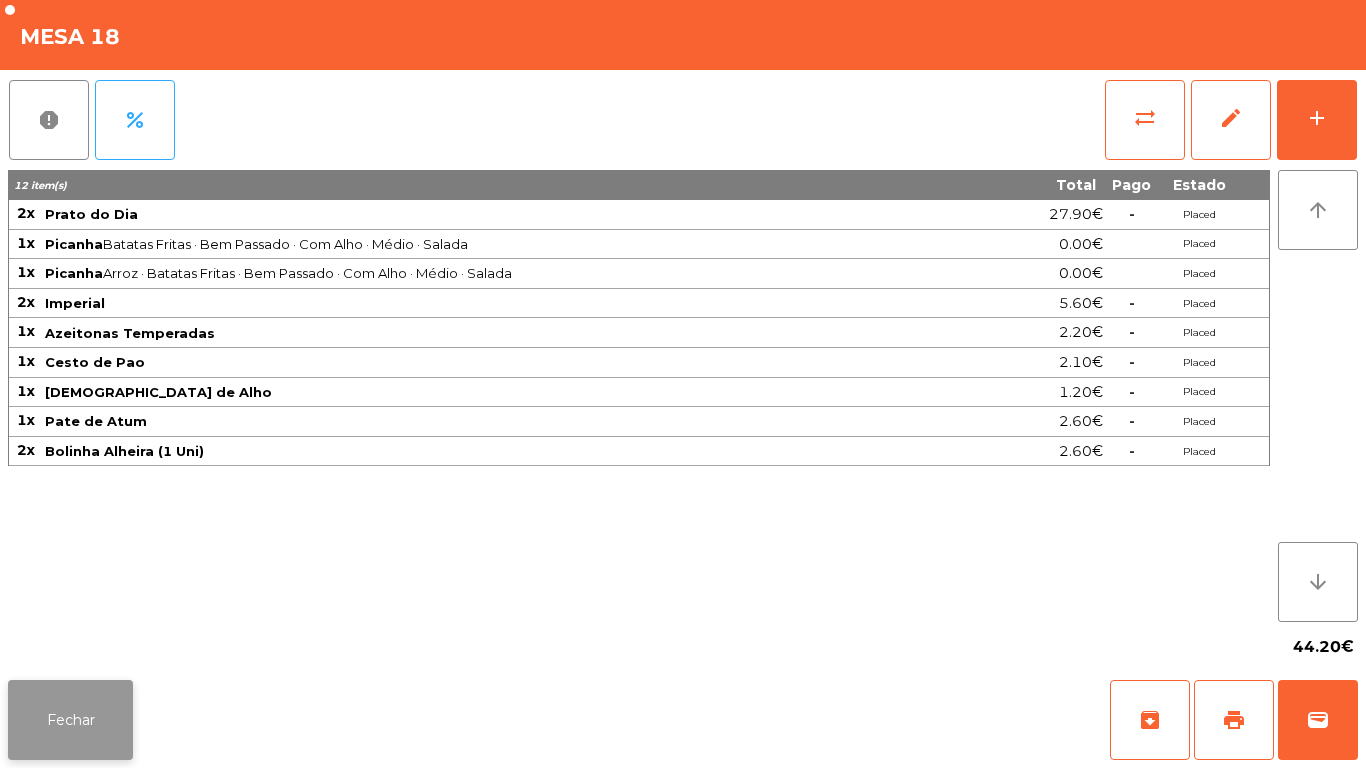 click on "Fechar" 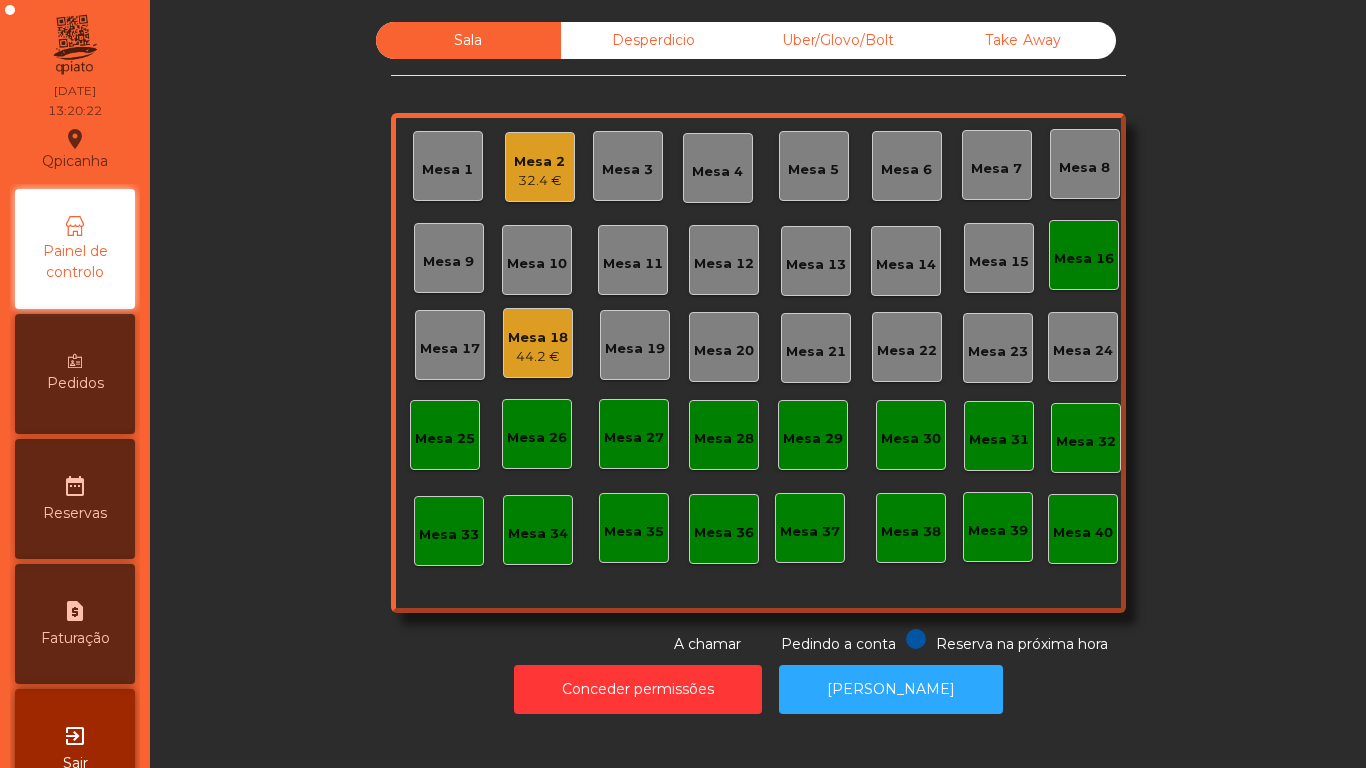 click on "Mesa 16" 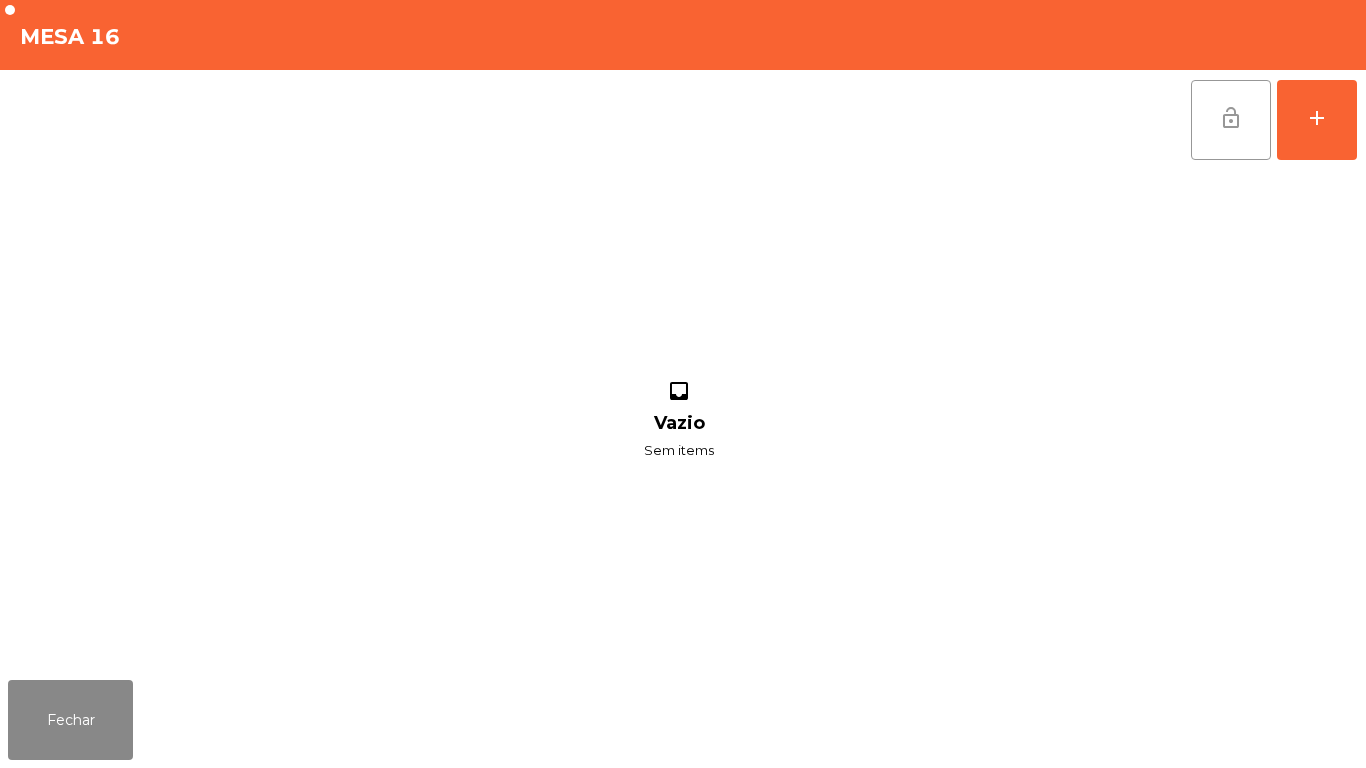 click on "lock_open" 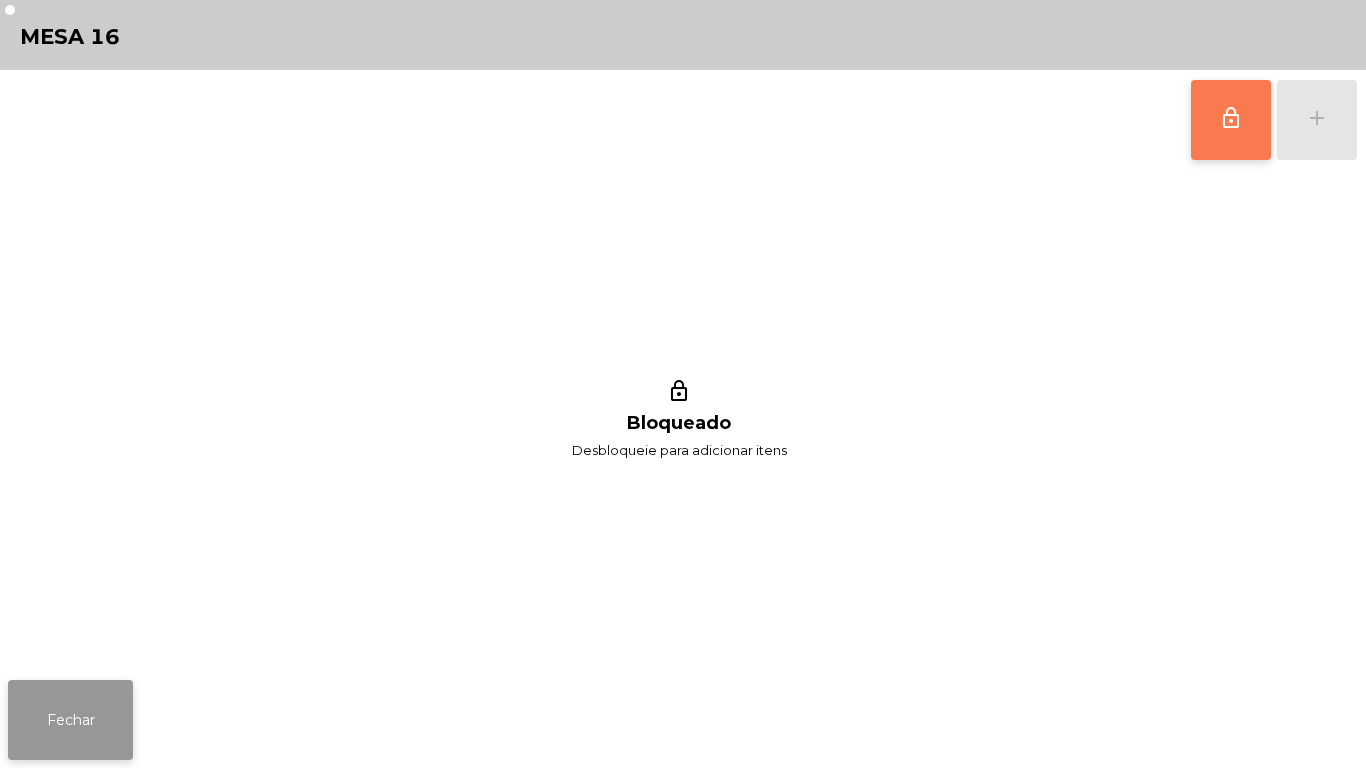 click on "Fechar" 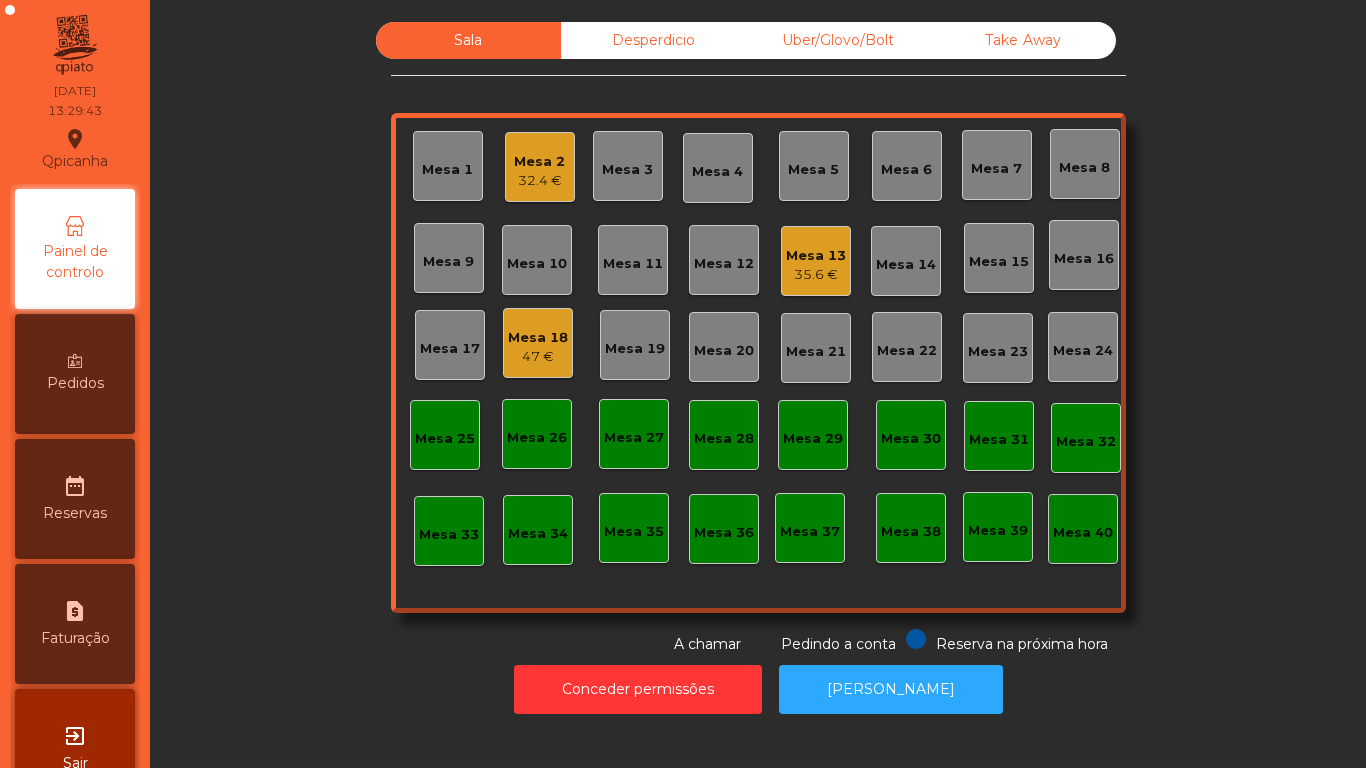 click on "35.6 €" 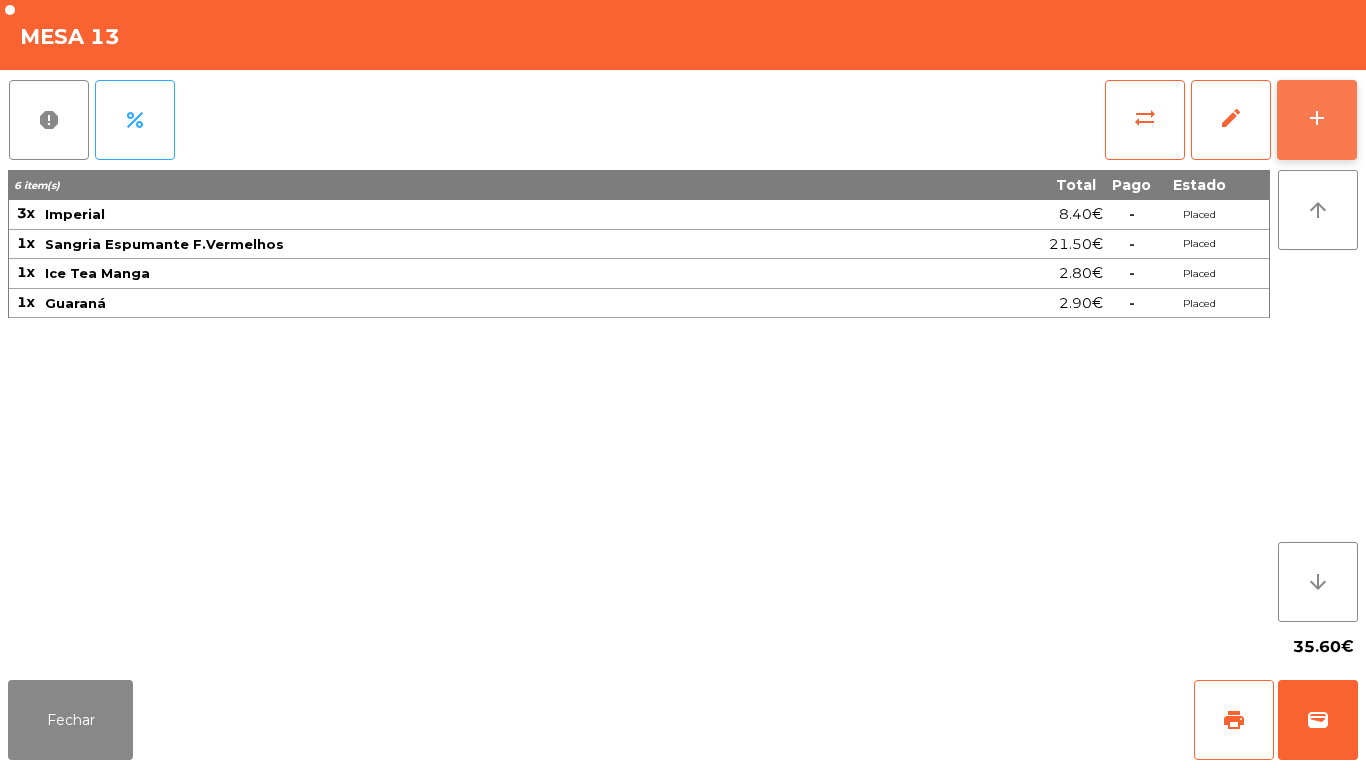click on "add" 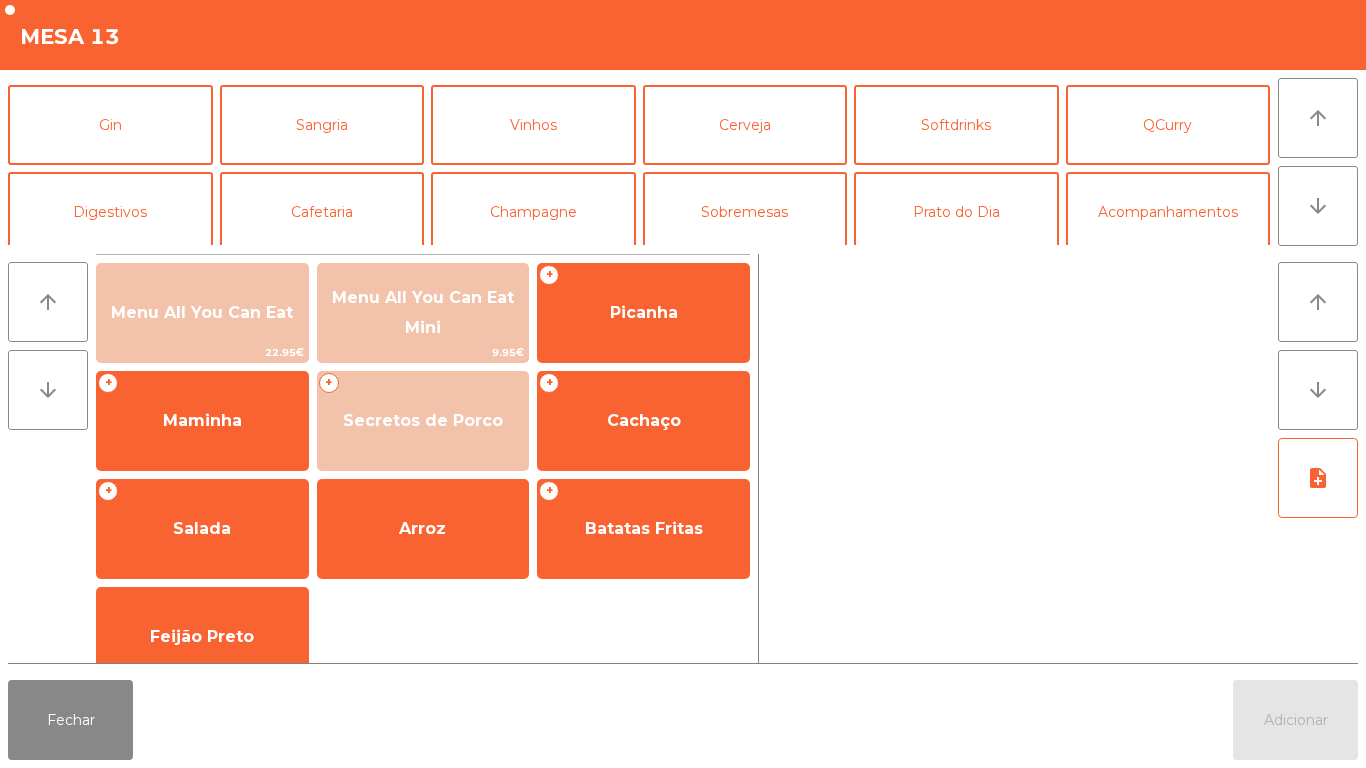 scroll, scrollTop: 95, scrollLeft: 0, axis: vertical 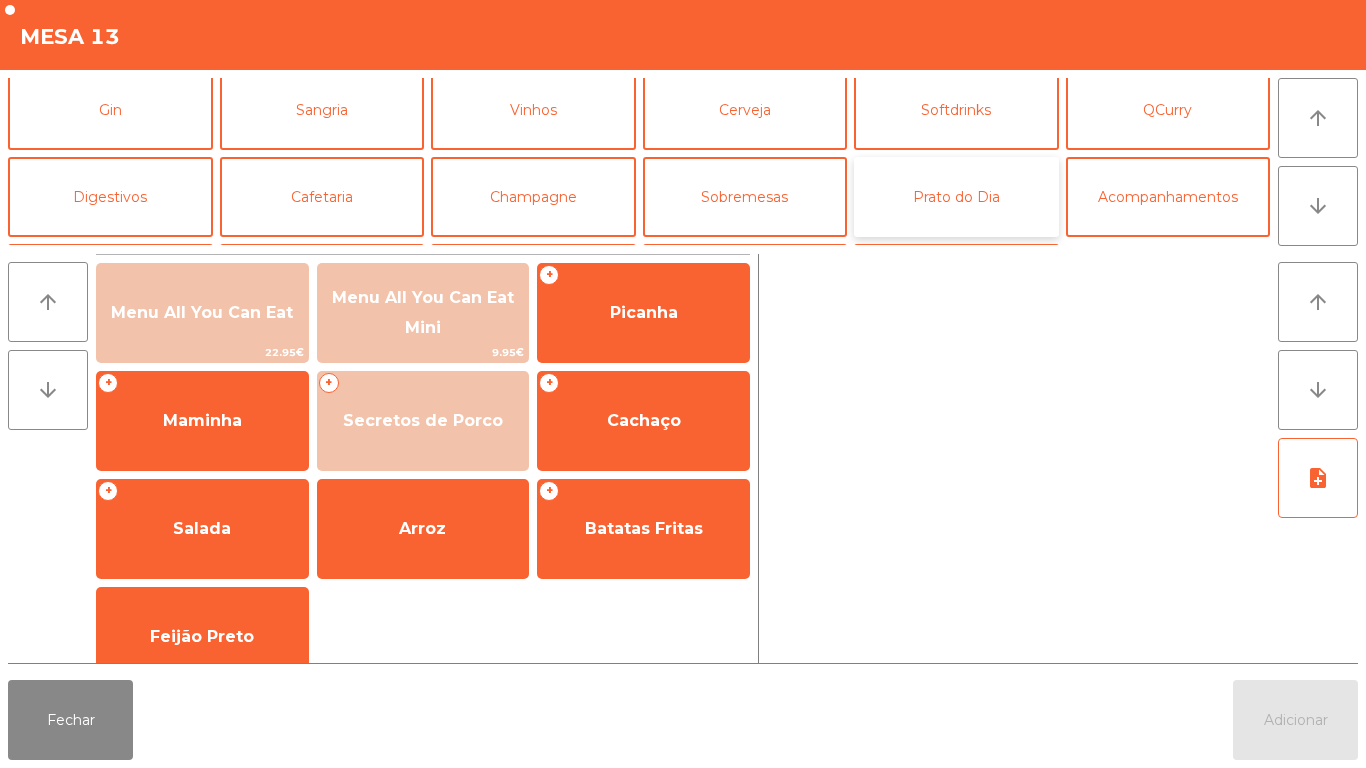 click on "Prato do Dia" 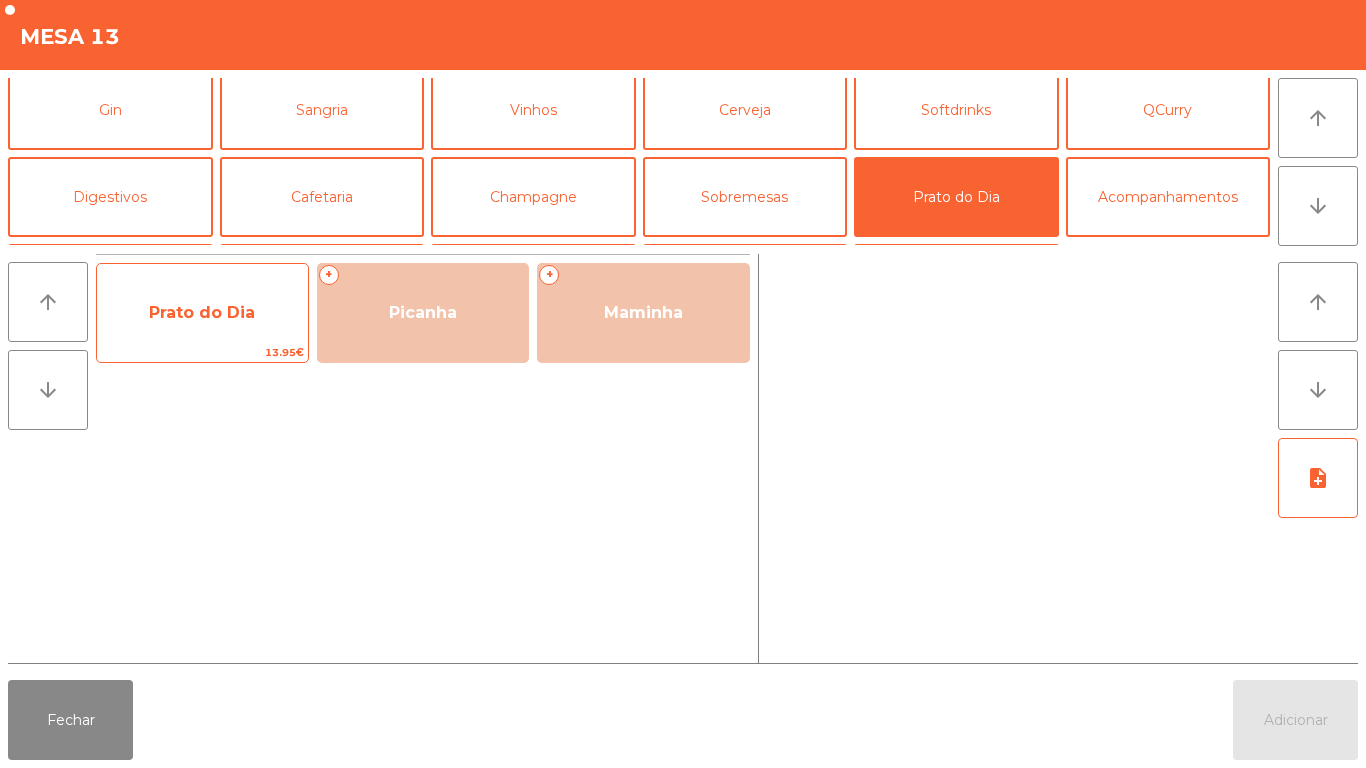 click on "Prato do Dia" 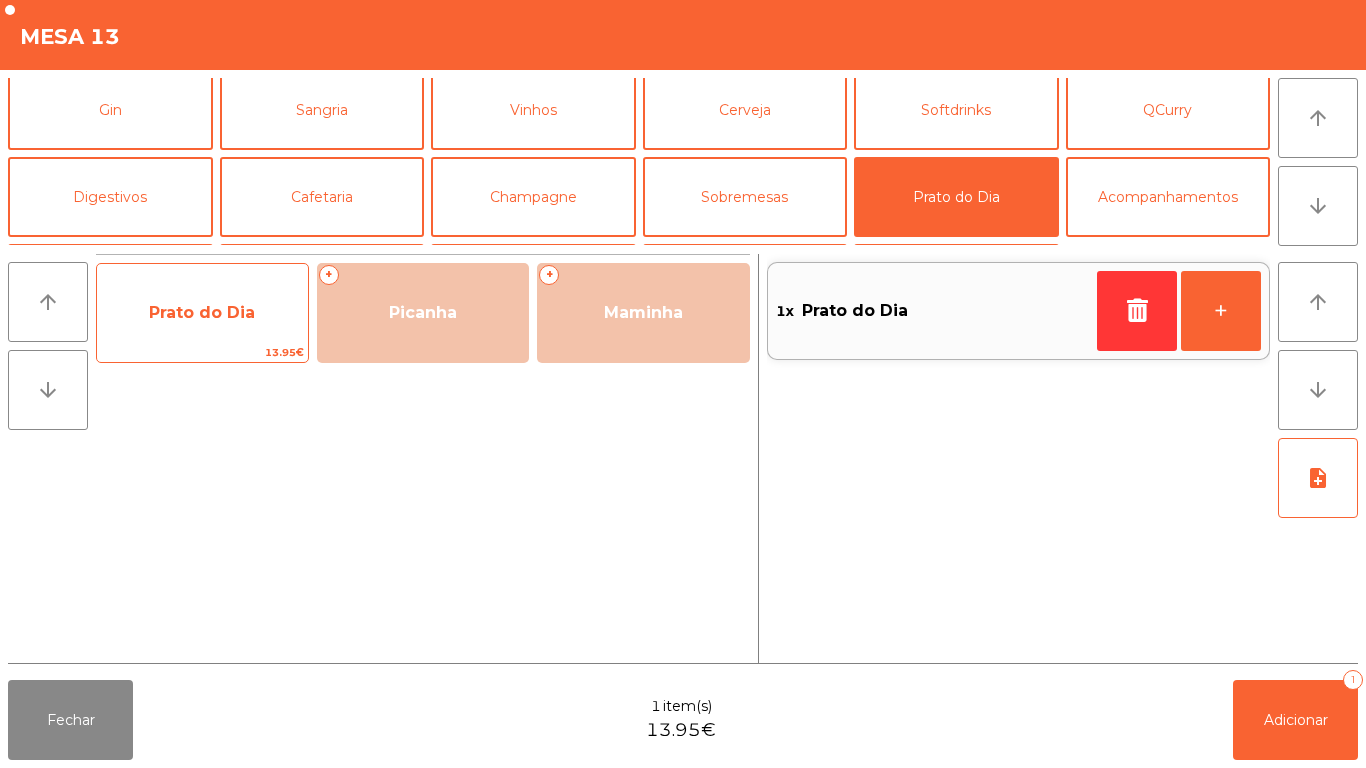 click on "Prato do Dia" 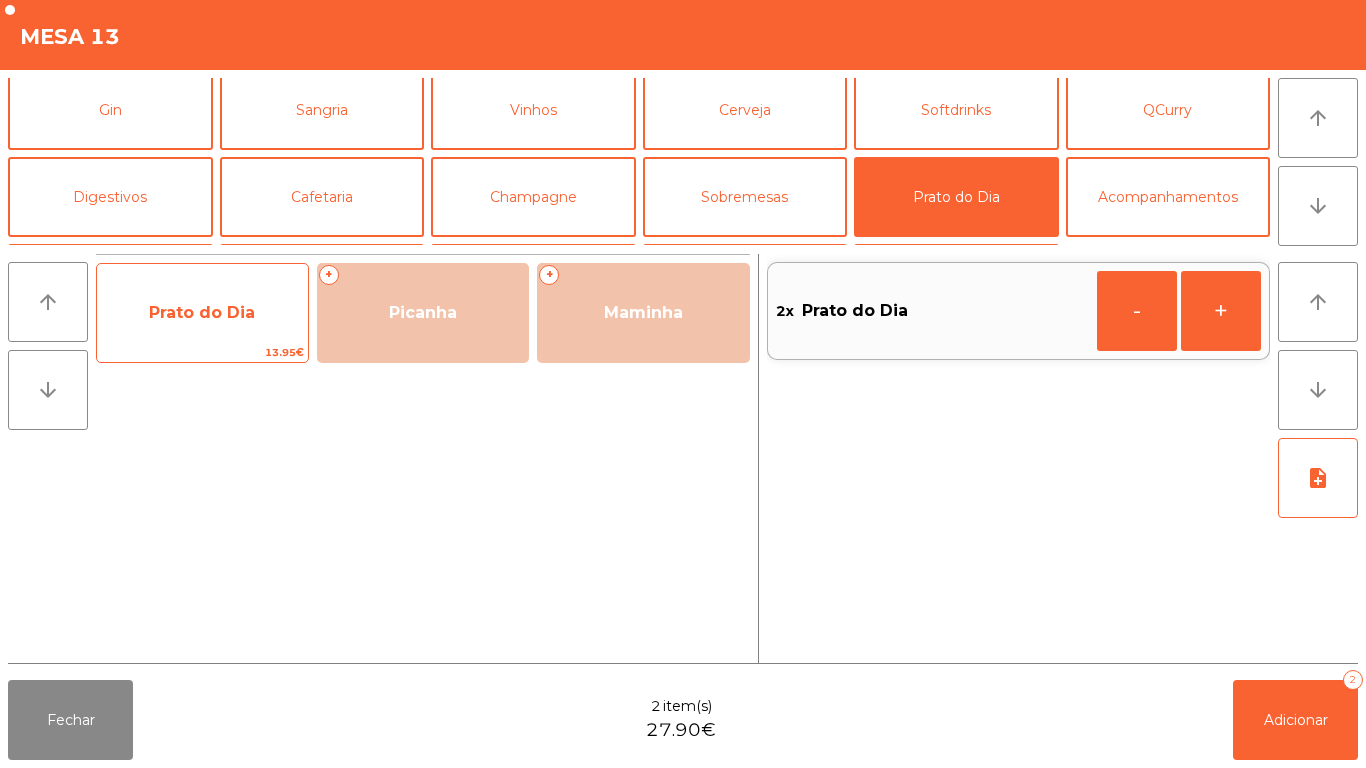 click on "Prato do Dia" 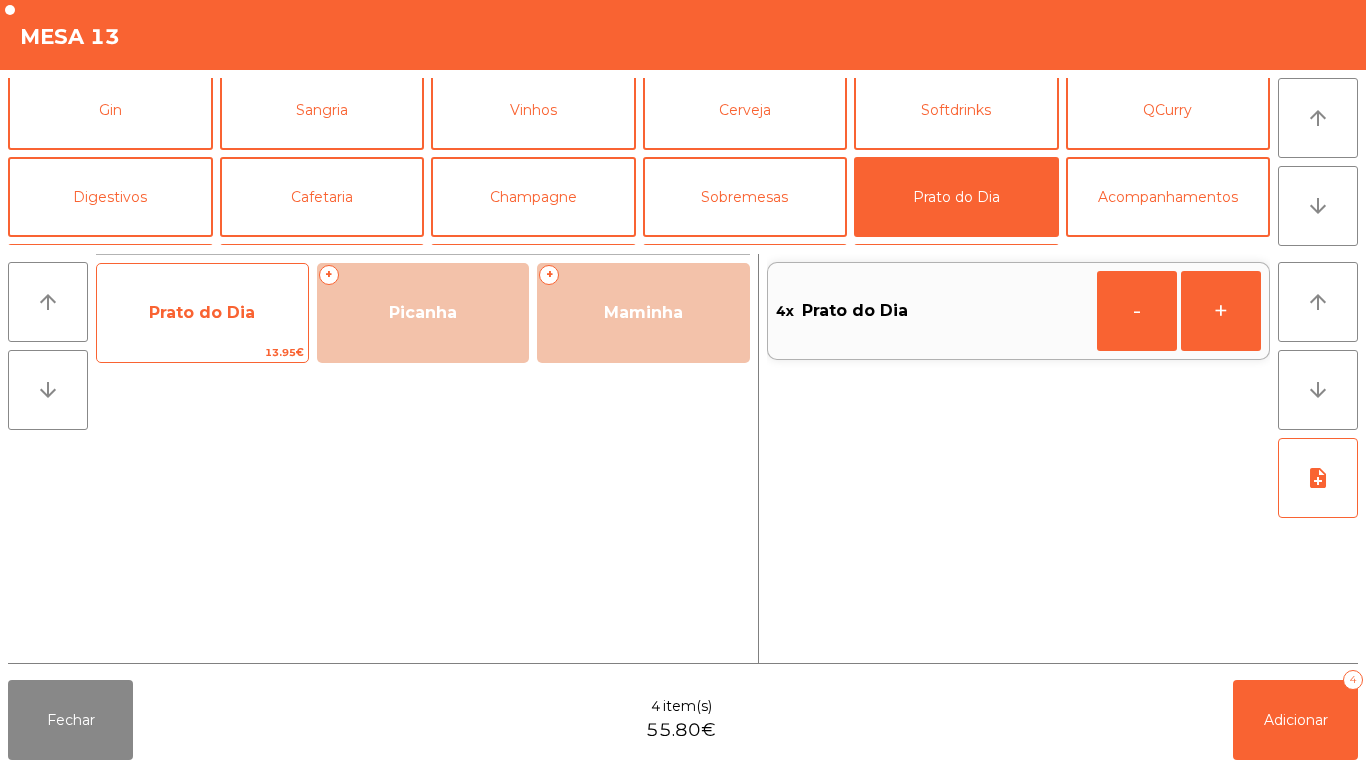 click on "Prato do Dia" 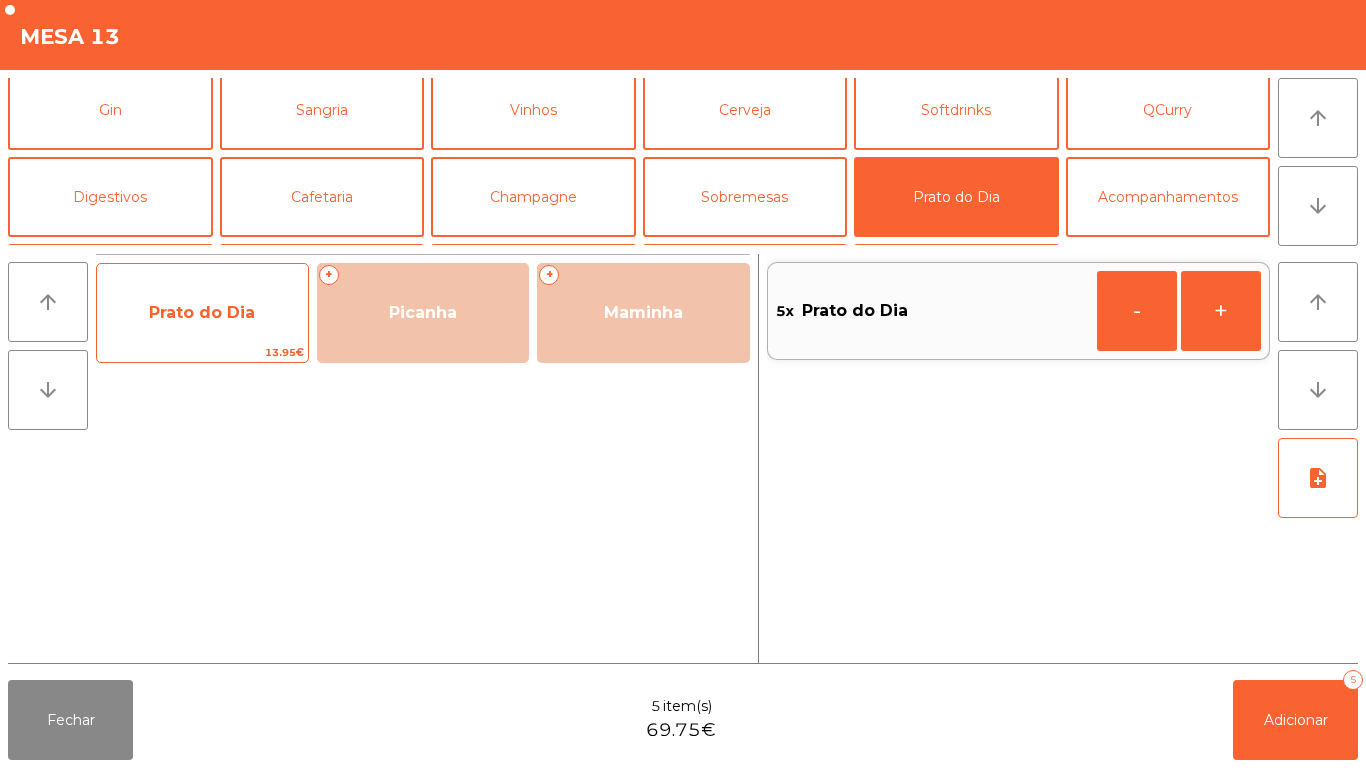 click on "Prato do Dia" 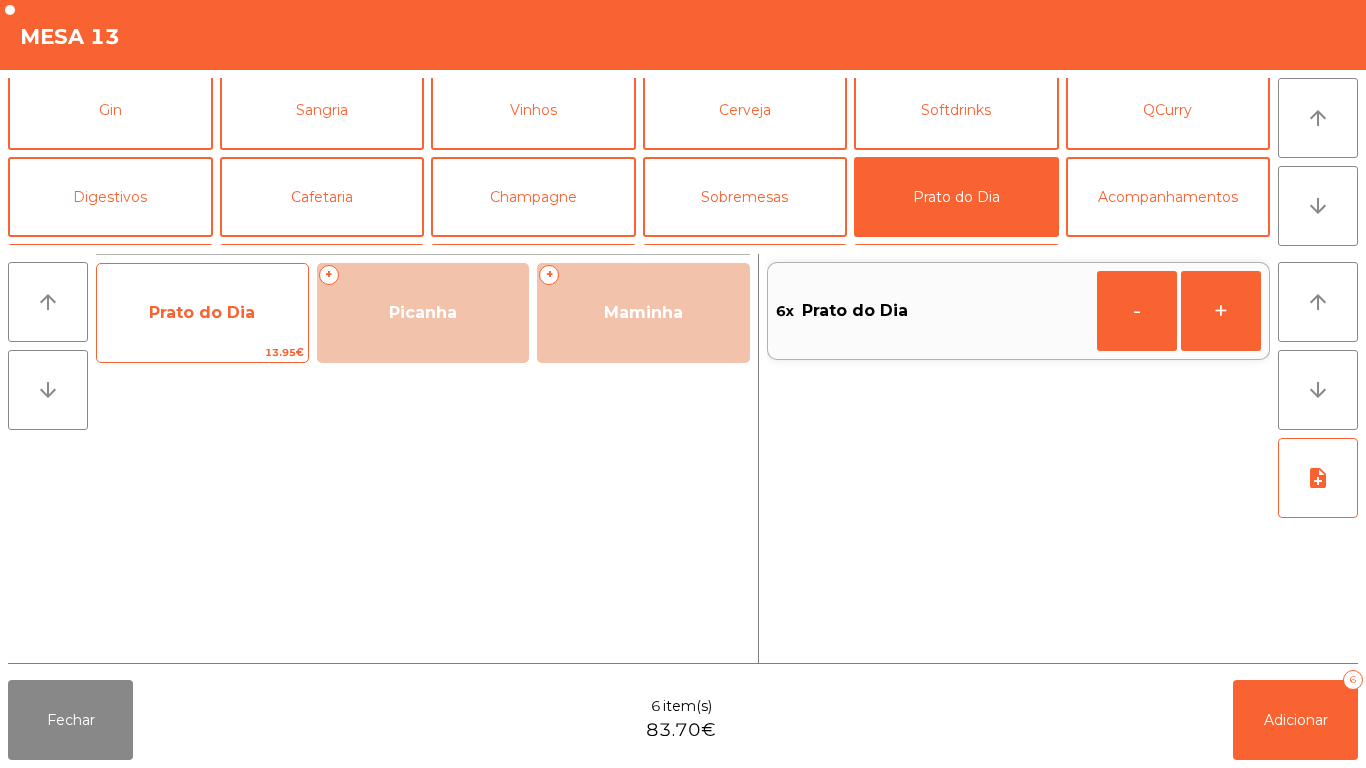 click on "Prato do Dia" 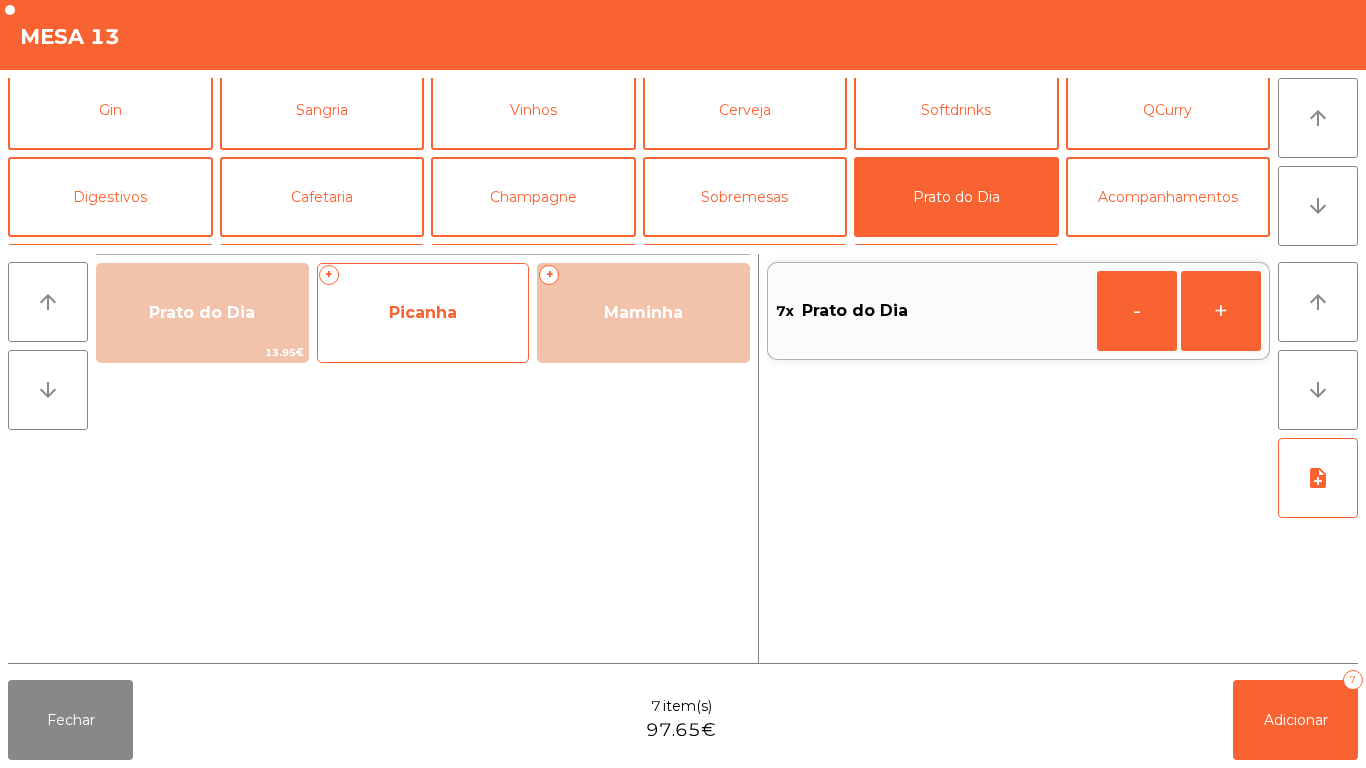 click on "Picanha" 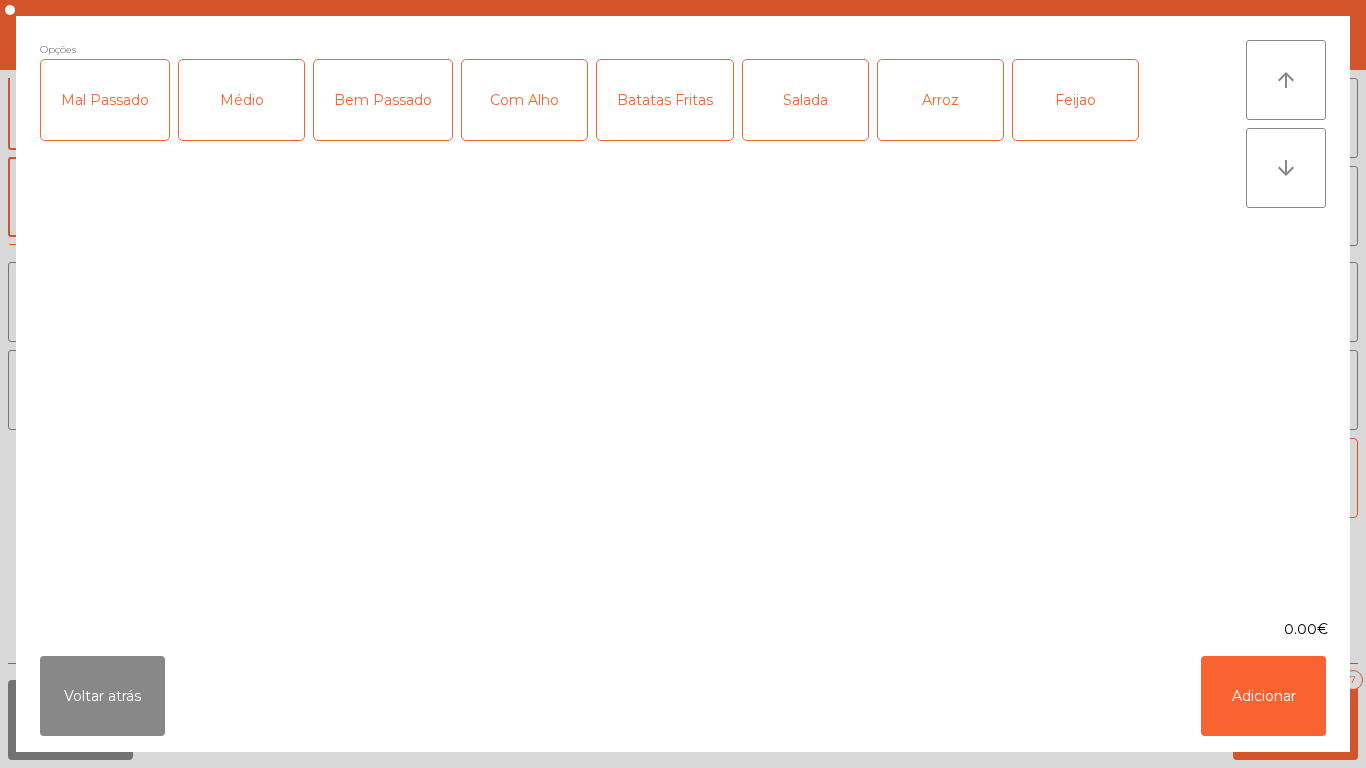 click on "Médio" 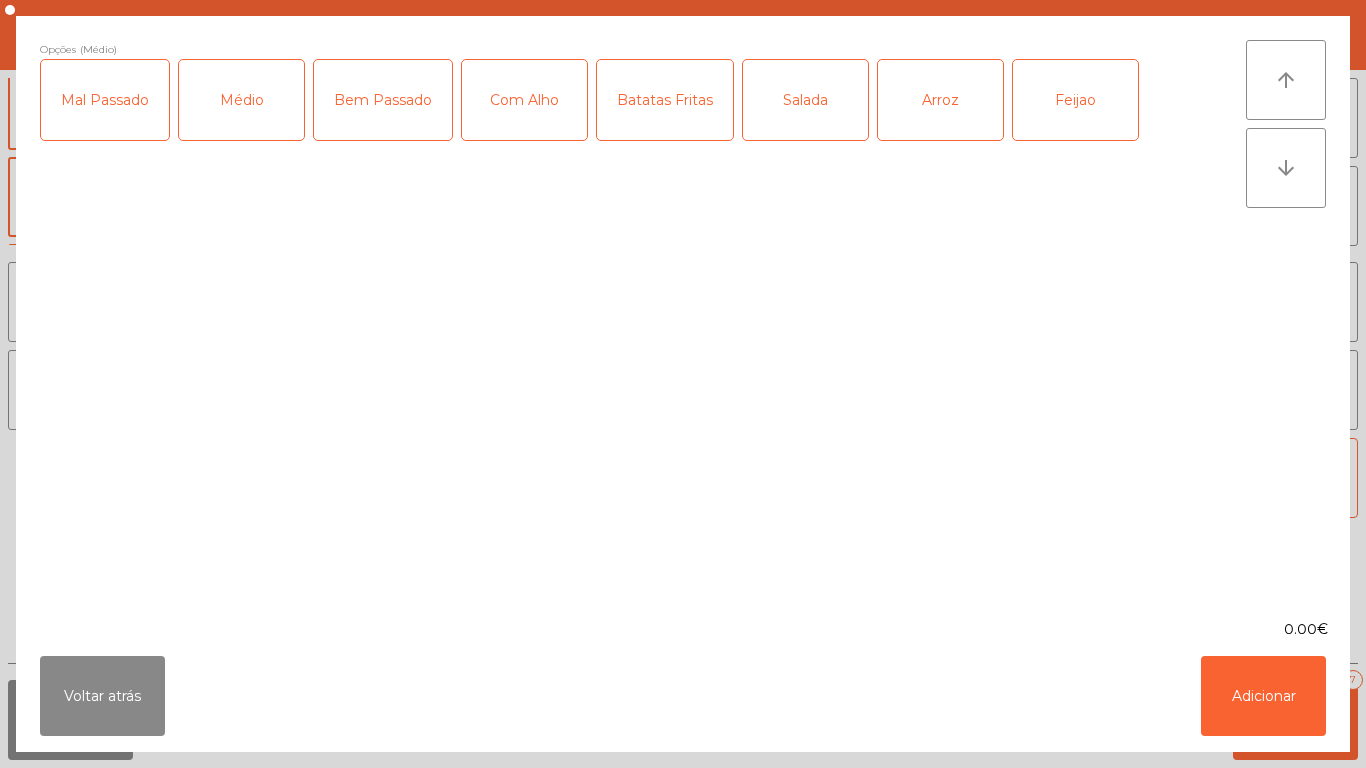 click on "Mal Passado" 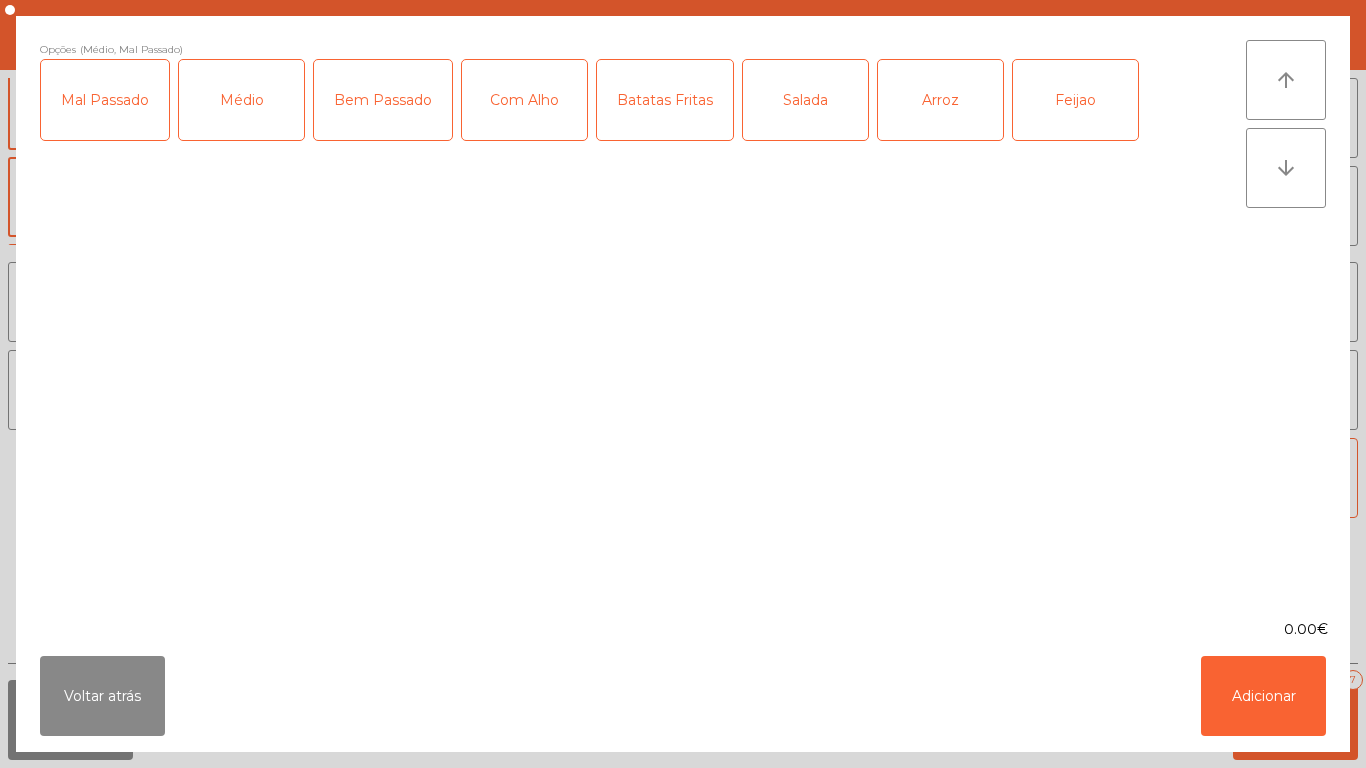 click on "Com Alho" 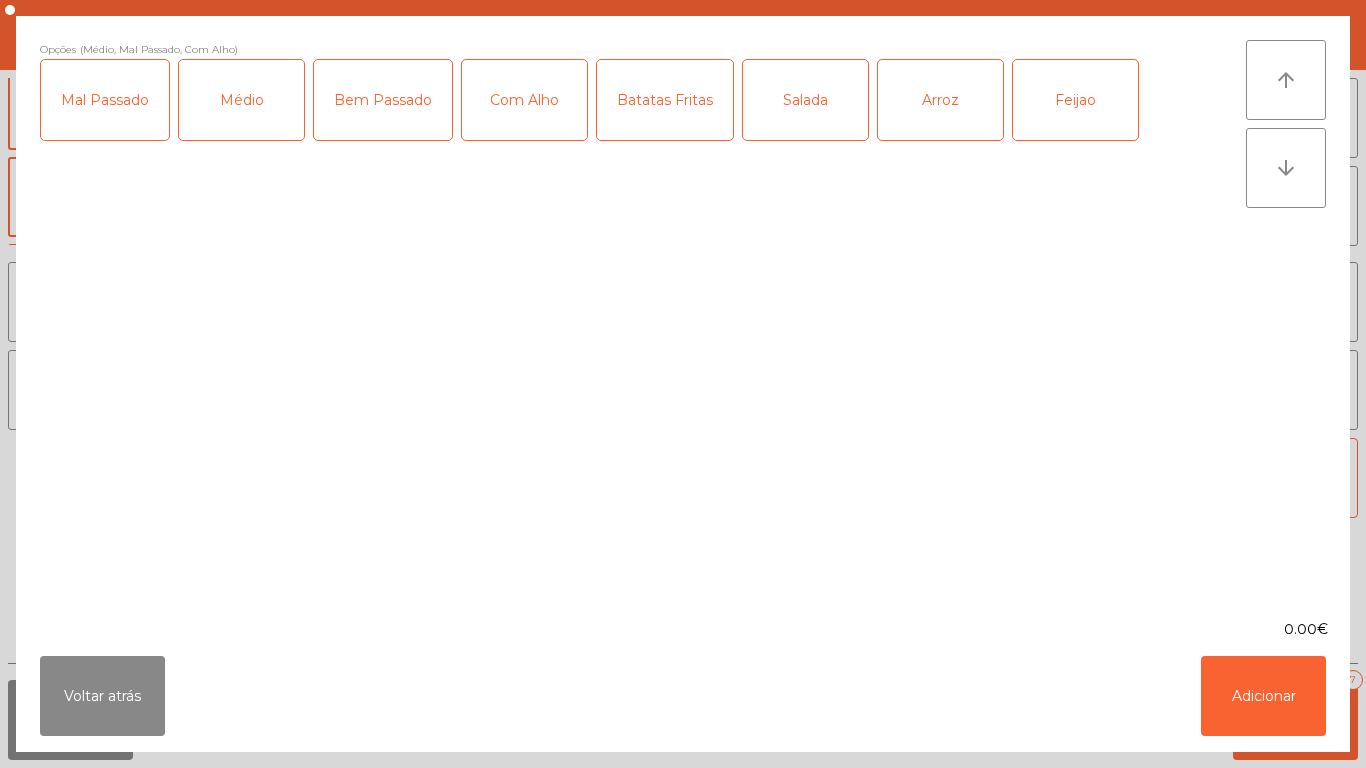 click on "Batatas Fritas" 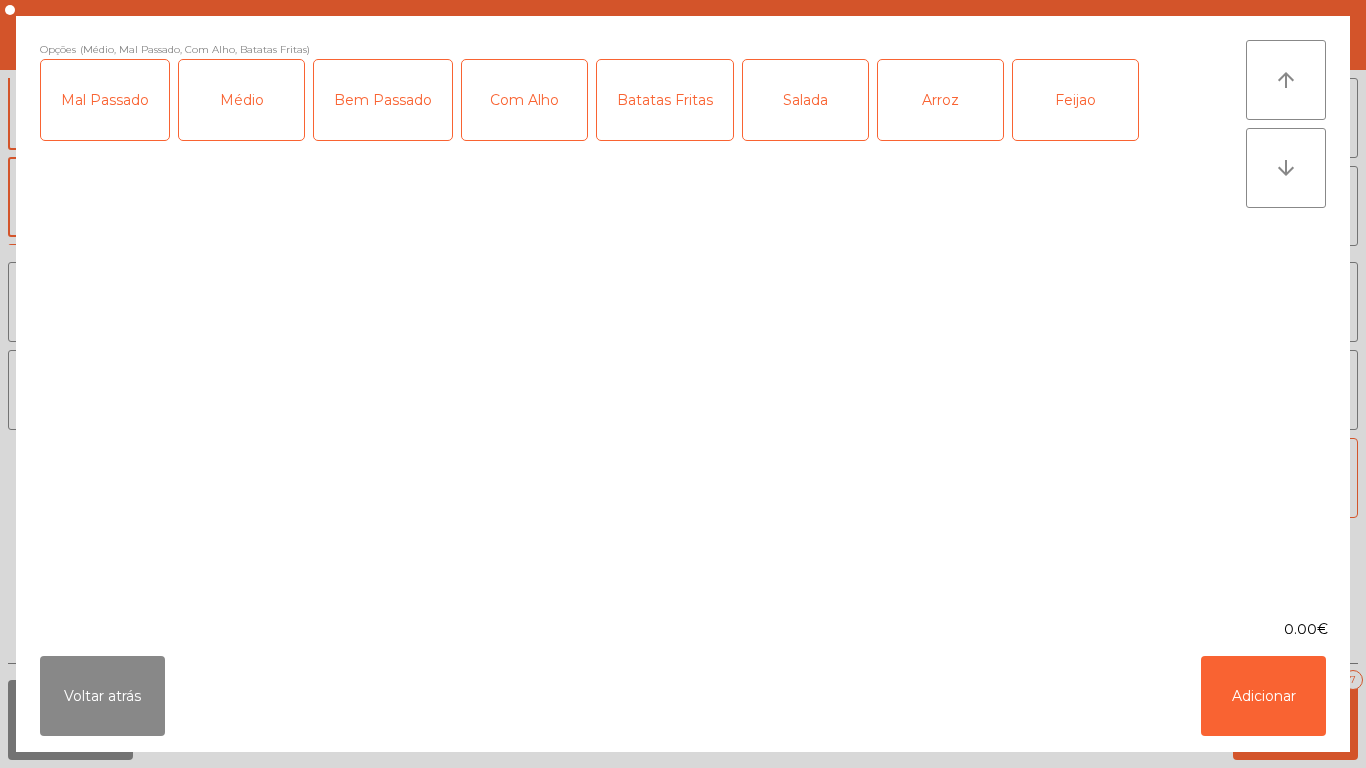 click on "Arroz" 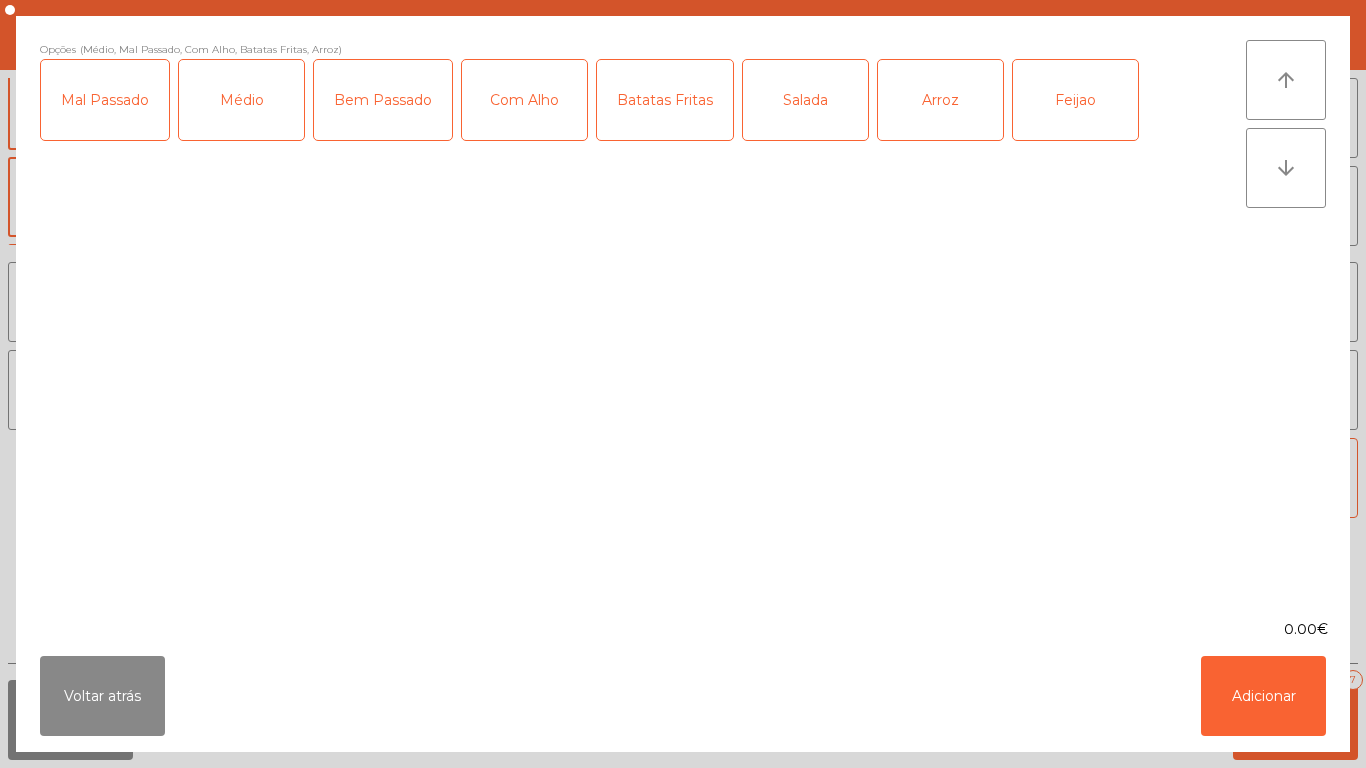 click on "Feijao" 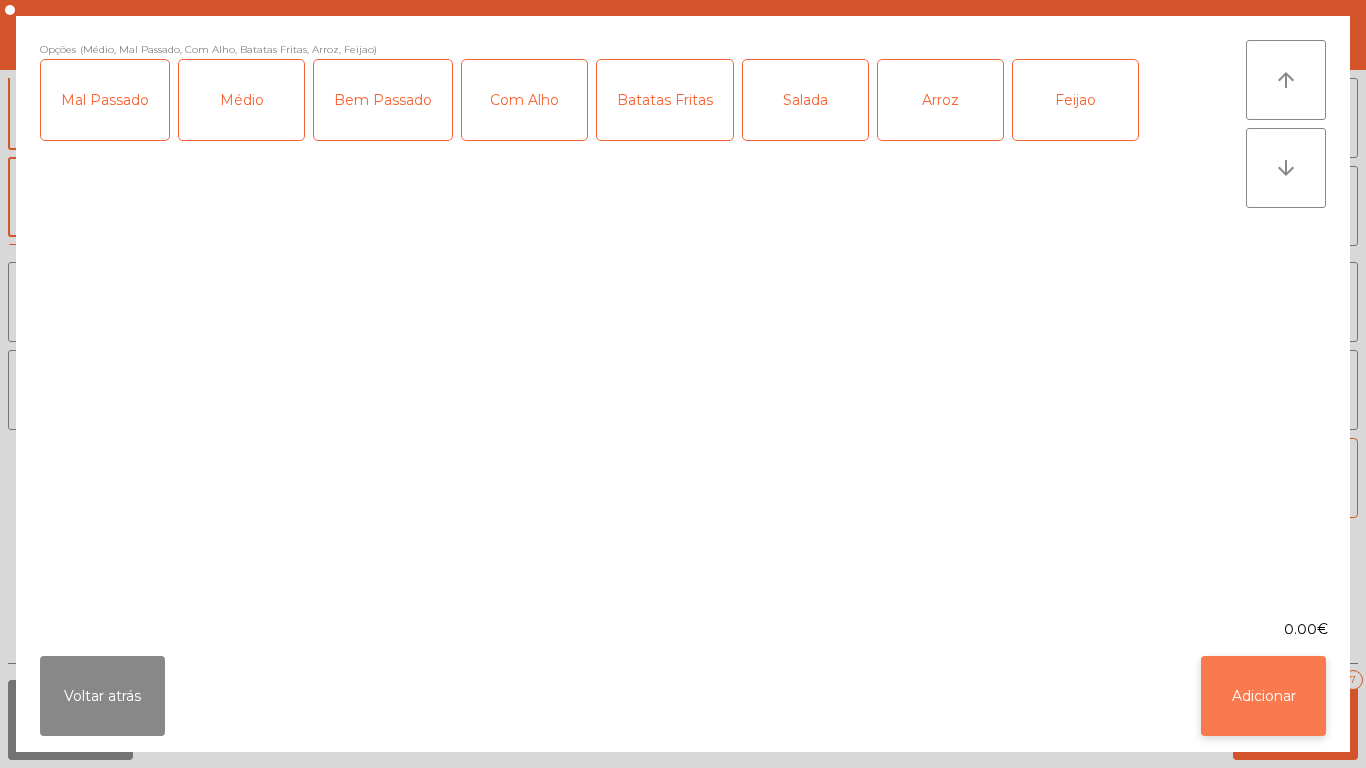 click on "Adicionar" 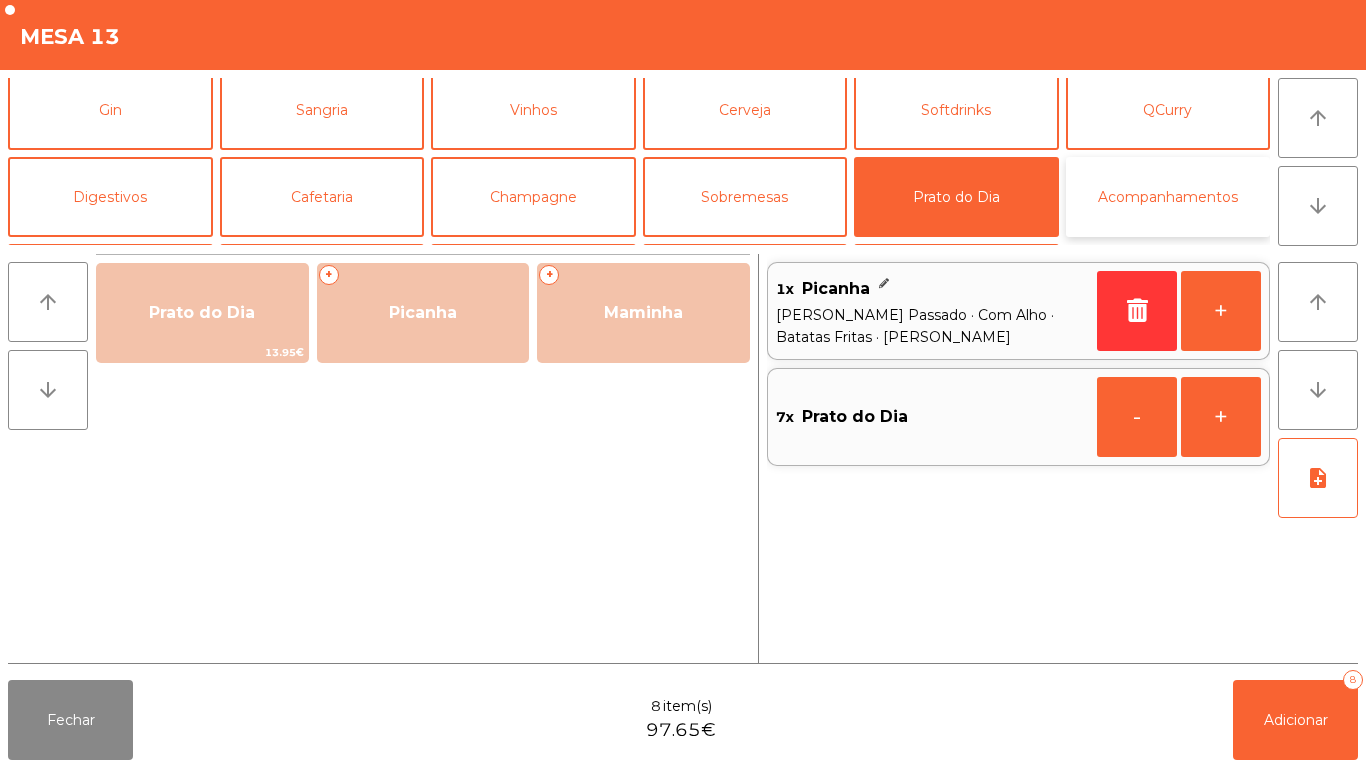 click on "Acompanhamentos" 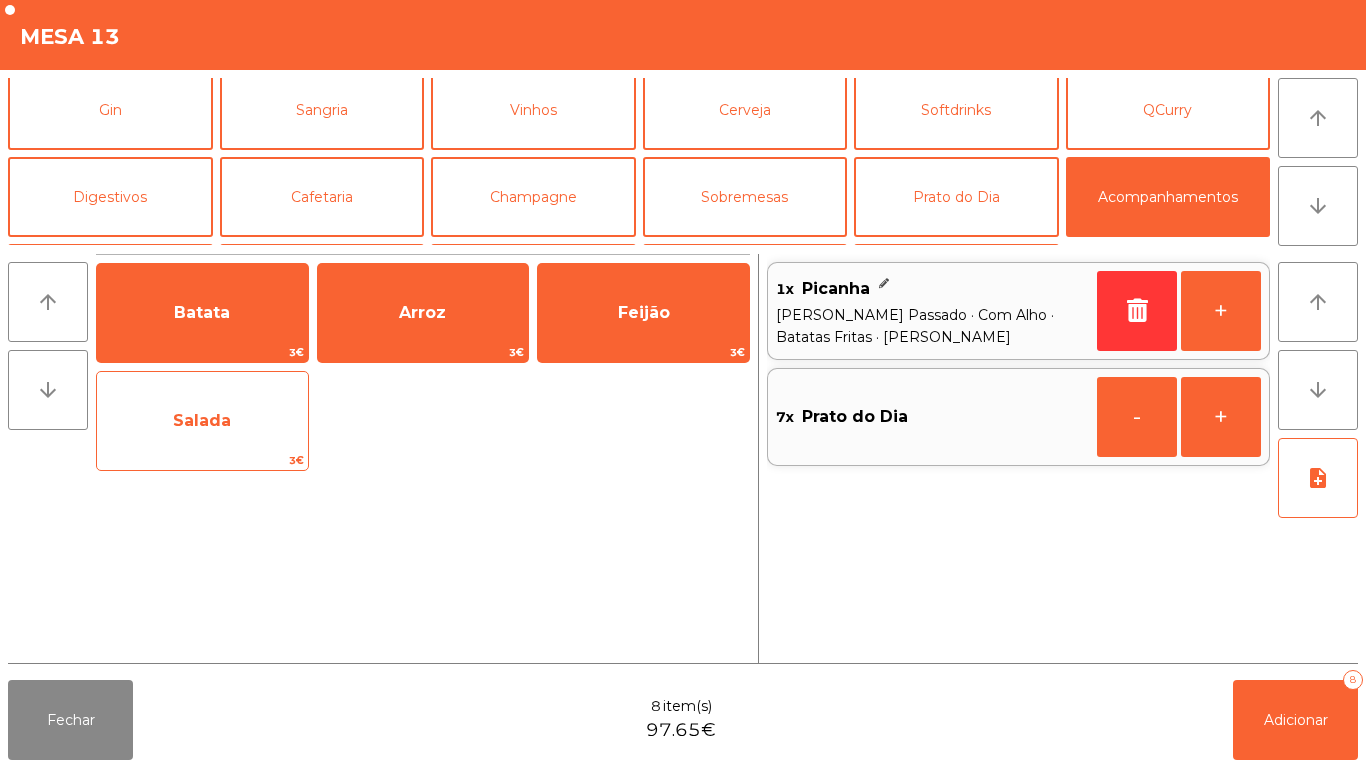 click on "Salada" 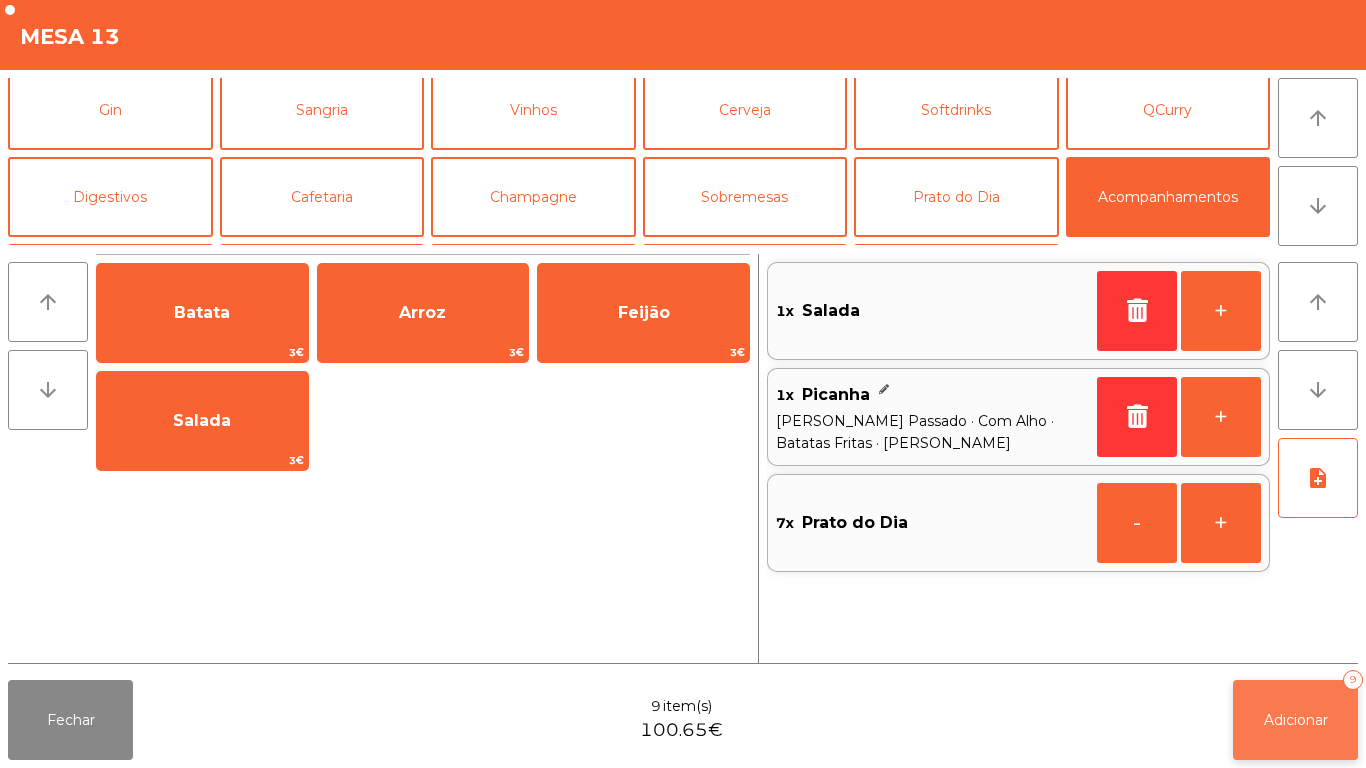 click on "Adicionar   9" 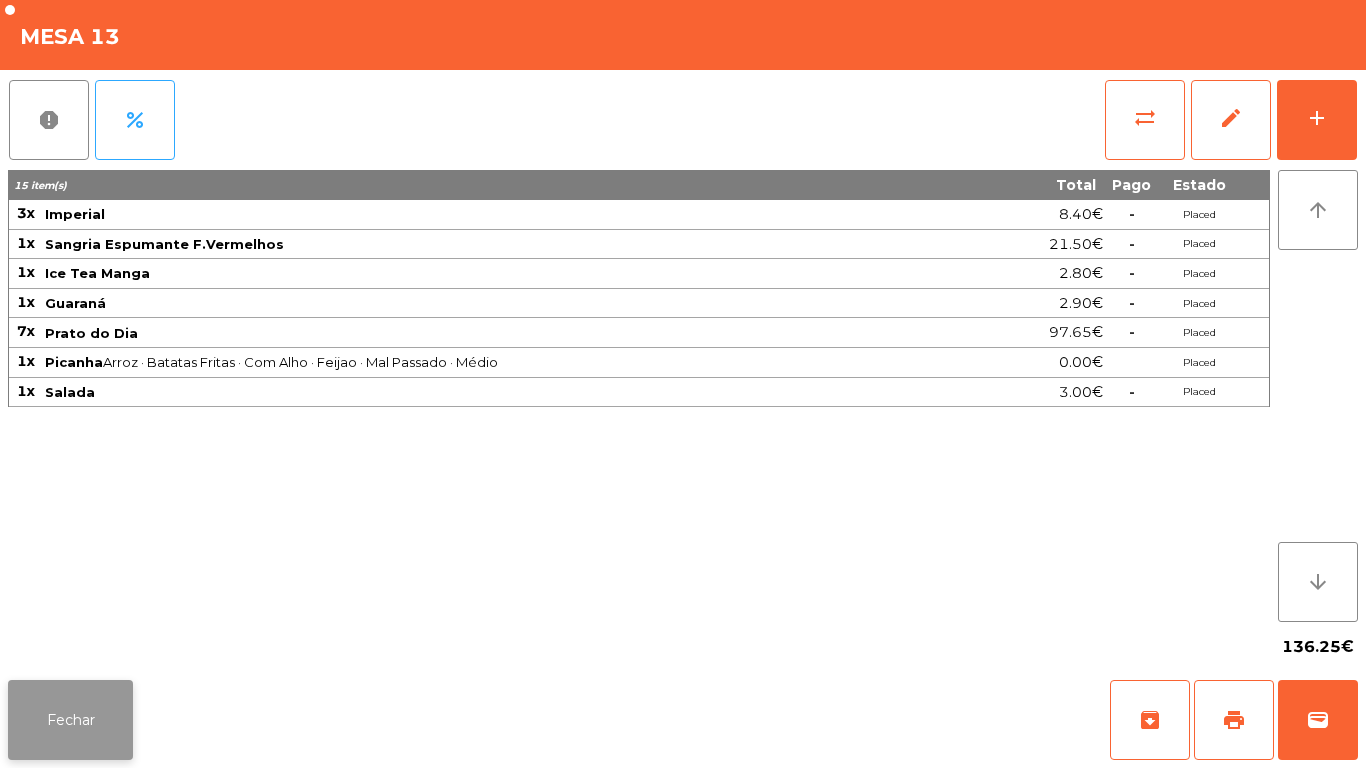 click on "Fechar" 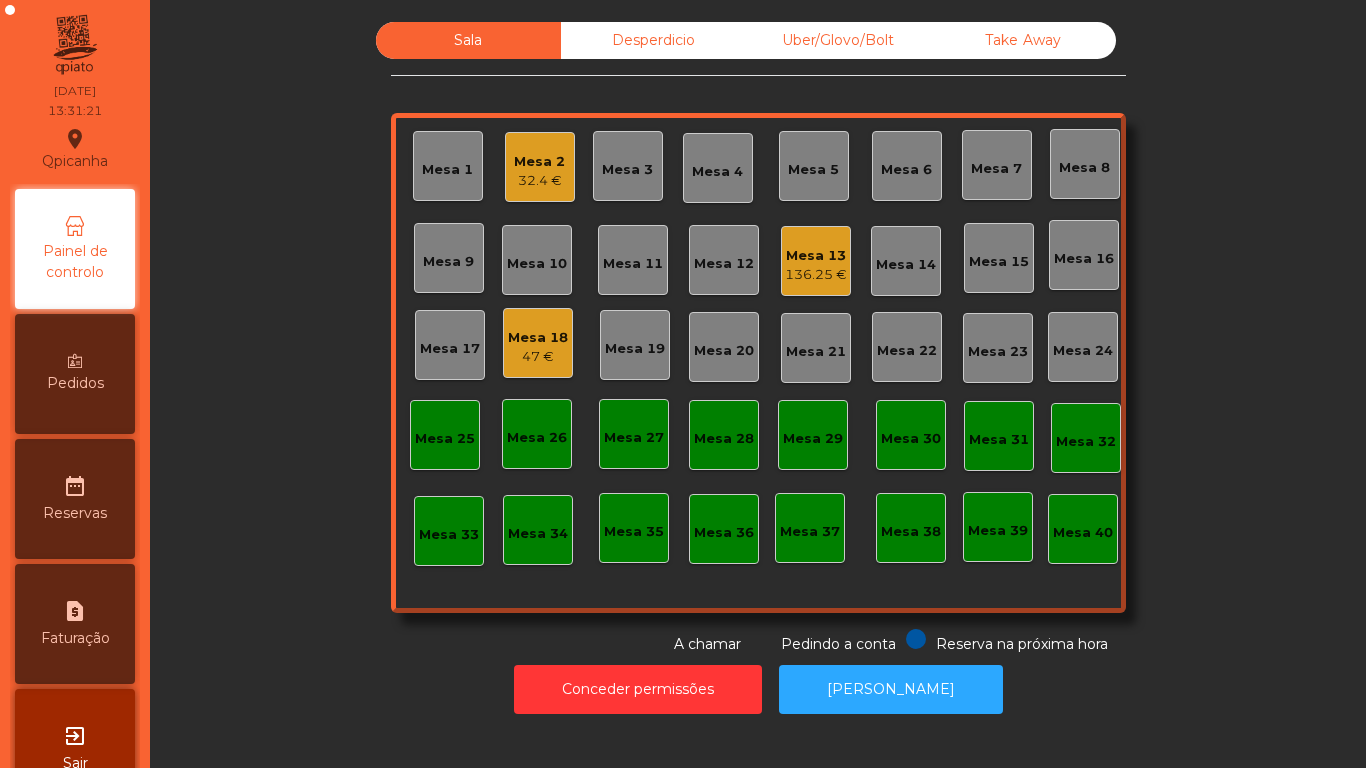 click on "32.4 €" 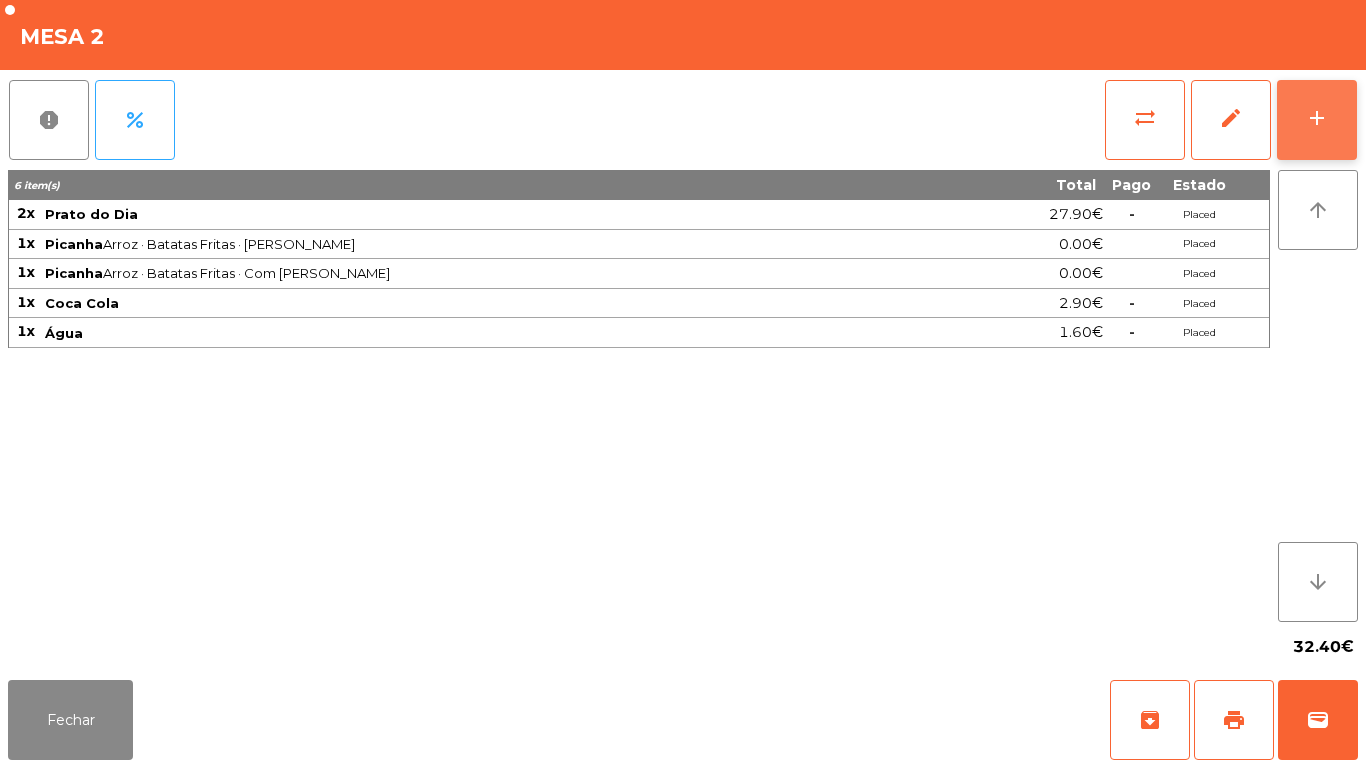 click on "add" 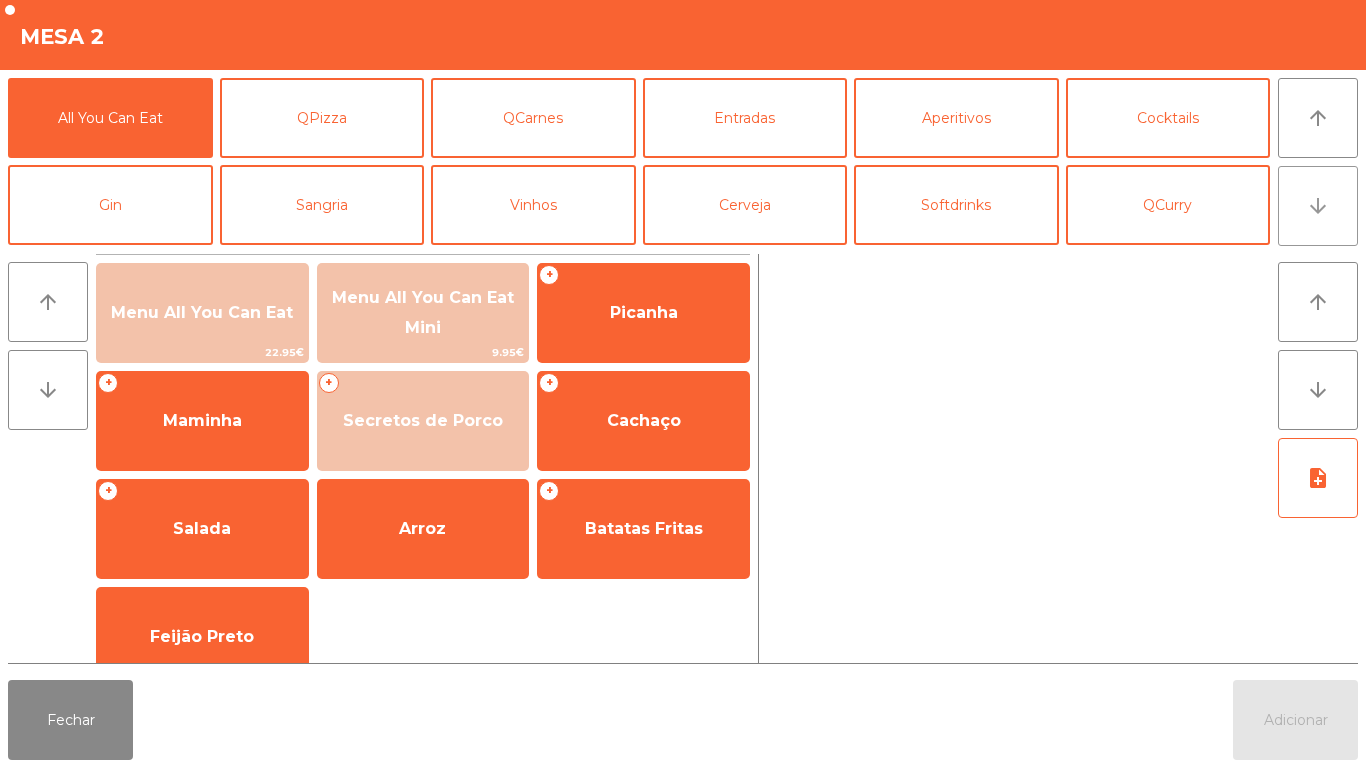 click on "arrow_downward" 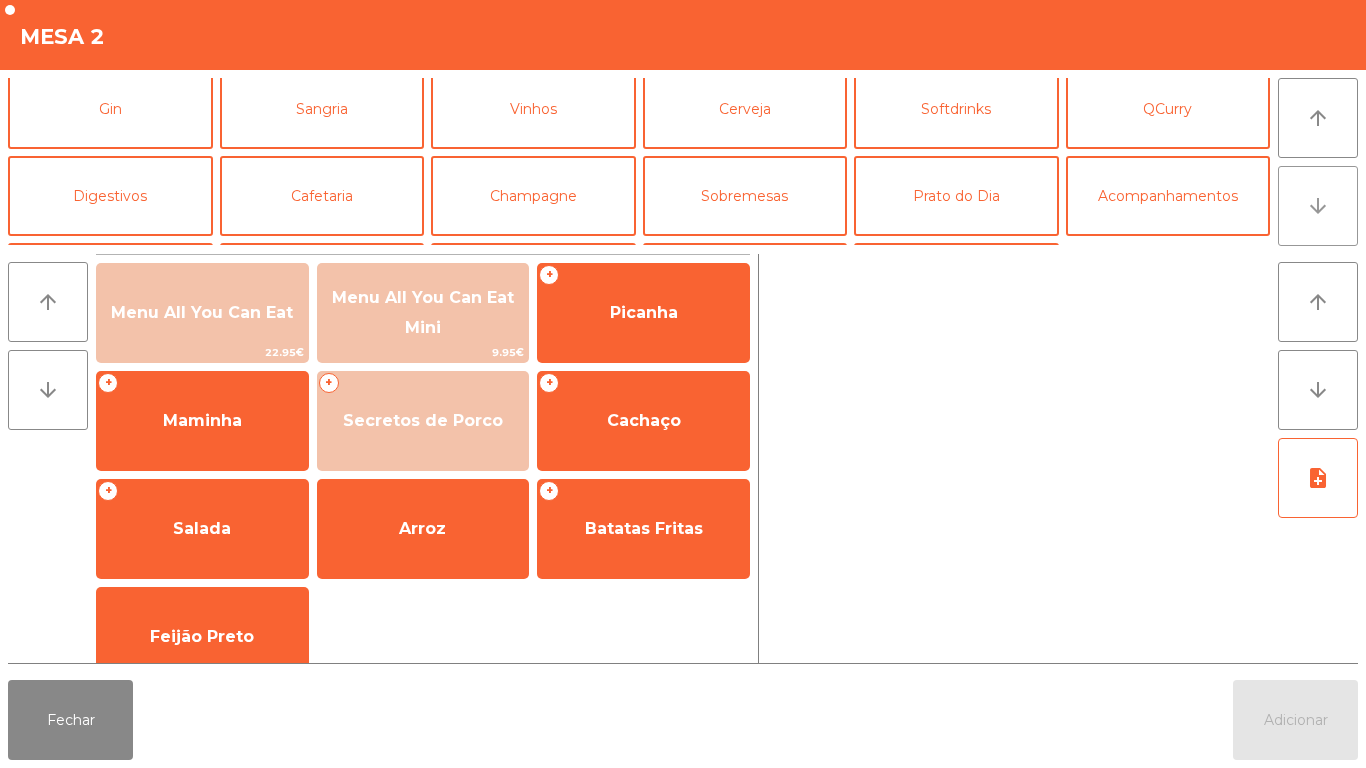 scroll, scrollTop: 174, scrollLeft: 0, axis: vertical 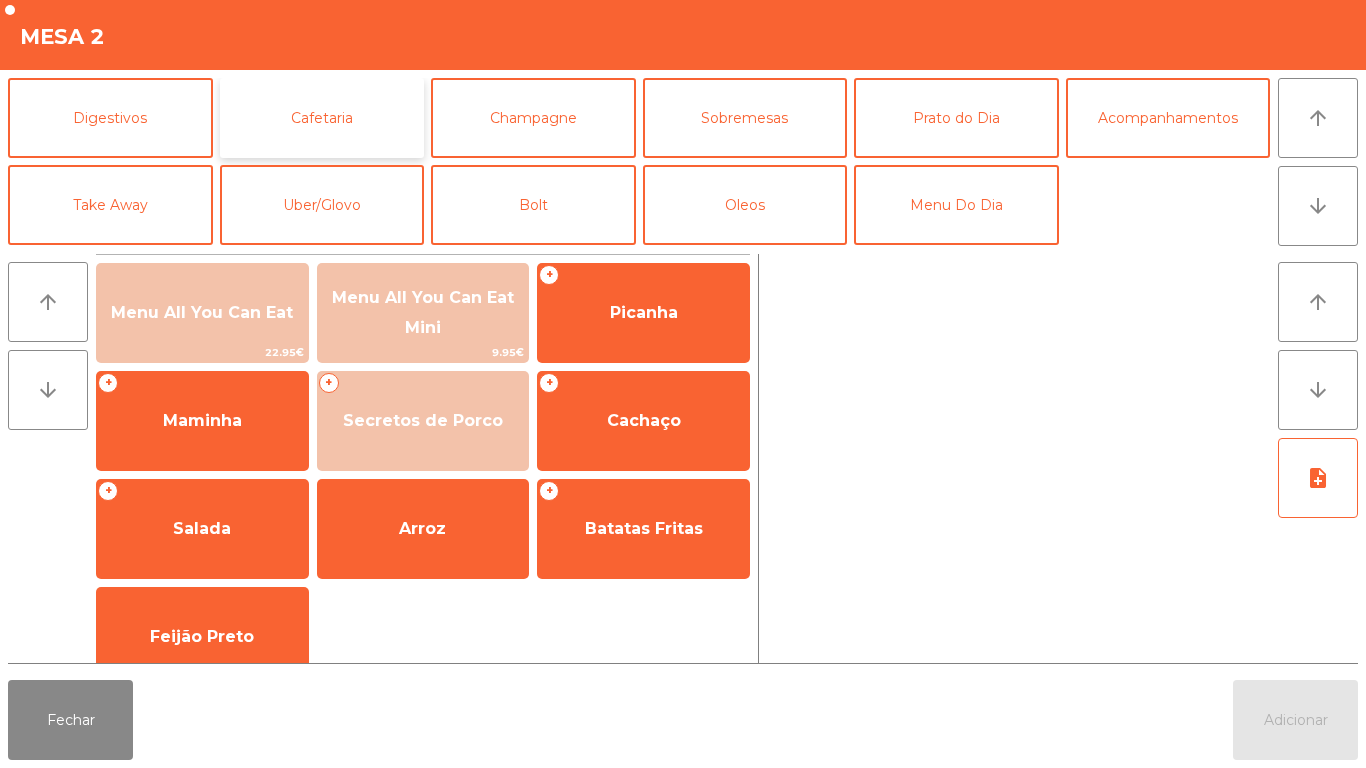 click on "Cafetaria" 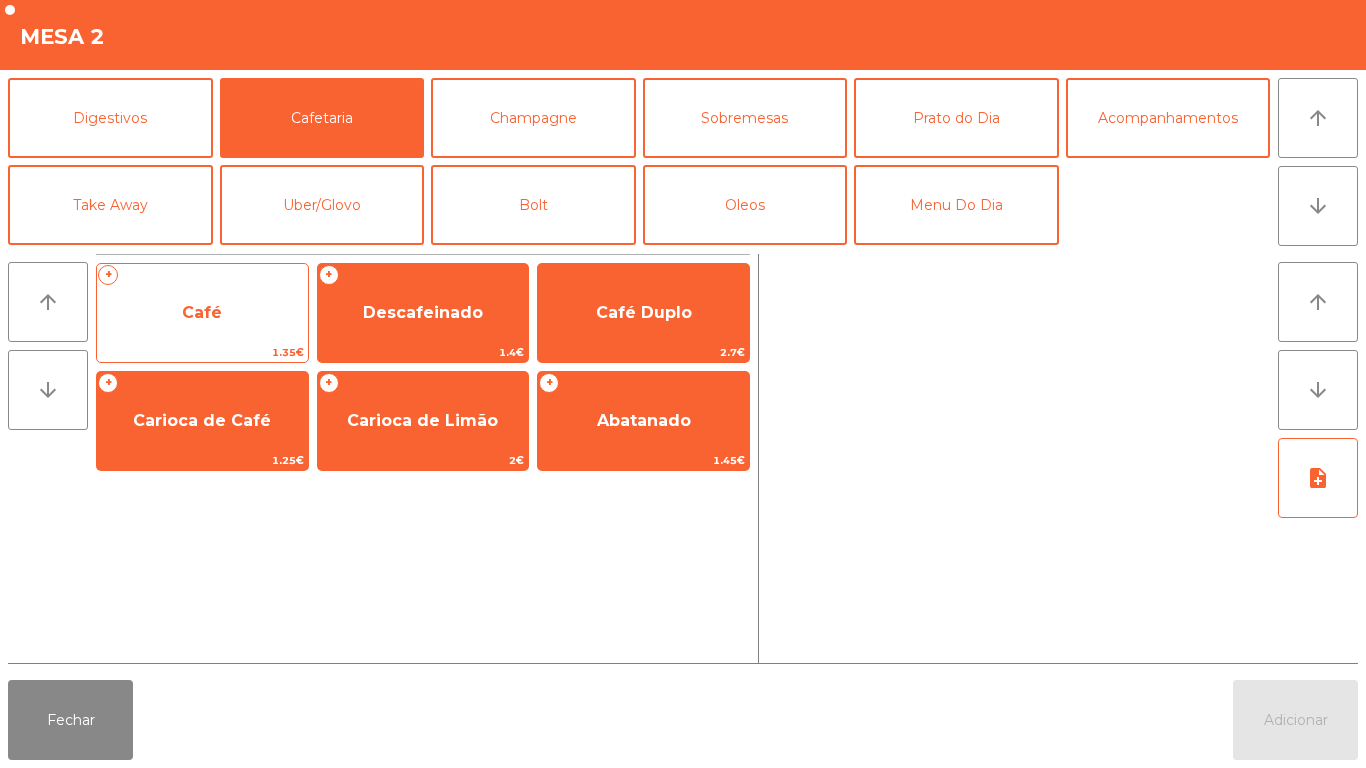 click on "Café" 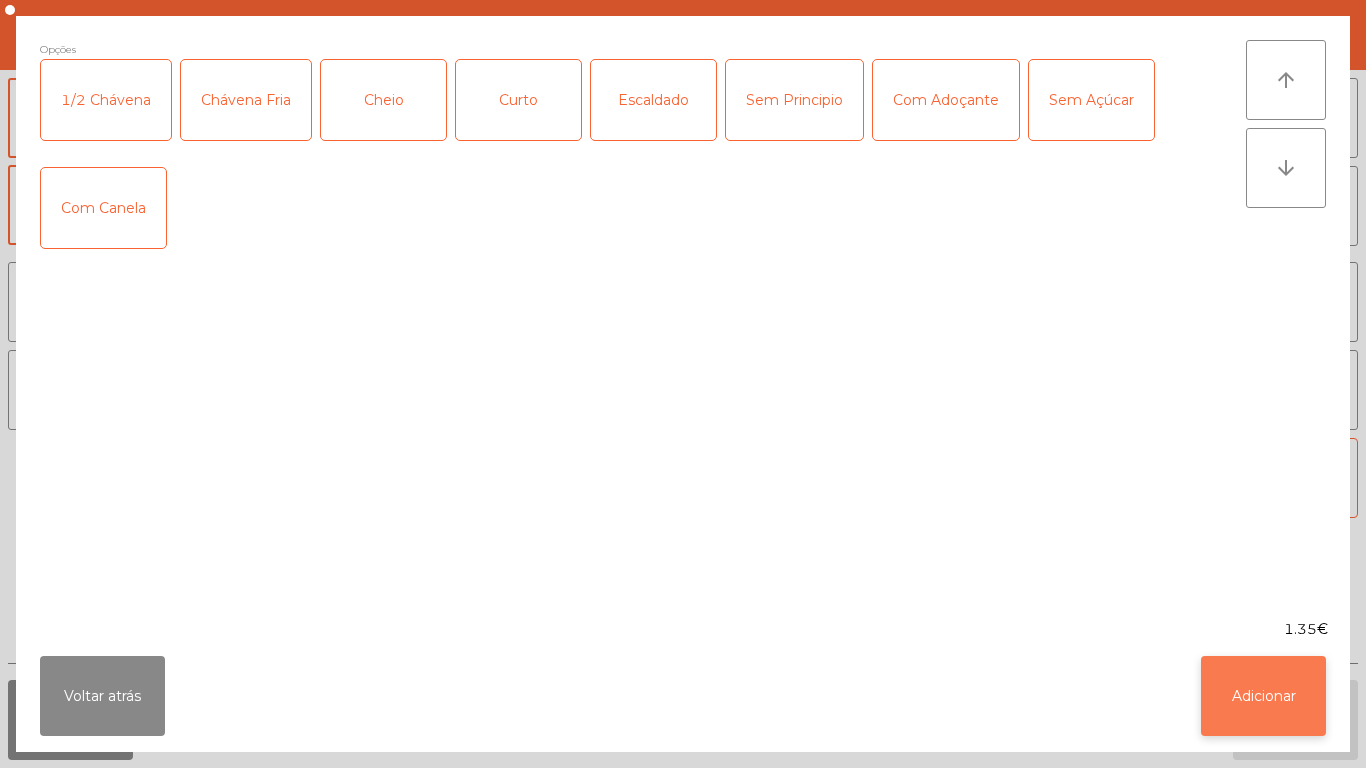 click on "Adicionar" 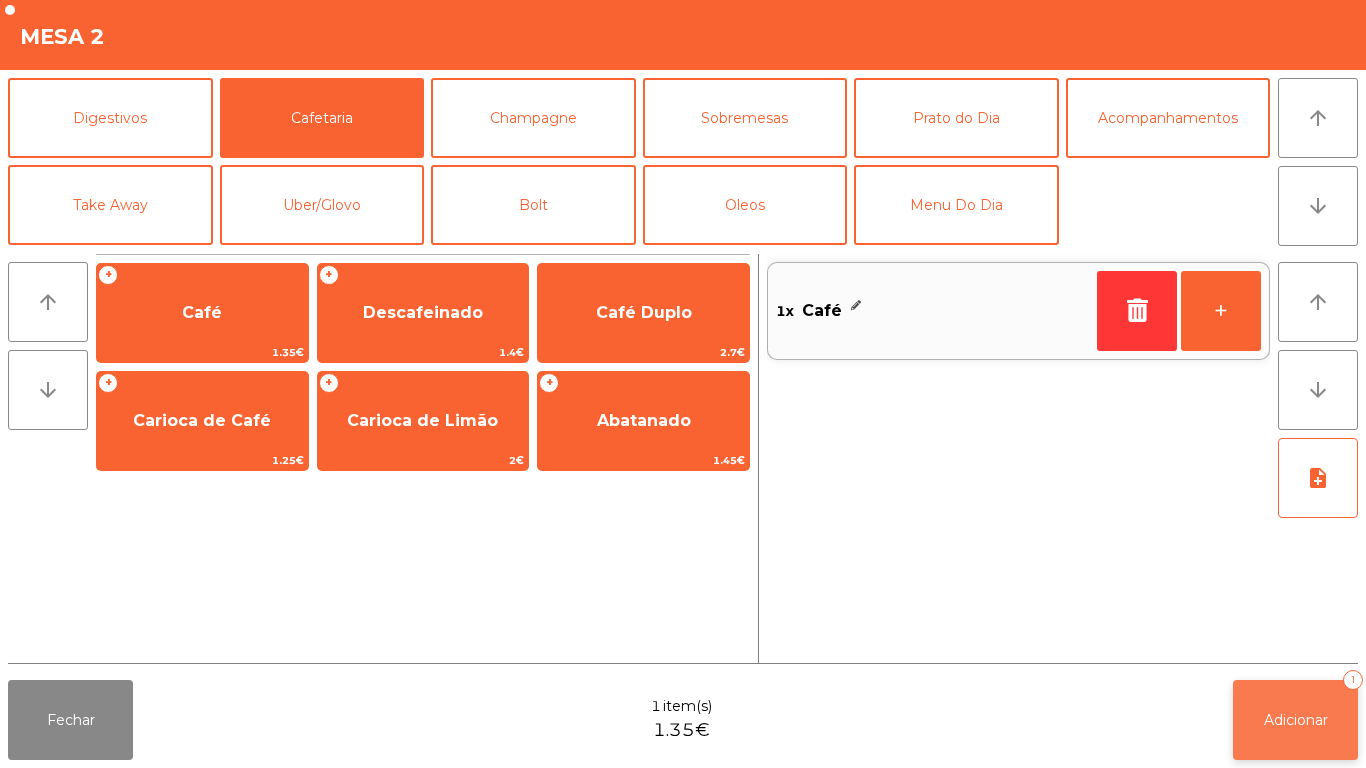 click on "Adicionar" 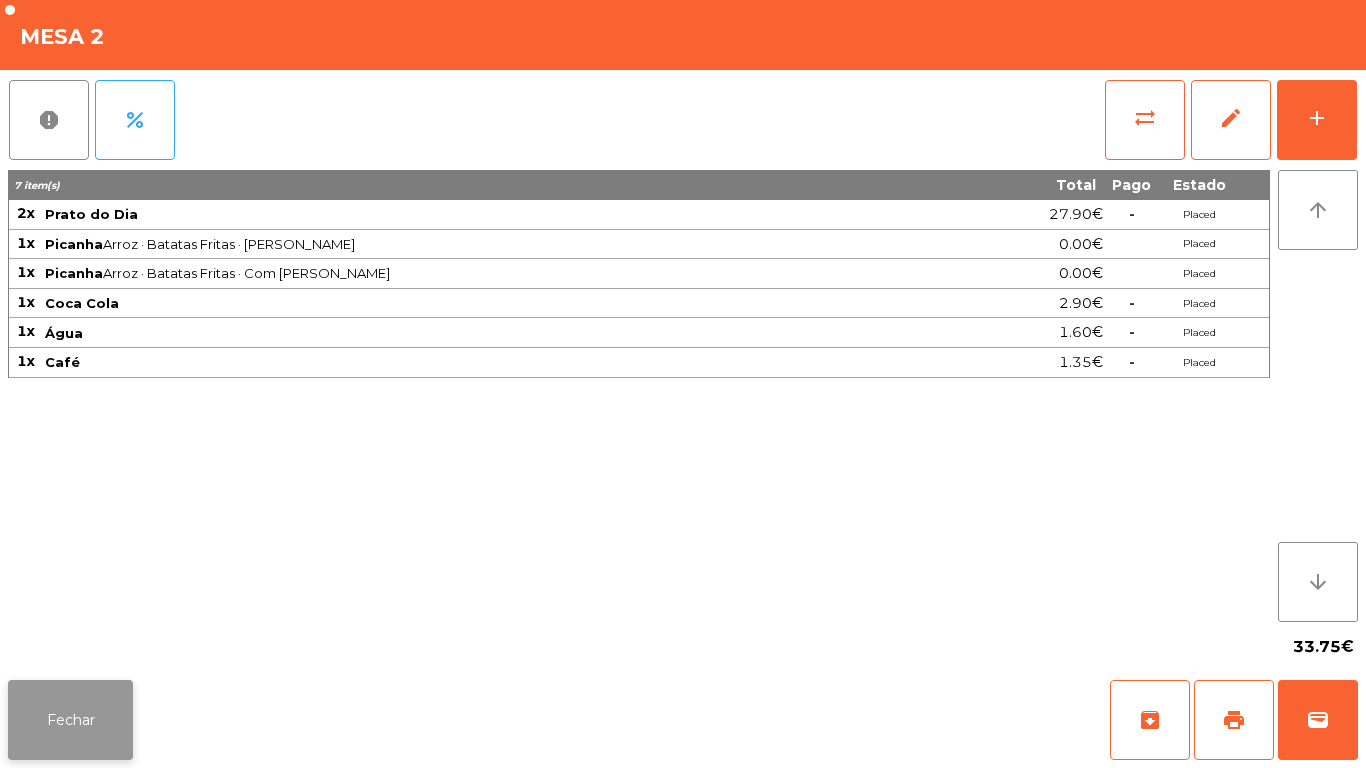 click on "Fechar" 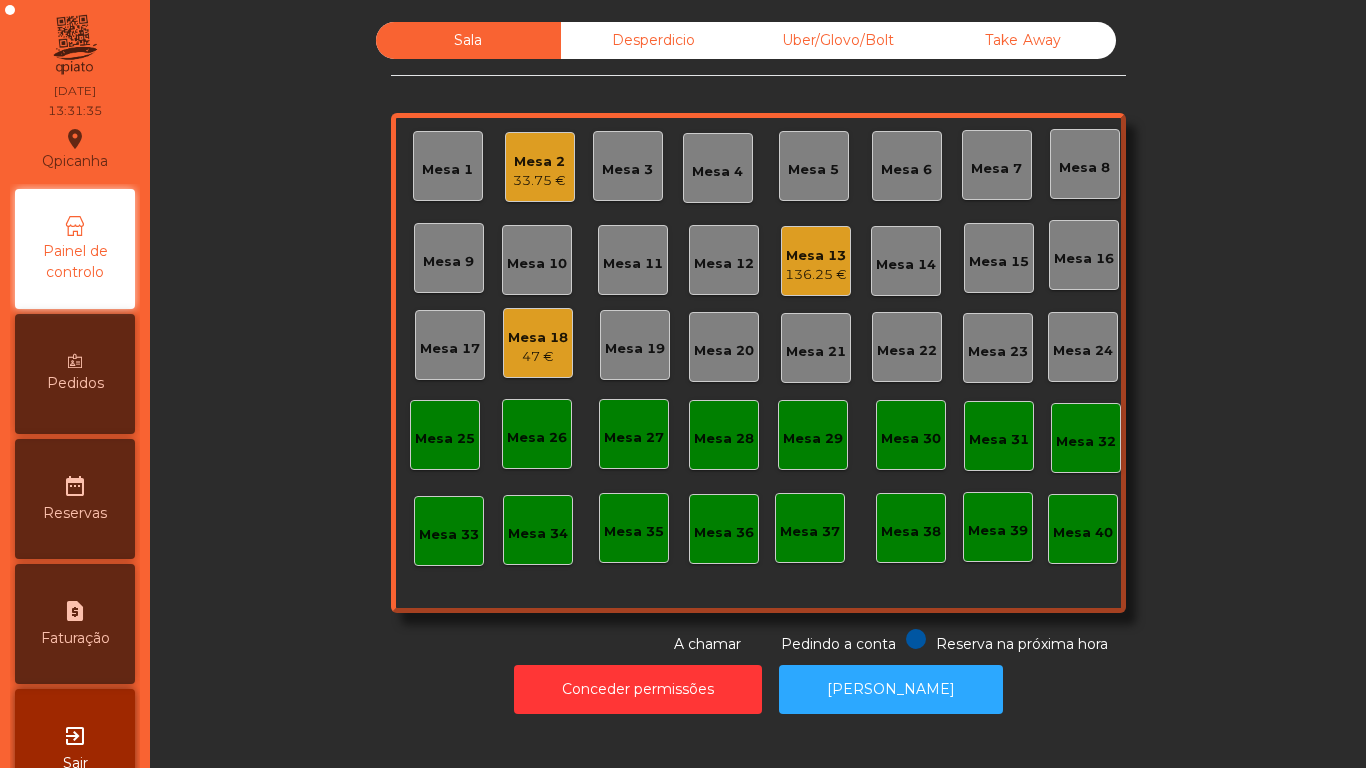 click on "Mesa 2   33.75 €" 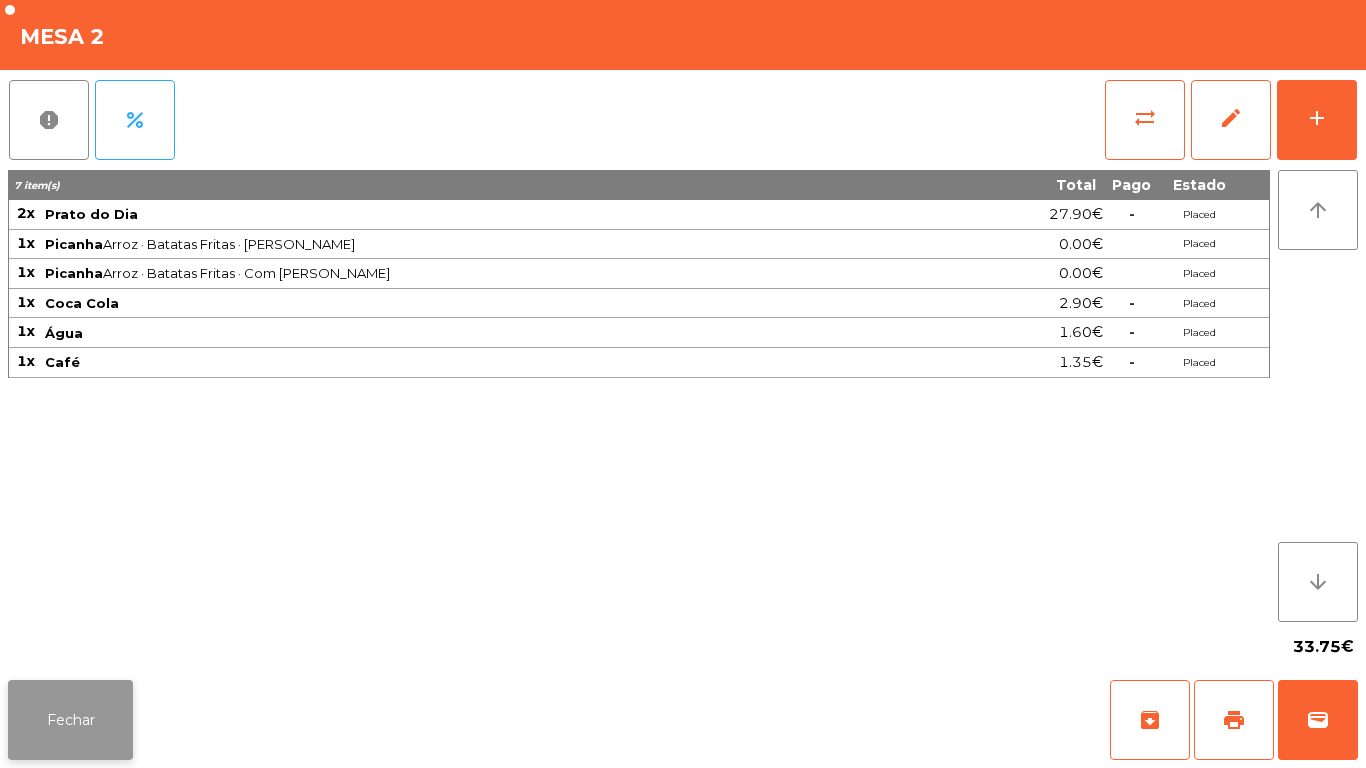 click on "Fechar" 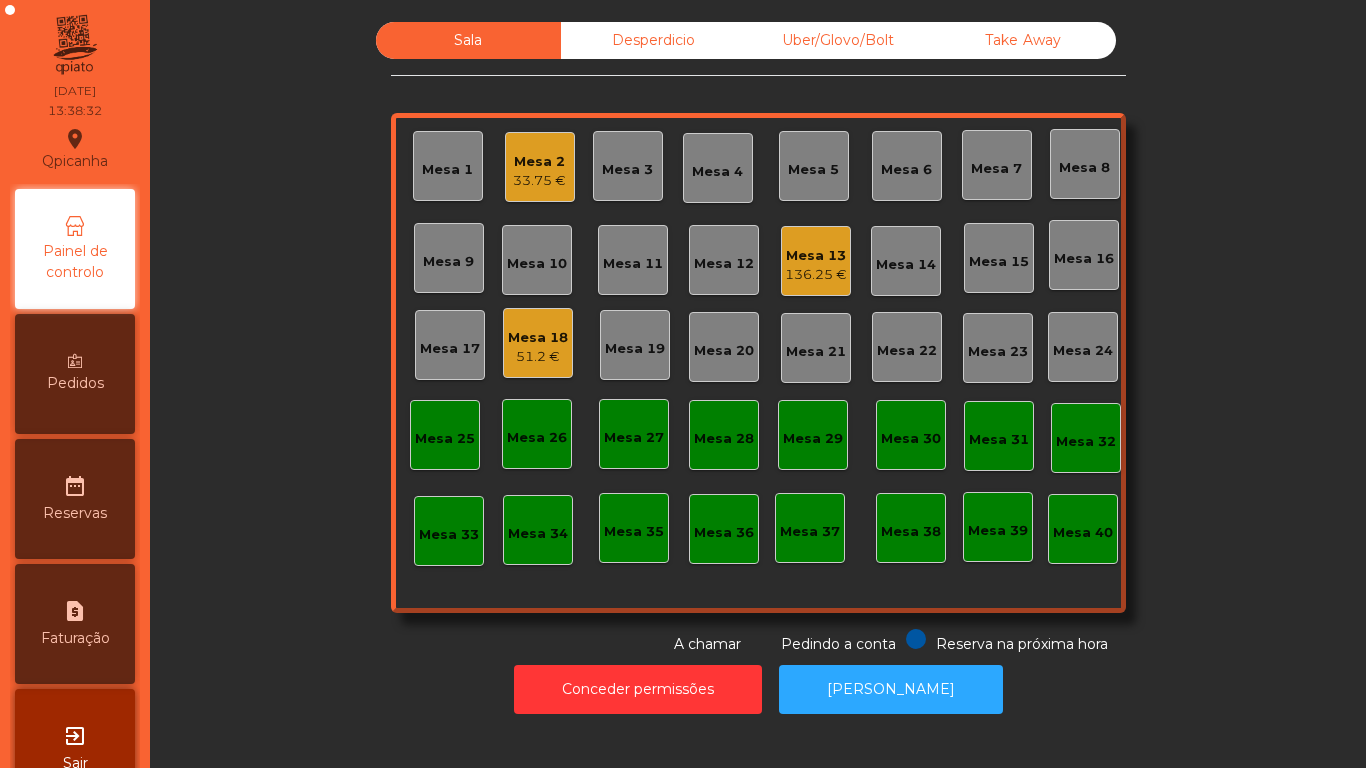click on "Mesa 13" 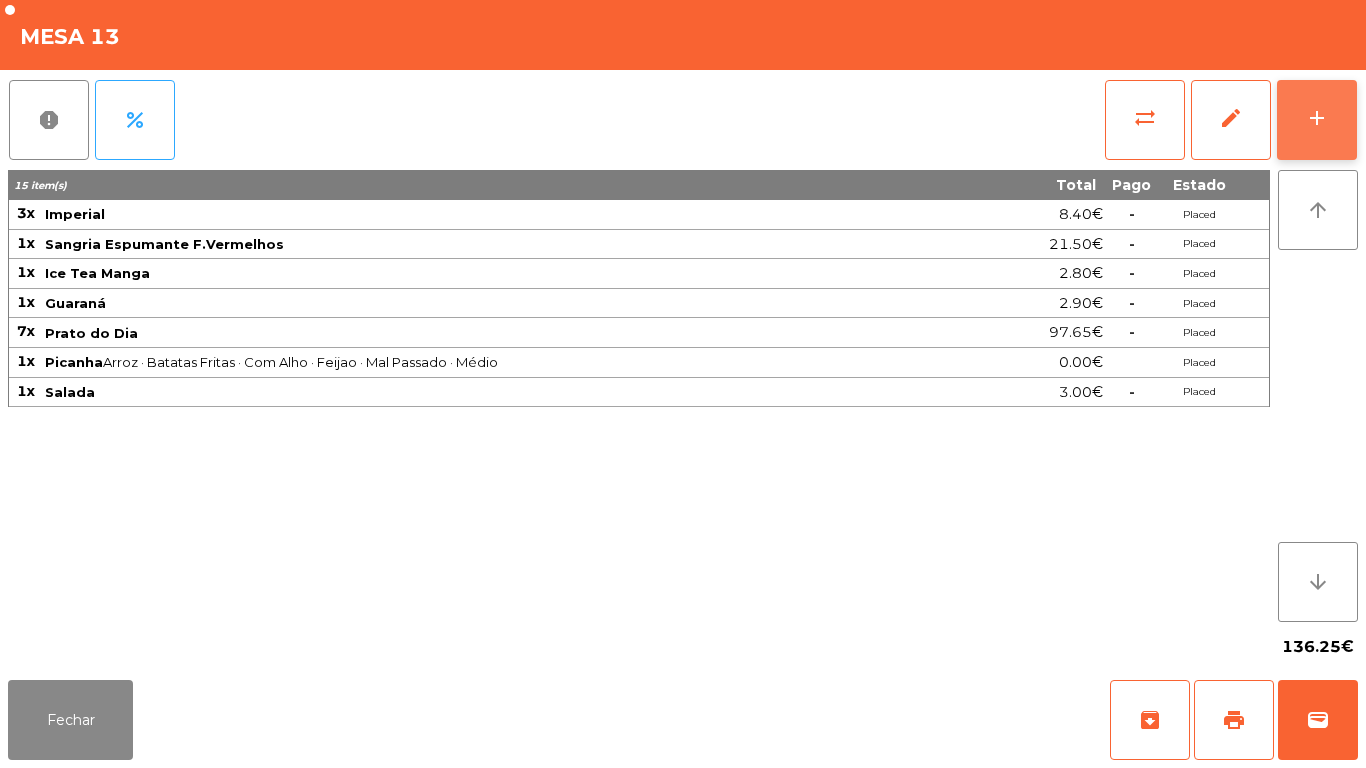 click on "add" 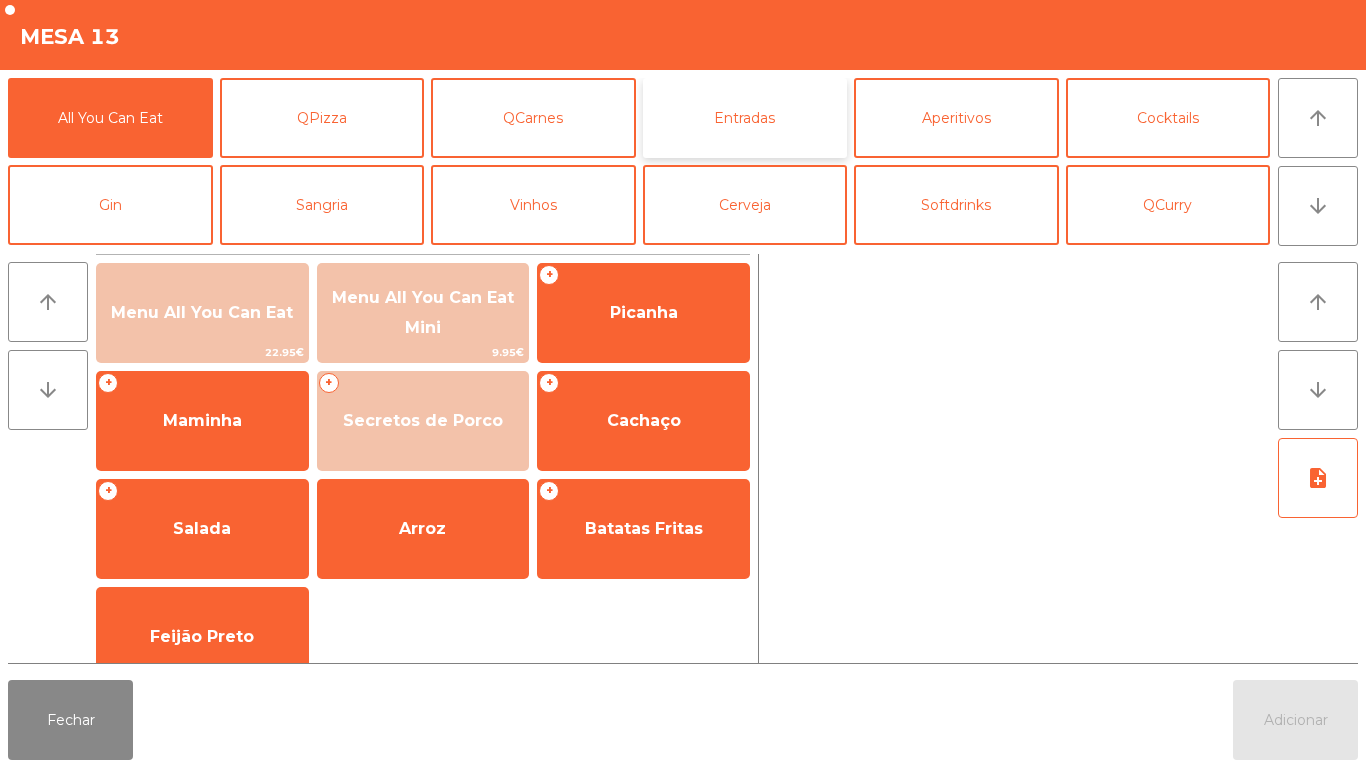 click on "Entradas" 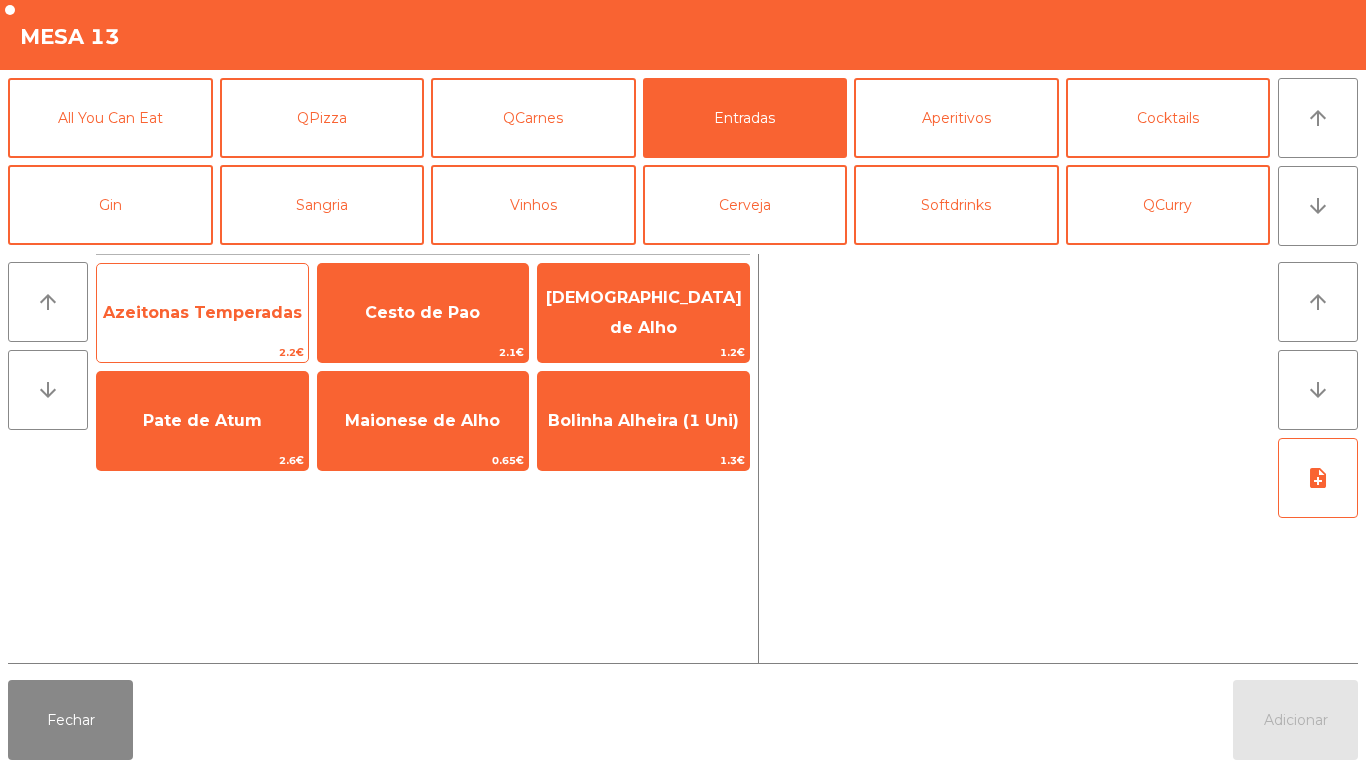 click on "Azeitonas Temperadas" 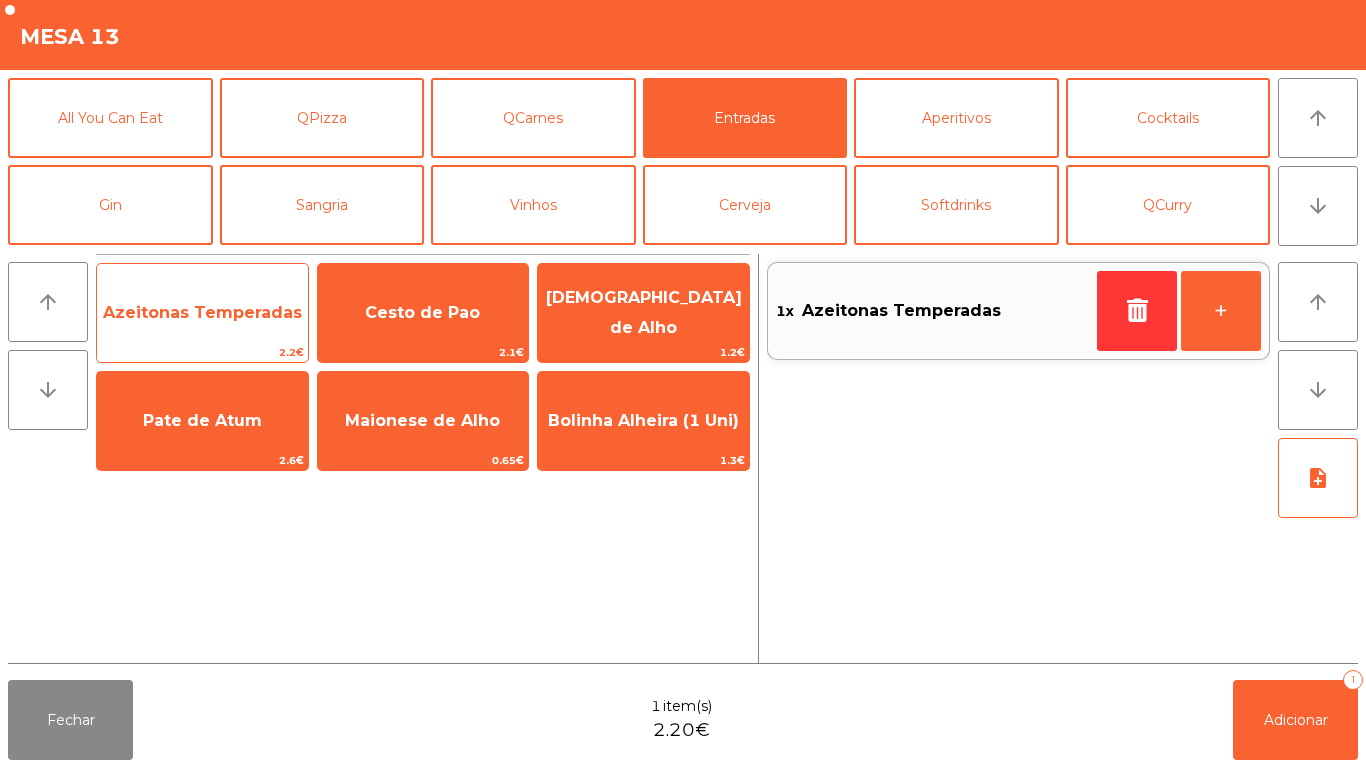 click on "Azeitonas Temperadas" 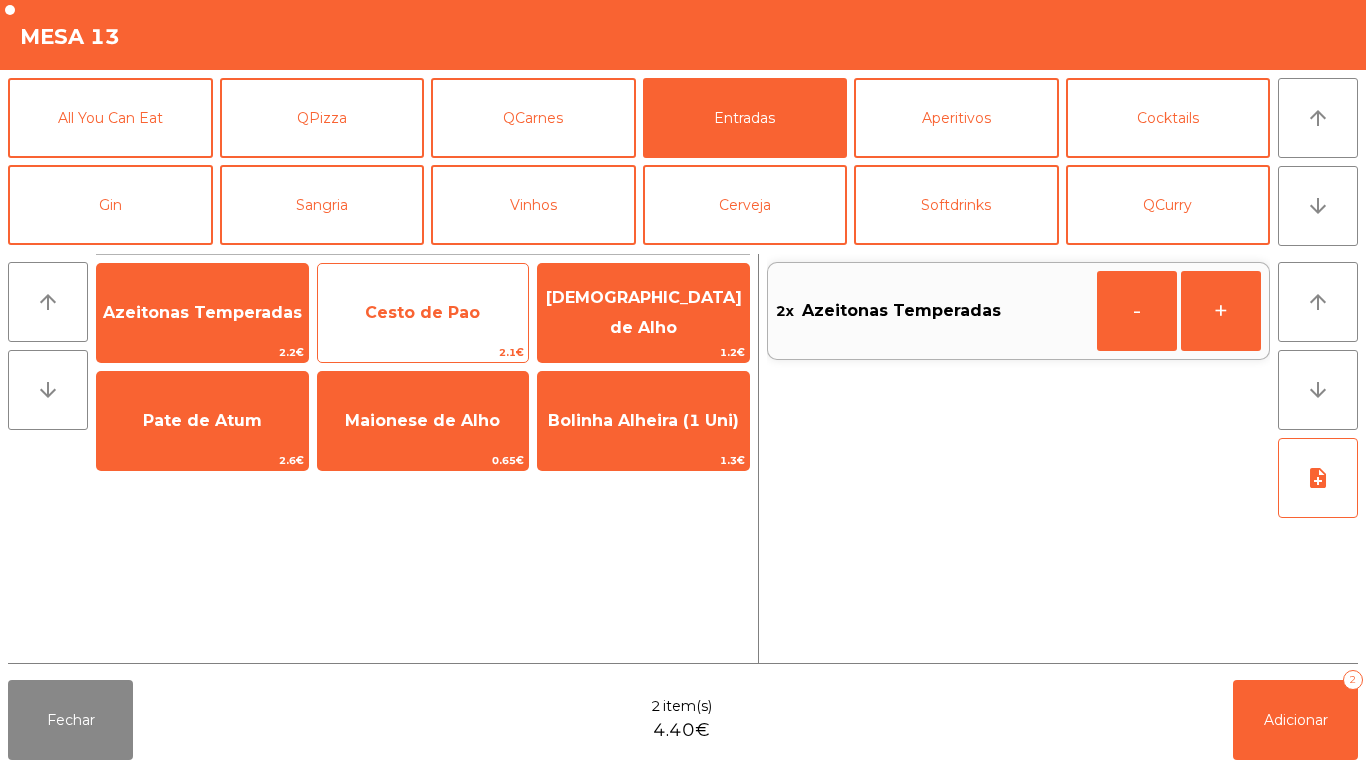 click on "Cesto de Pao" 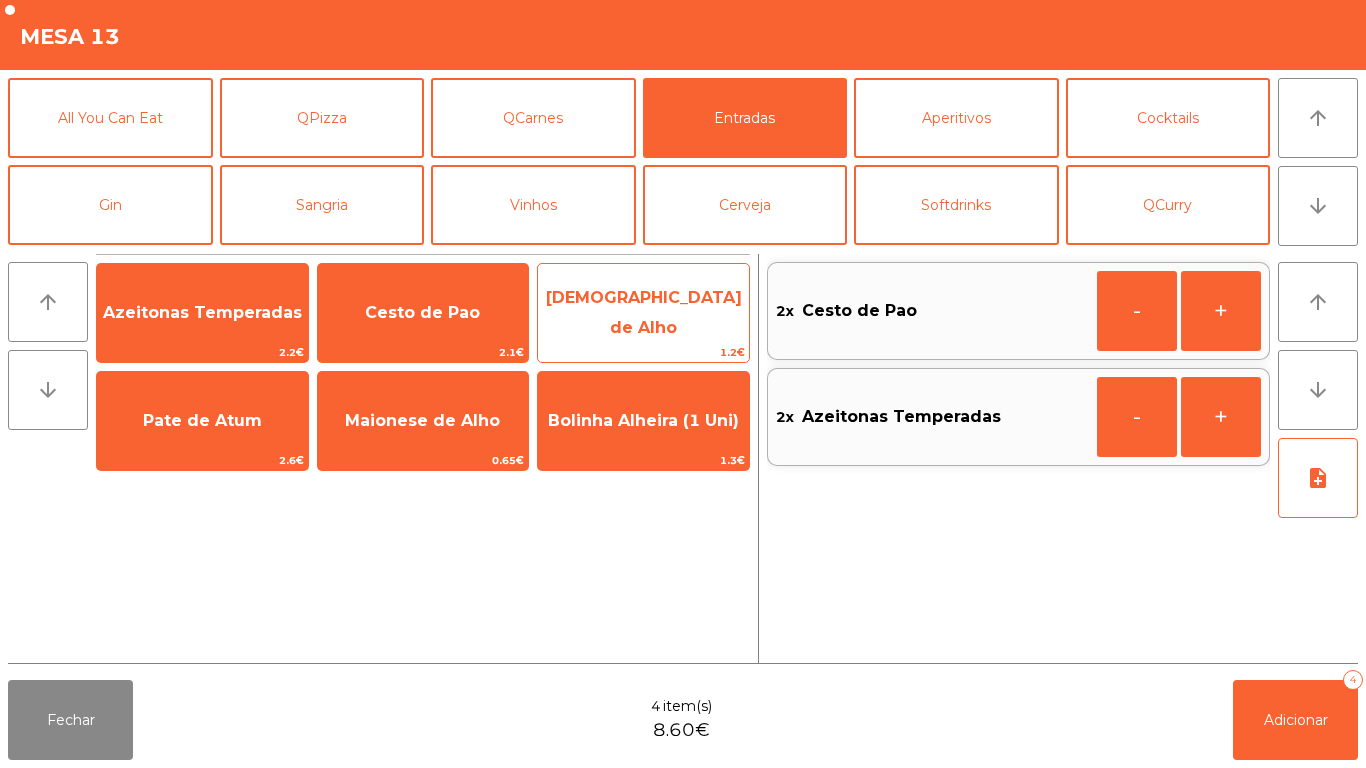 click on "[DEMOGRAPHIC_DATA] de Alho" 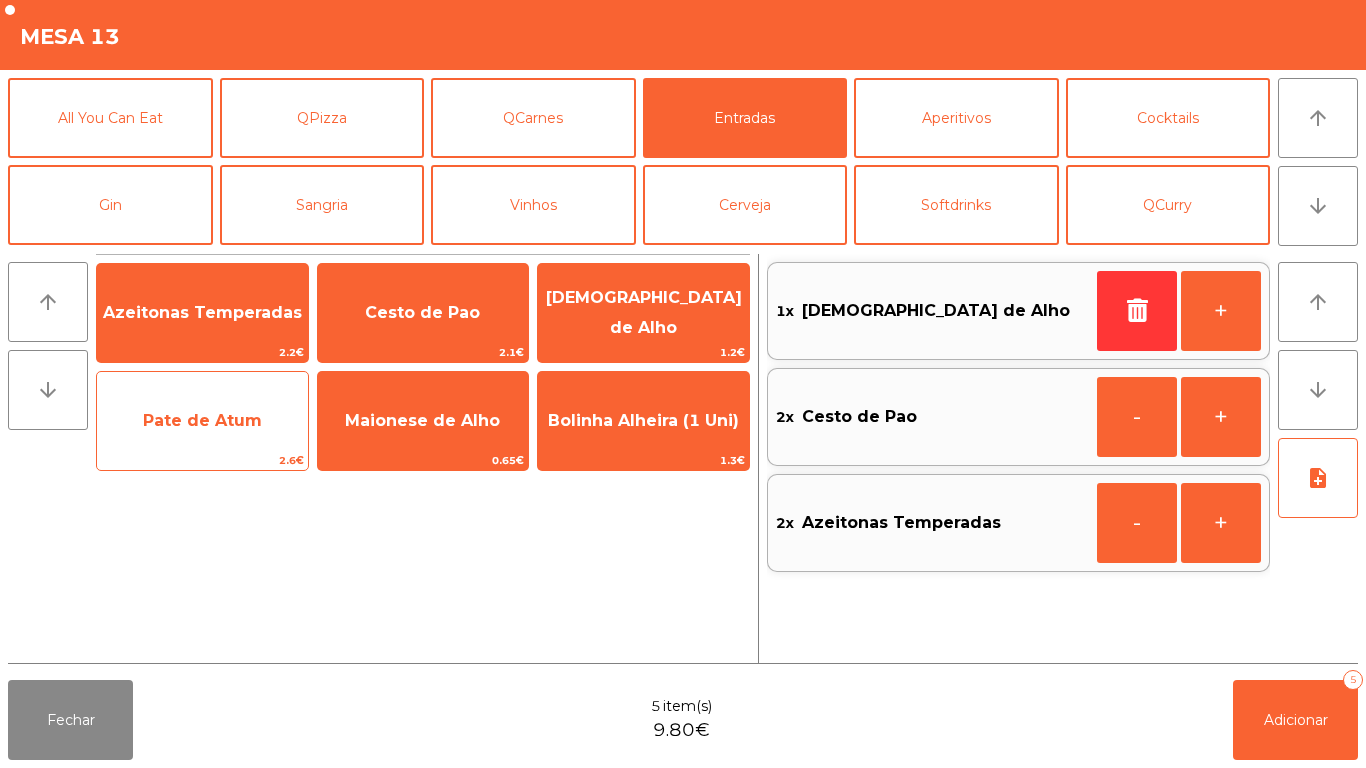 click on "Pate de Atum" 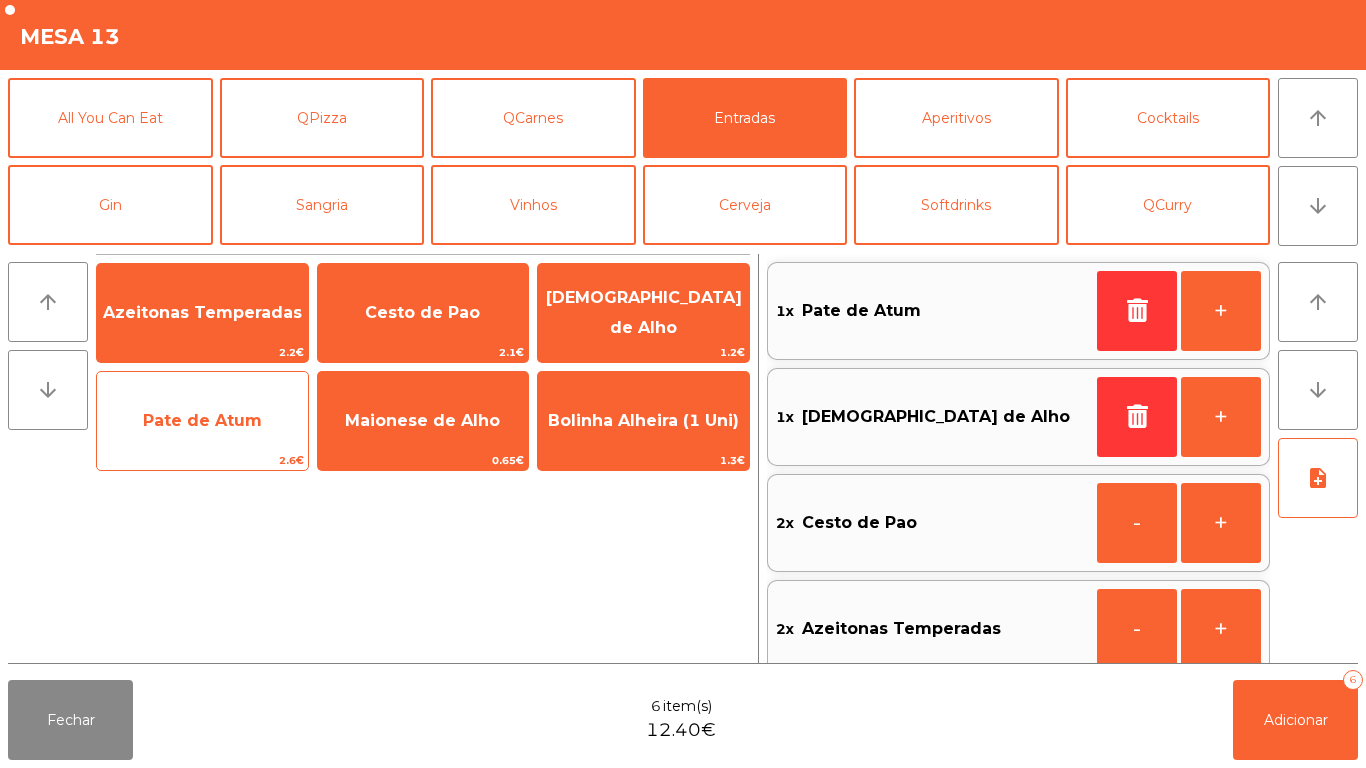 click on "Pate de Atum" 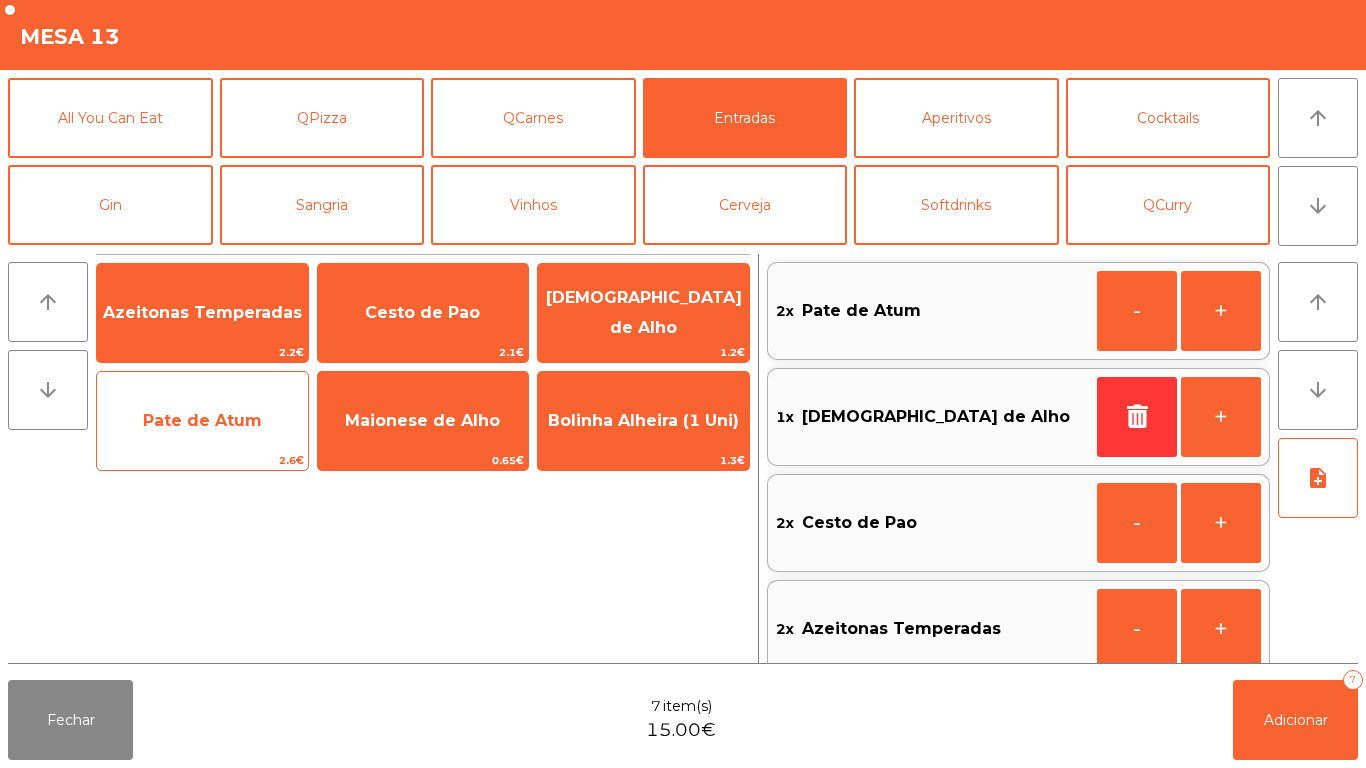 scroll, scrollTop: 8, scrollLeft: 0, axis: vertical 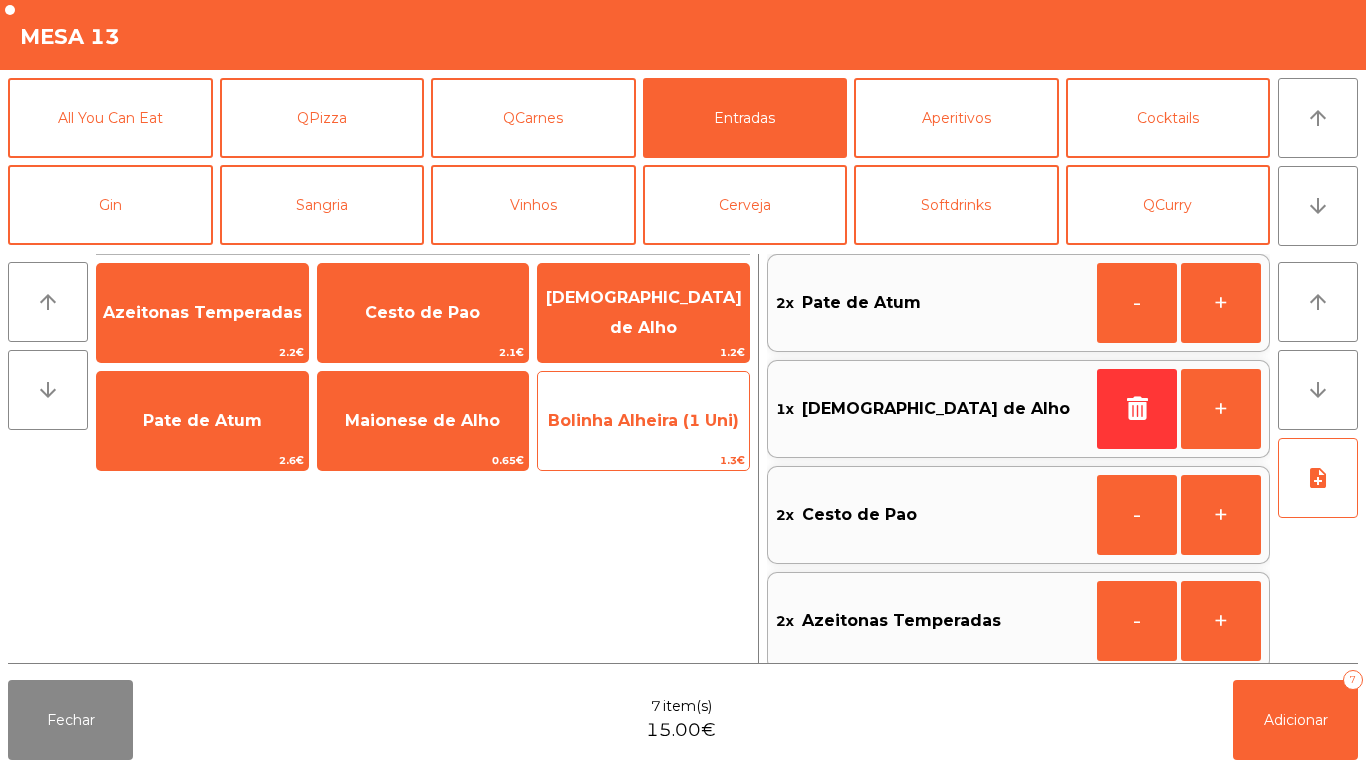 click on "Bolinha Alheira (1 Uni)" 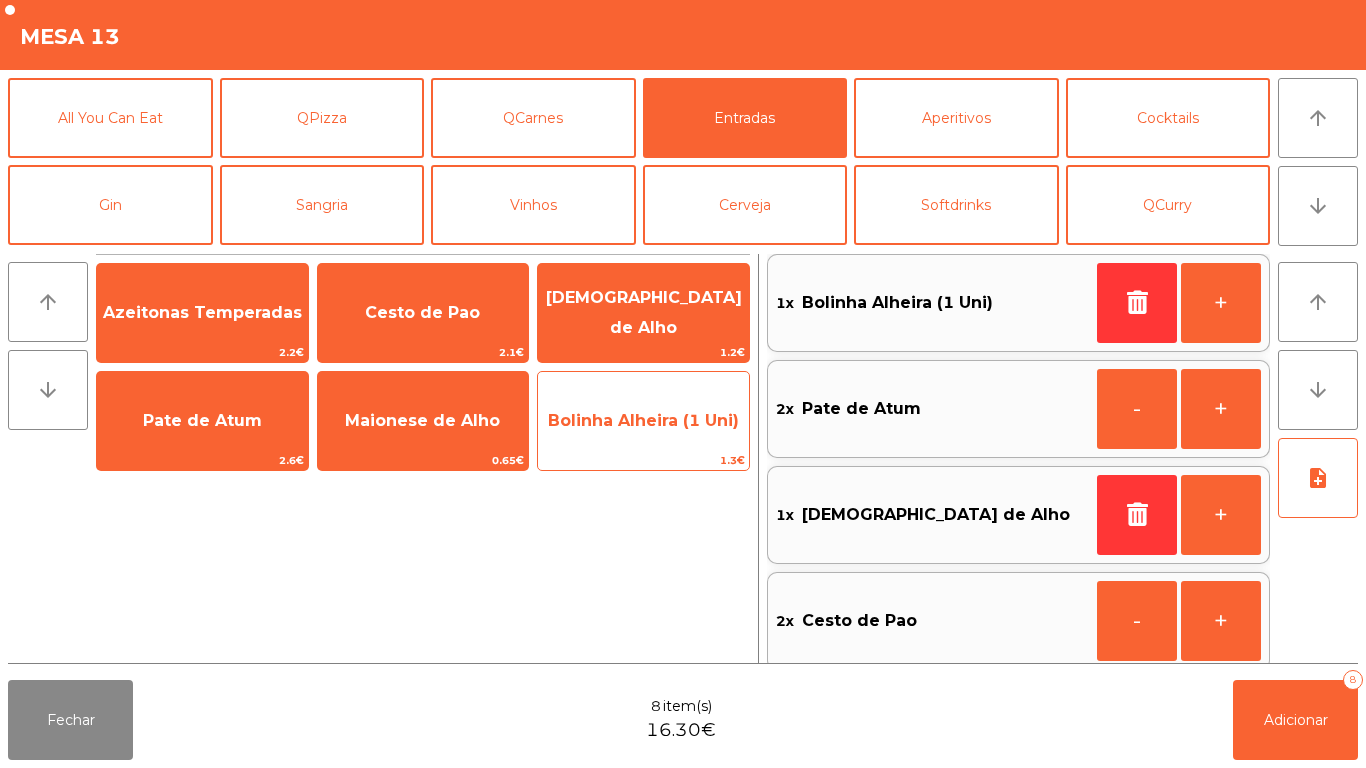 click on "Bolinha Alheira (1 Uni)" 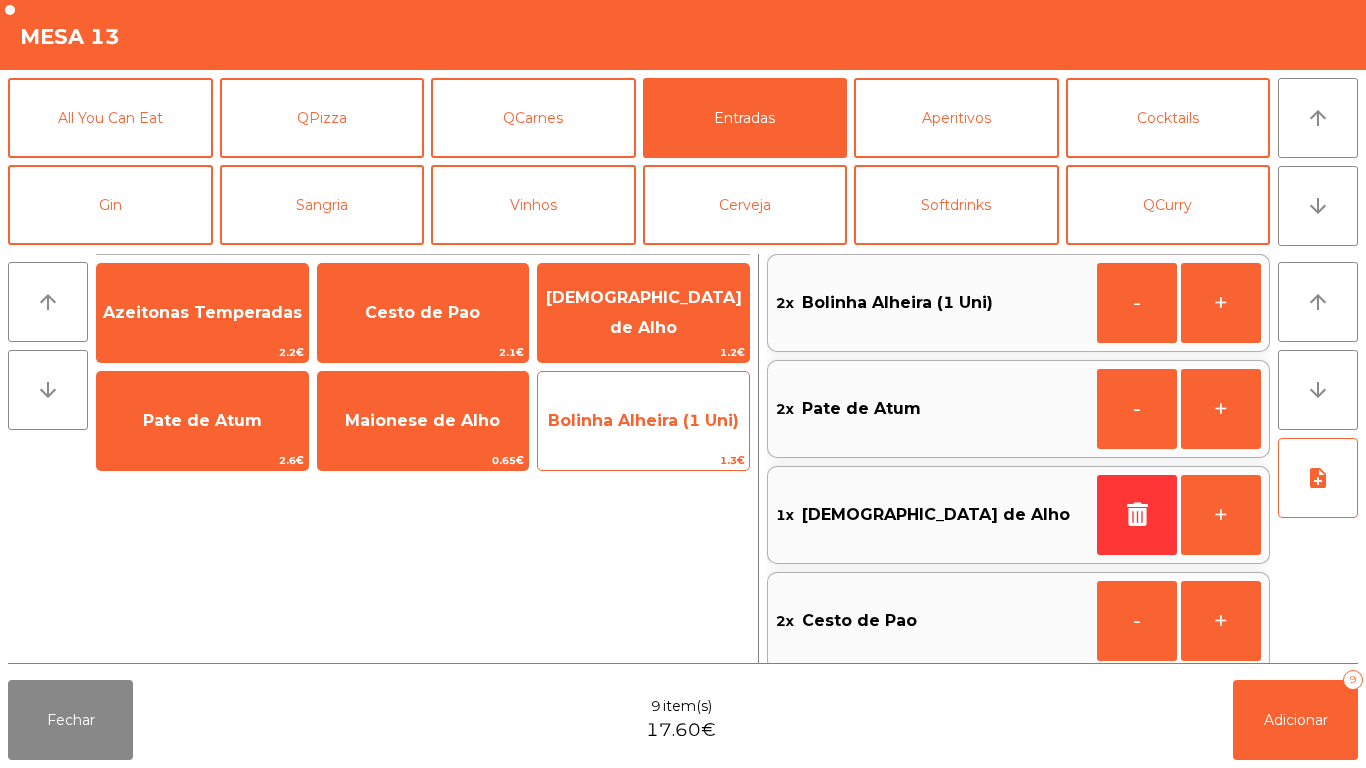 click on "Bolinha Alheira (1 Uni)" 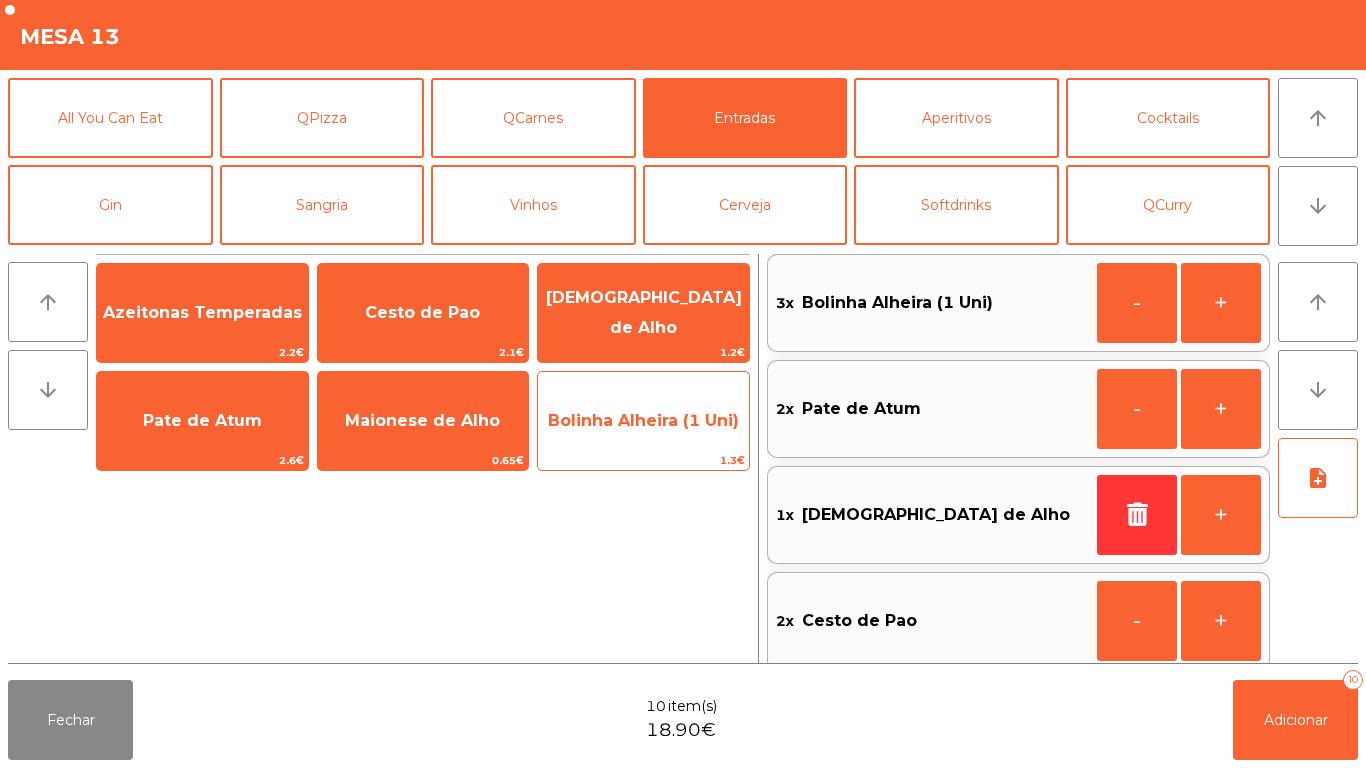 click on "Bolinha Alheira (1 Uni)" 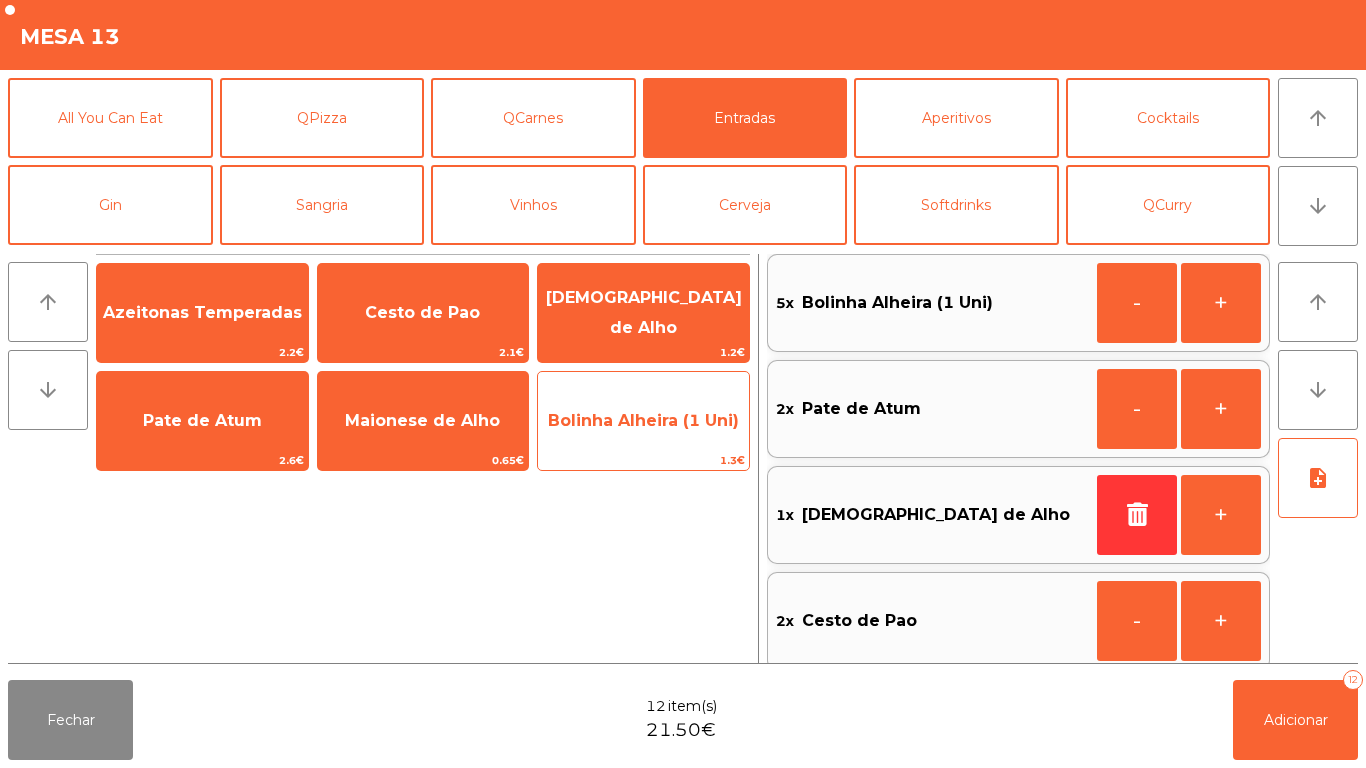 click on "Bolinha Alheira (1 Uni)" 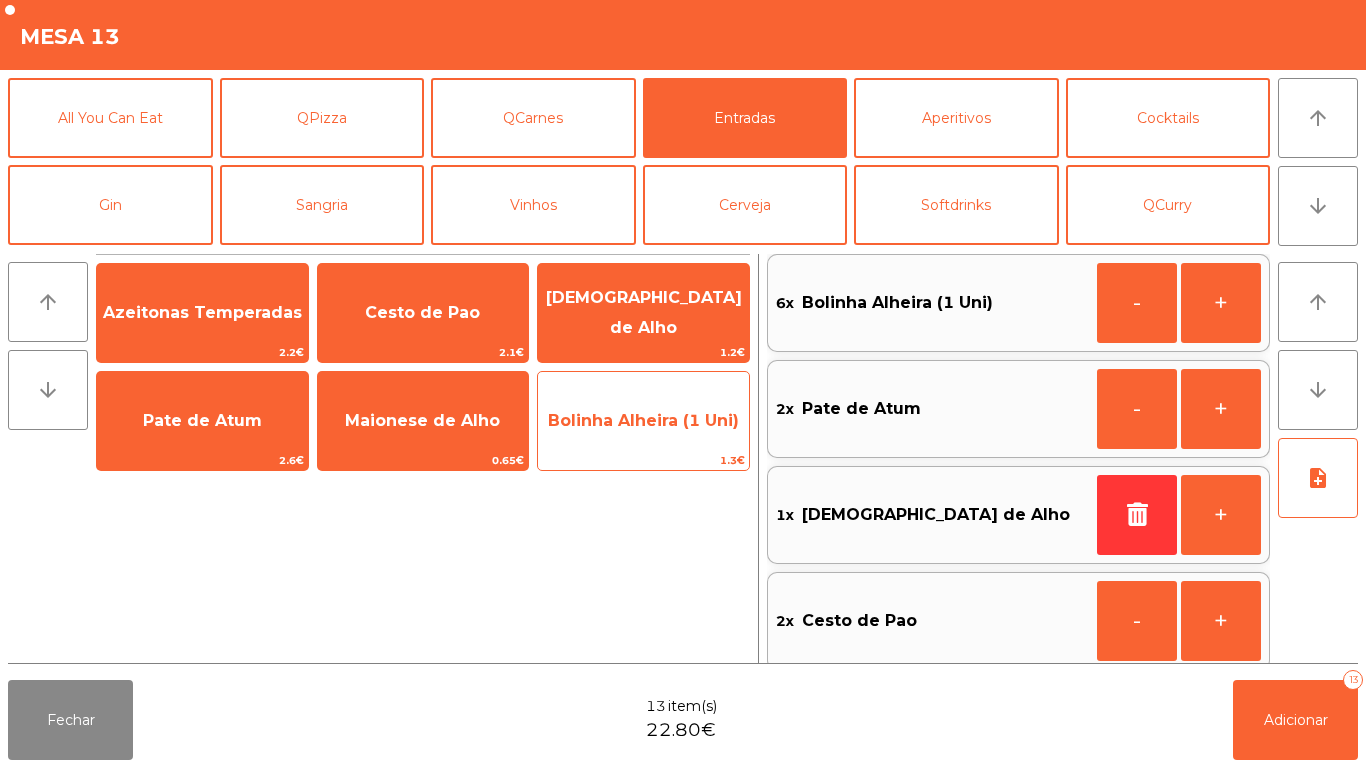 click on "Bolinha Alheira (1 Uni)" 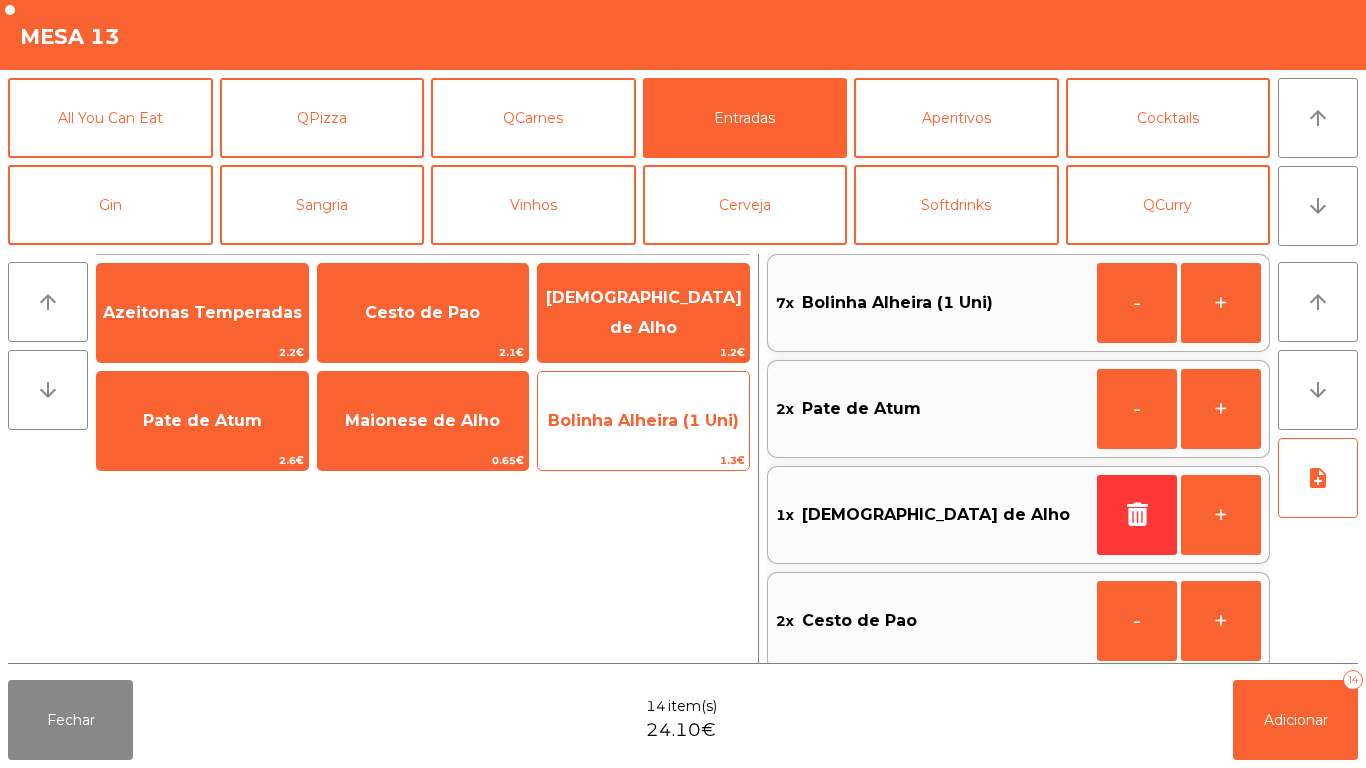 click on "Bolinha Alheira (1 Uni)   1.3€" 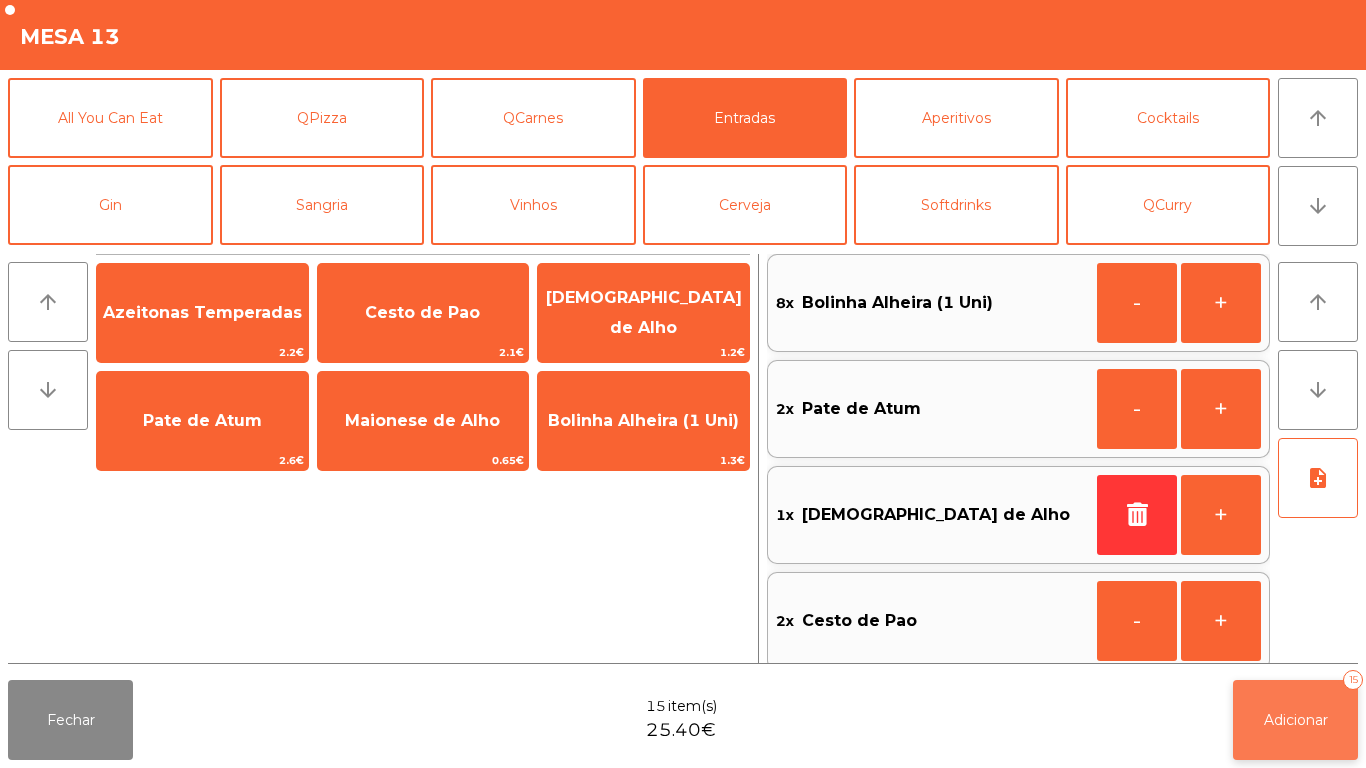 click on "Adicionar" 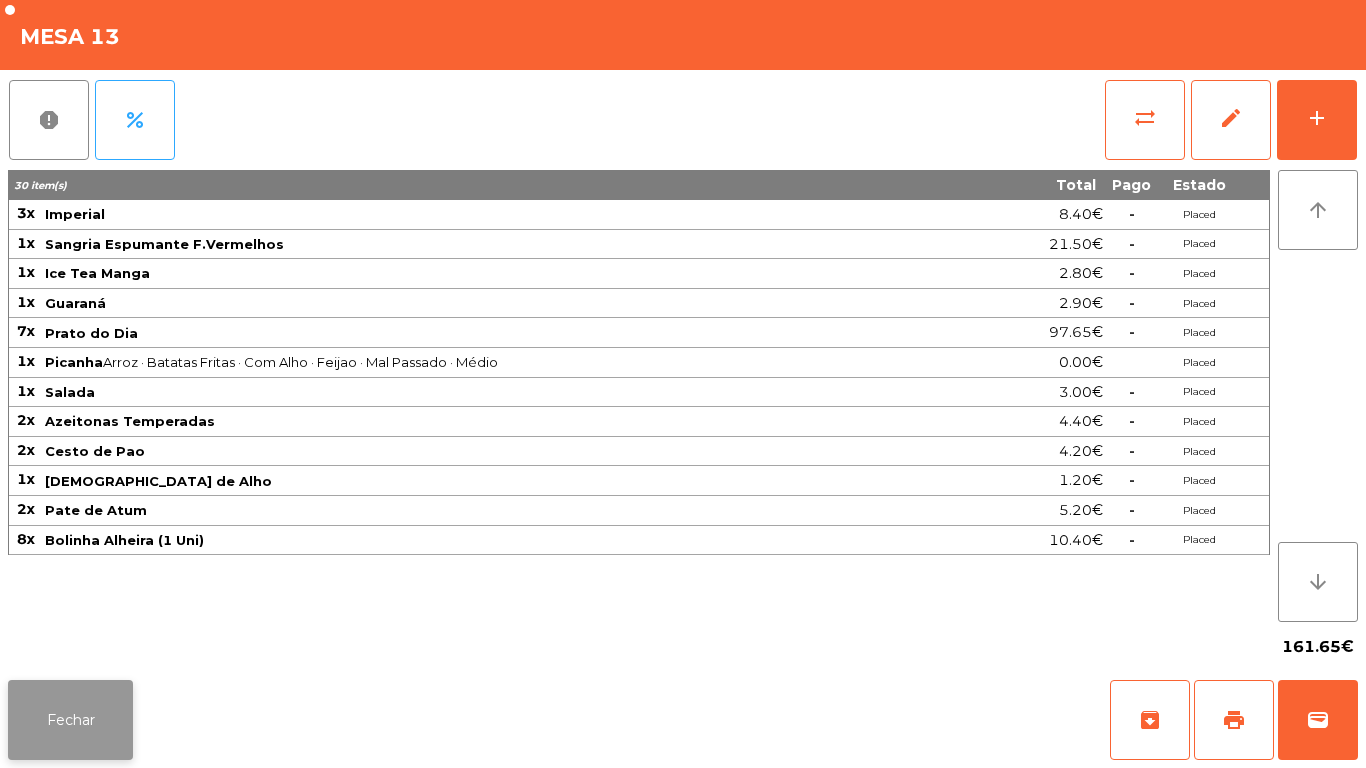 click on "Fechar" 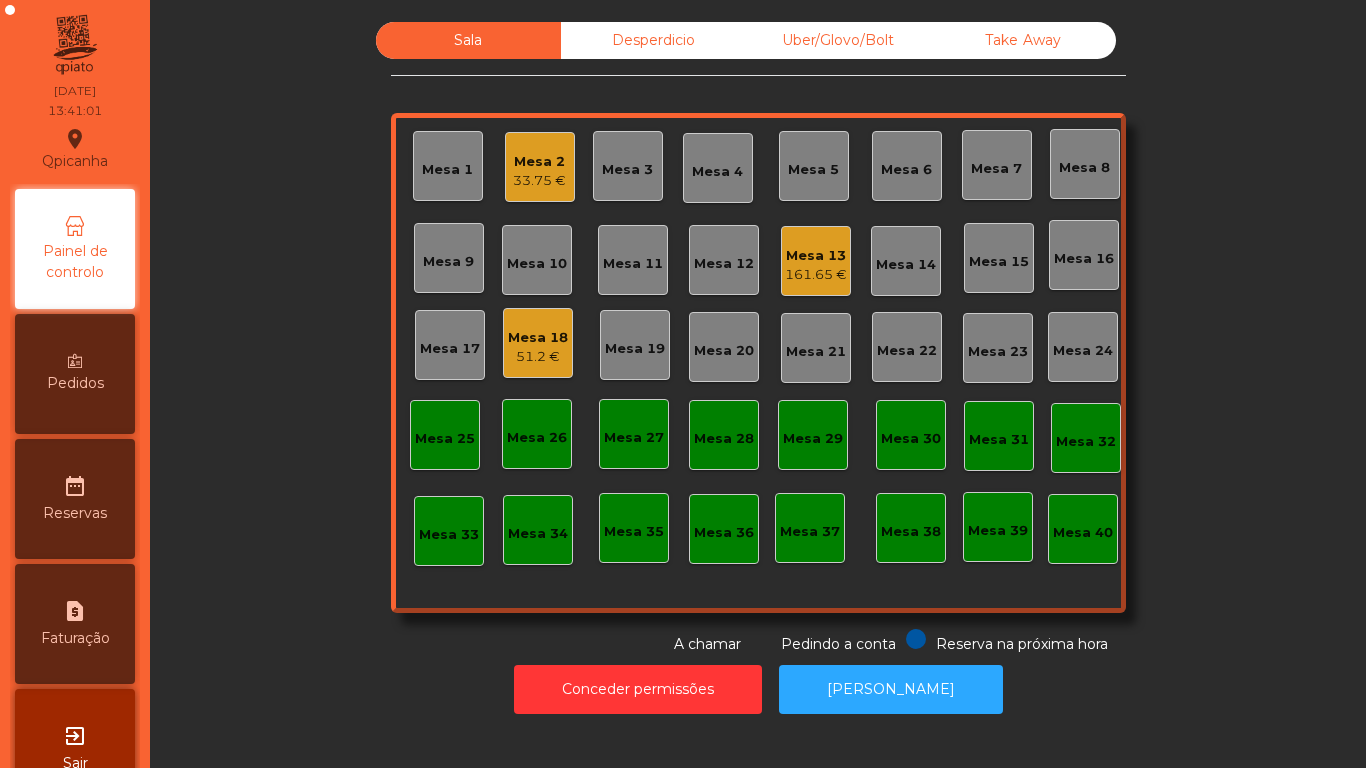 click on "Mesa 18" 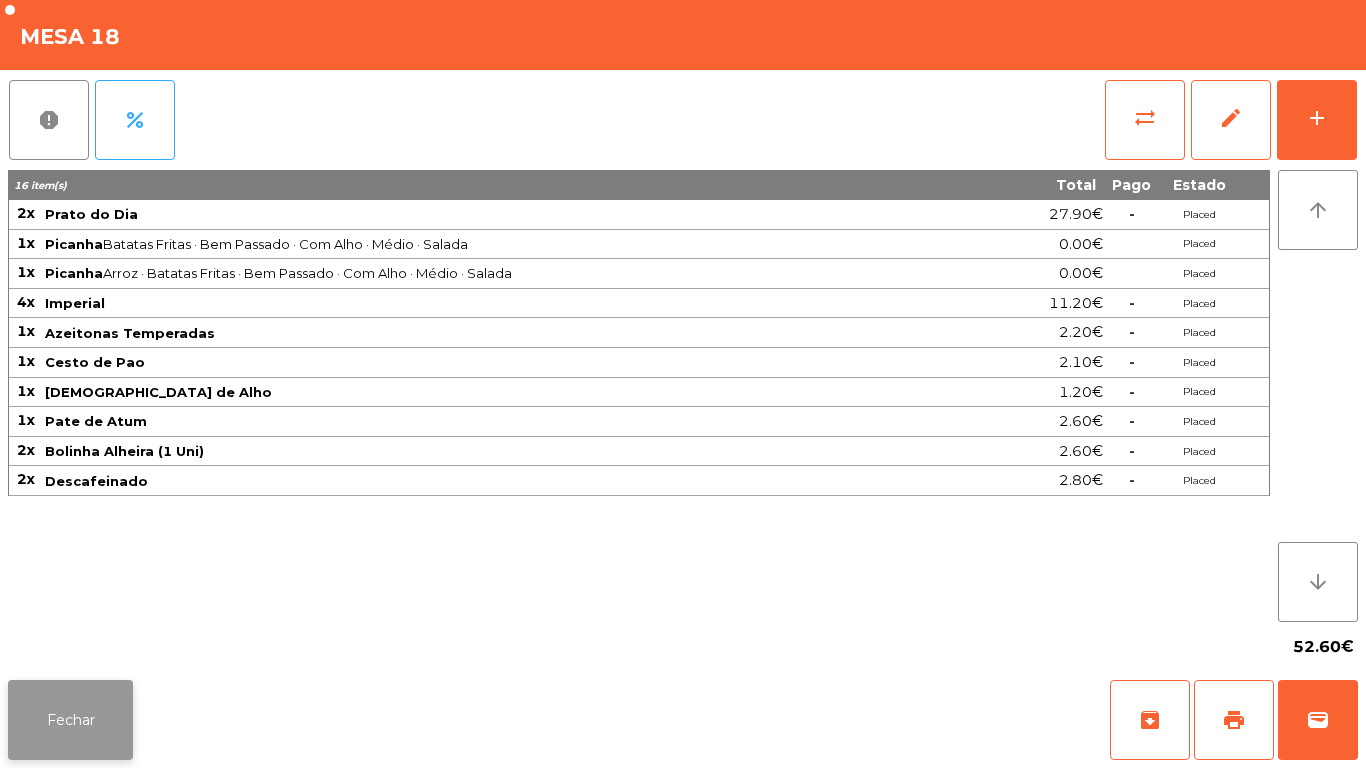 click on "Fechar" 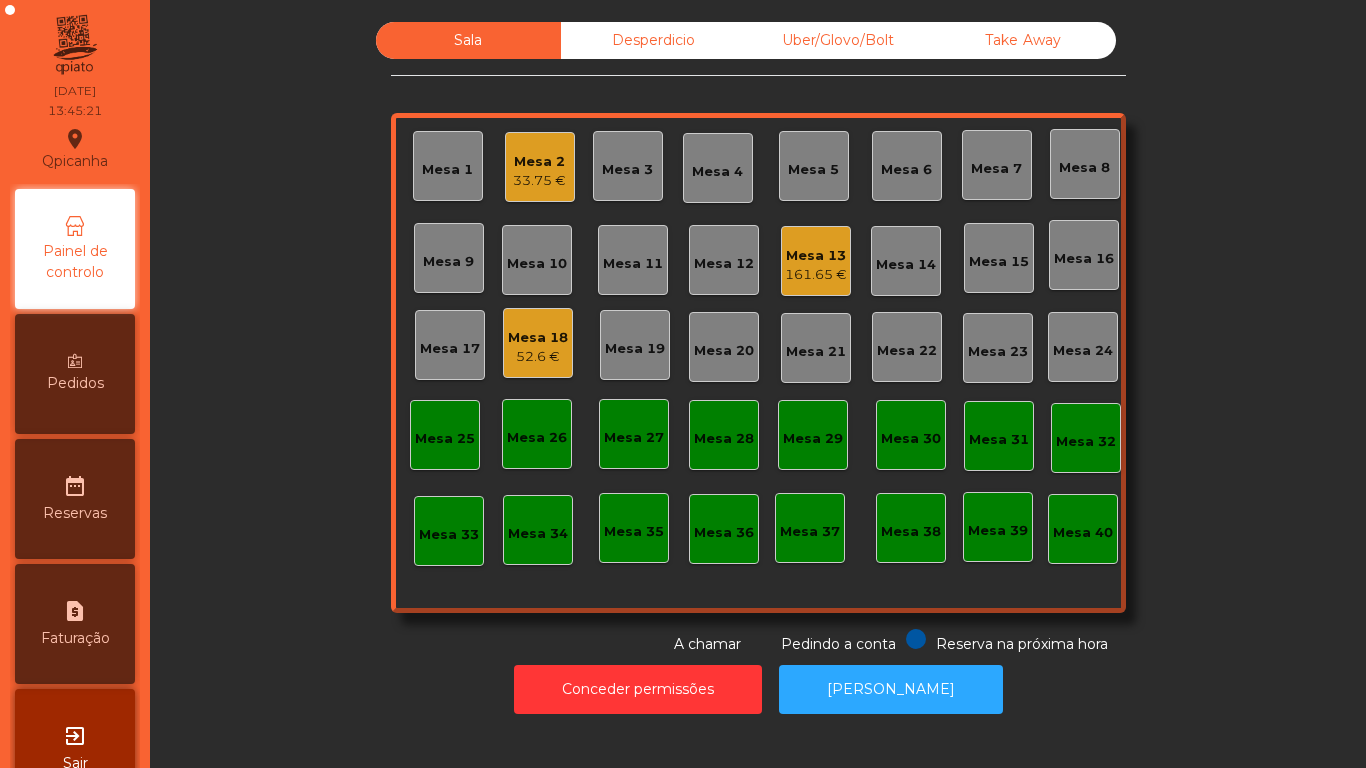 click on "Mesa 2" 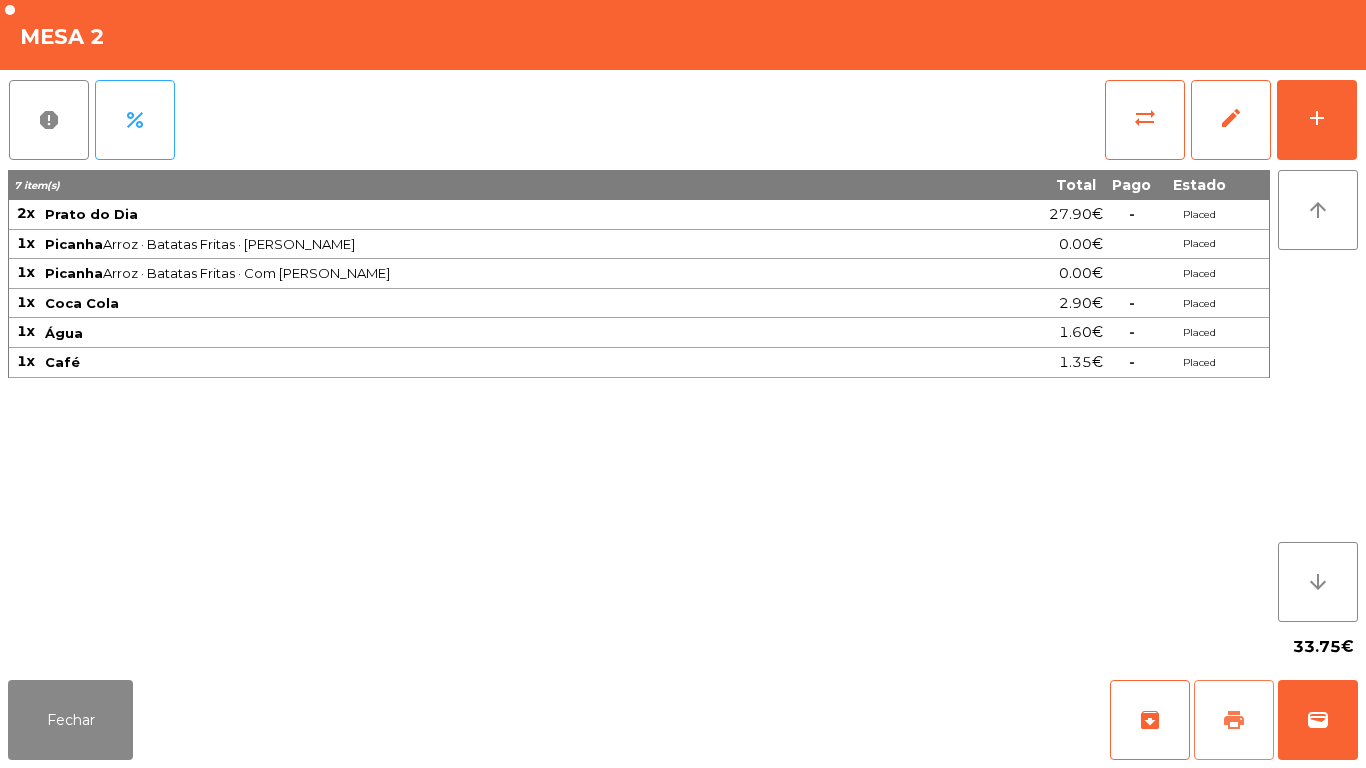 click on "print" 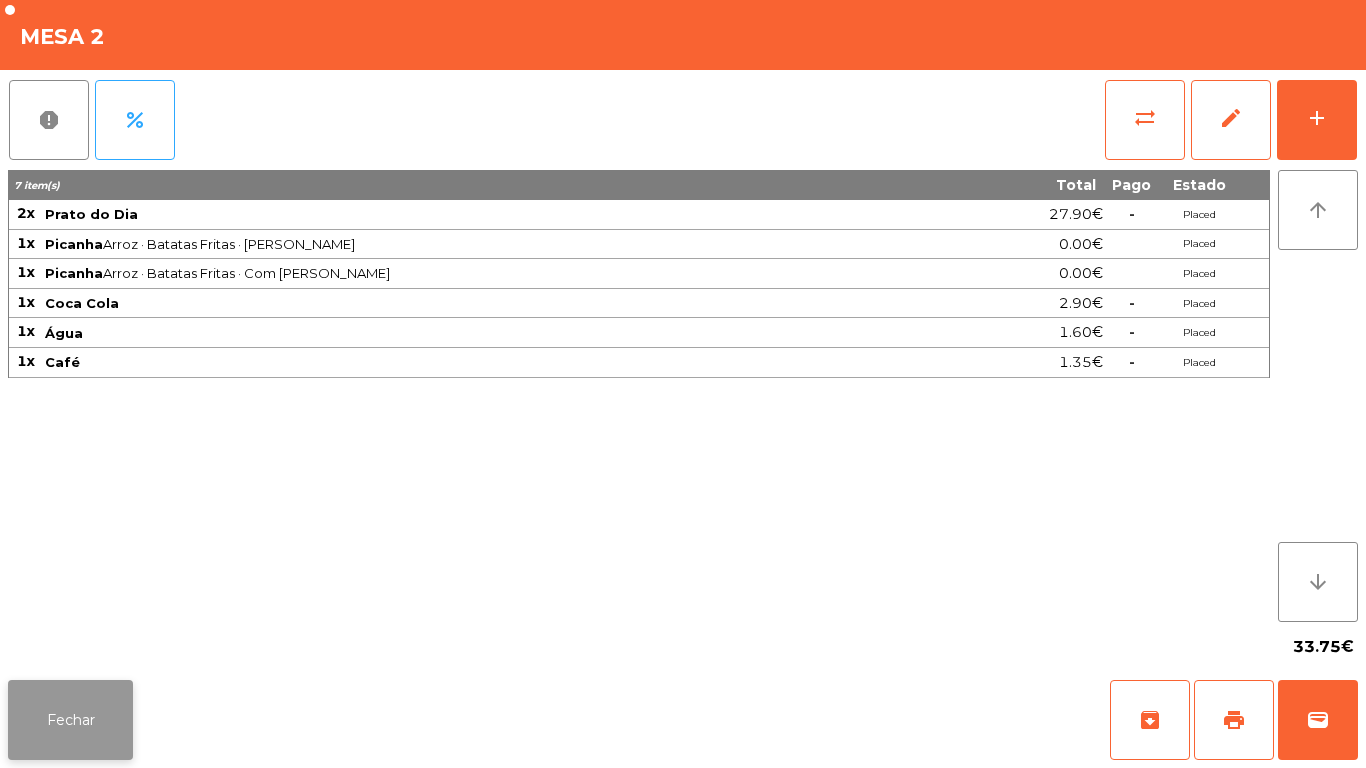 click on "Fechar" 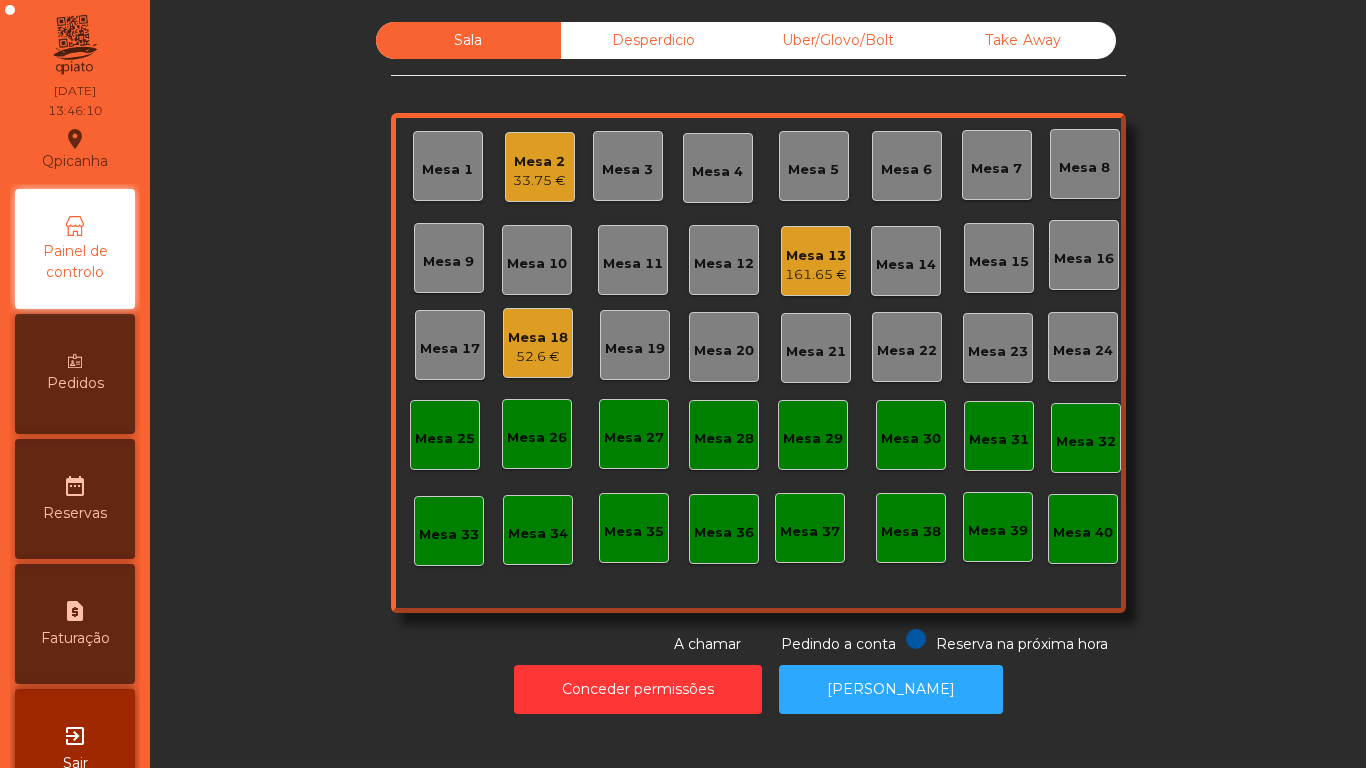 click on "Mesa 15" 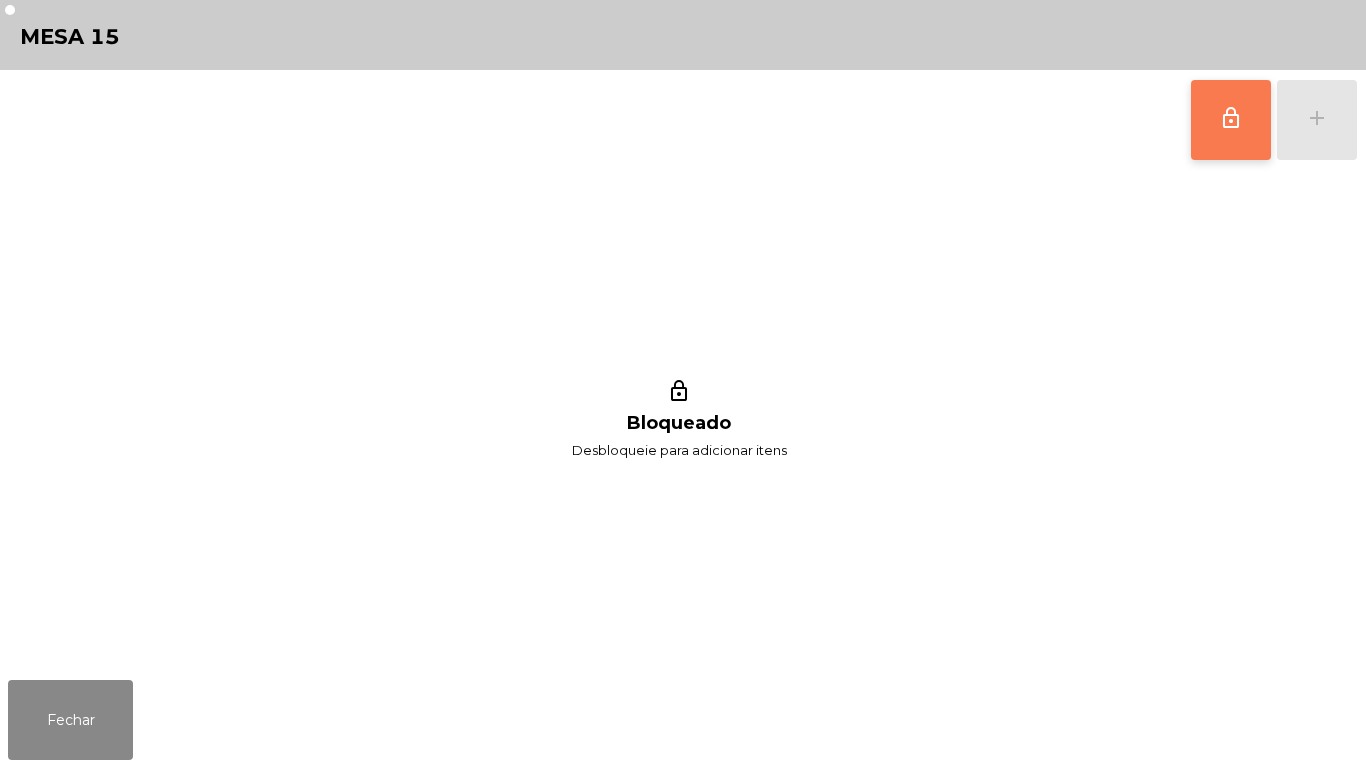 click on "lock_outline" 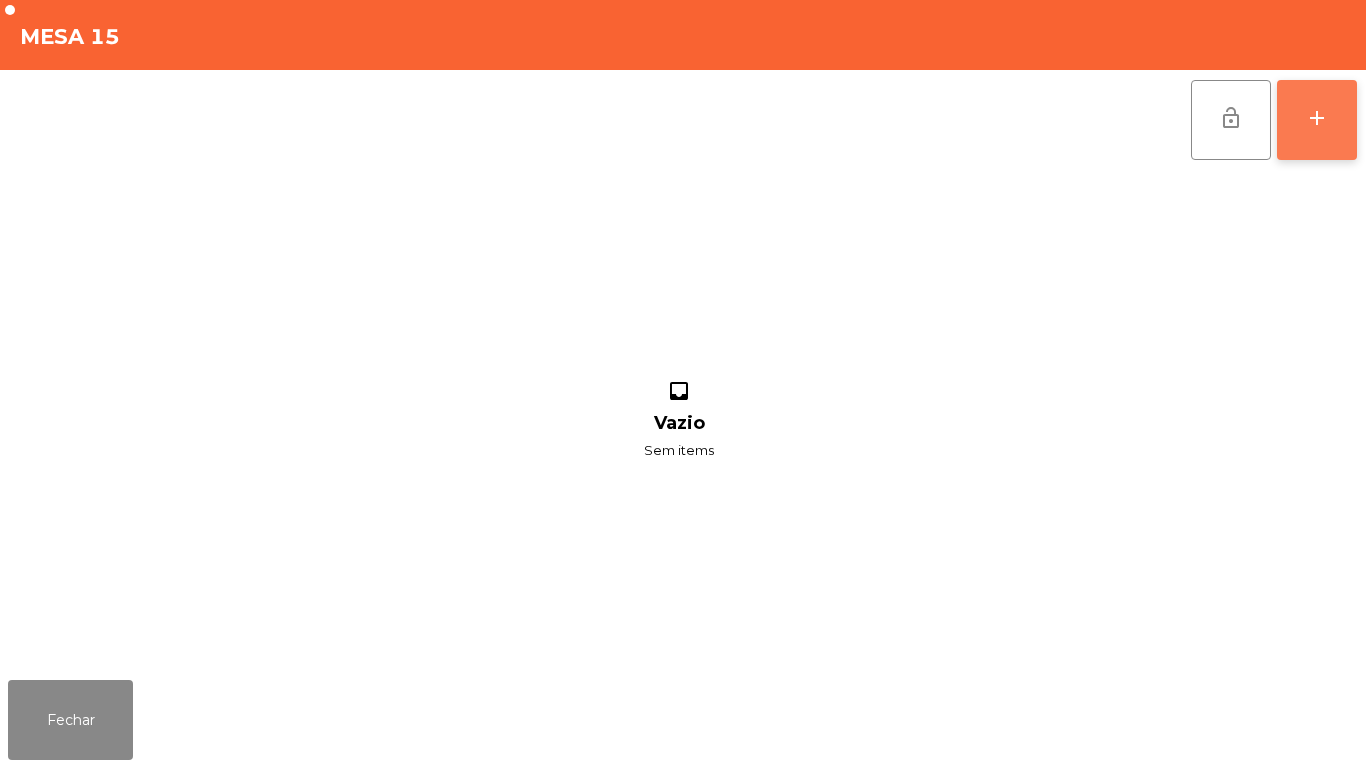 click on "add" 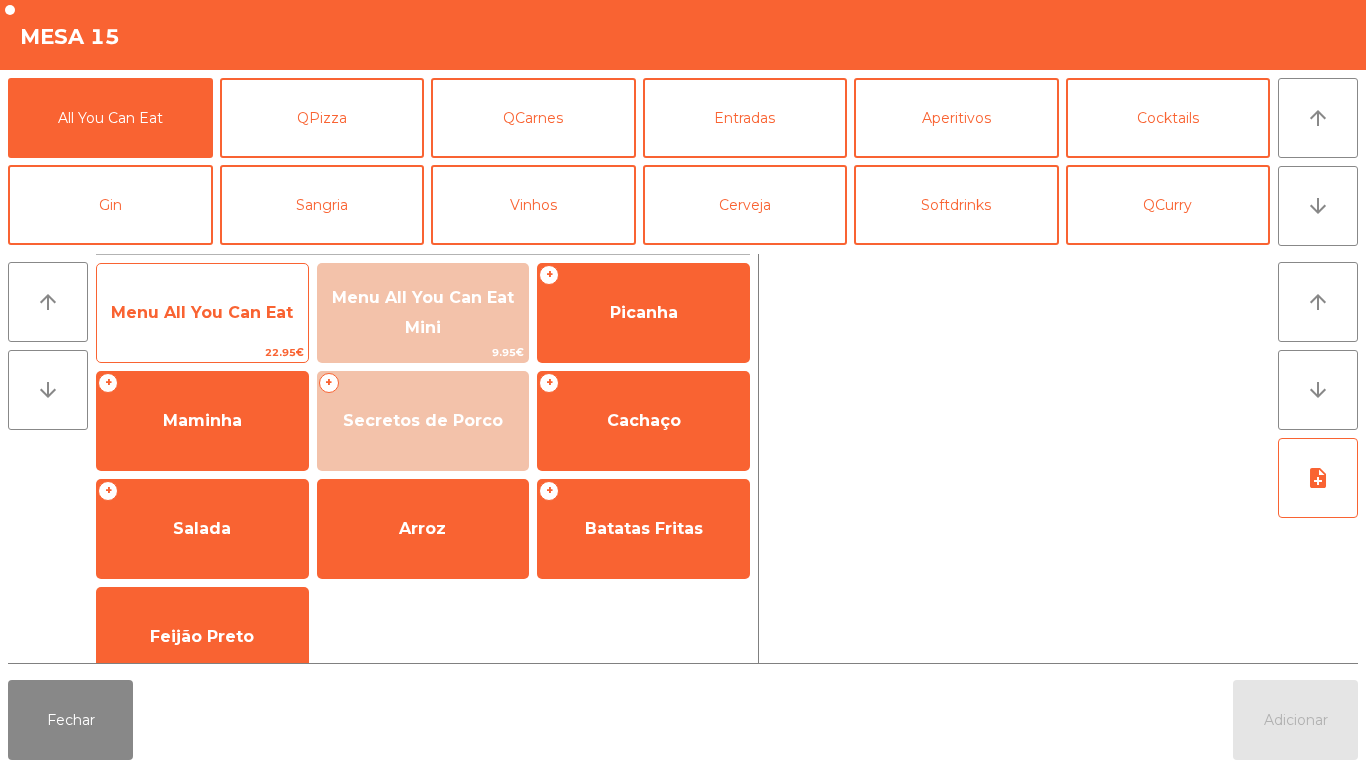 click on "Menu All You Can Eat" 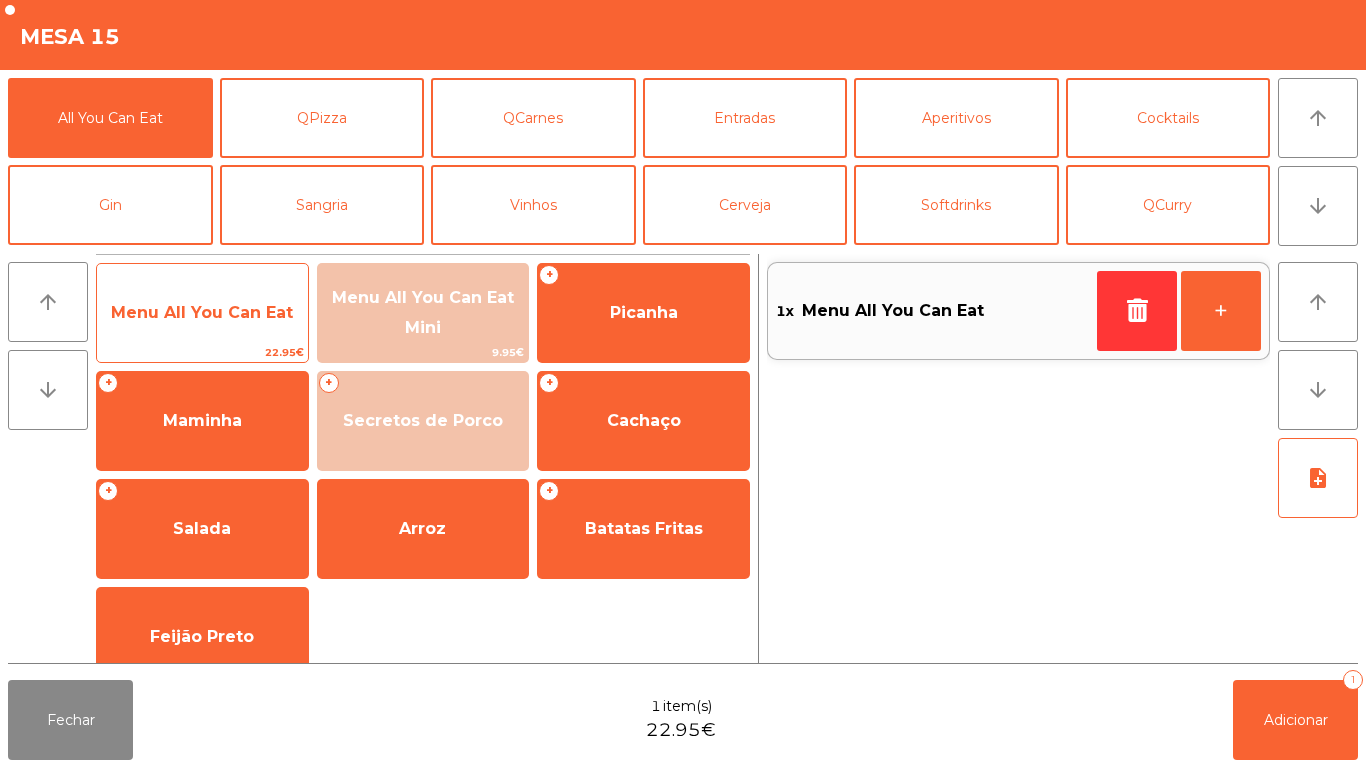click on "Menu All You Can Eat" 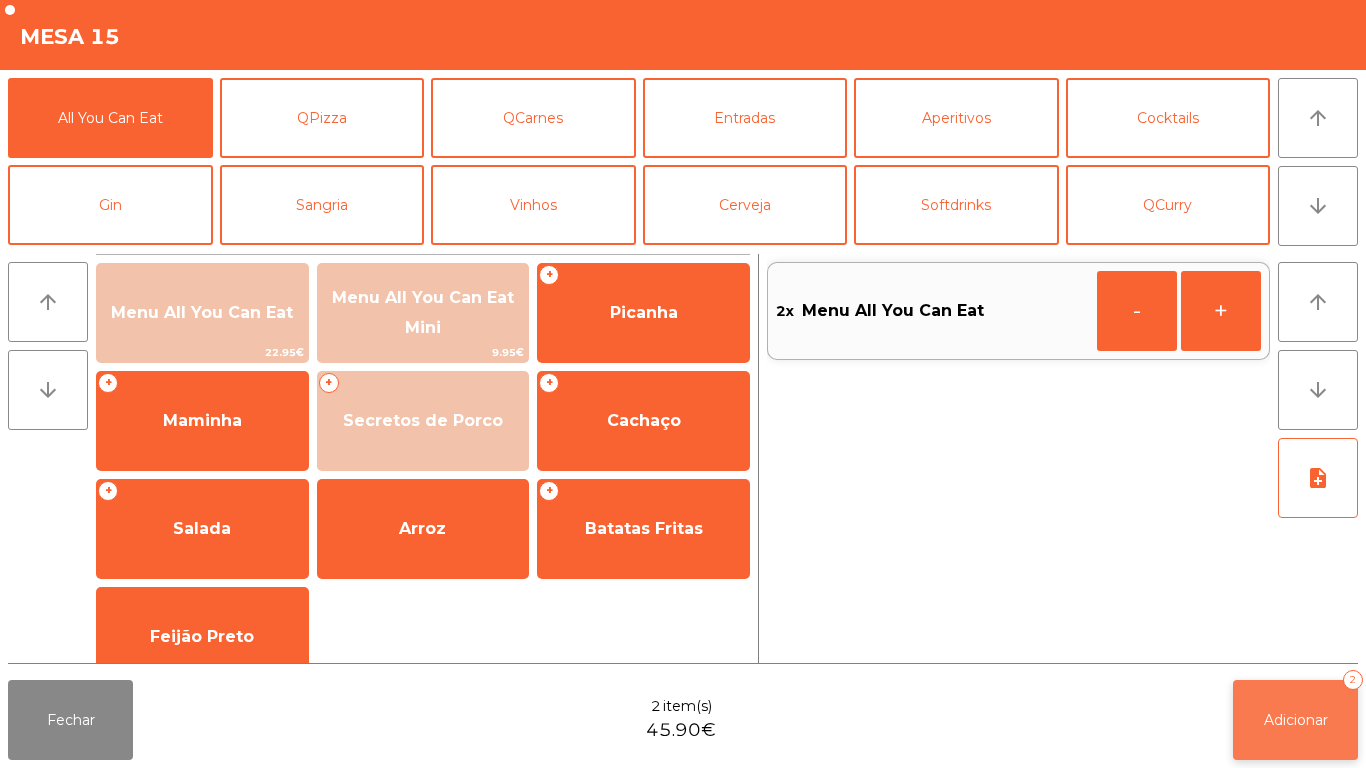 click on "Adicionar" 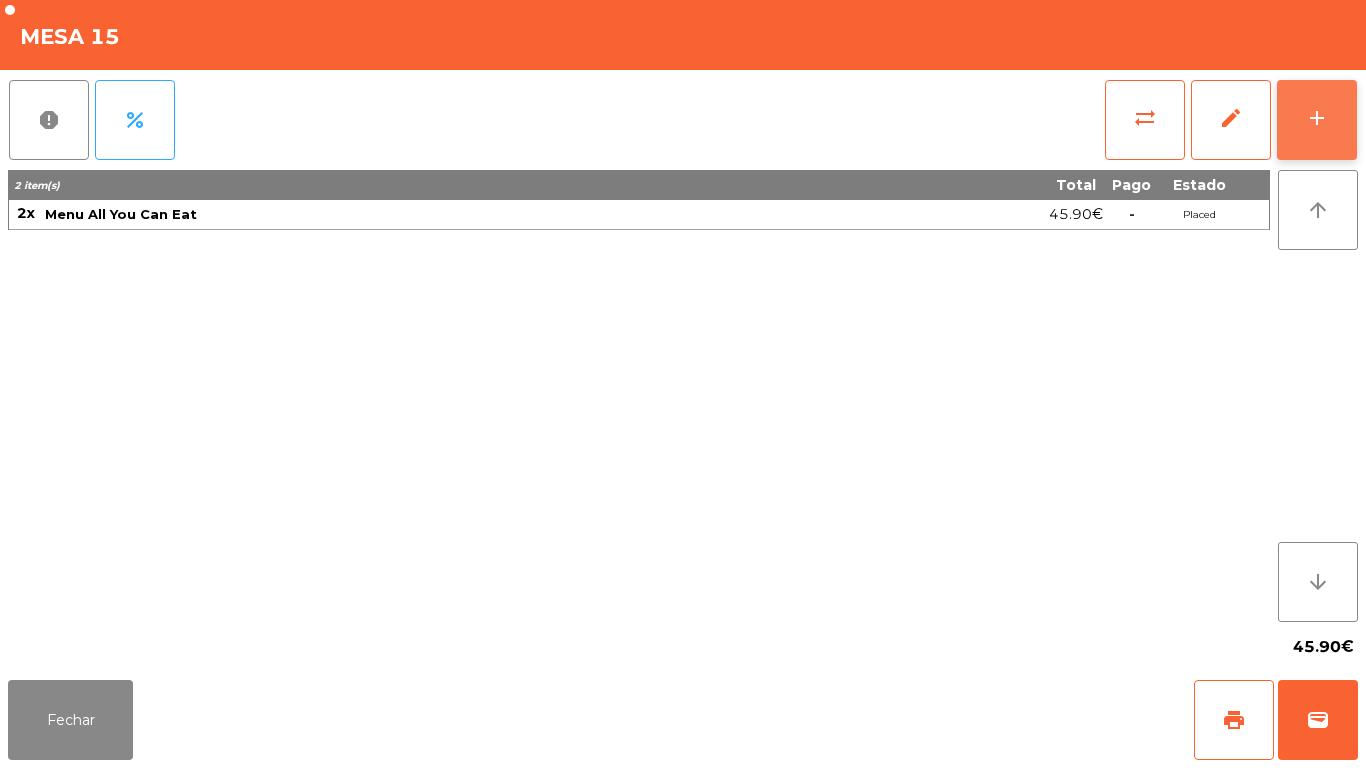 click on "add" 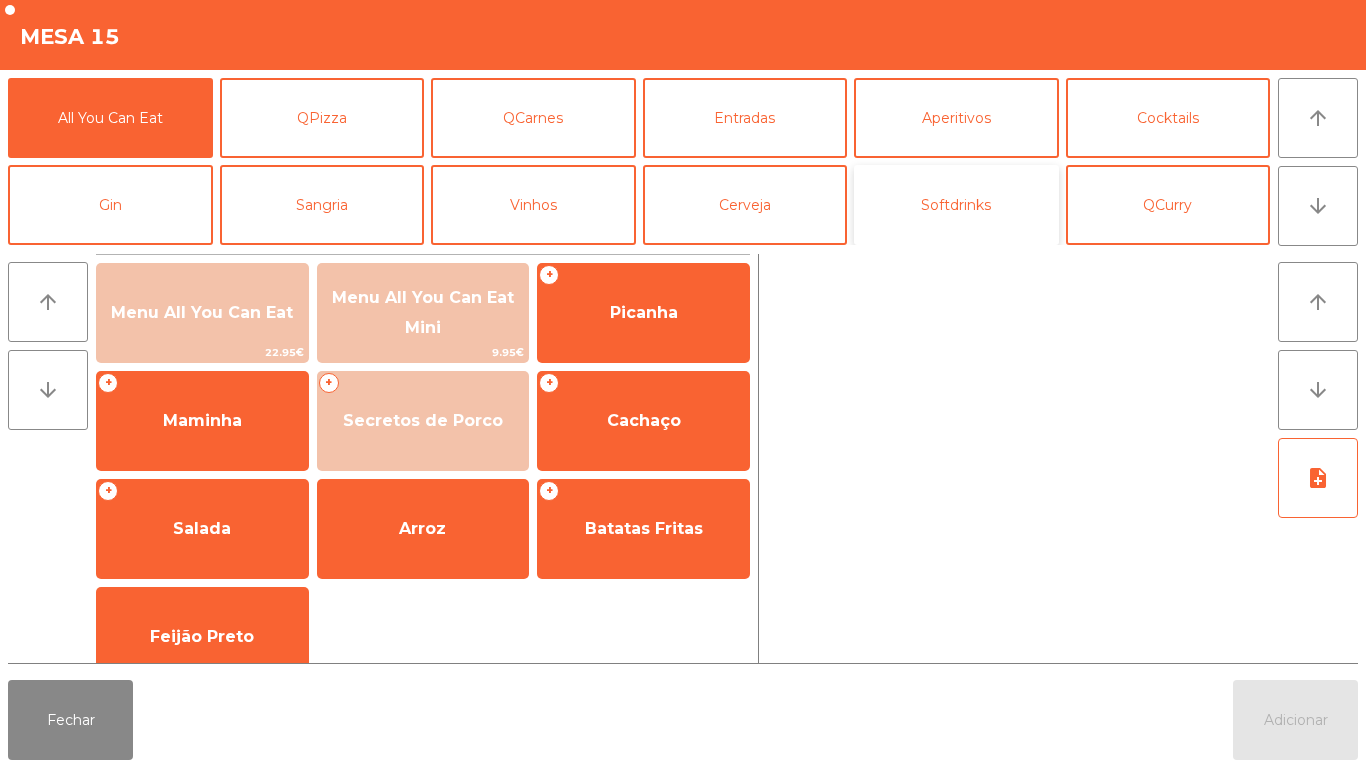 click on "Softdrinks" 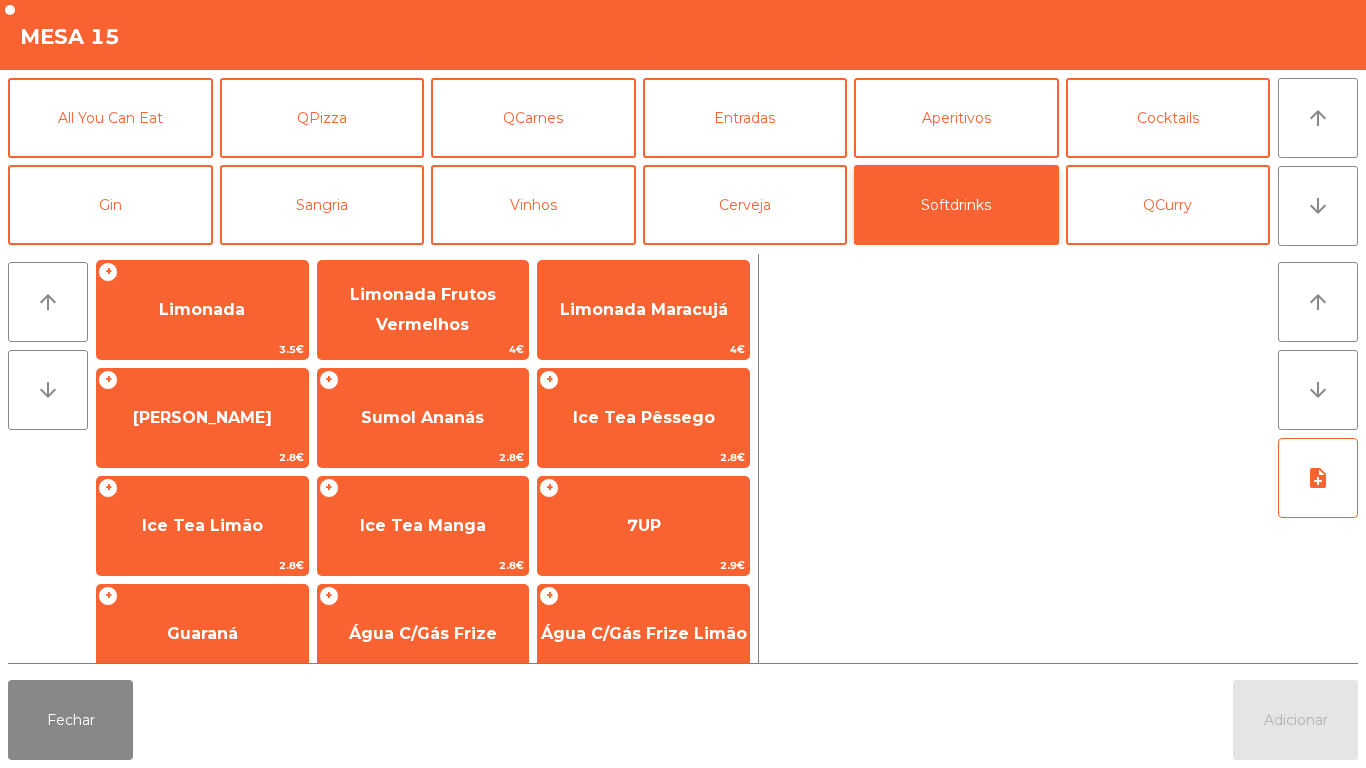 scroll, scrollTop: 221, scrollLeft: 0, axis: vertical 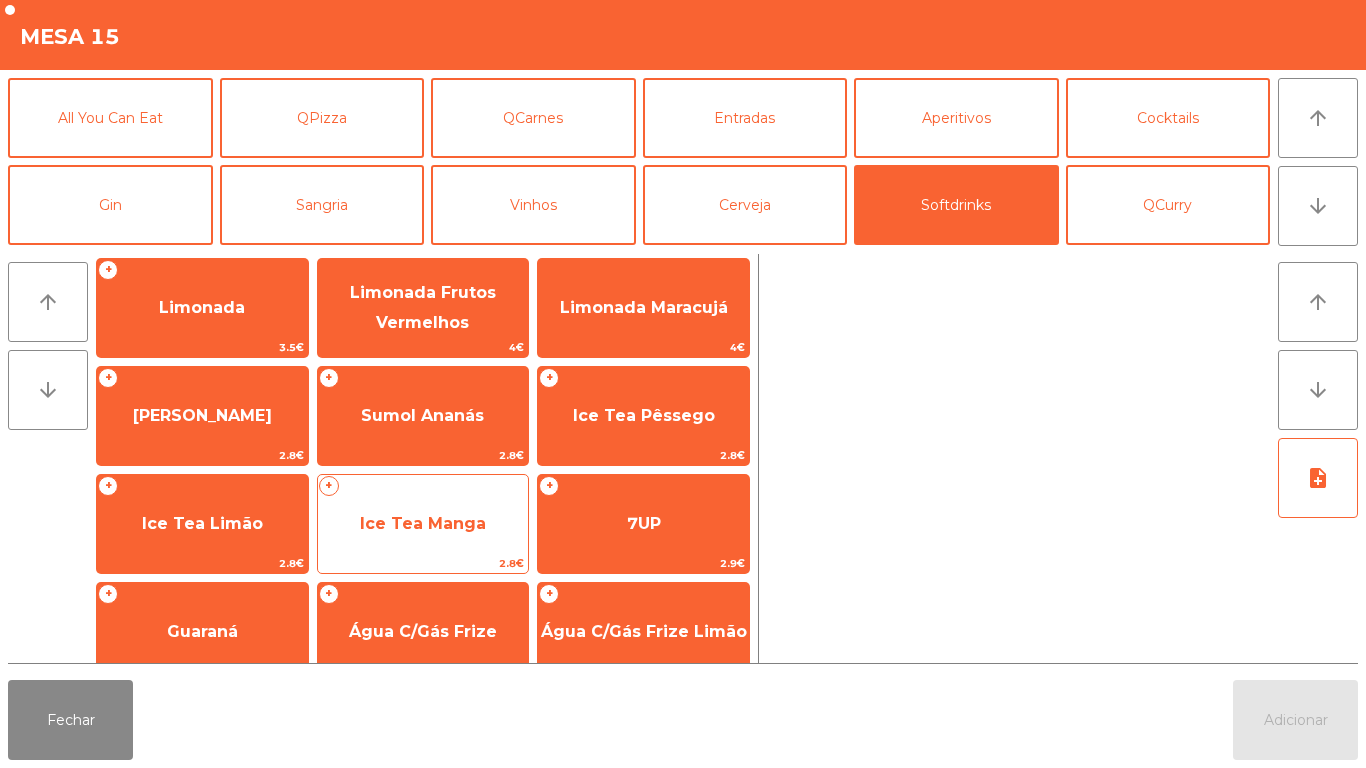 click on "Ice Tea Manga" 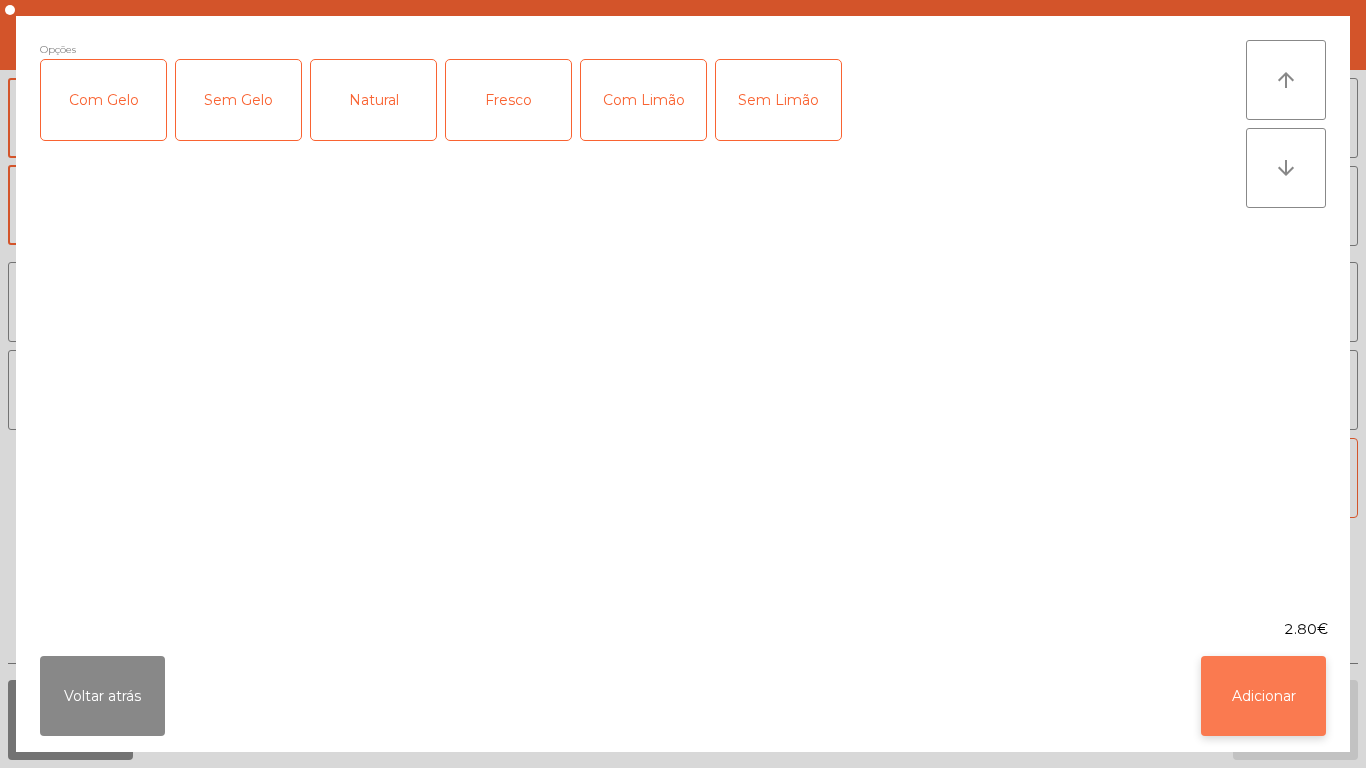 click on "Adicionar" 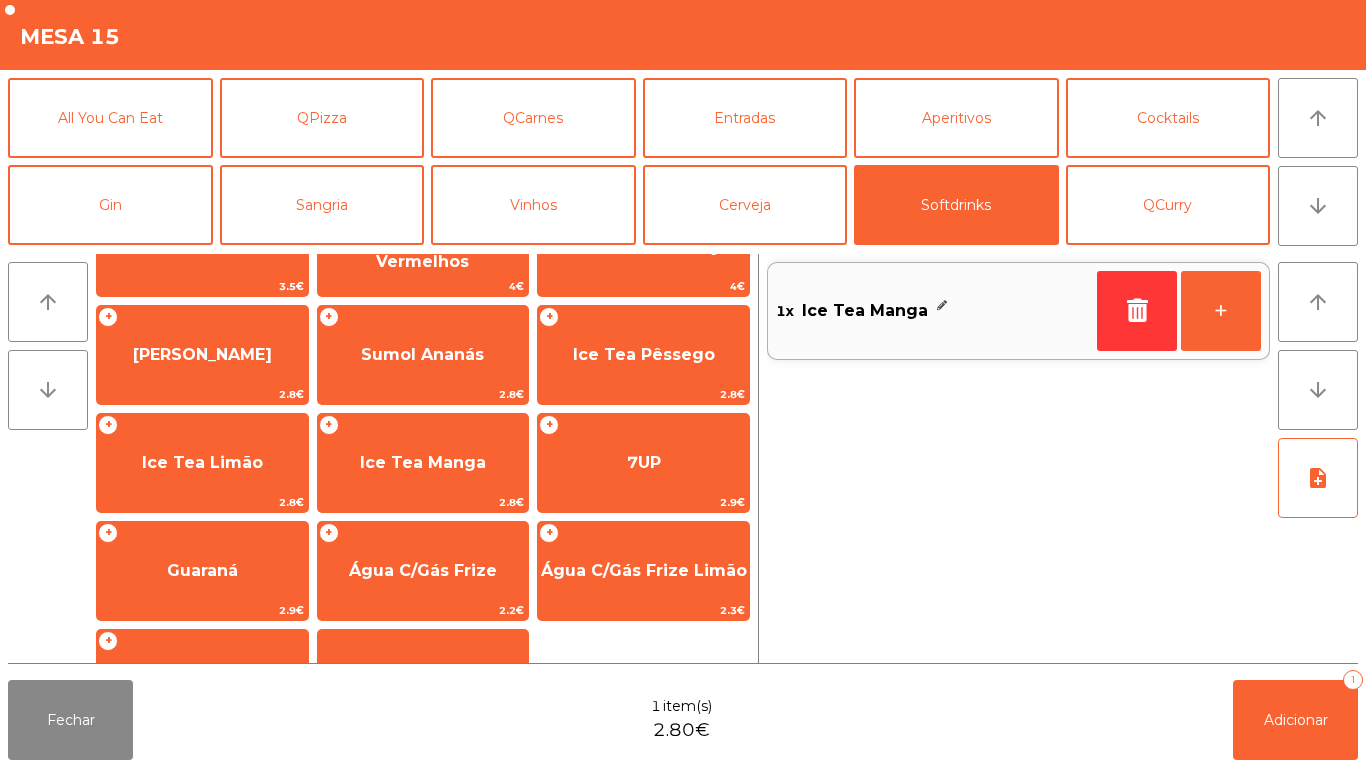scroll, scrollTop: 356, scrollLeft: 0, axis: vertical 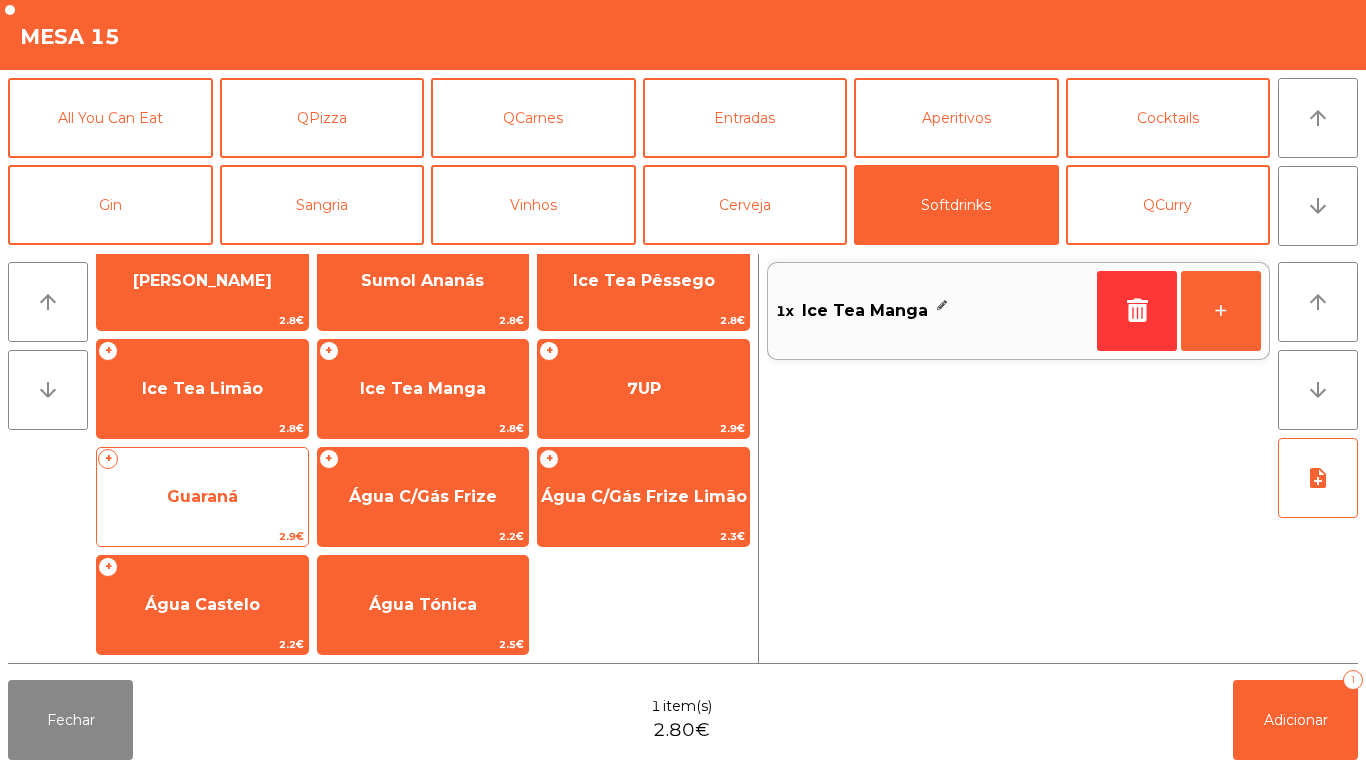 click on "Guaraná" 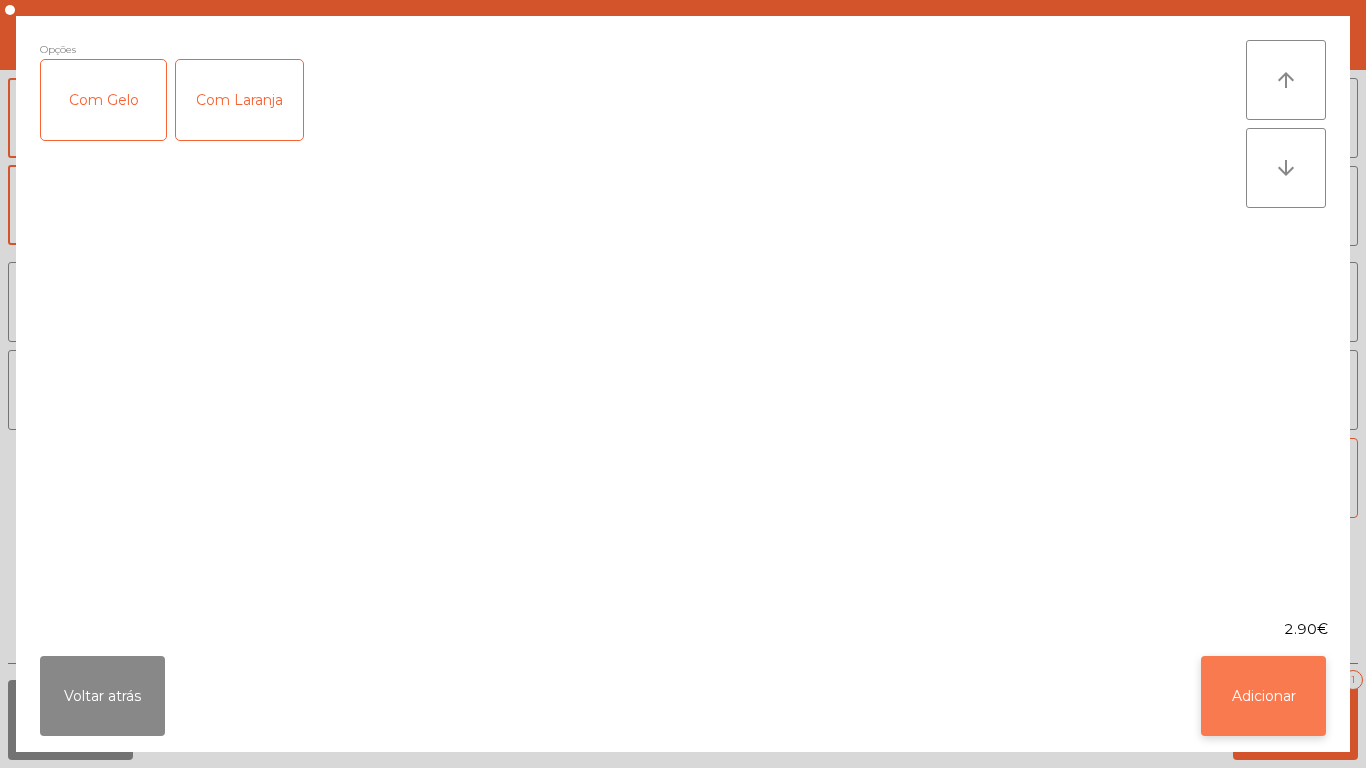 click on "Adicionar" 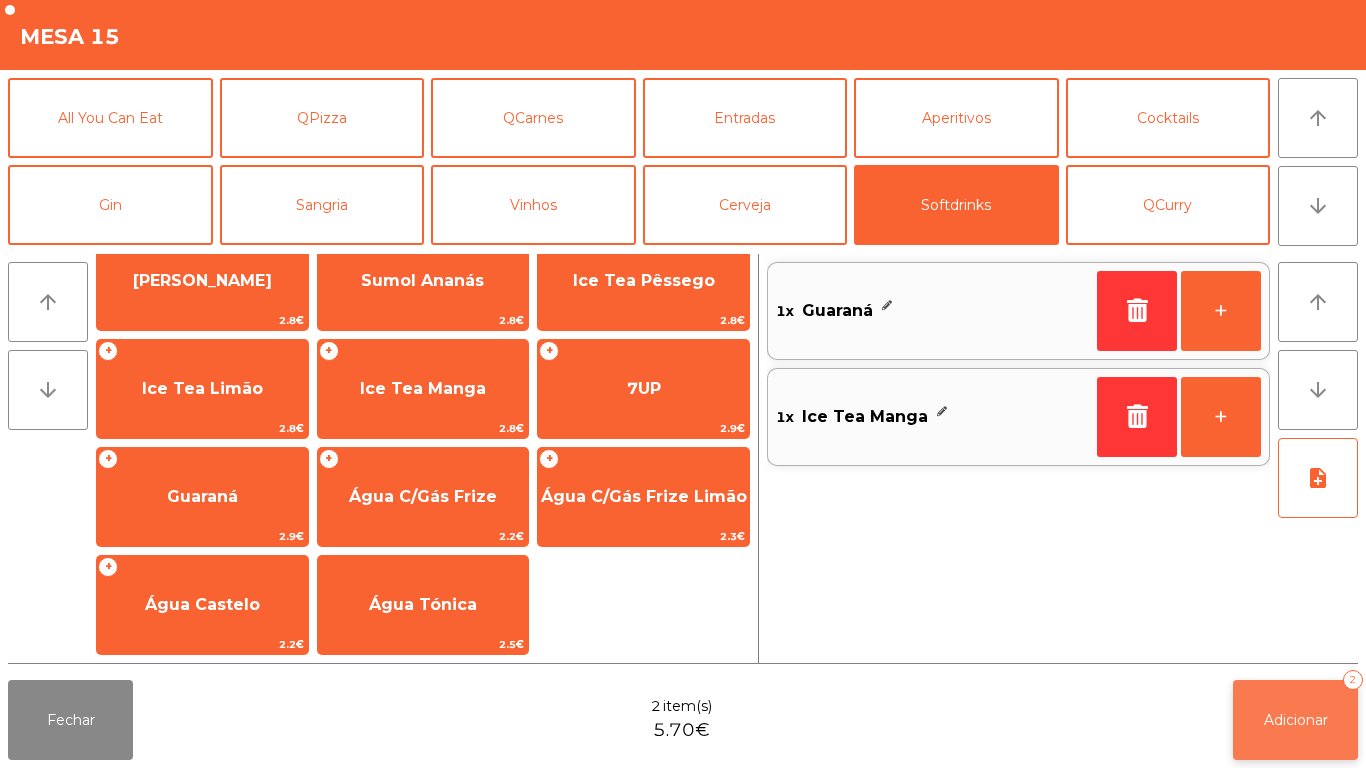 click on "Adicionar" 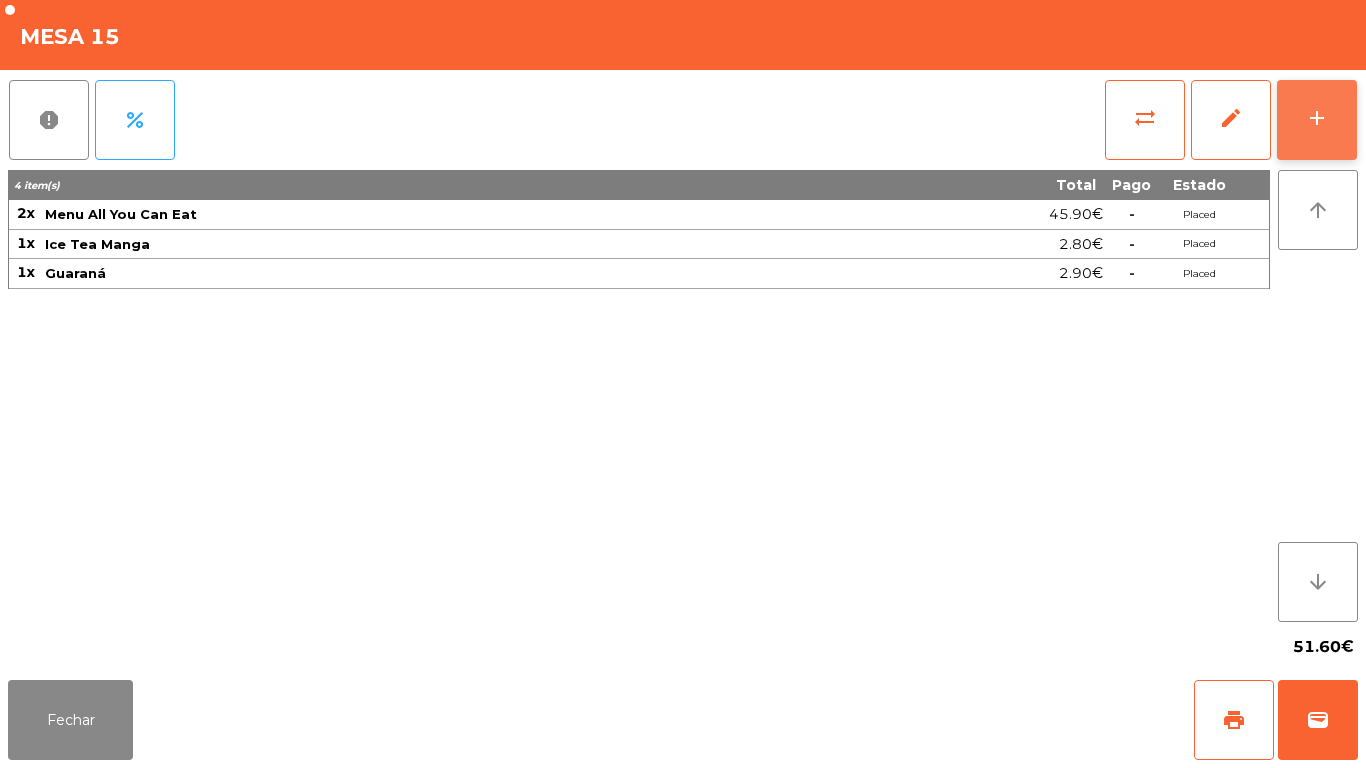 click on "add" 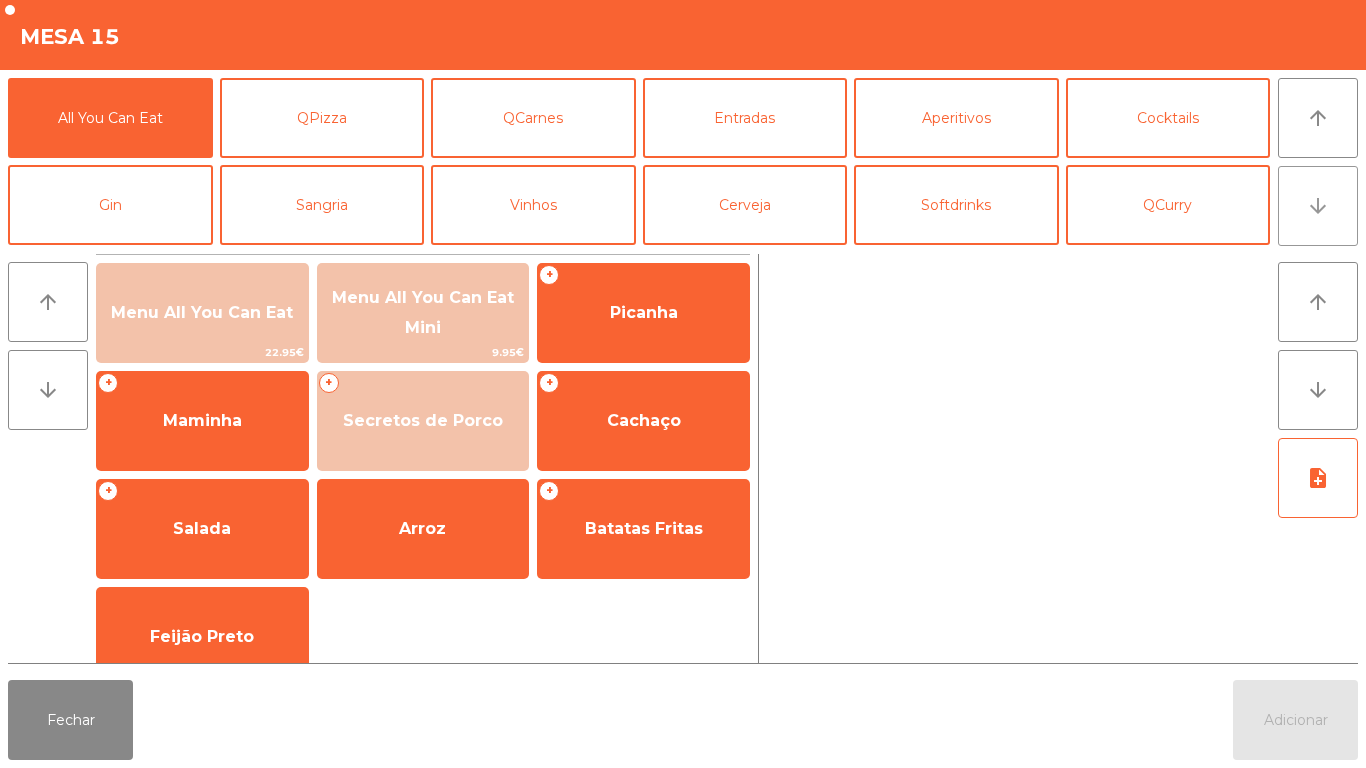 click on "arrow_downward" 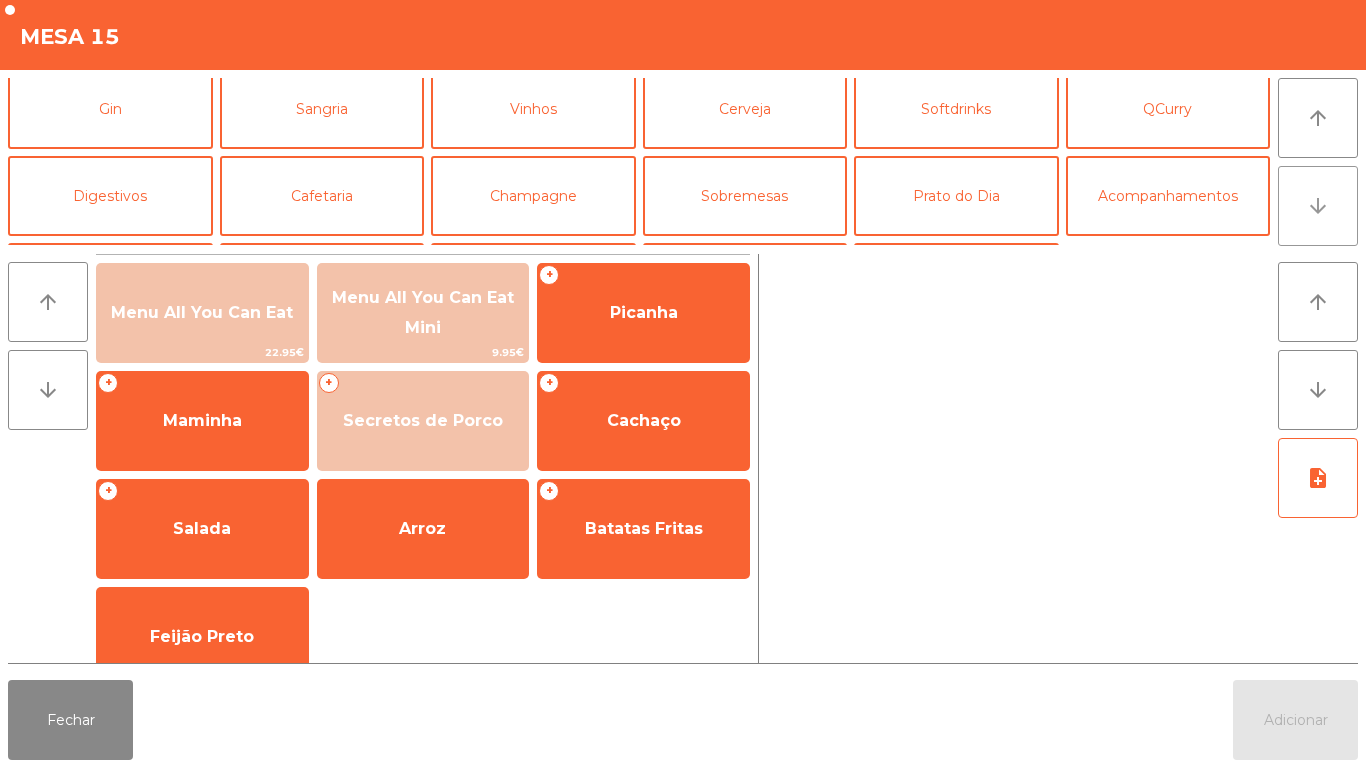 scroll, scrollTop: 174, scrollLeft: 0, axis: vertical 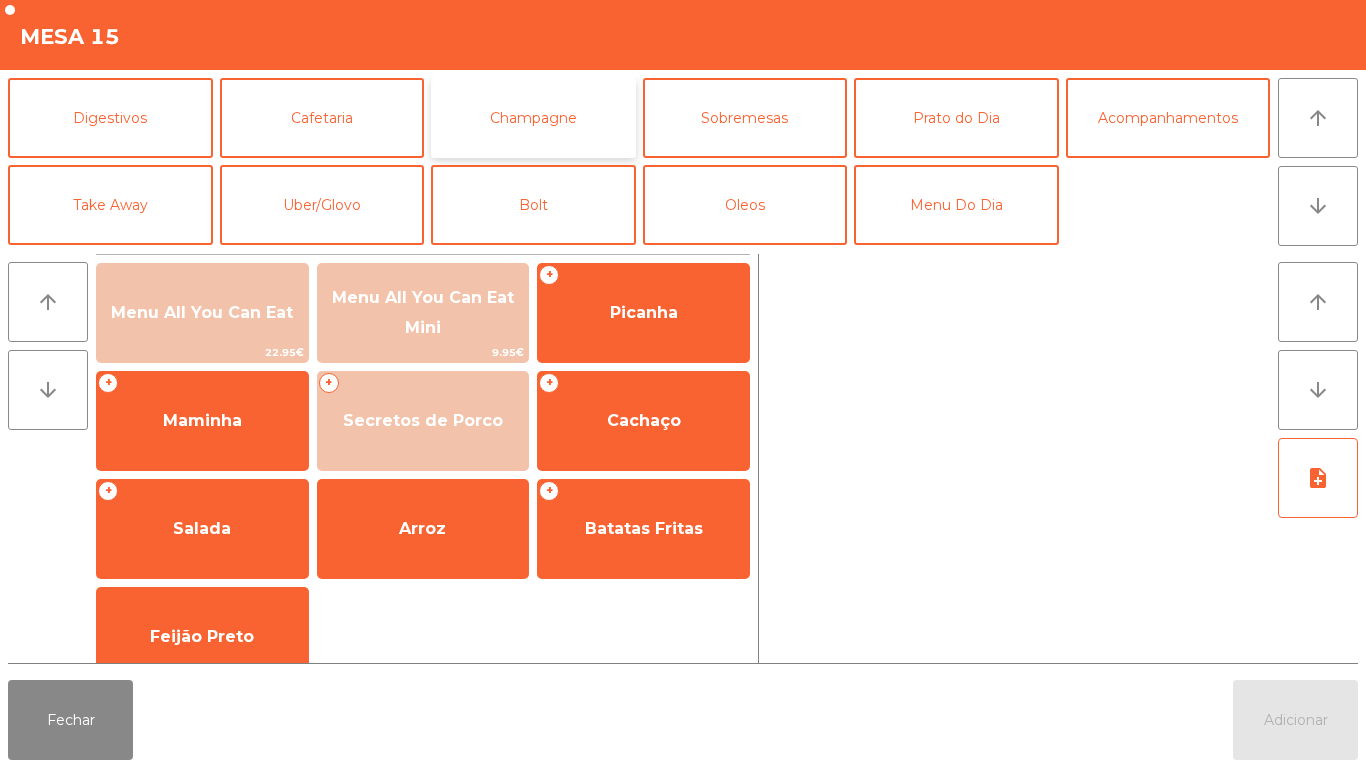 click on "Champagne" 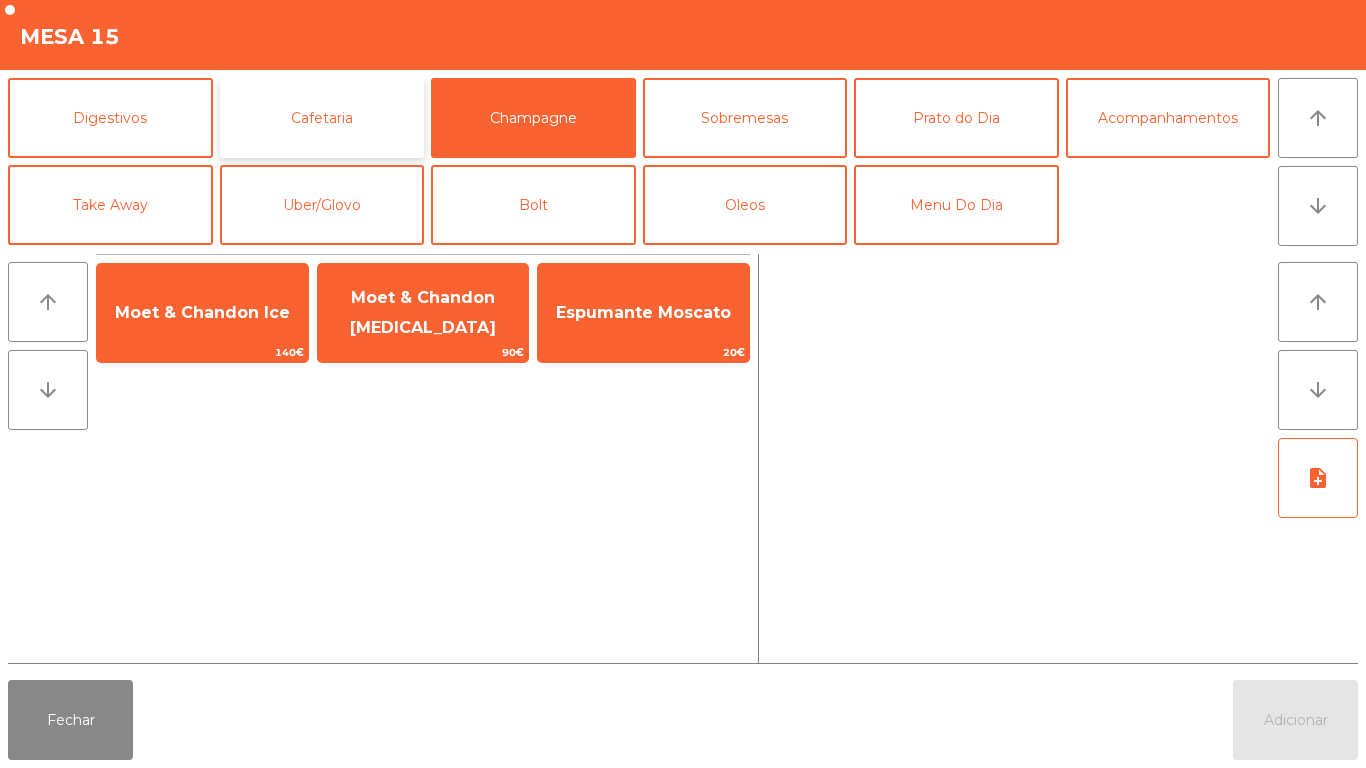 click on "Cafetaria" 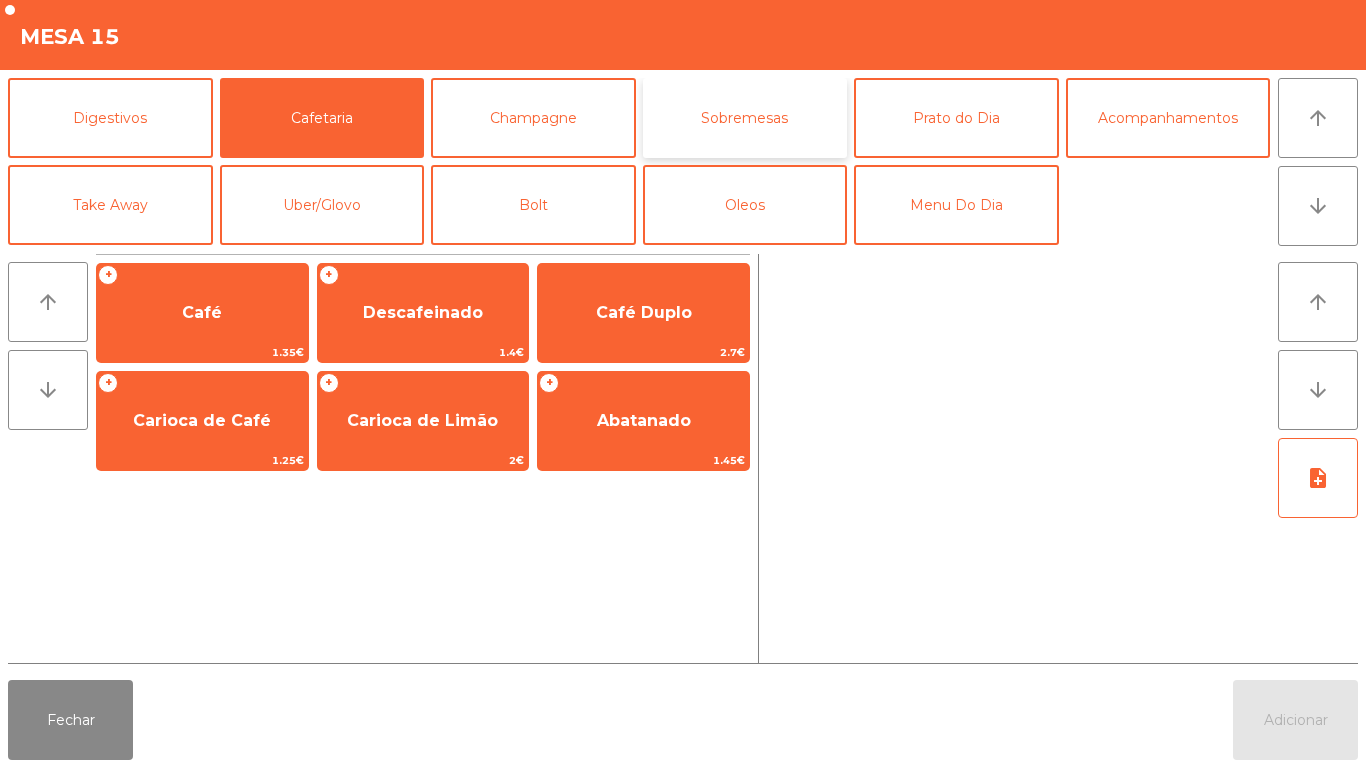 click on "Sobremesas" 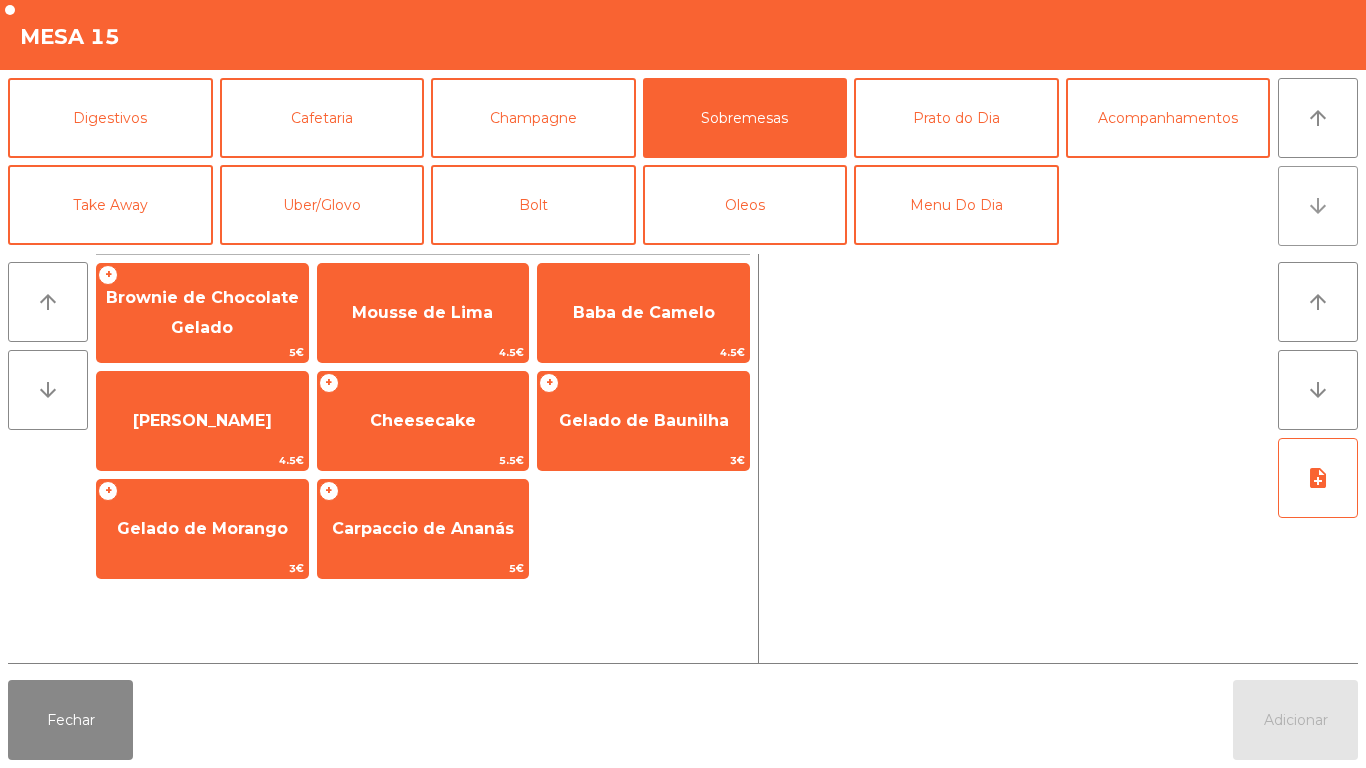 click on "arrow_downward" 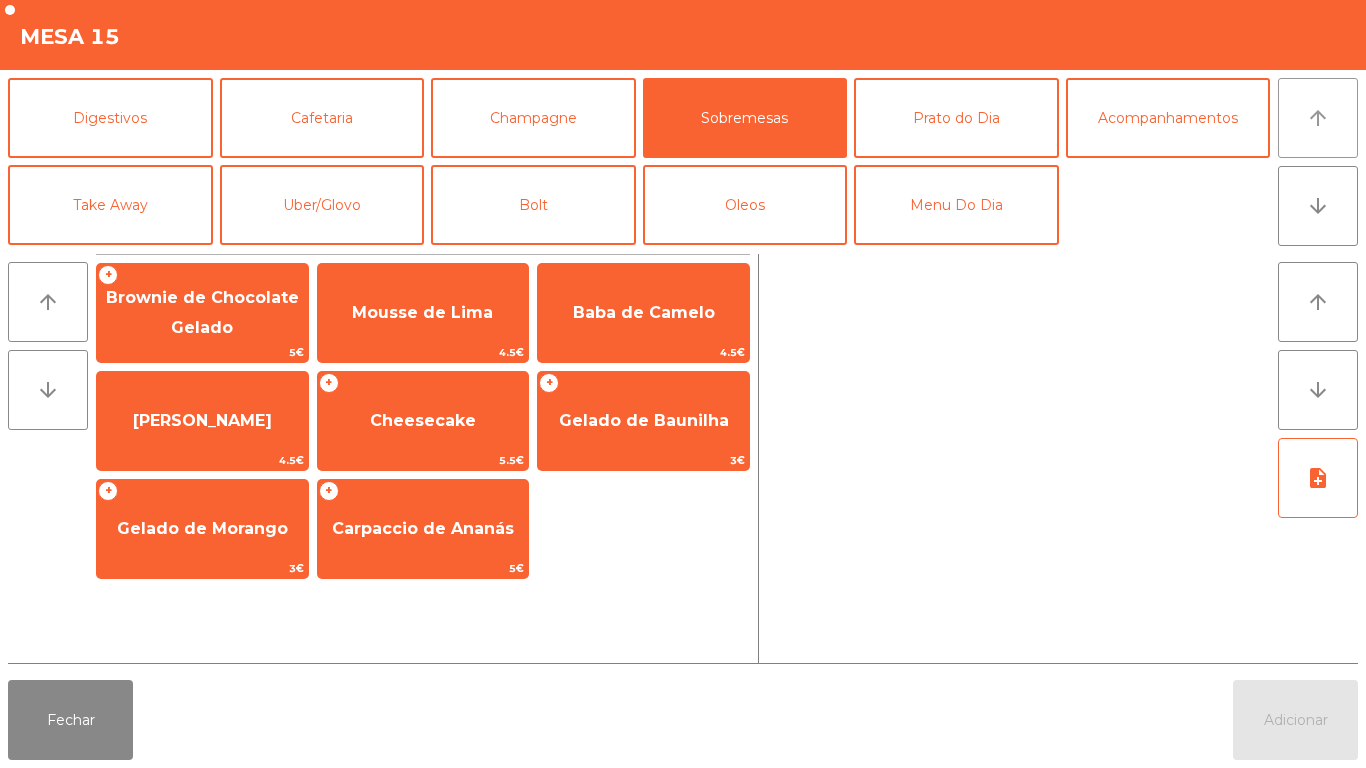 click on "arrow_upward" 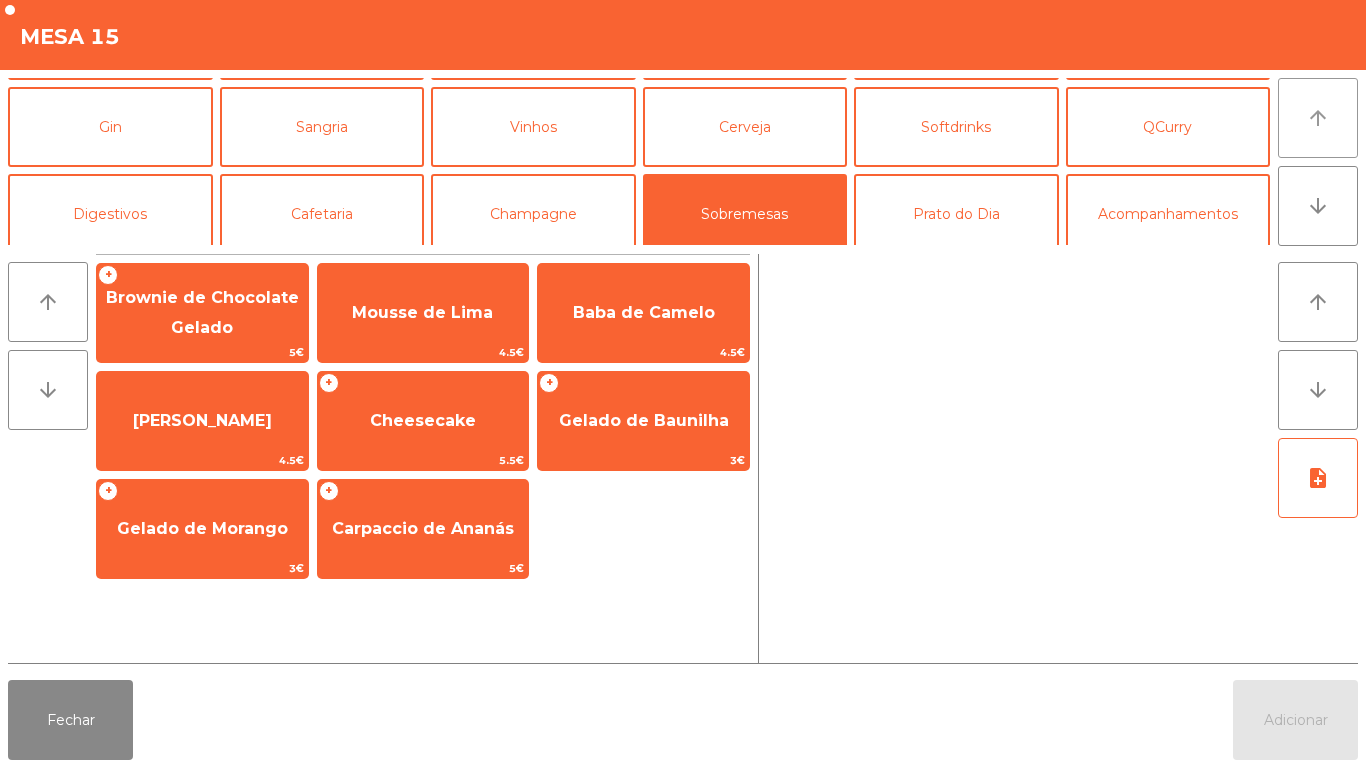 scroll, scrollTop: 0, scrollLeft: 0, axis: both 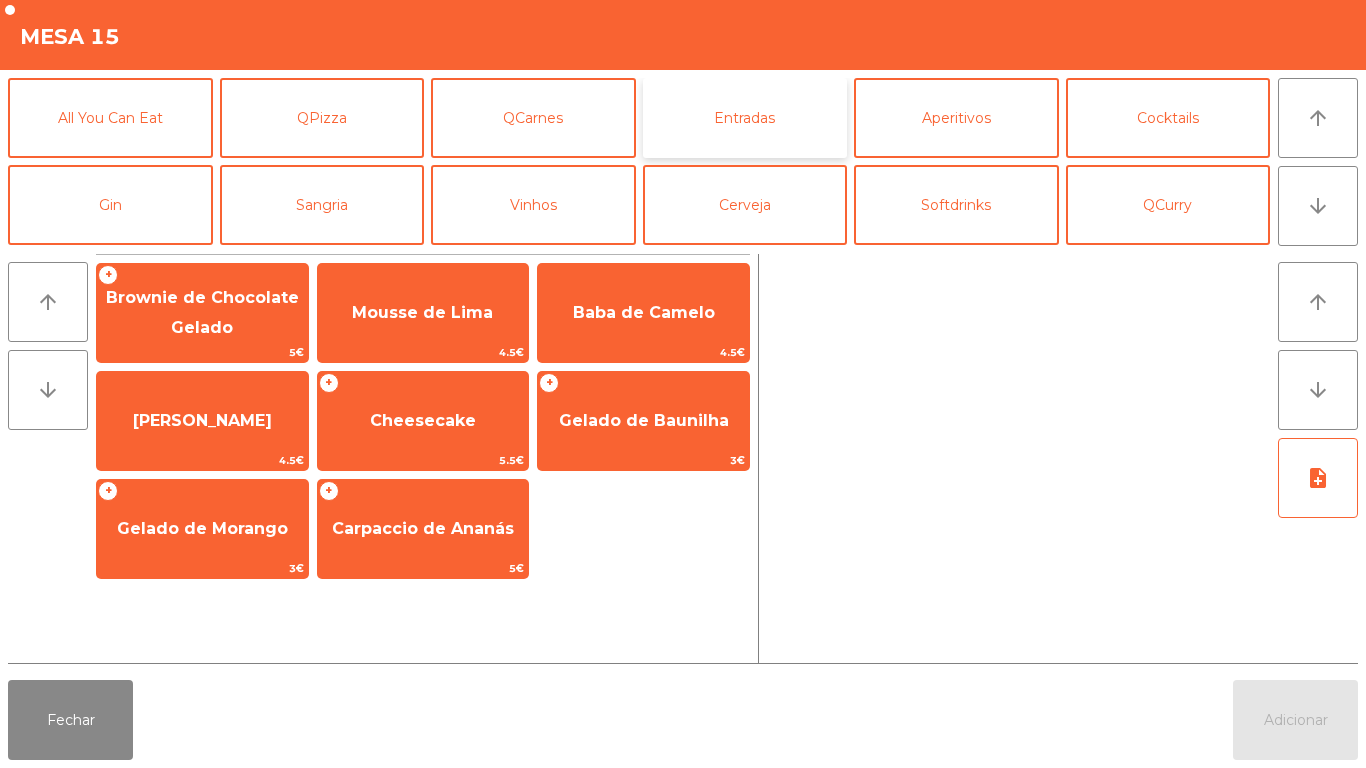click on "Entradas" 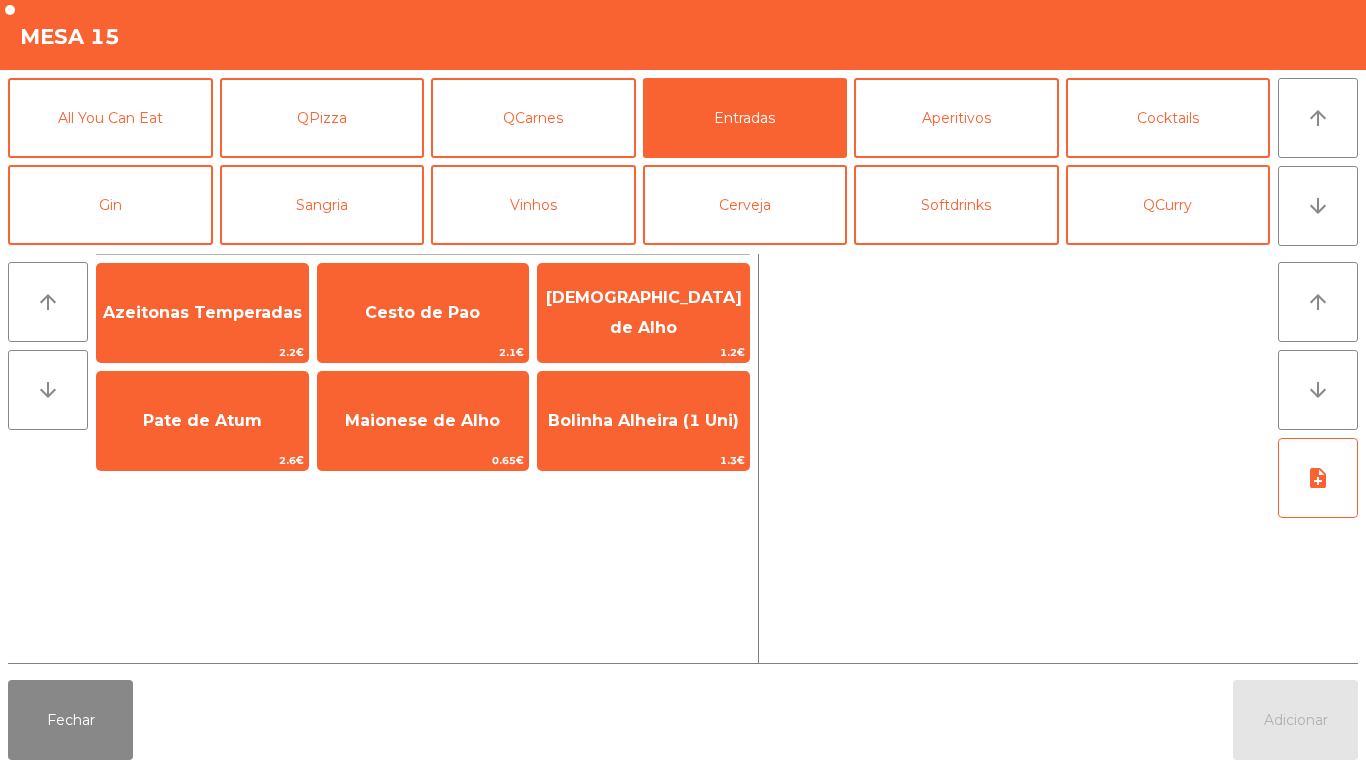 click on "Azeitonas Temperadas   2.2€   Cesto de Pao   2.1€   Manteiga de Alho   1.2€   Pate de Atum   2.6€   Maionese de Alho   0.65€   Bolinha Alheira (1 Uni)   1.3€" 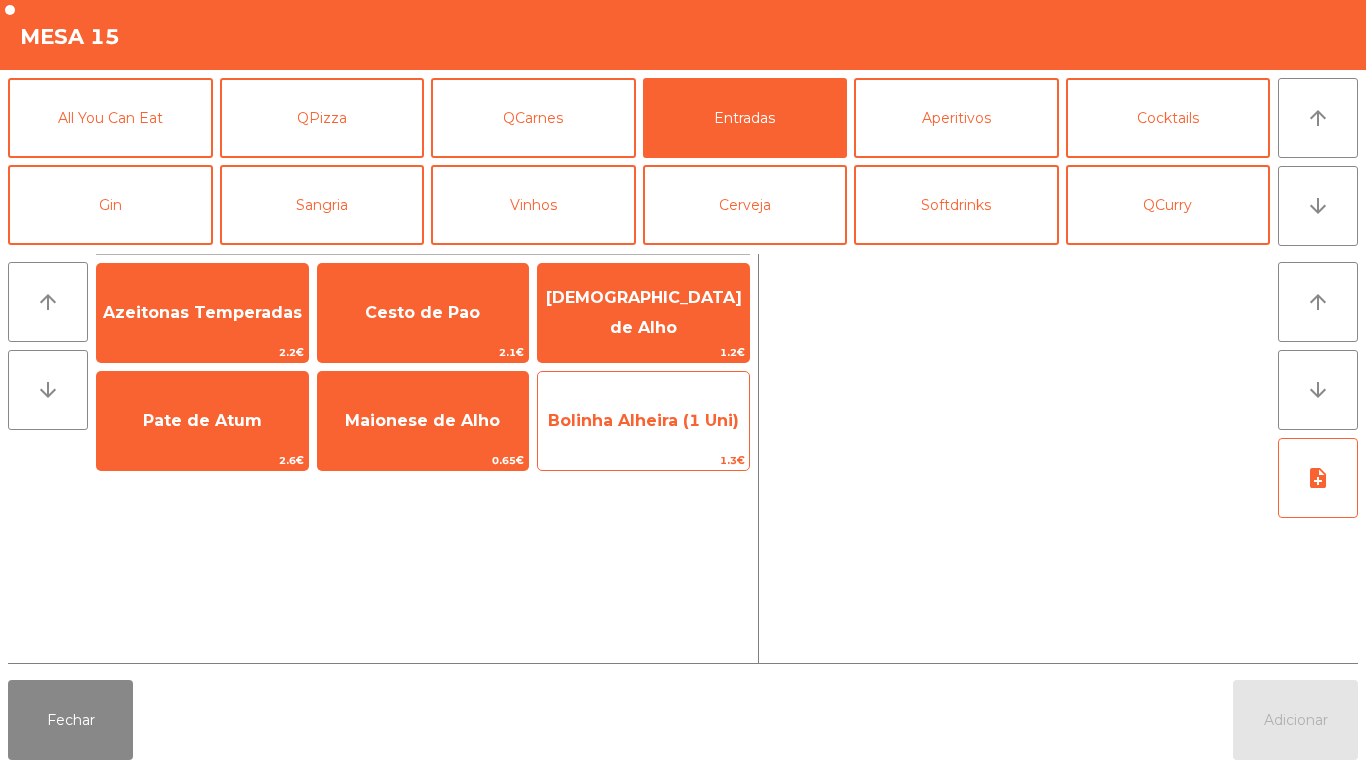 click on "Bolinha Alheira (1 Uni)" 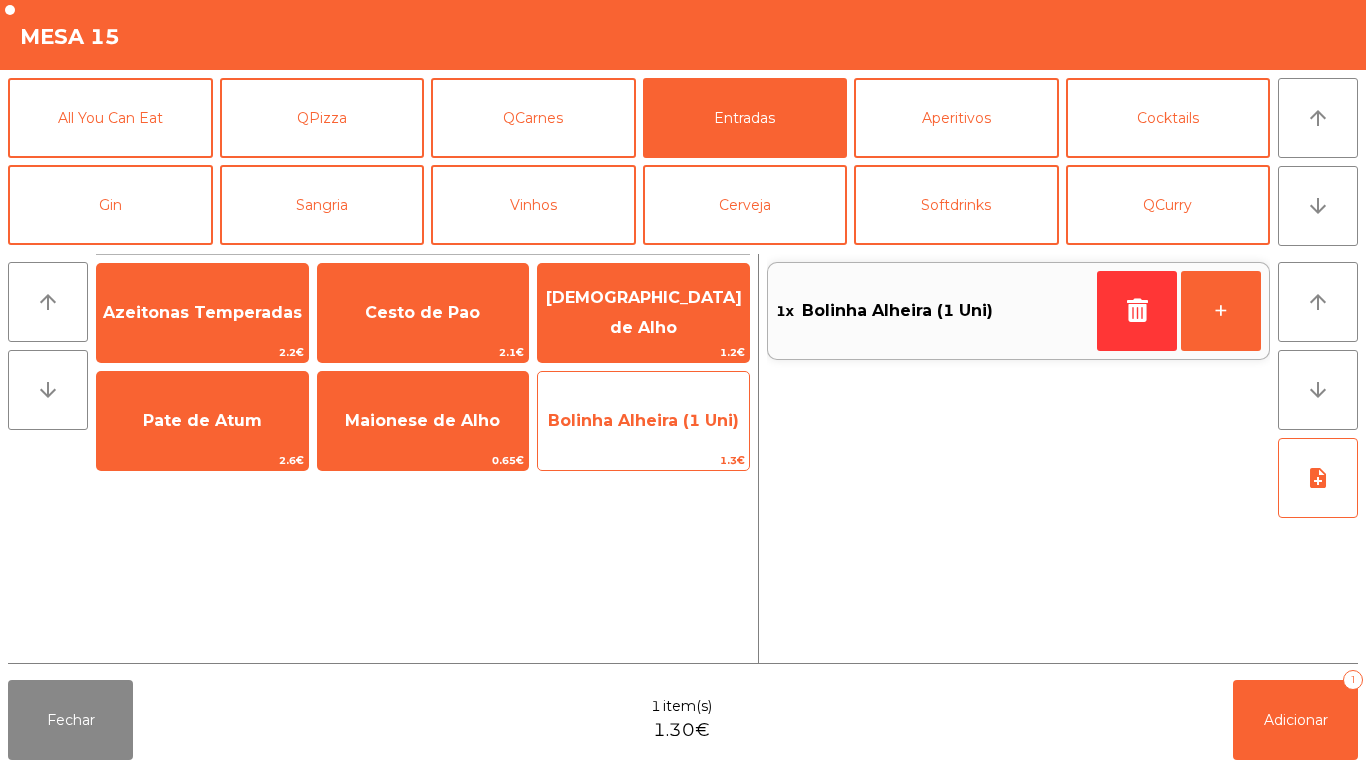 click on "Bolinha Alheira (1 Uni)" 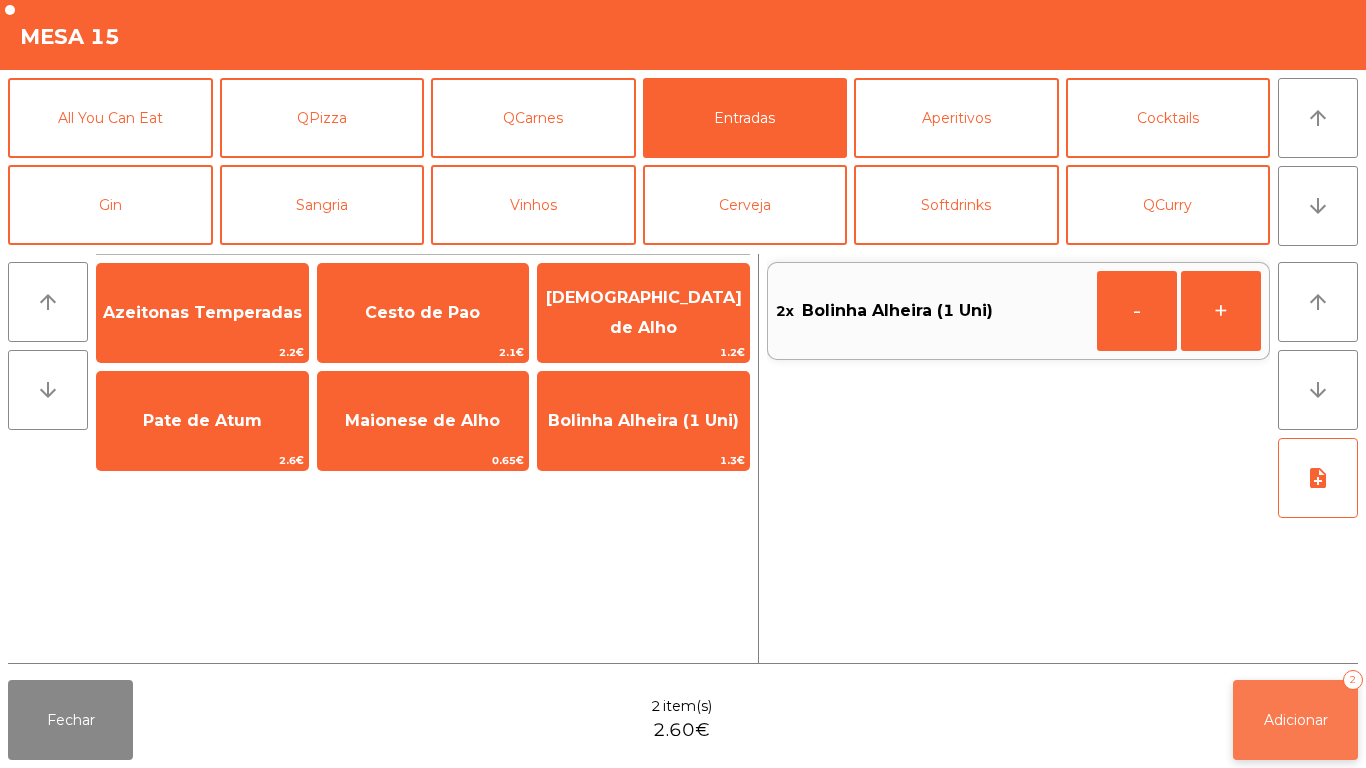 click on "Adicionar   2" 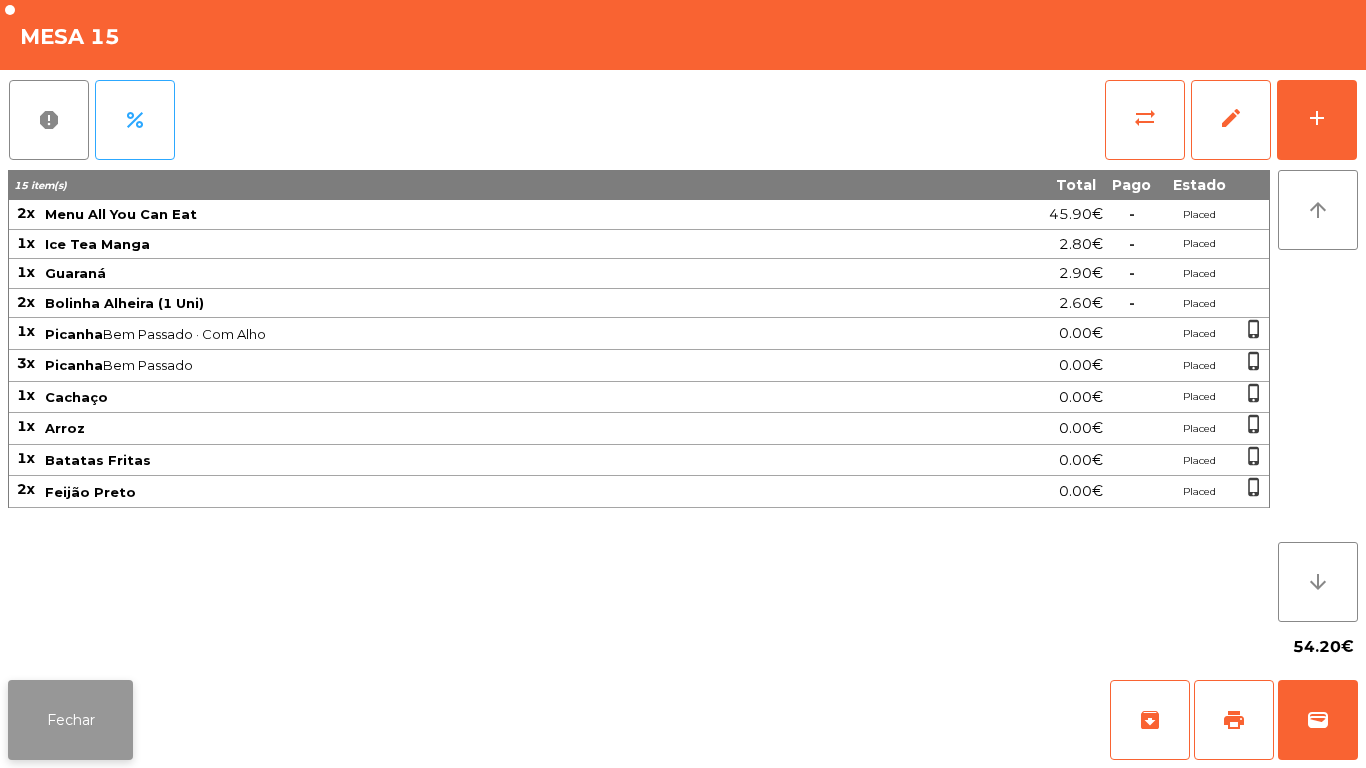 click on "Fechar" 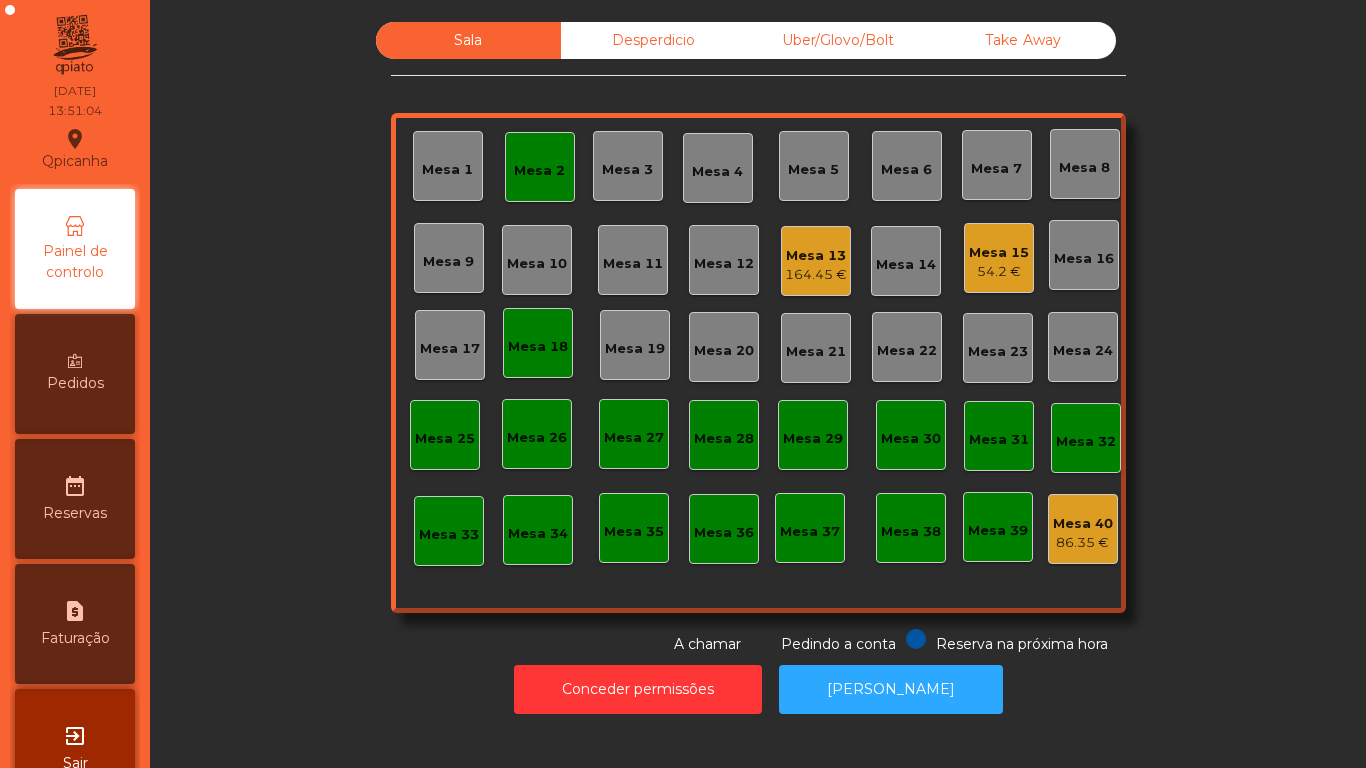 click on "Mesa 2" 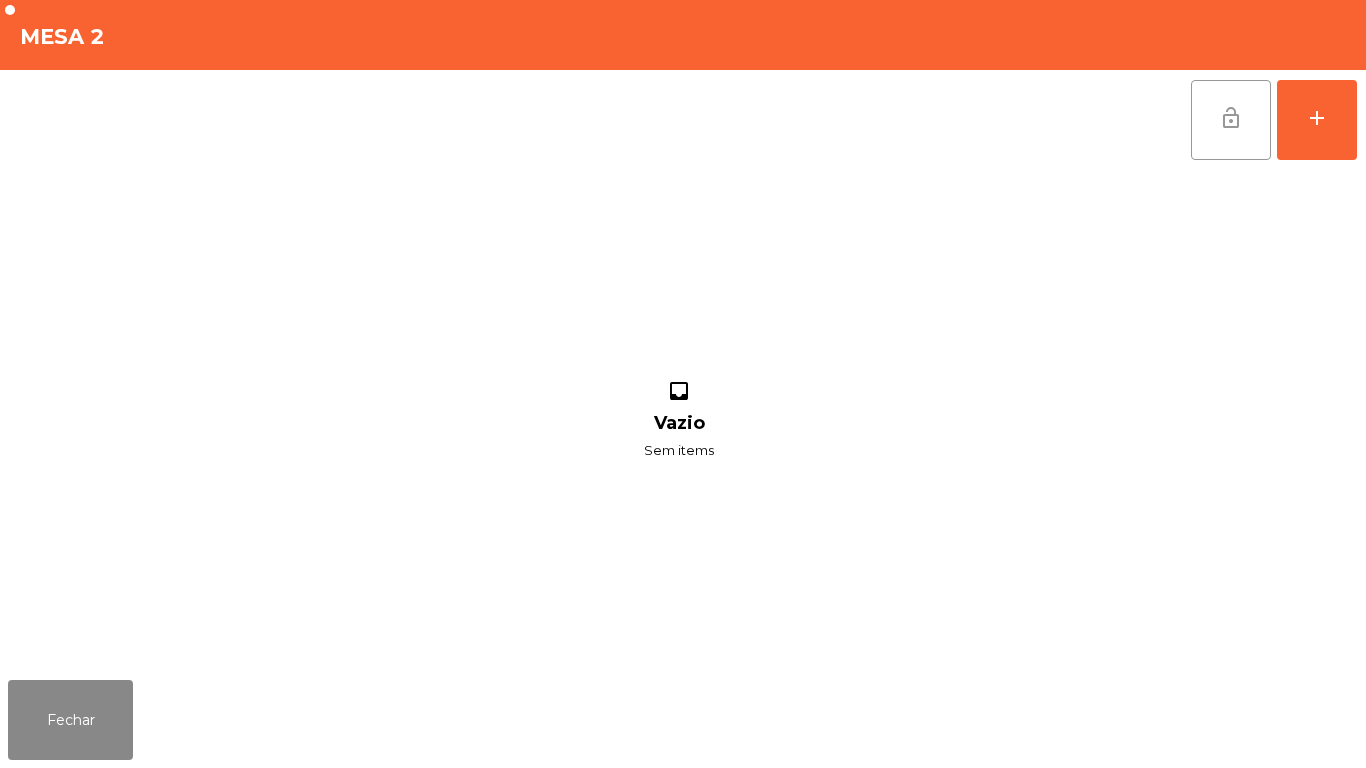 click on "lock_open" 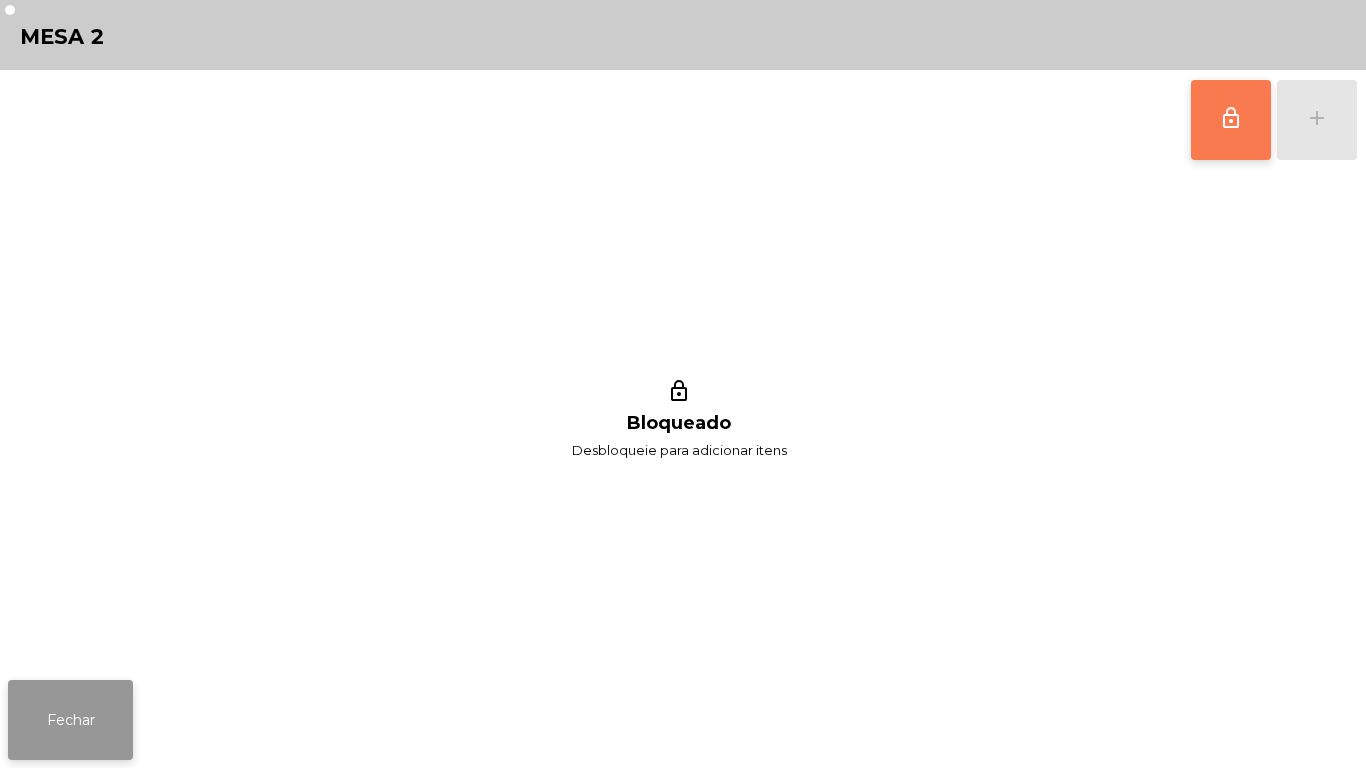 click on "Fechar" 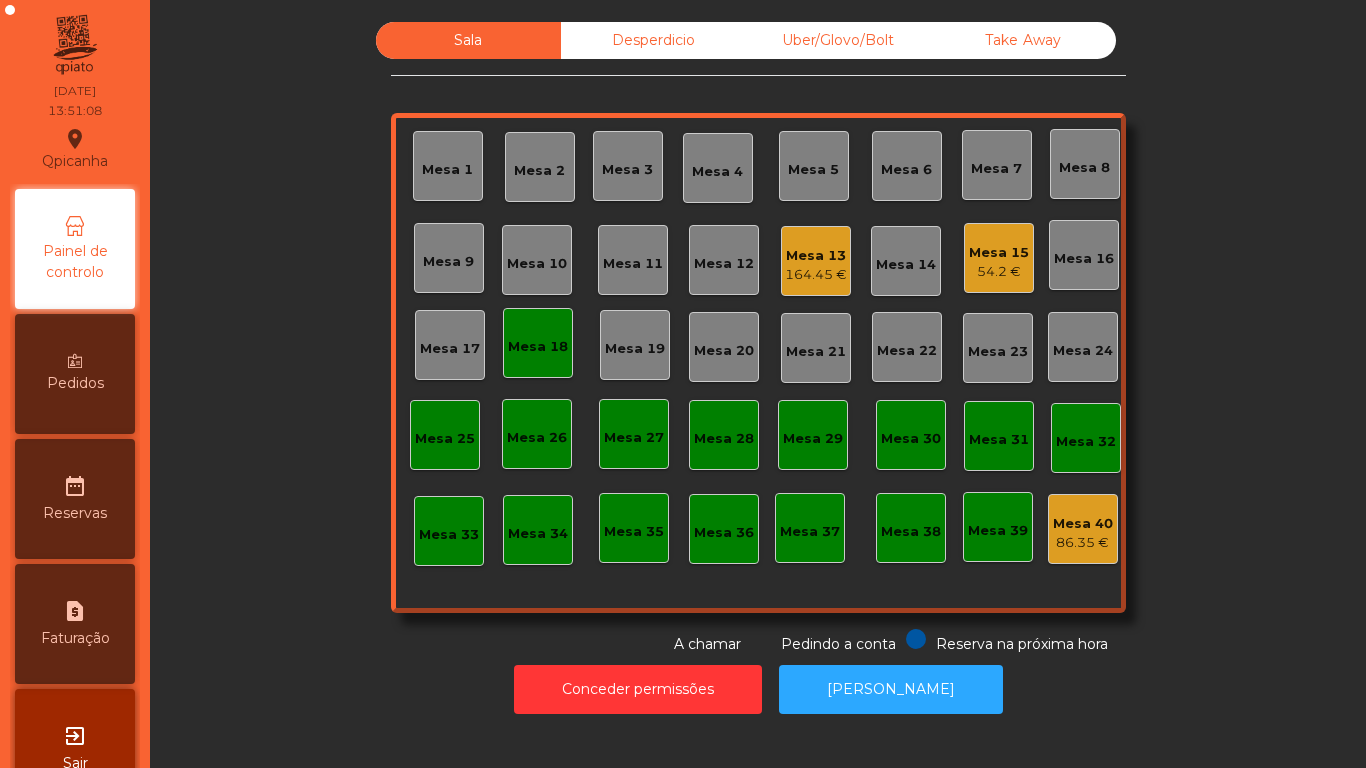 click on "Mesa 18" 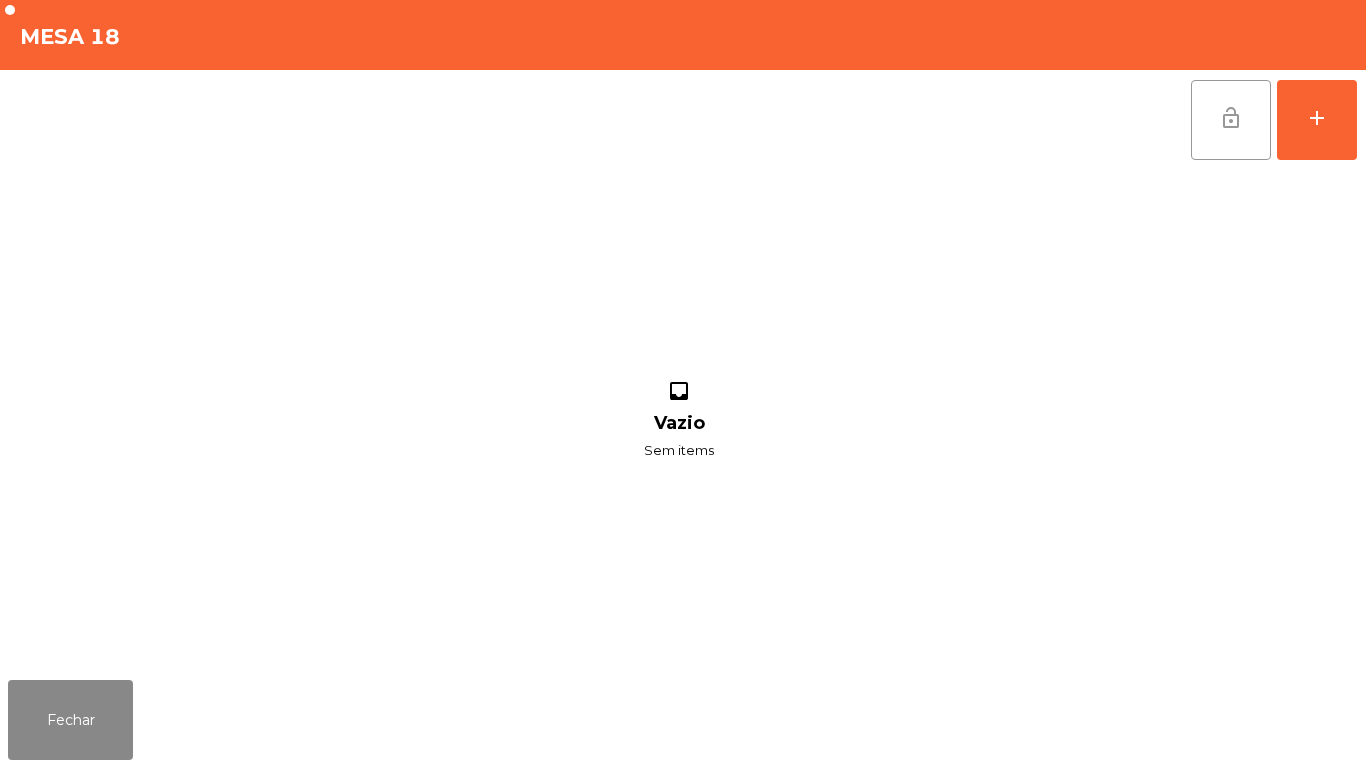 click on "lock_open" 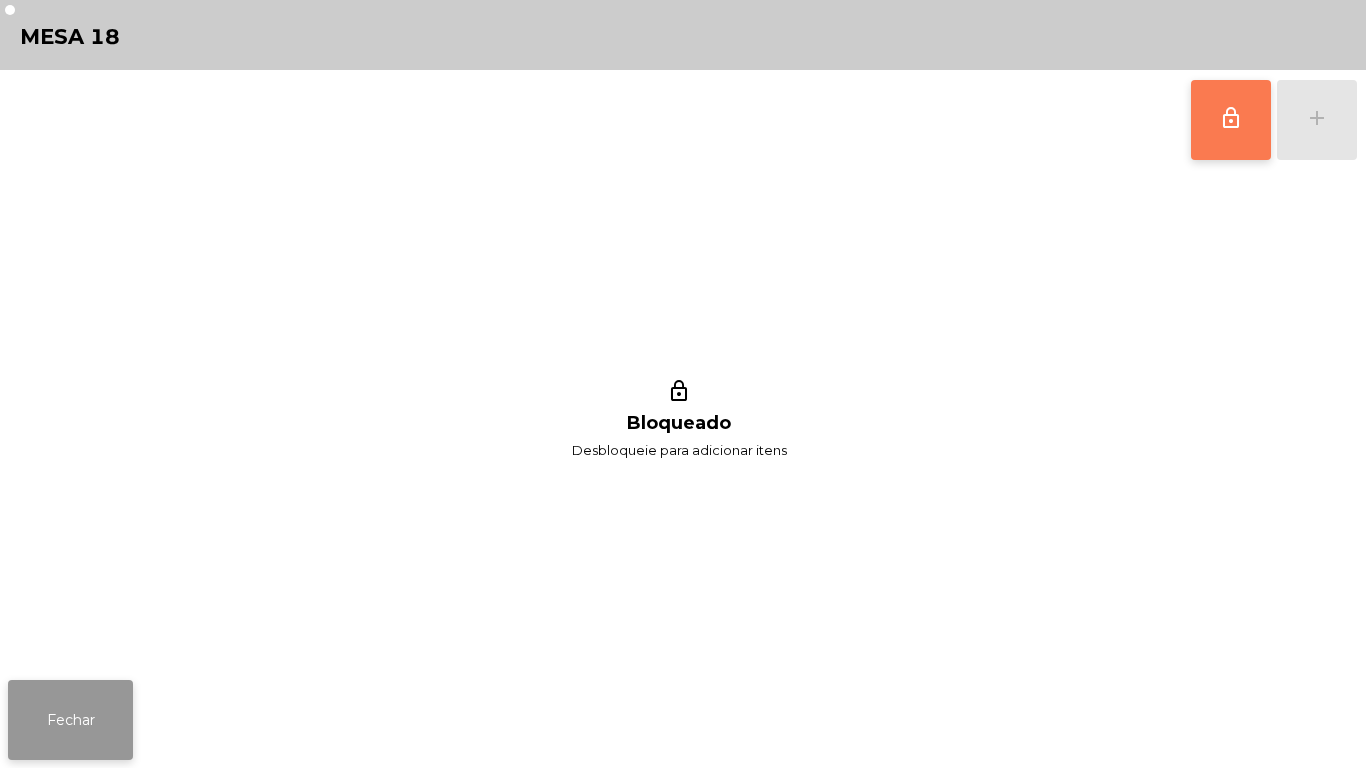 click on "Fechar" 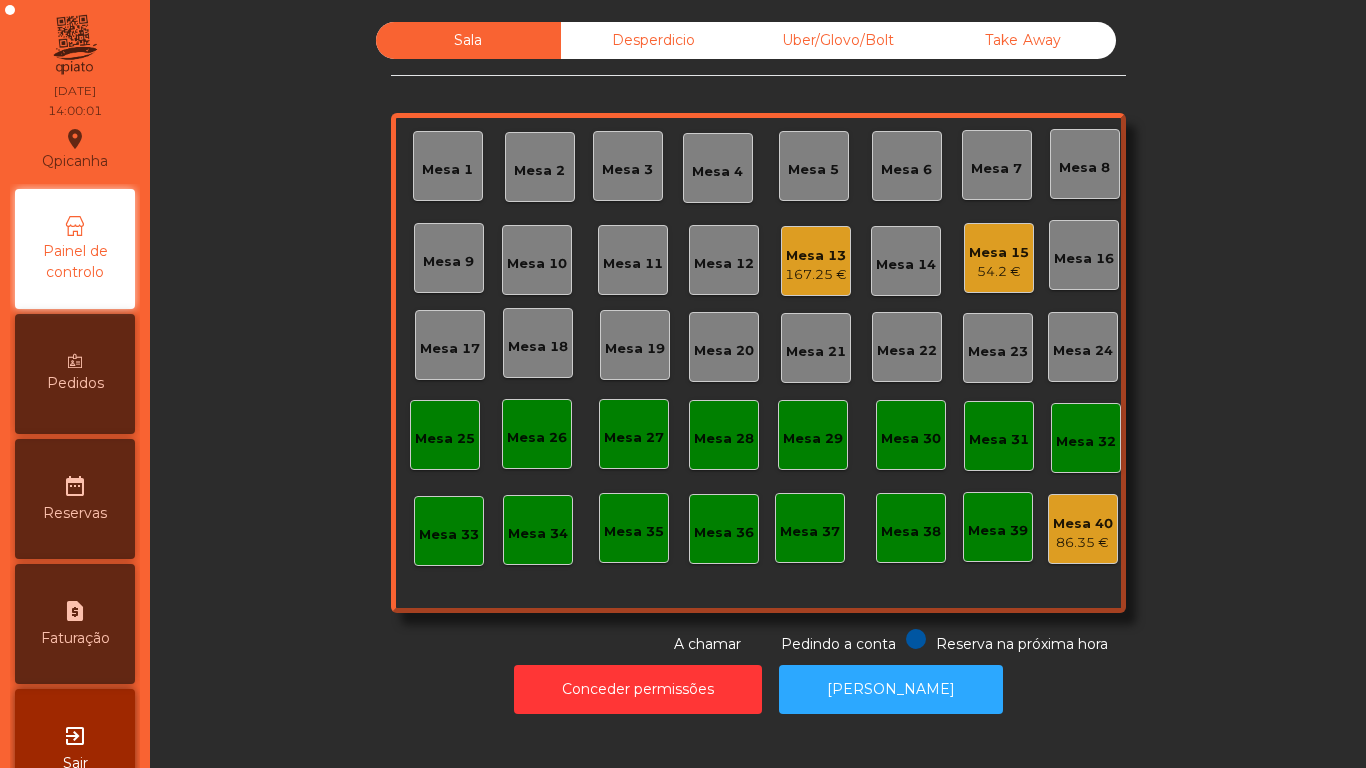 click on "Mesa 5" 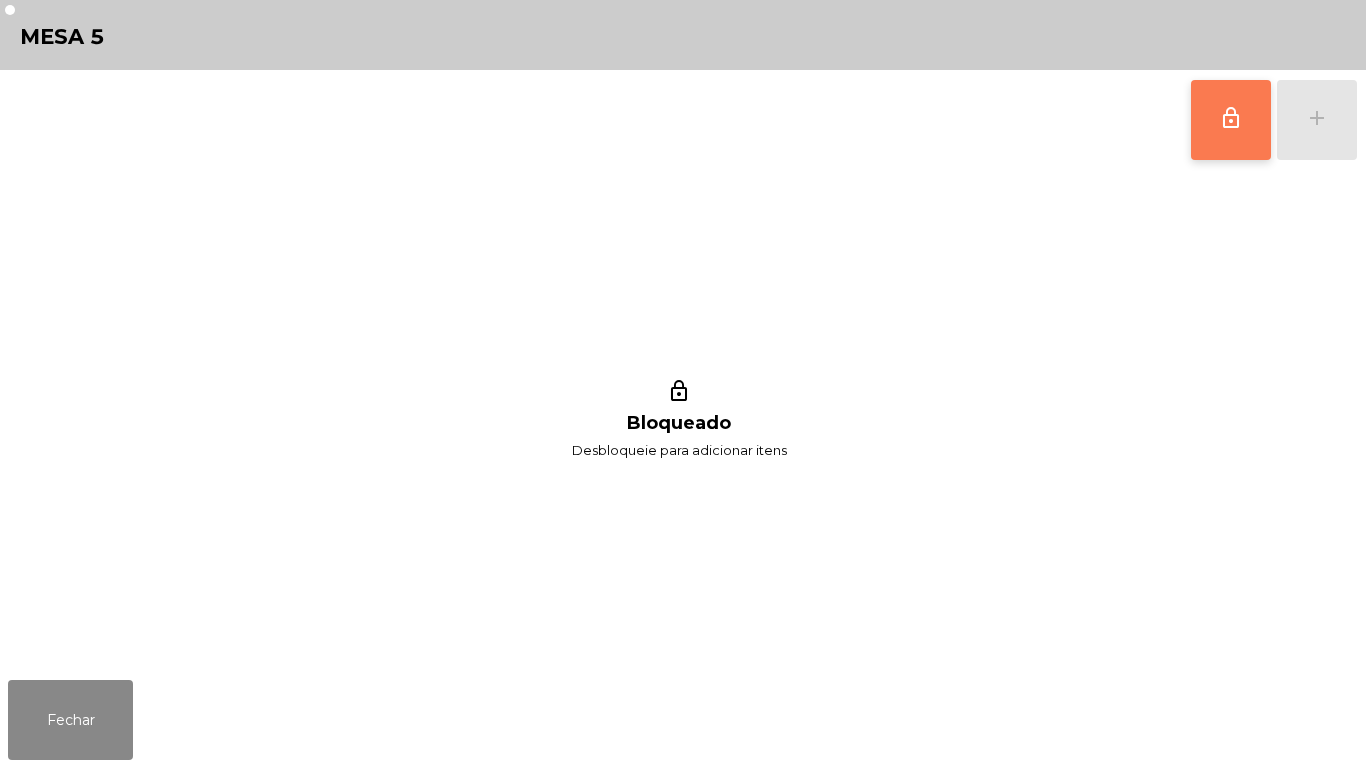 click on "lock_outline" 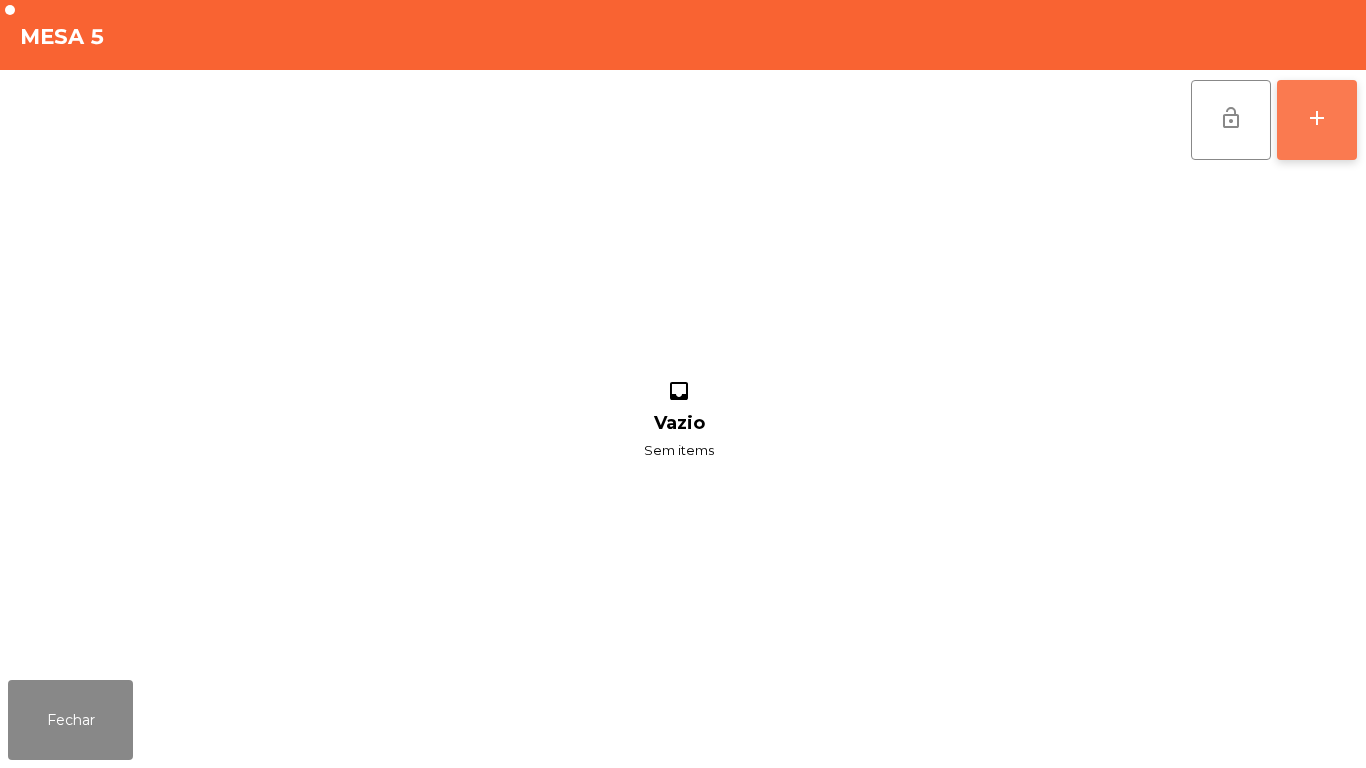 click on "add" 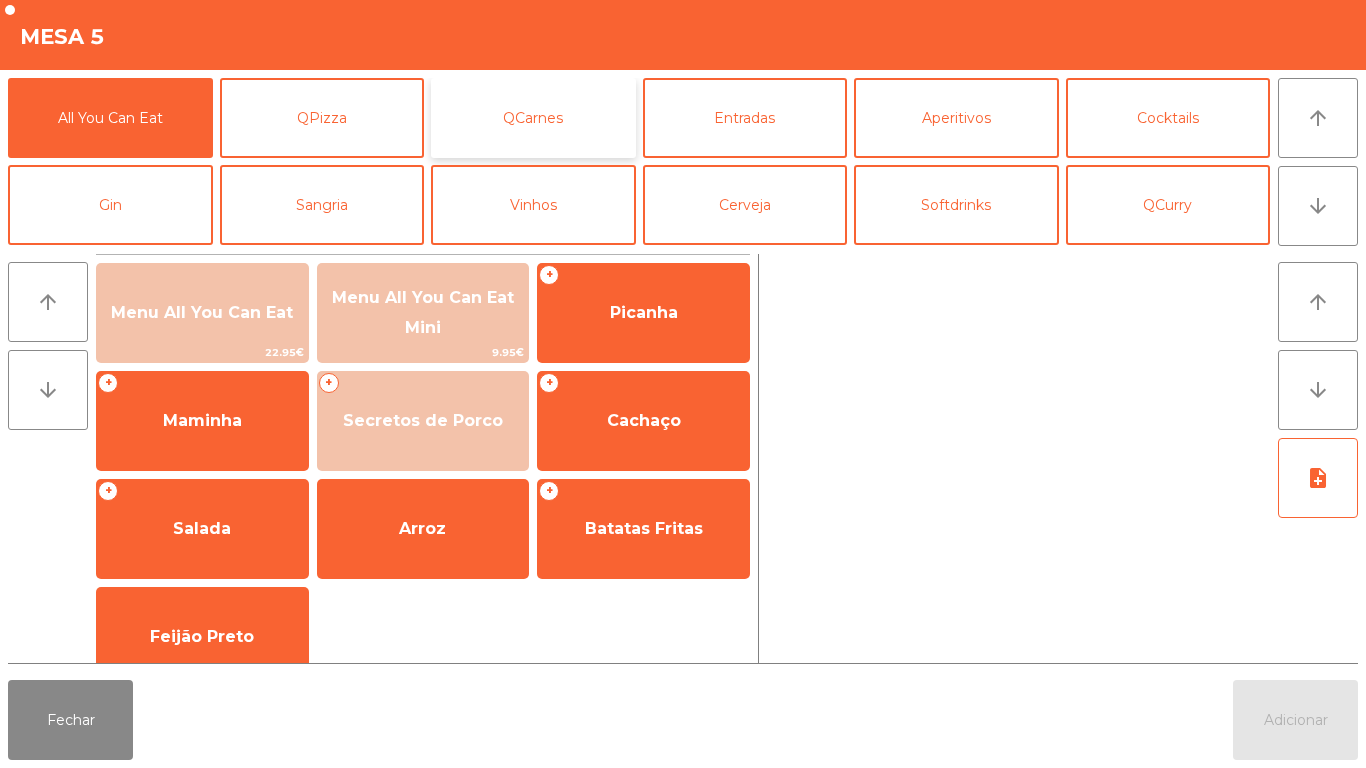 click on "QCarnes" 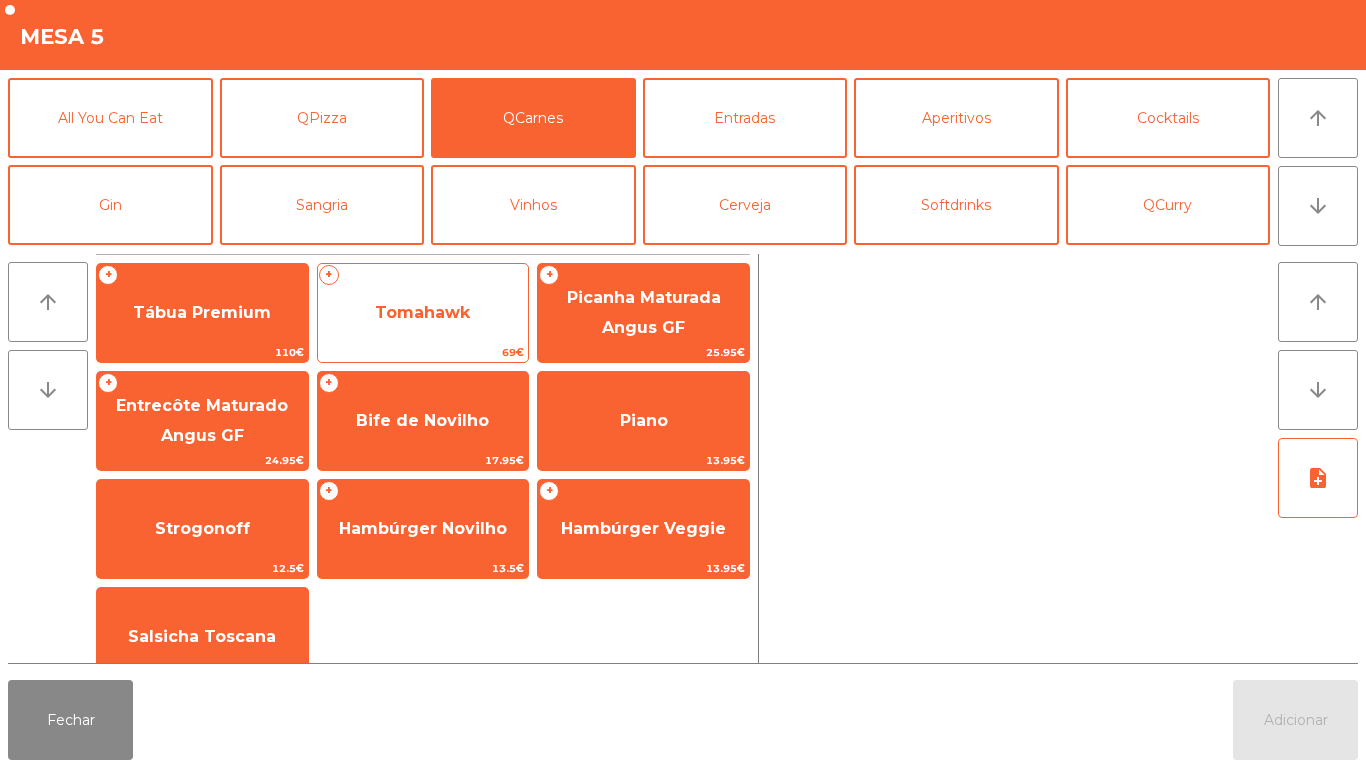 click on "Tomahawk" 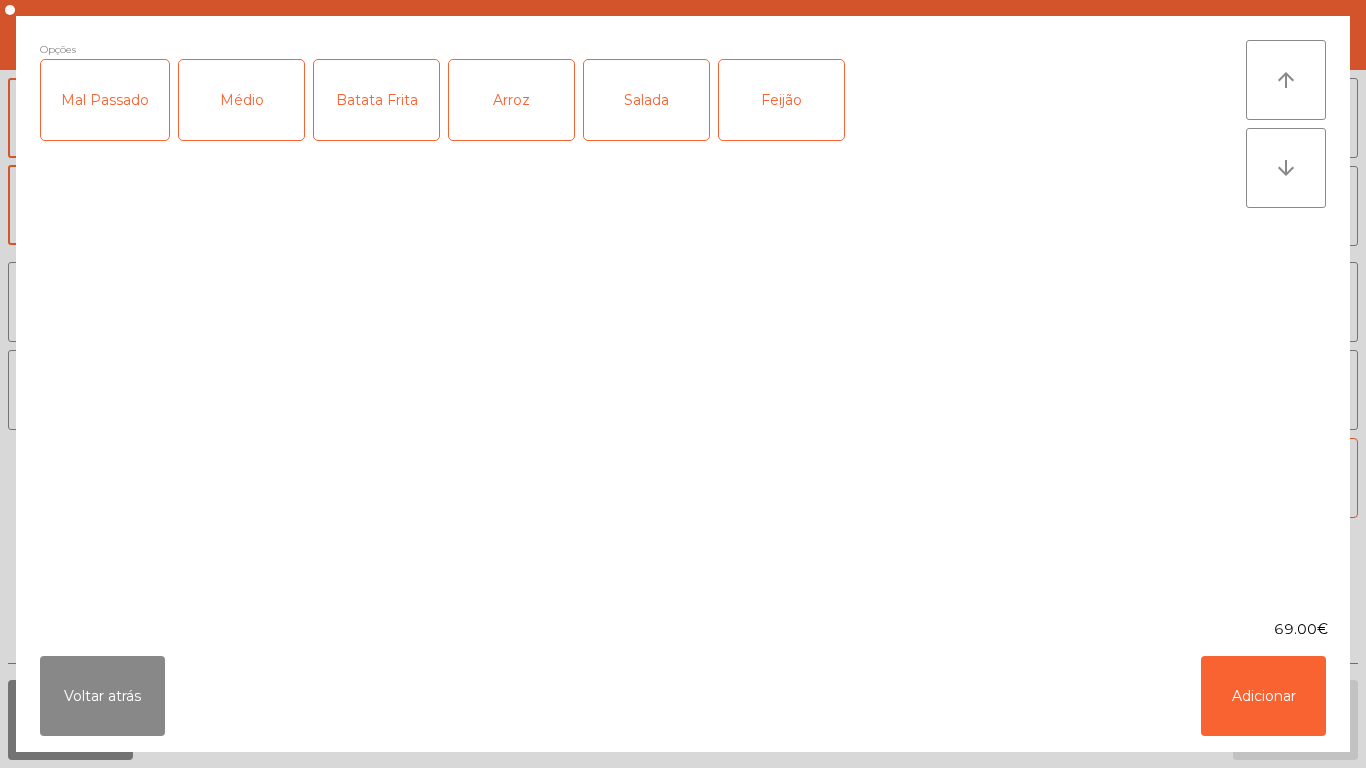 click on "Arroz" 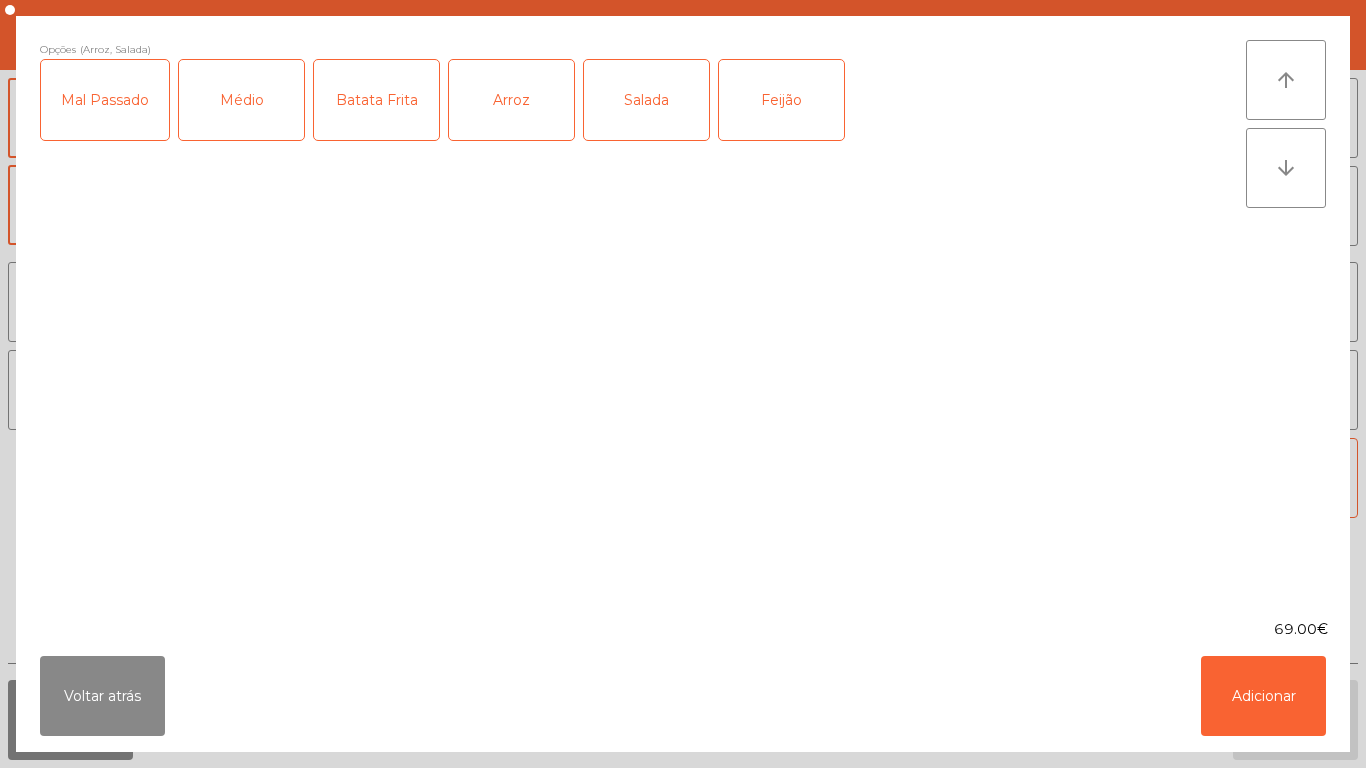 click on "Mal Passado" 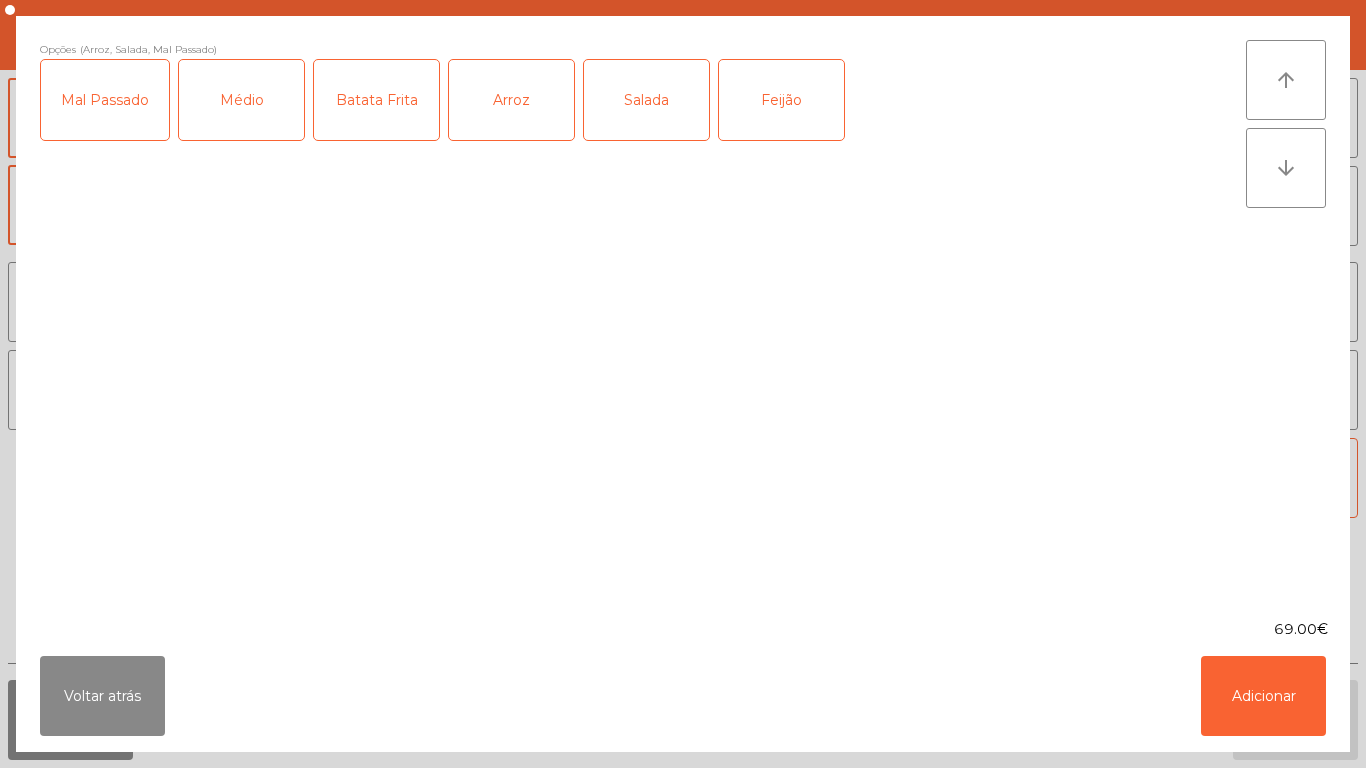 click on "Médio" 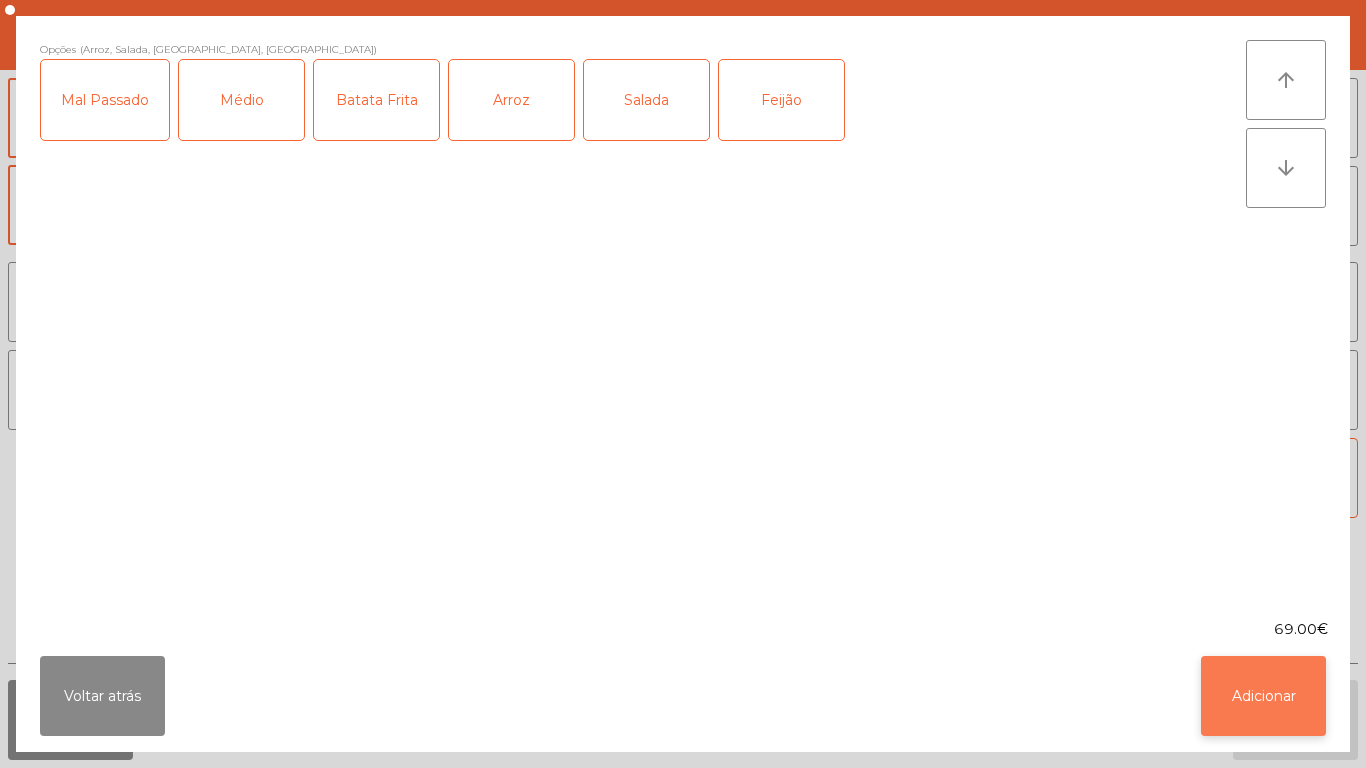 click on "Adicionar" 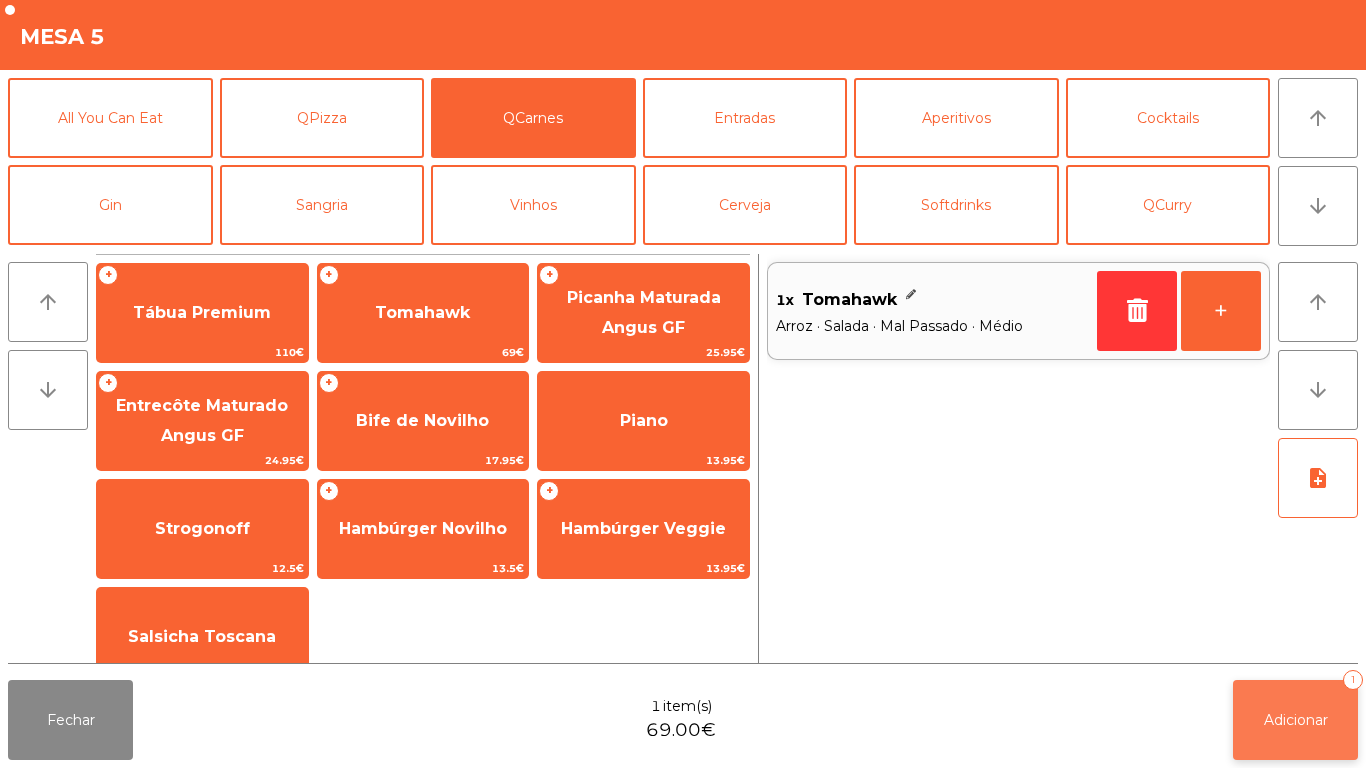 click on "Adicionar" 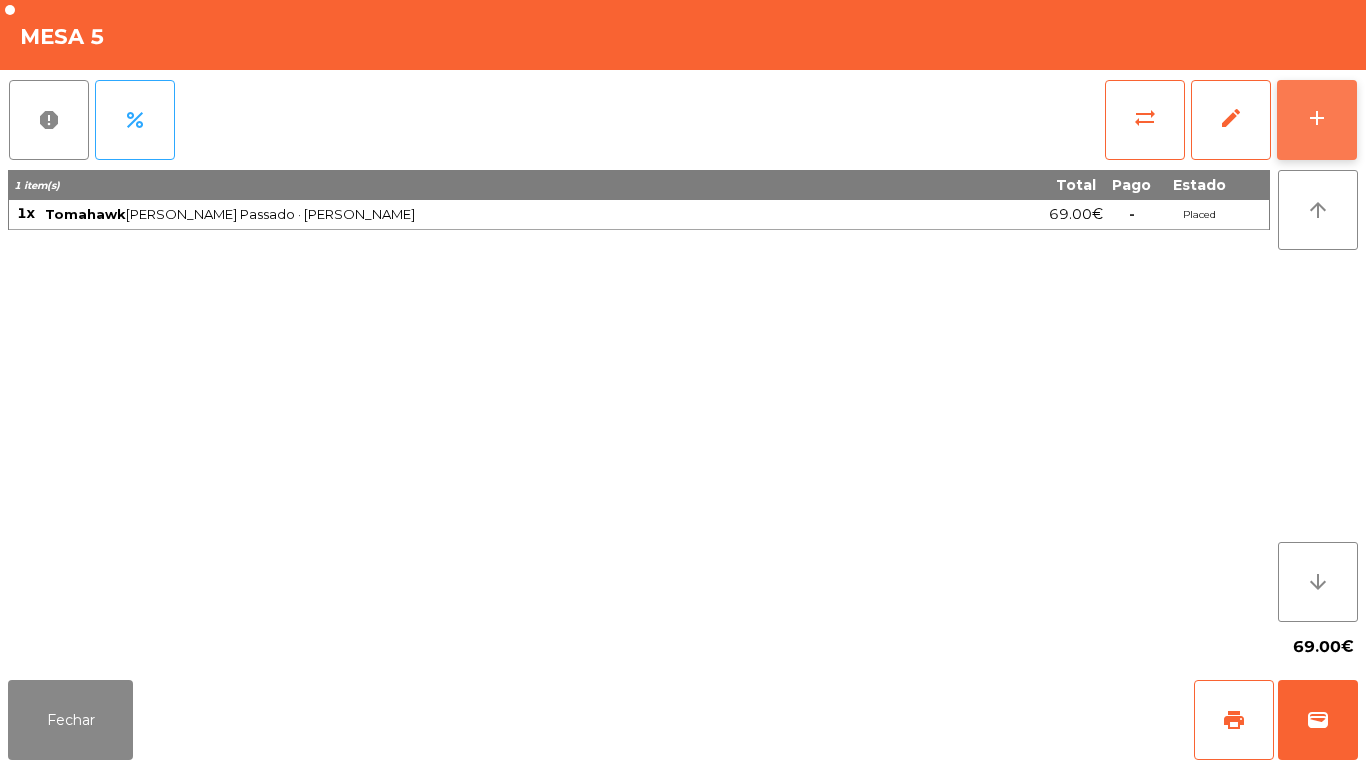 click on "add" 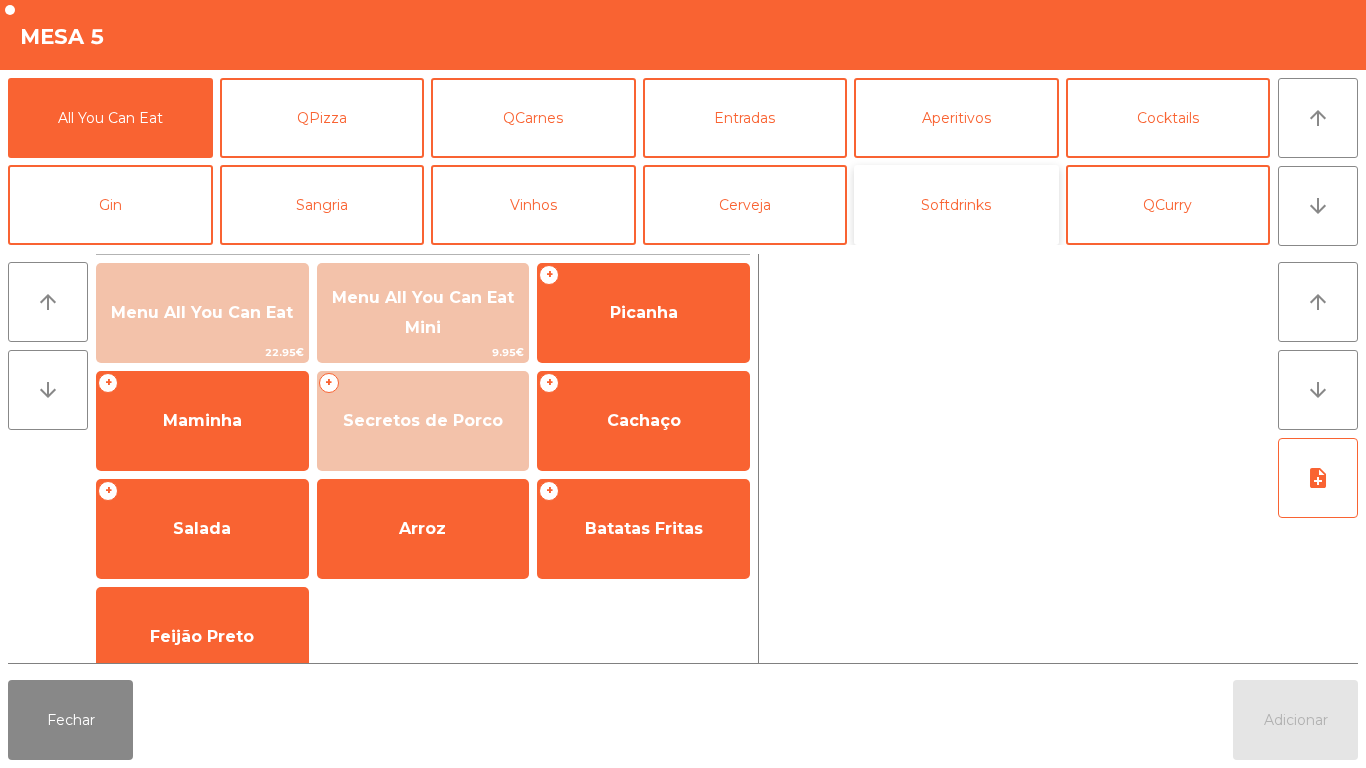click on "Softdrinks" 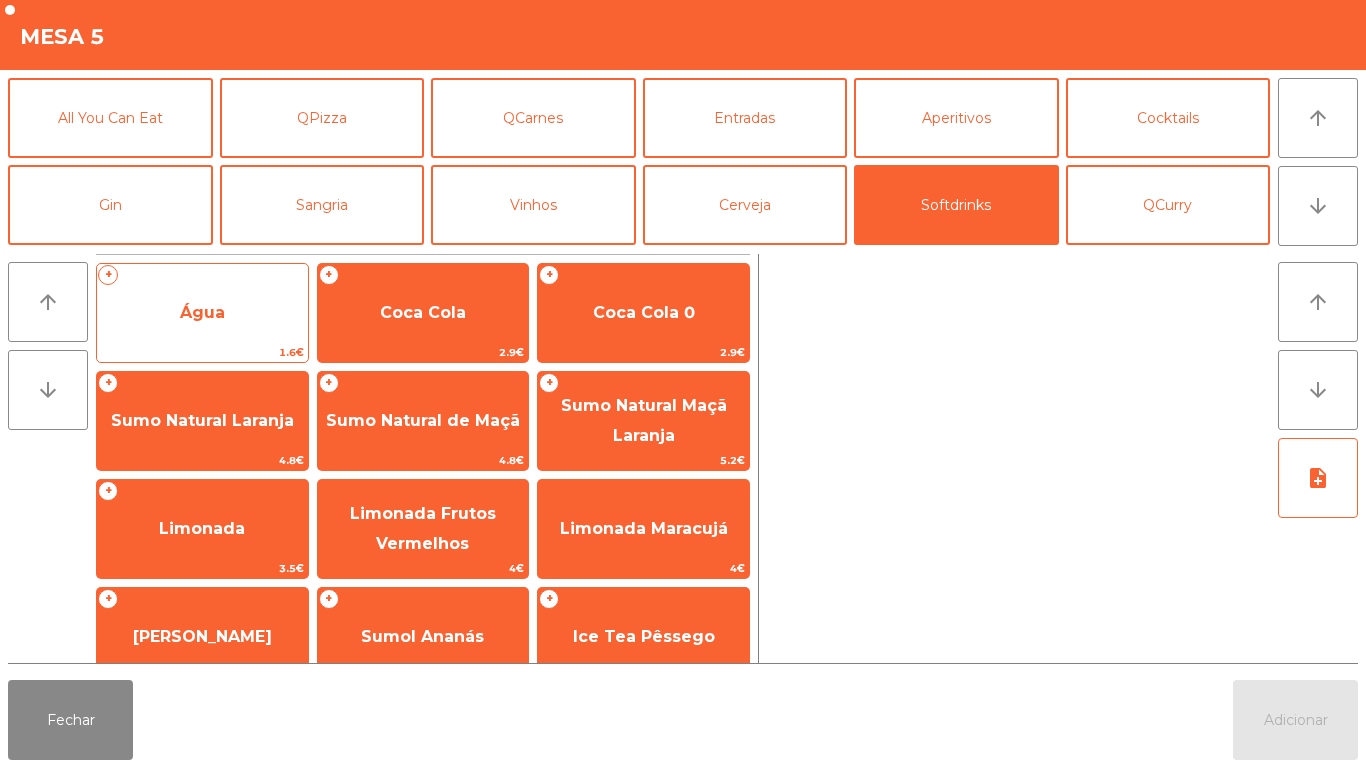 click on "Água" 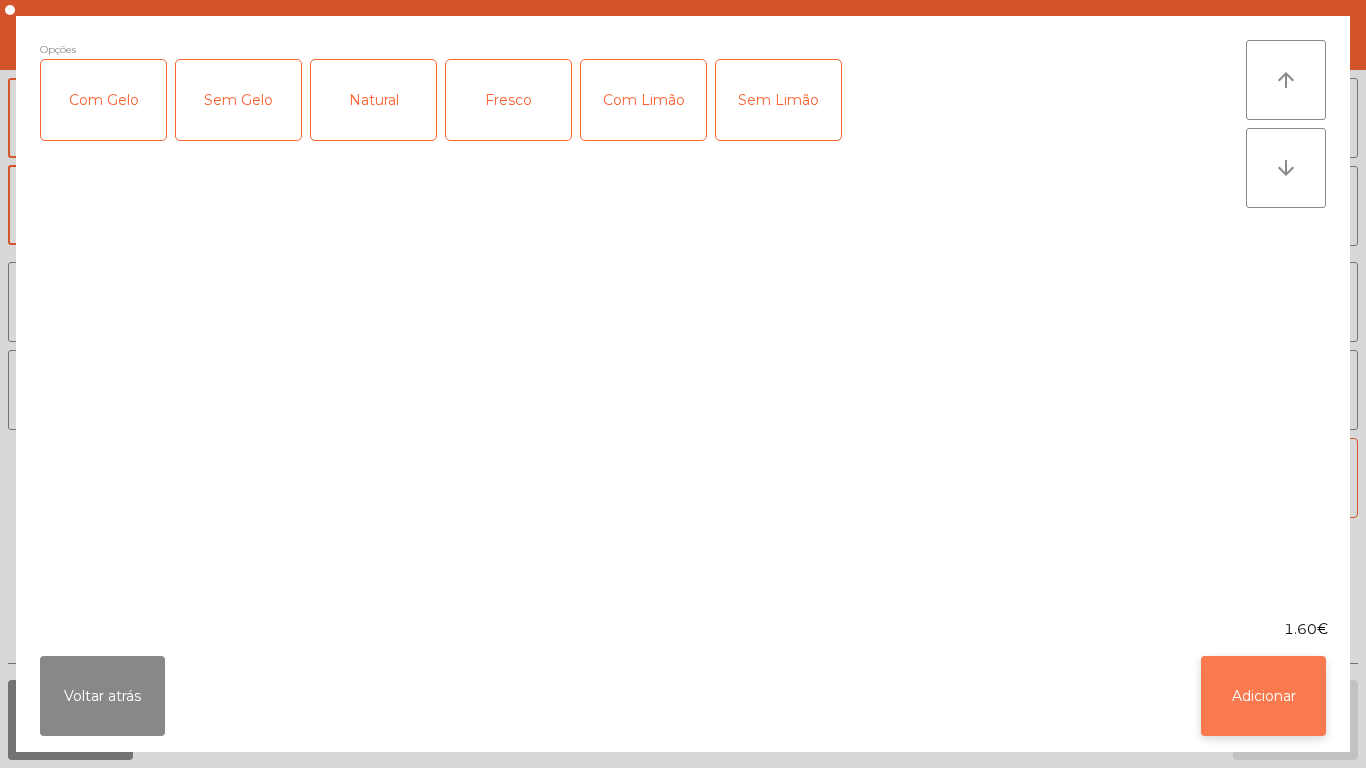click on "Adicionar" 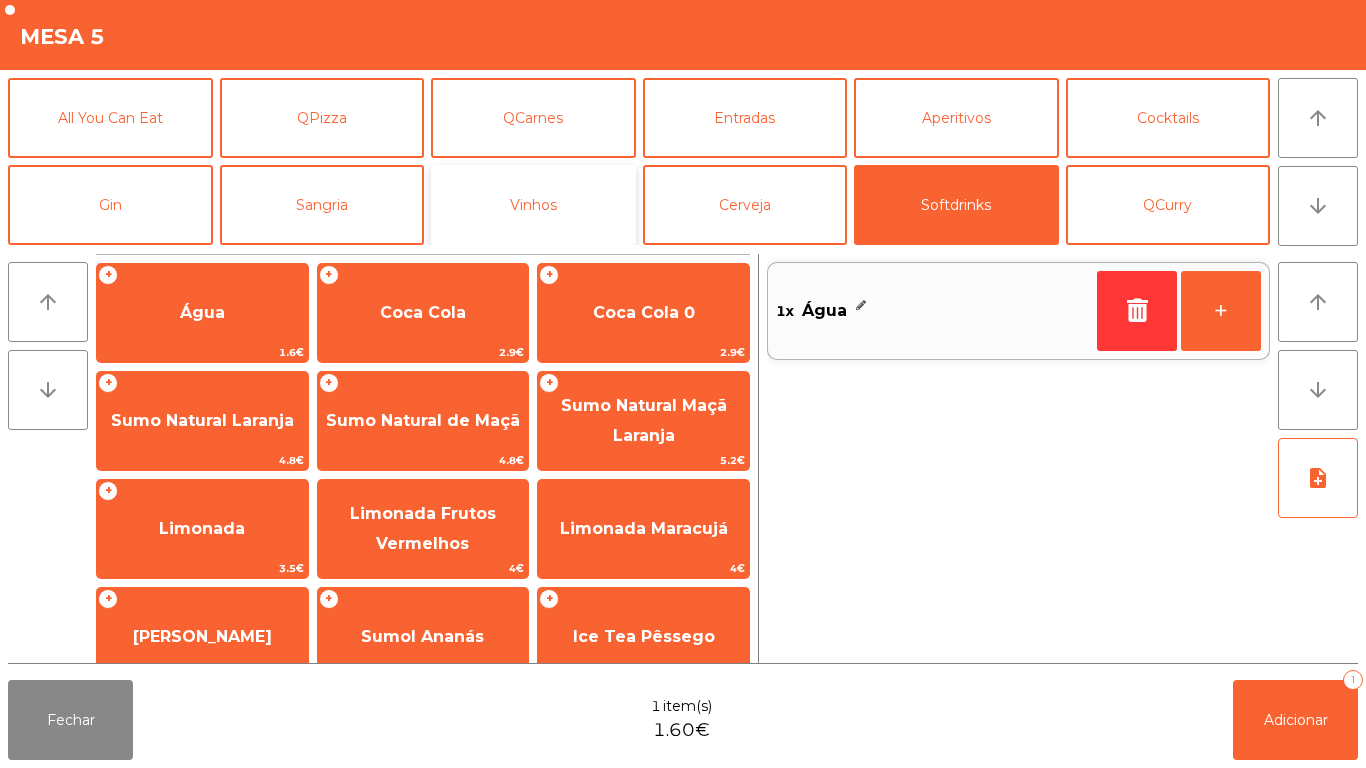 click on "Vinhos" 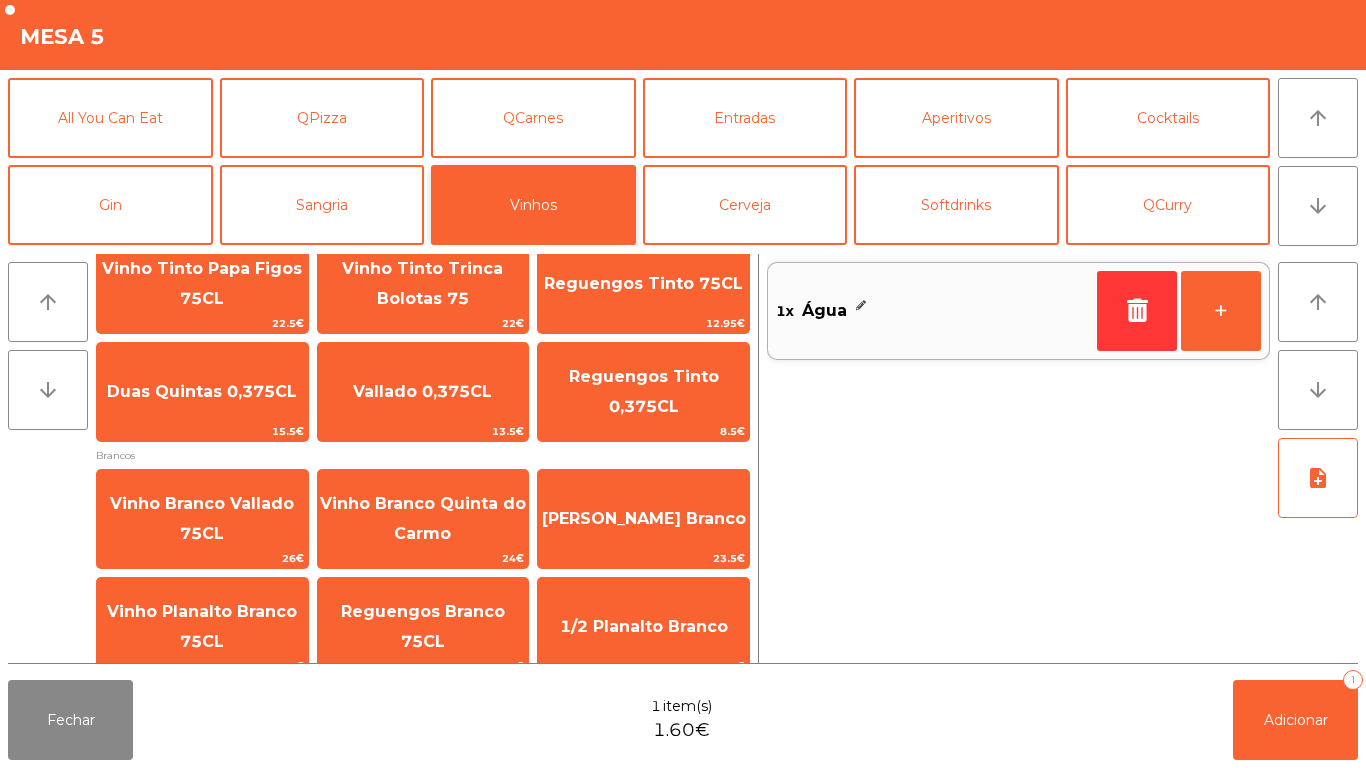 scroll, scrollTop: 281, scrollLeft: 0, axis: vertical 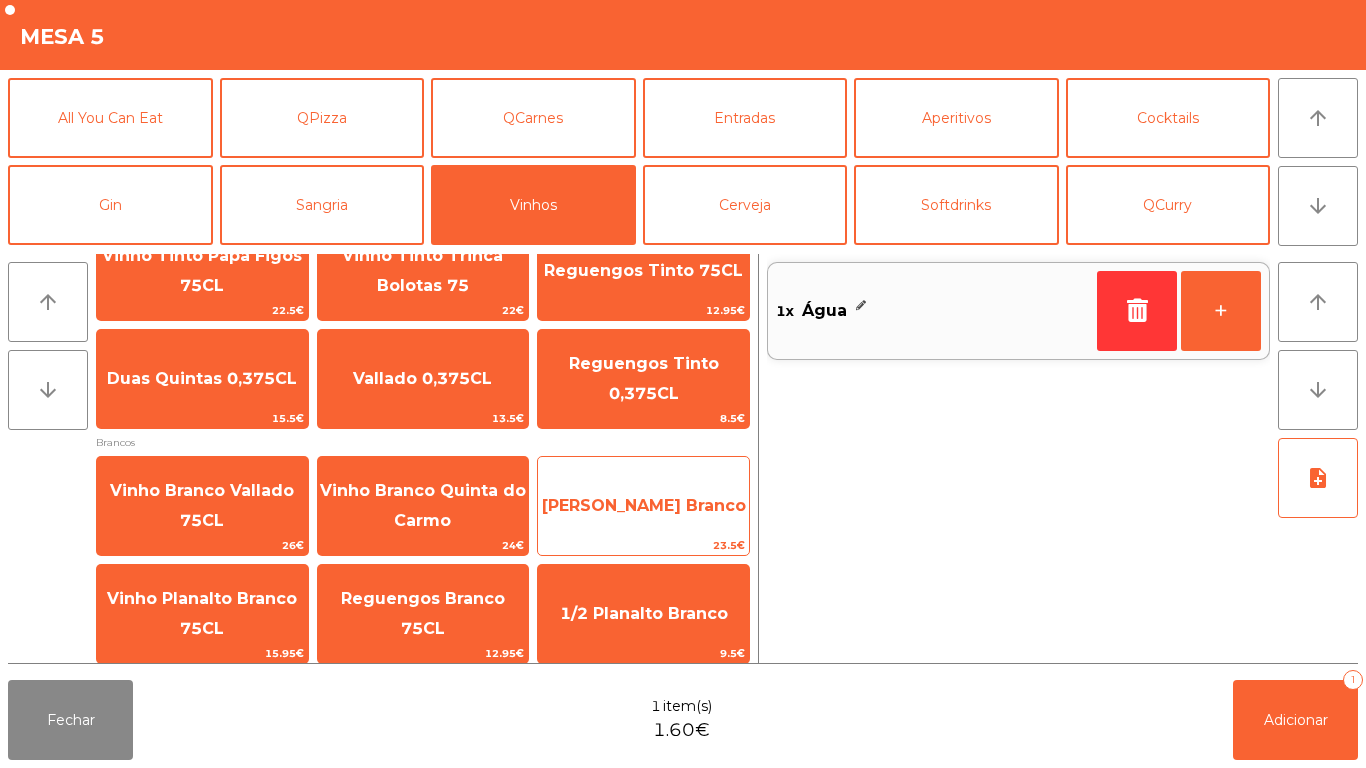 click on "[PERSON_NAME] Branco" 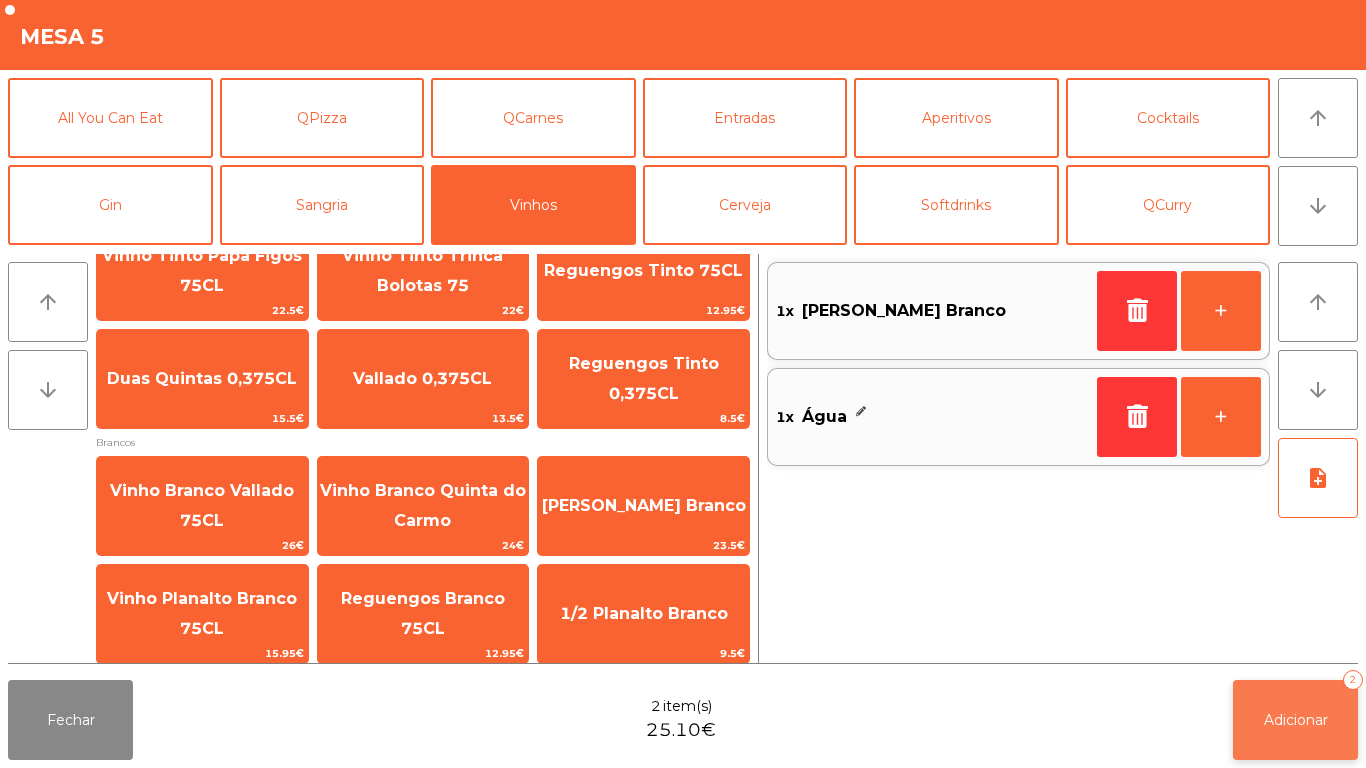 click on "Adicionar" 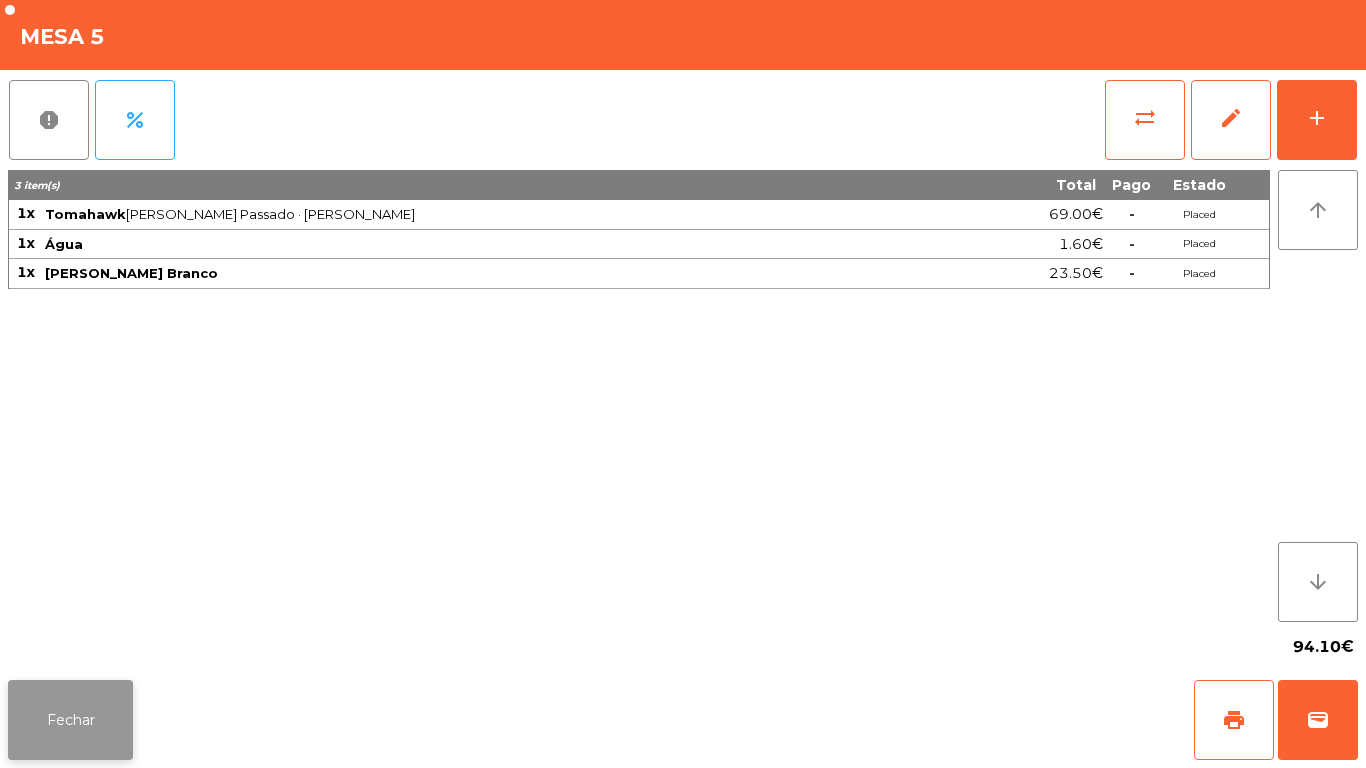 click on "Fechar" 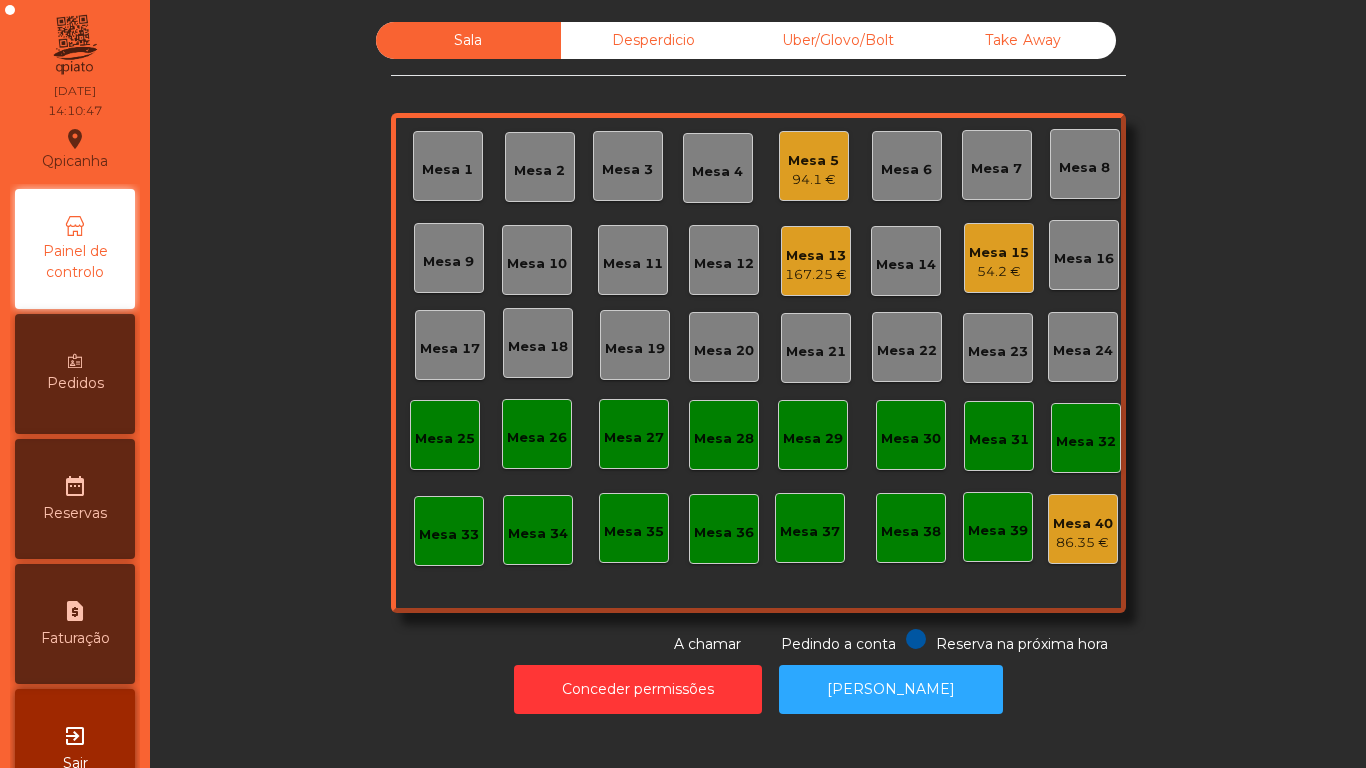 click on "Mesa 13" 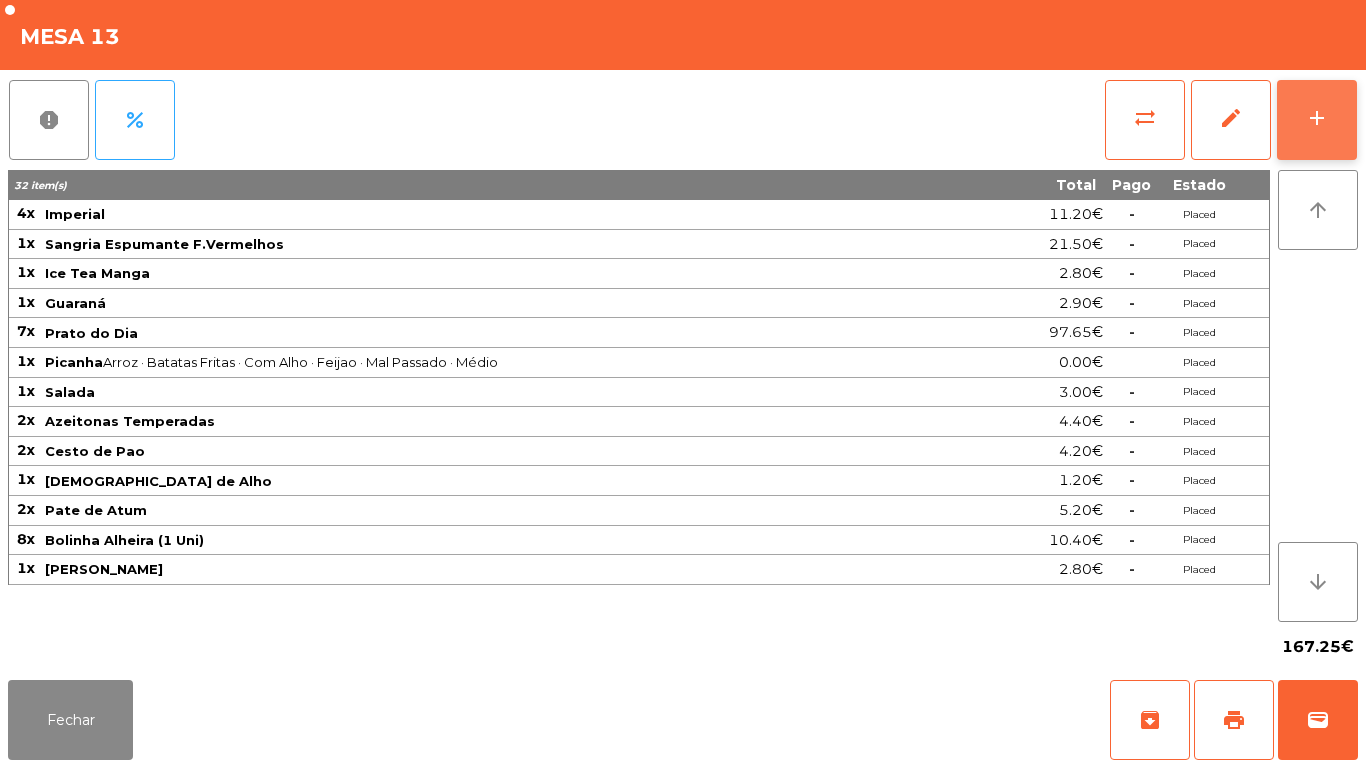 click on "add" 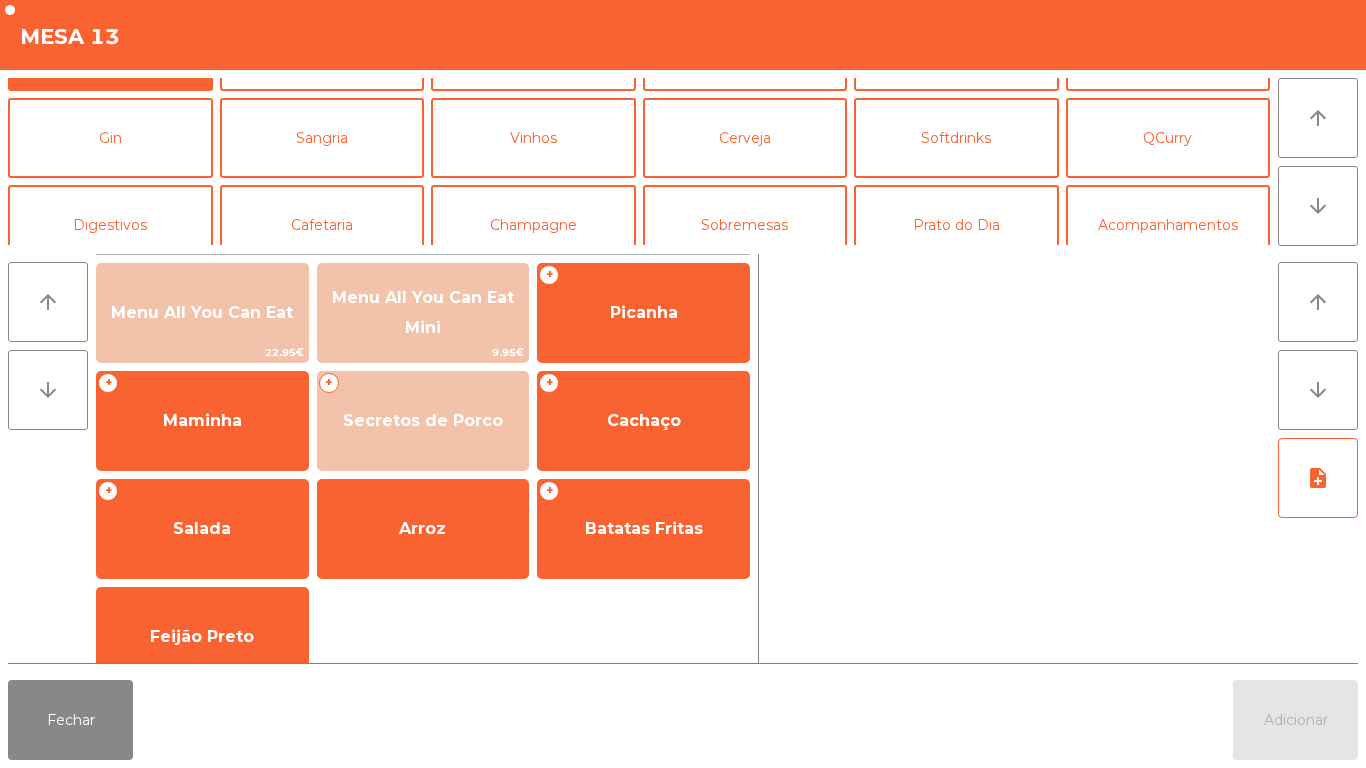 scroll, scrollTop: 78, scrollLeft: 0, axis: vertical 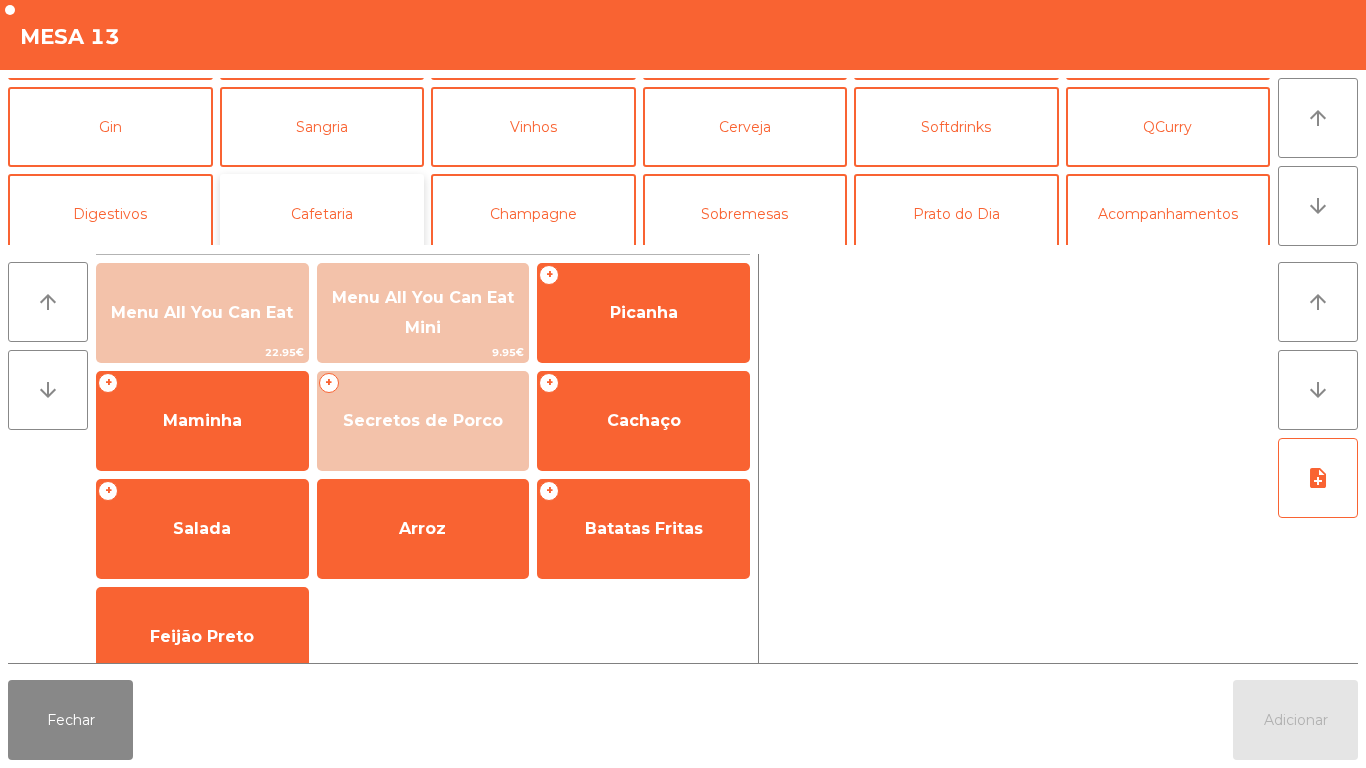 click on "Cafetaria" 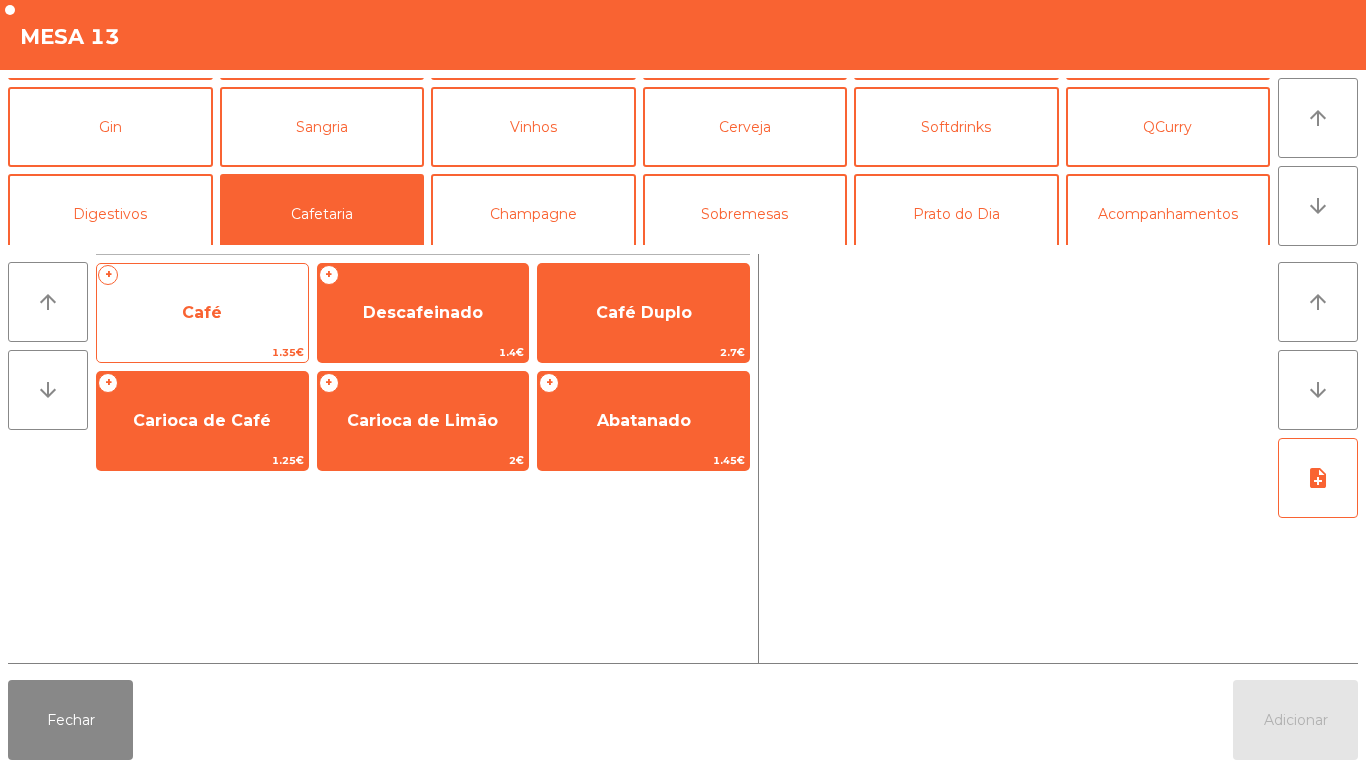 click on "Café" 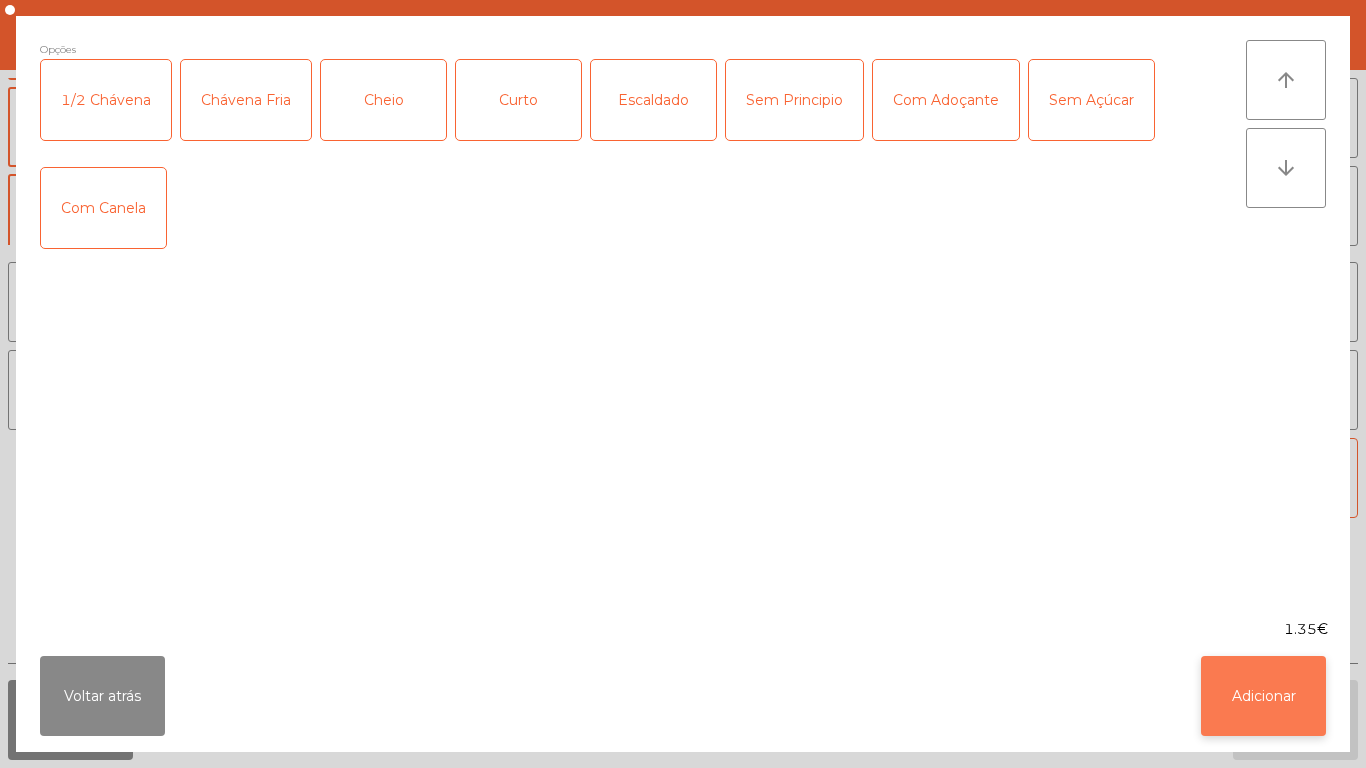 click on "Adicionar" 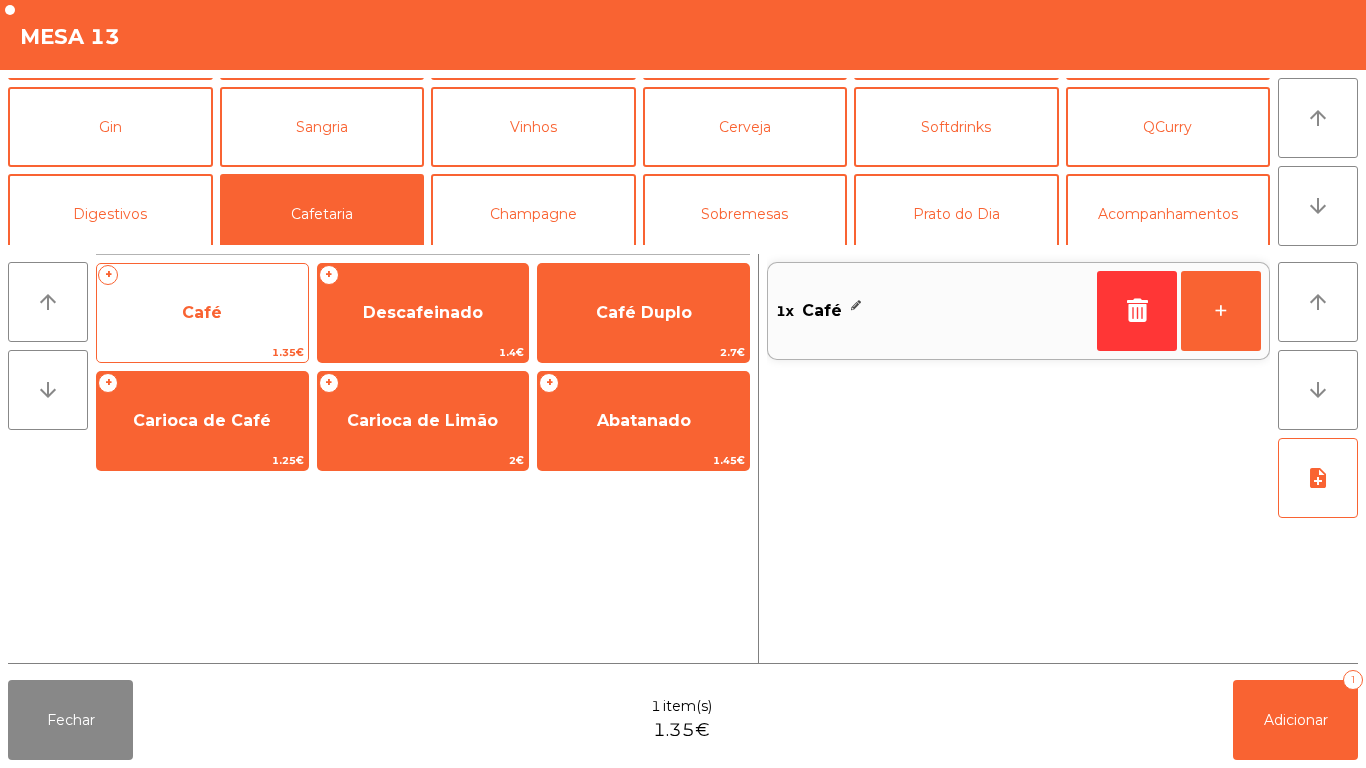 click on "Café" 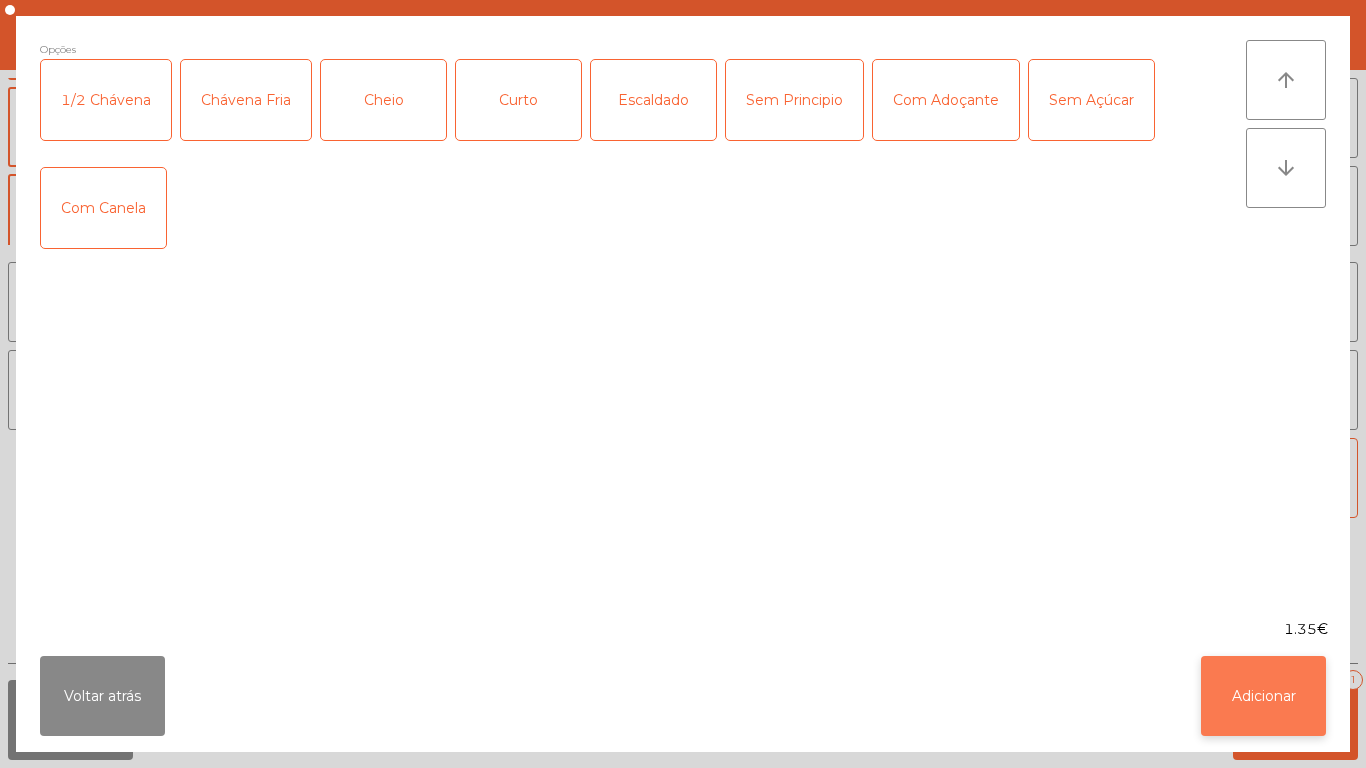 click on "Adicionar" 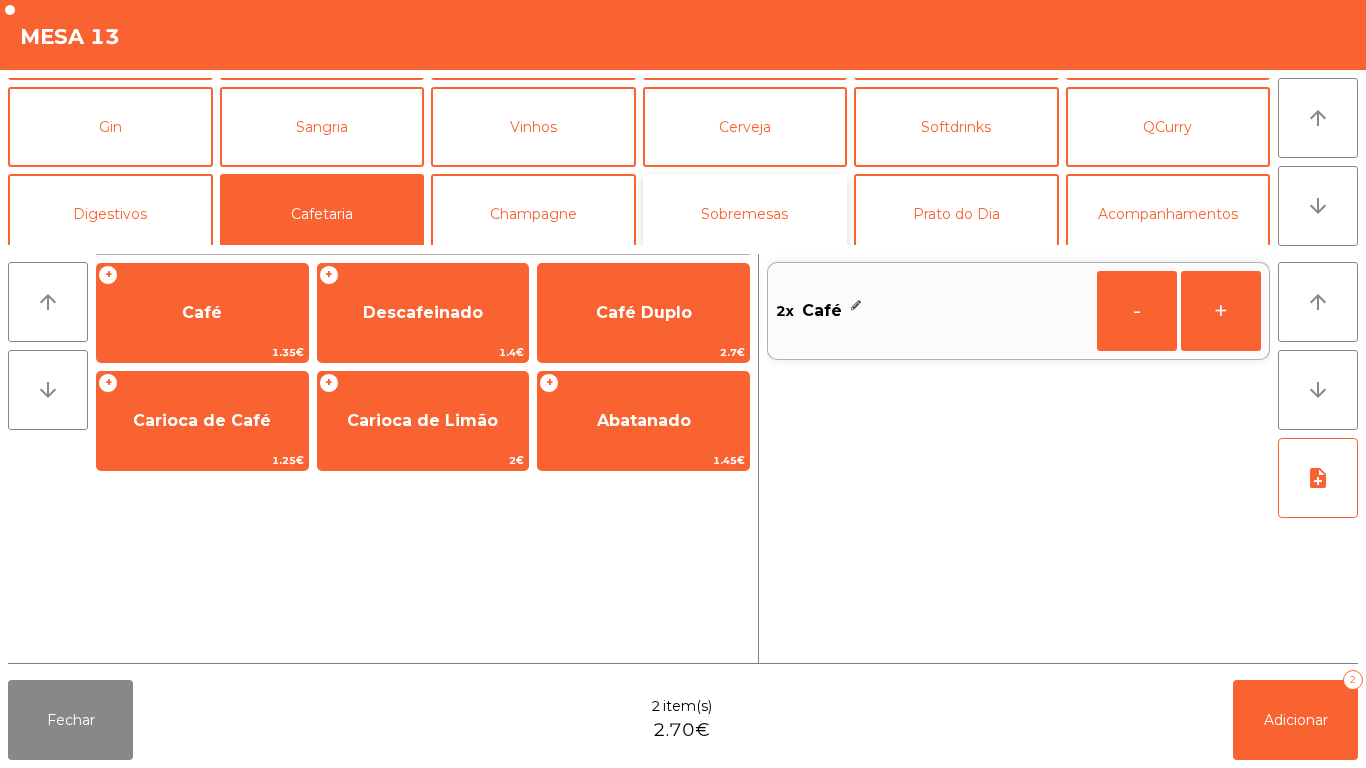 click on "Sobremesas" 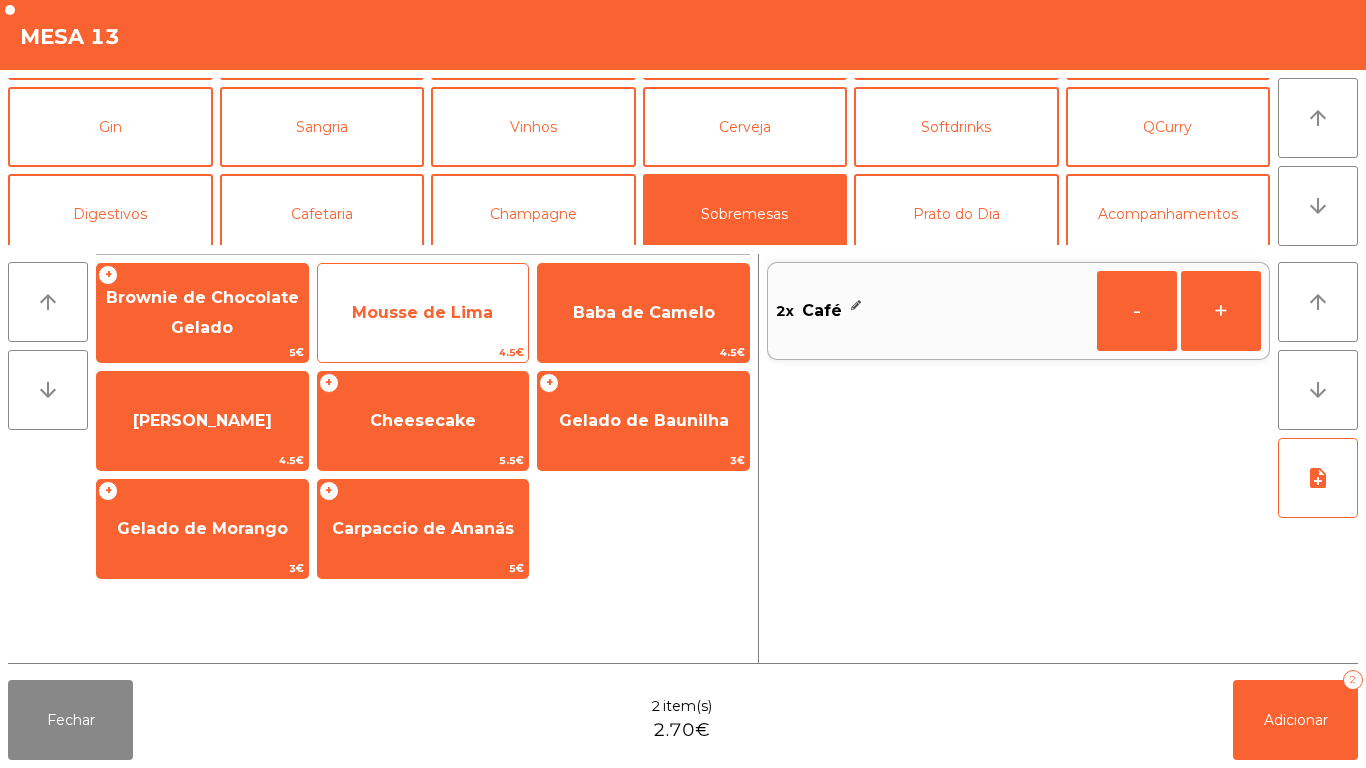 click on "Mousse de Lima" 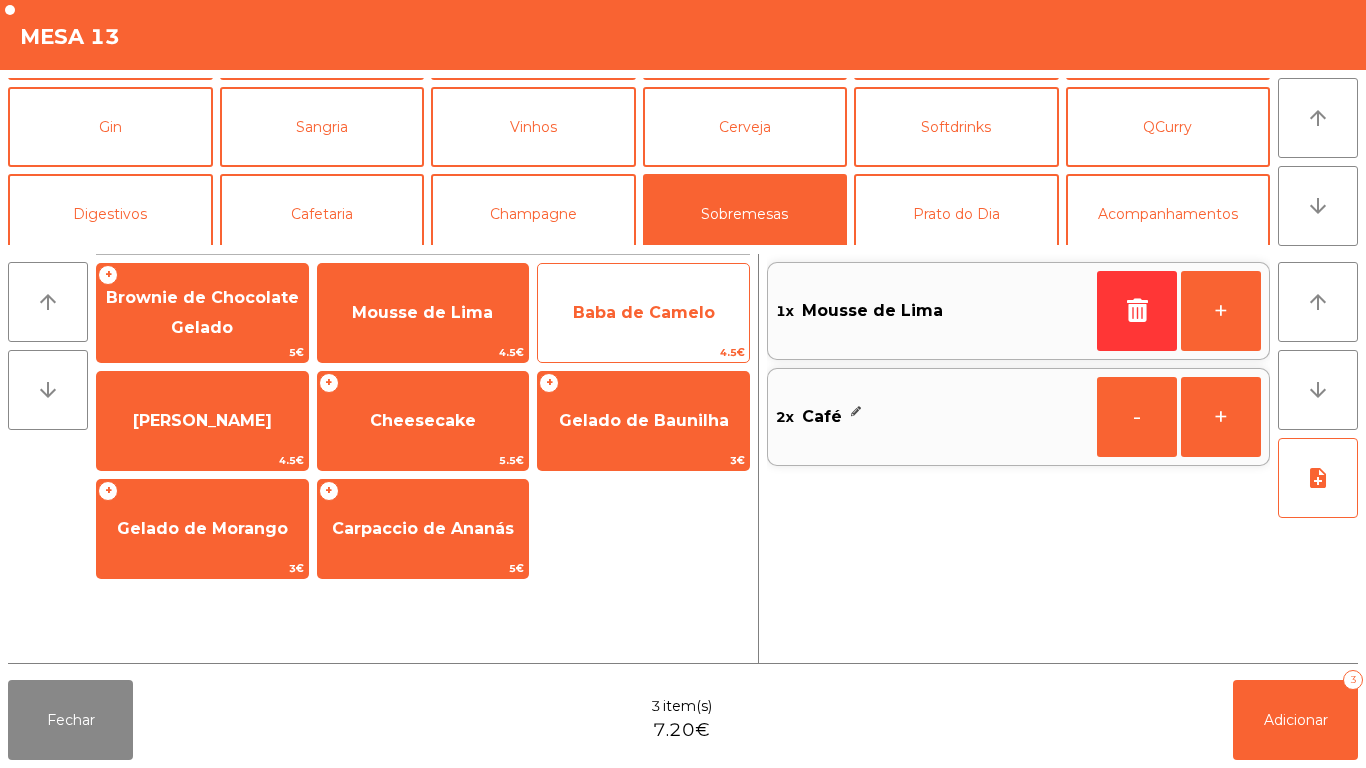 click on "Baba de Camelo" 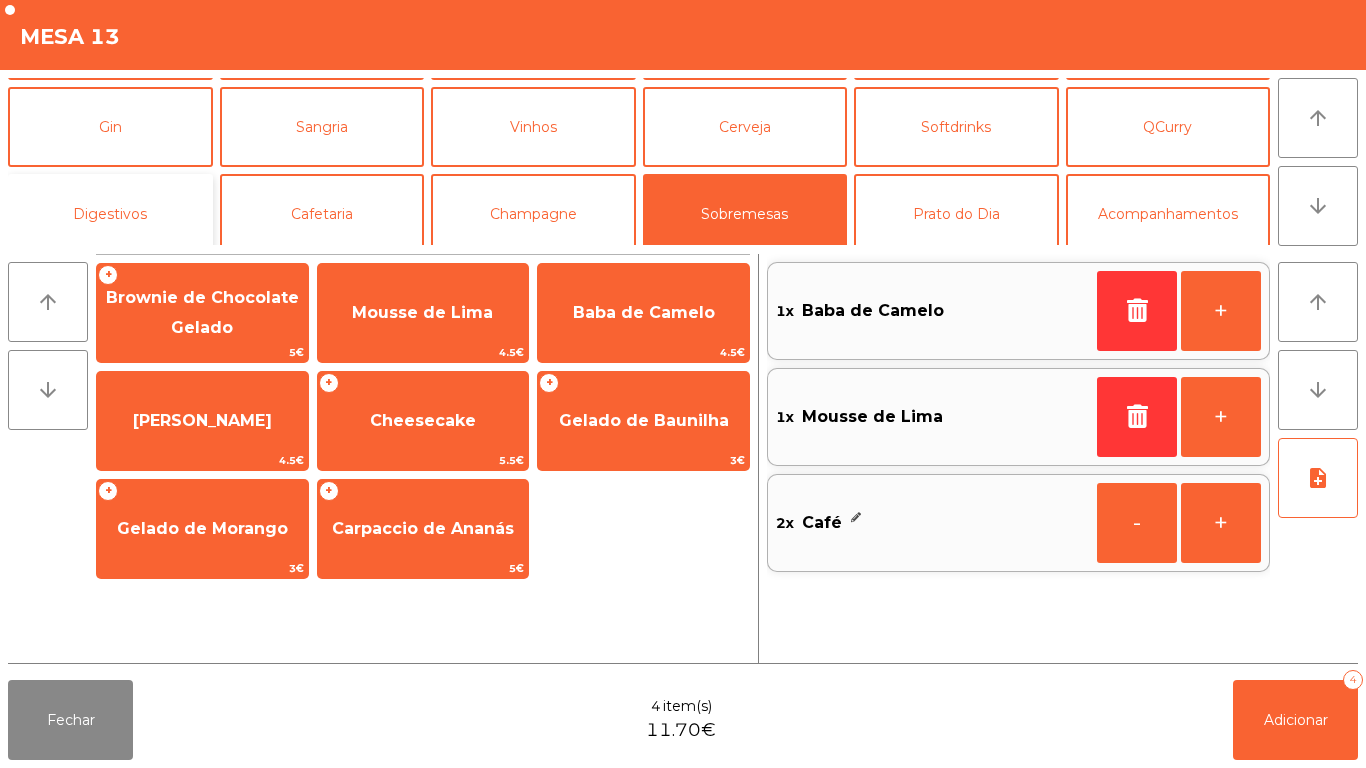 click on "Digestivos" 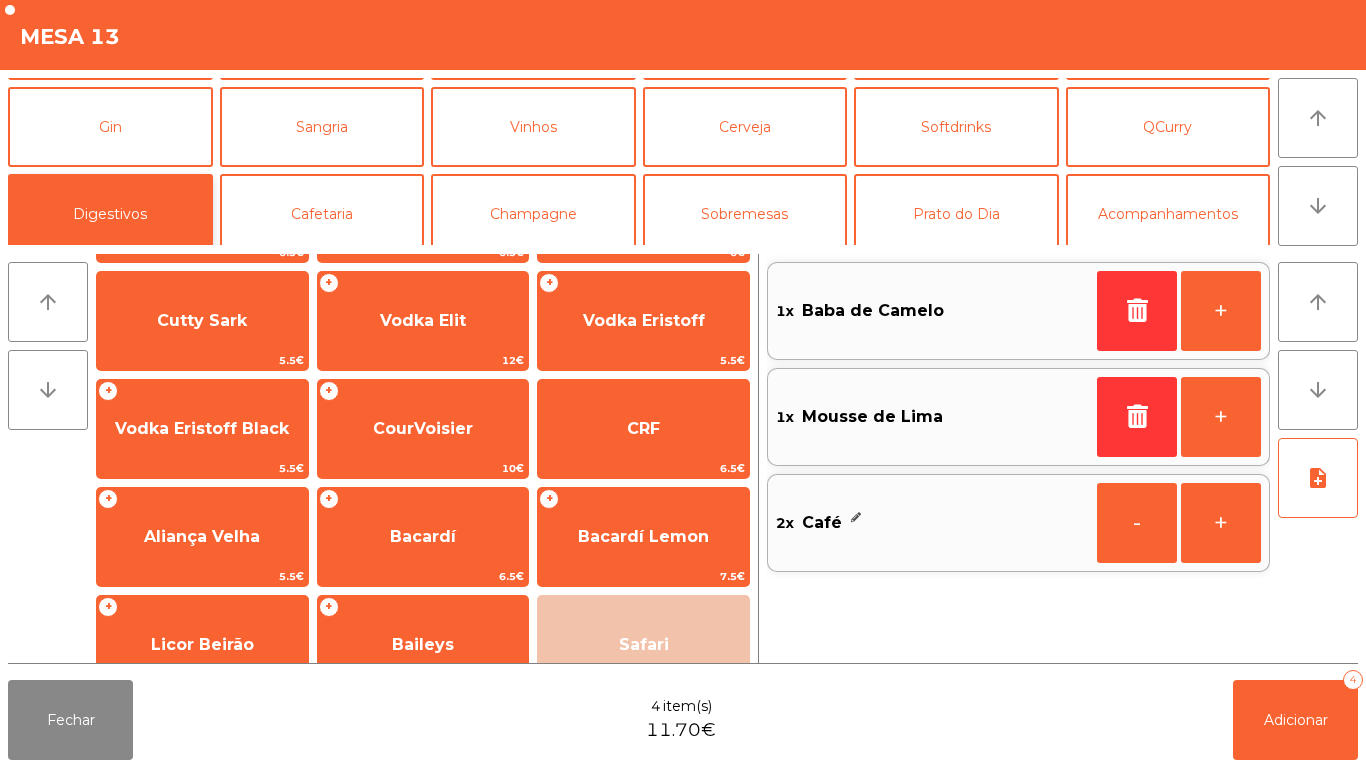 scroll, scrollTop: 330, scrollLeft: 0, axis: vertical 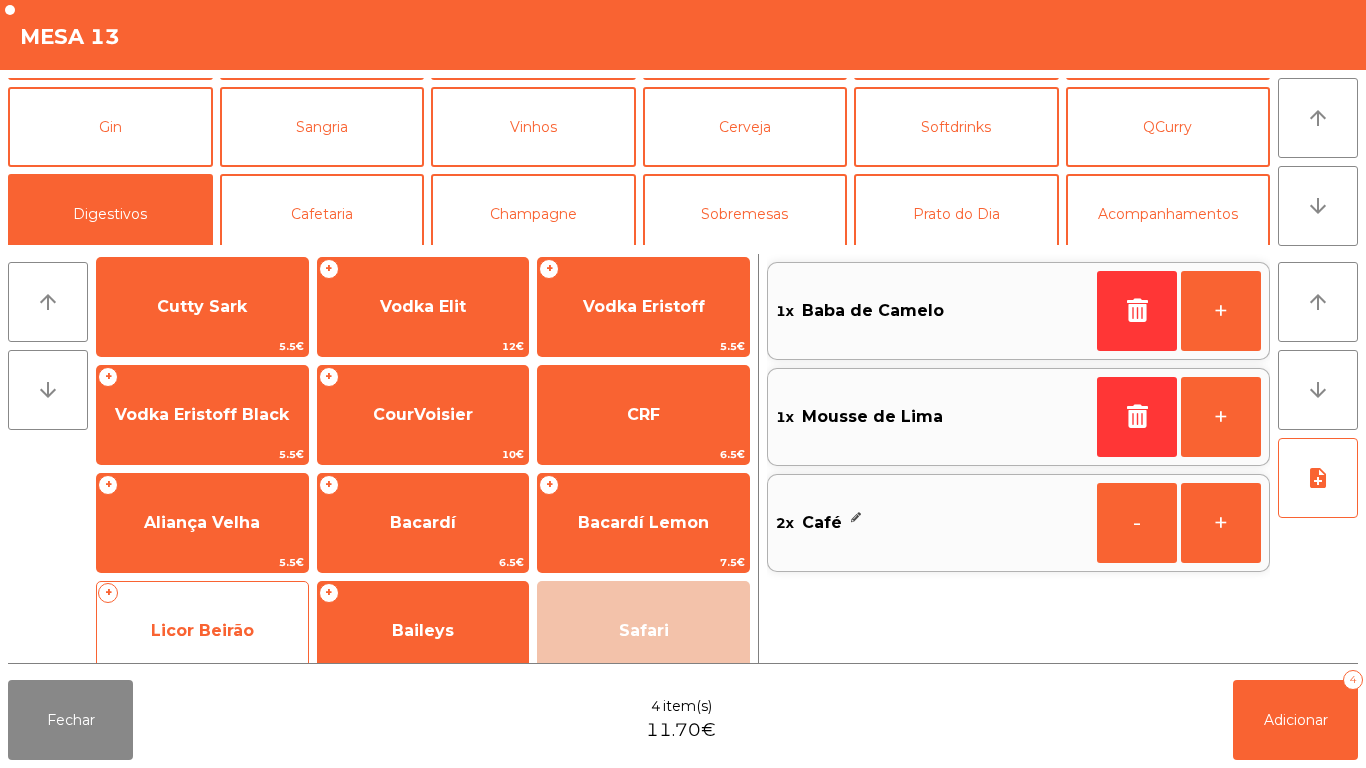 click on "Licor Beirão" 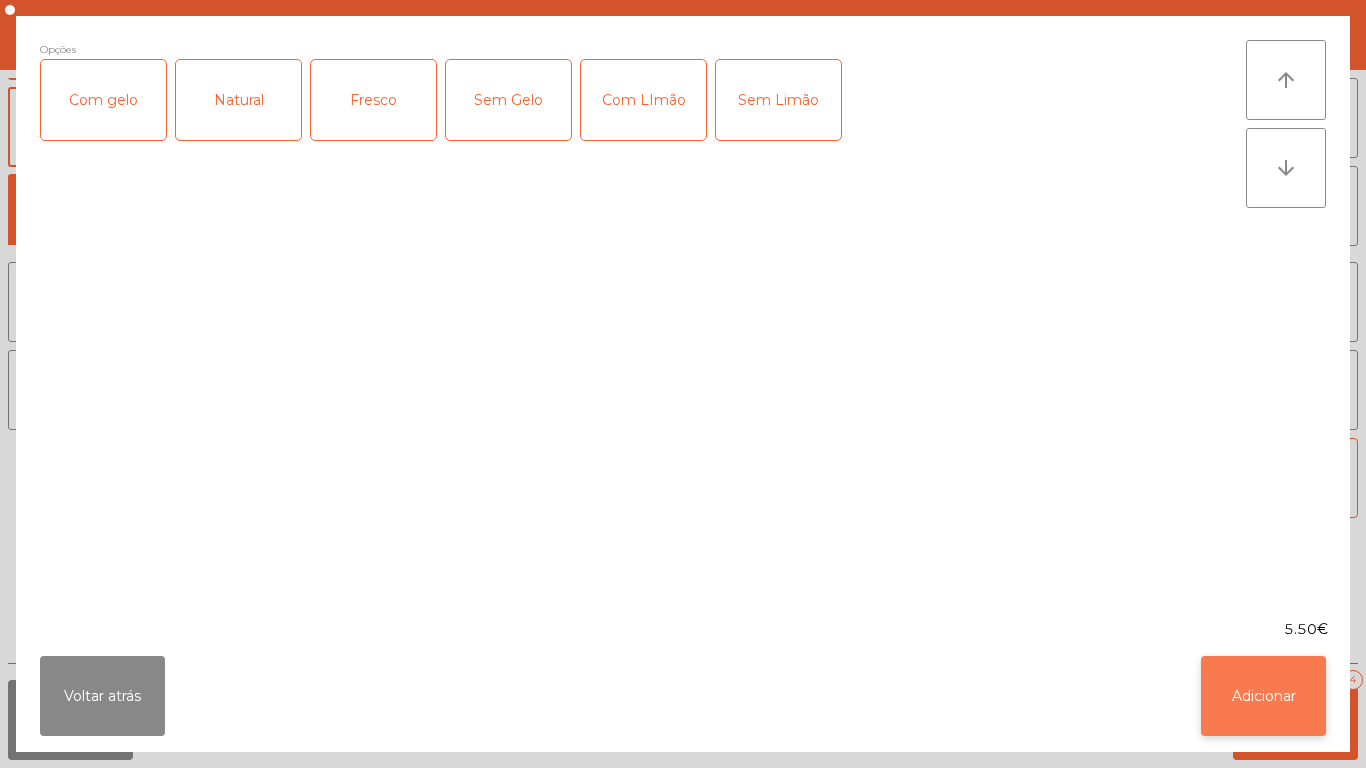 click on "Adicionar" 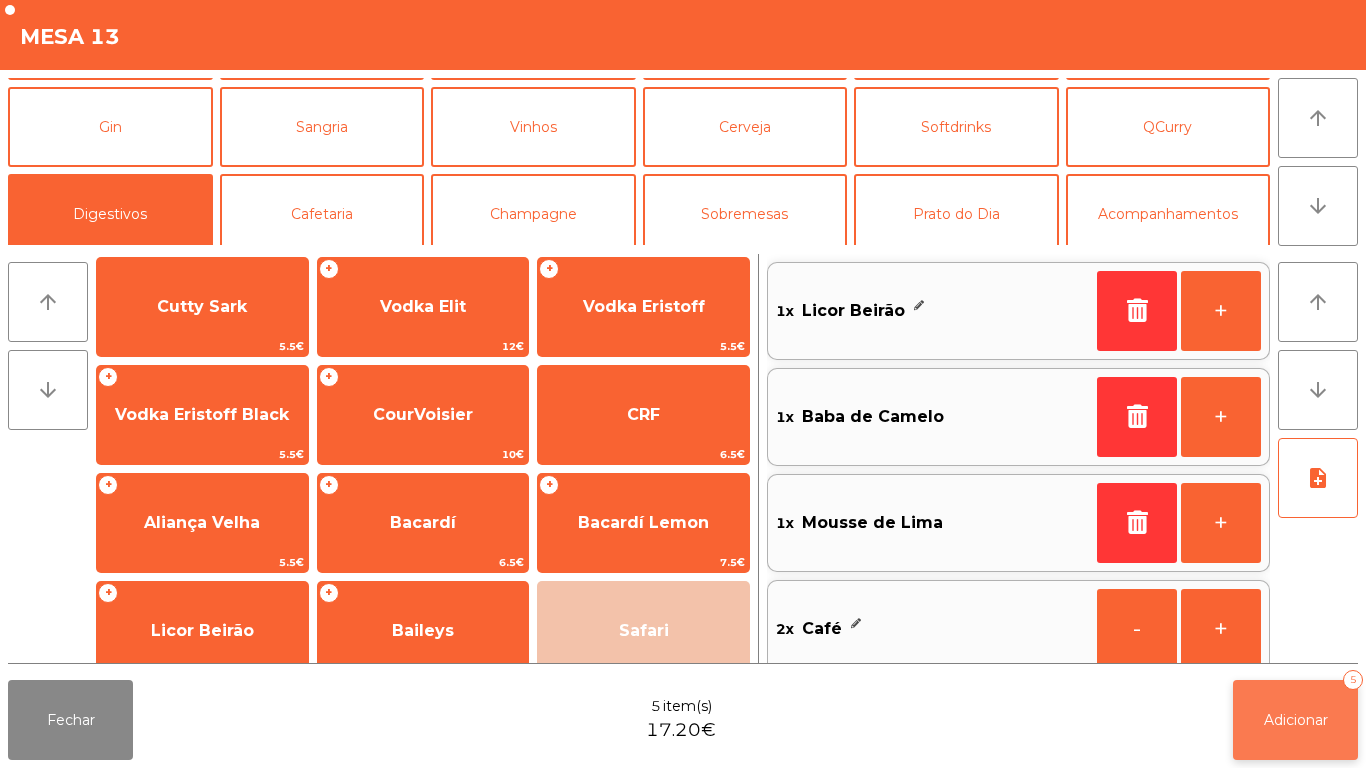click on "Adicionar" 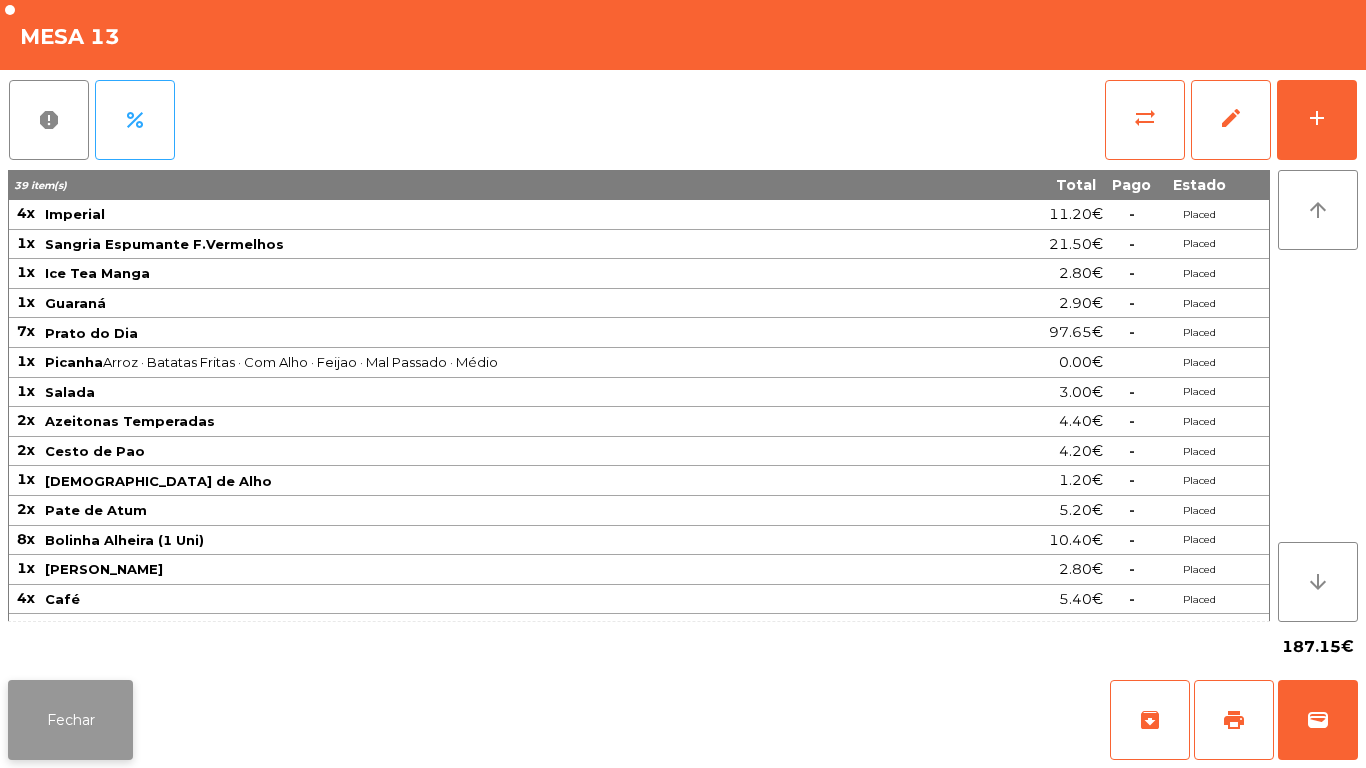 click on "Fechar" 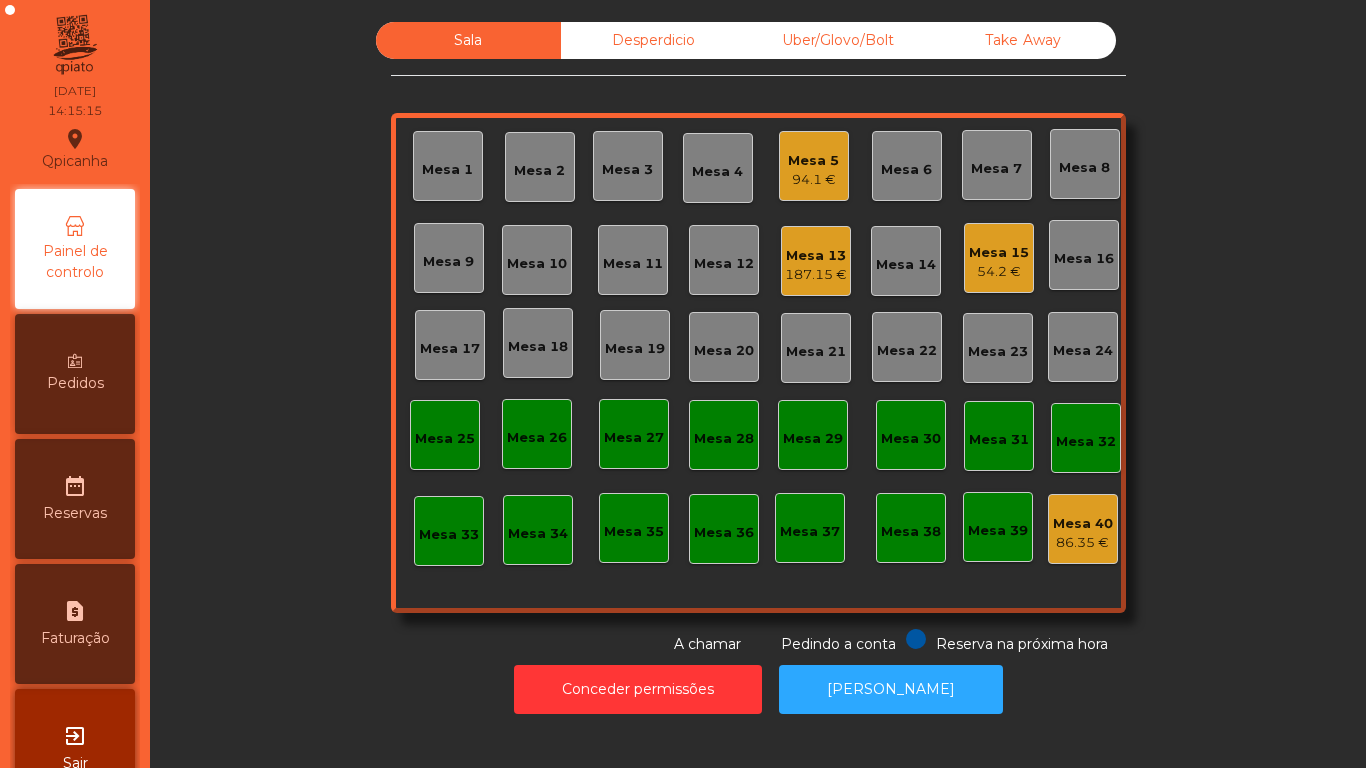click on "Mesa 5" 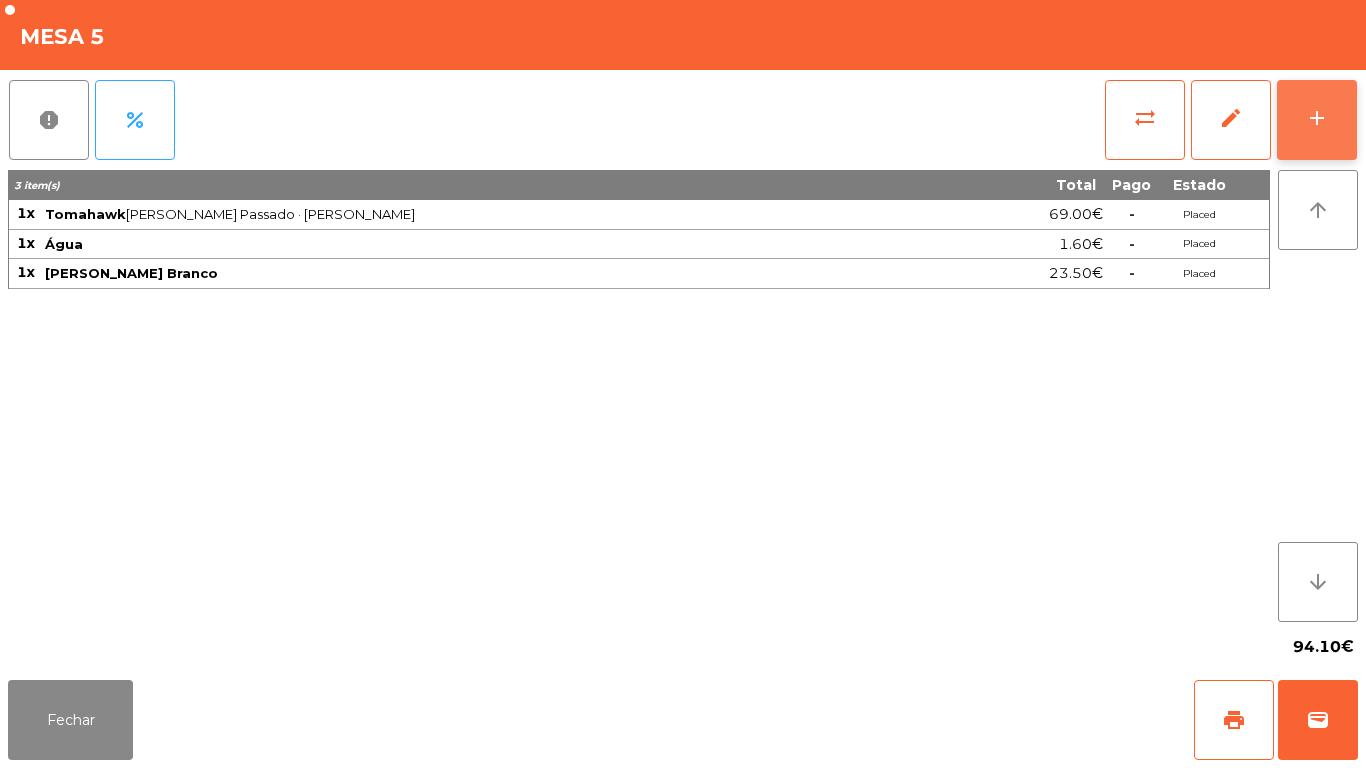 click on "add" 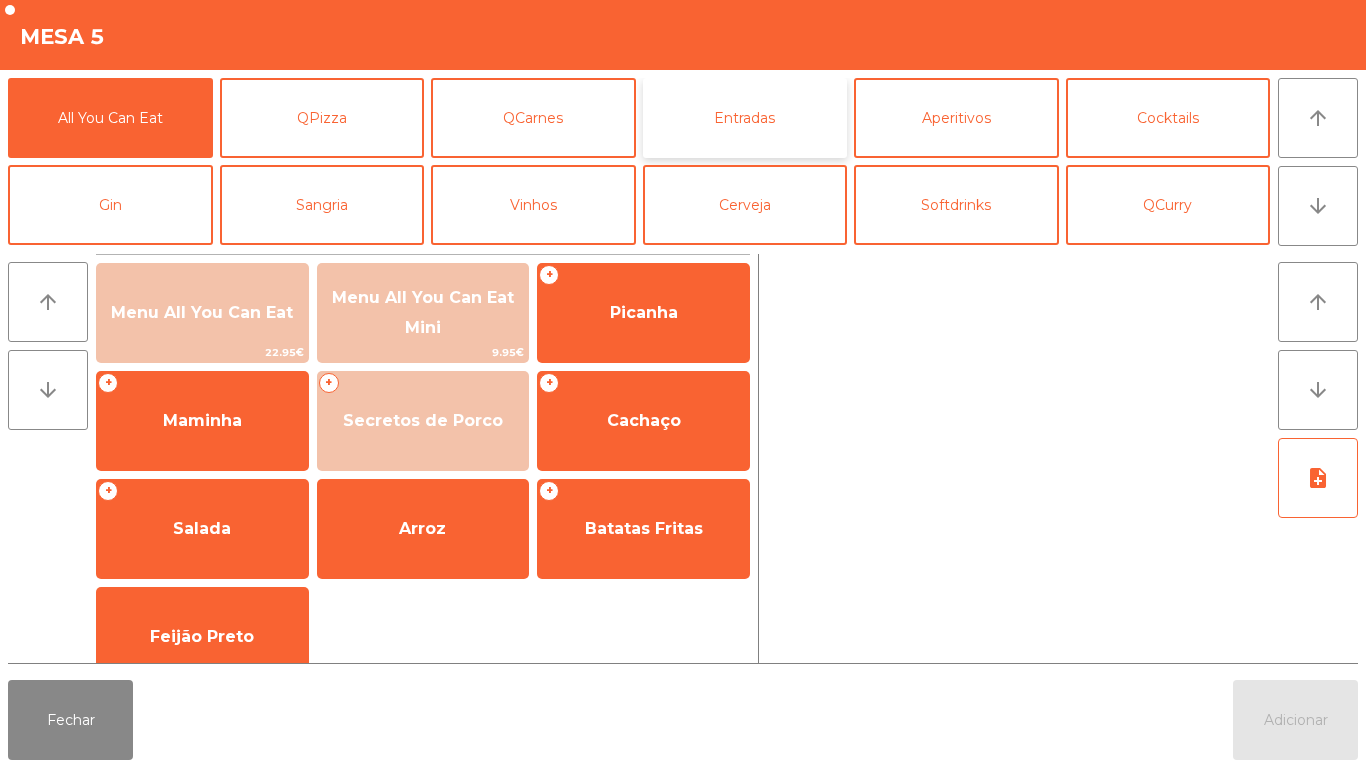 click on "Entradas" 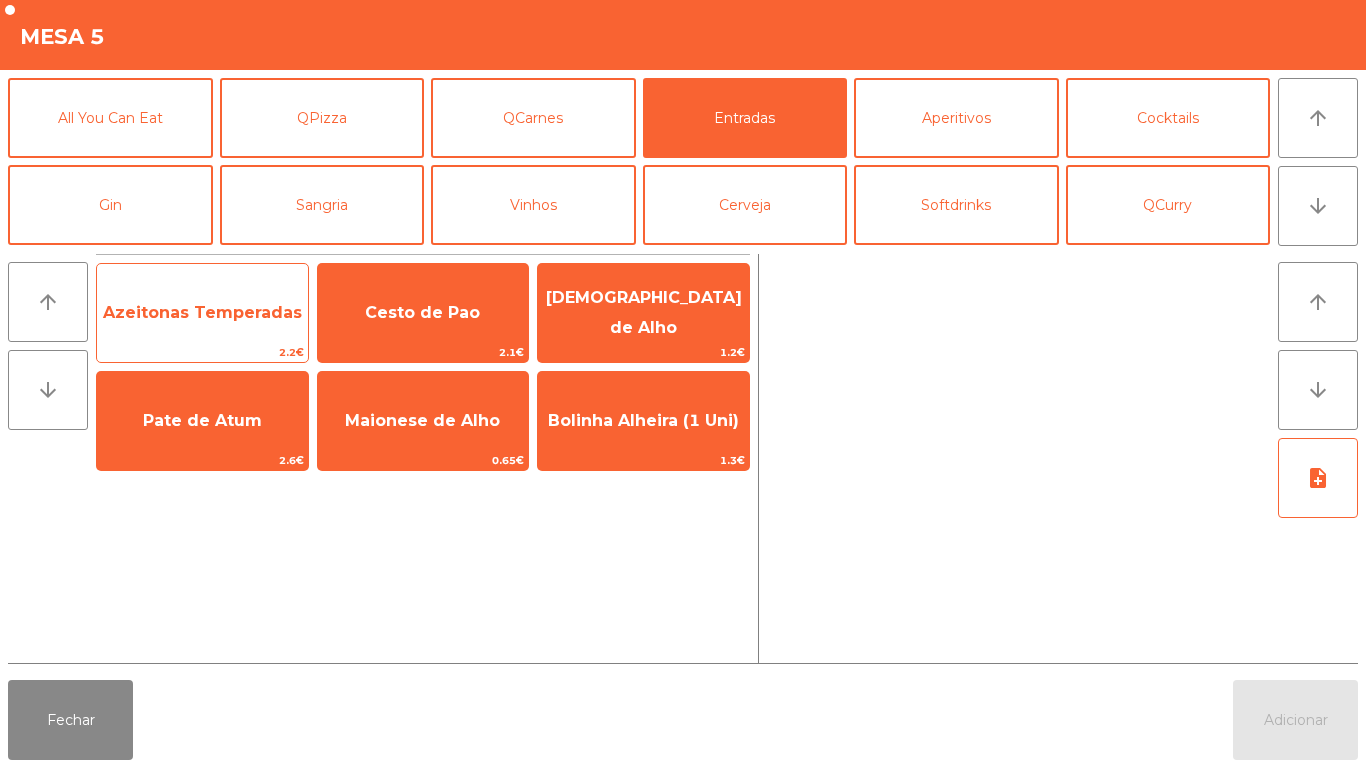 click on "Azeitonas Temperadas" 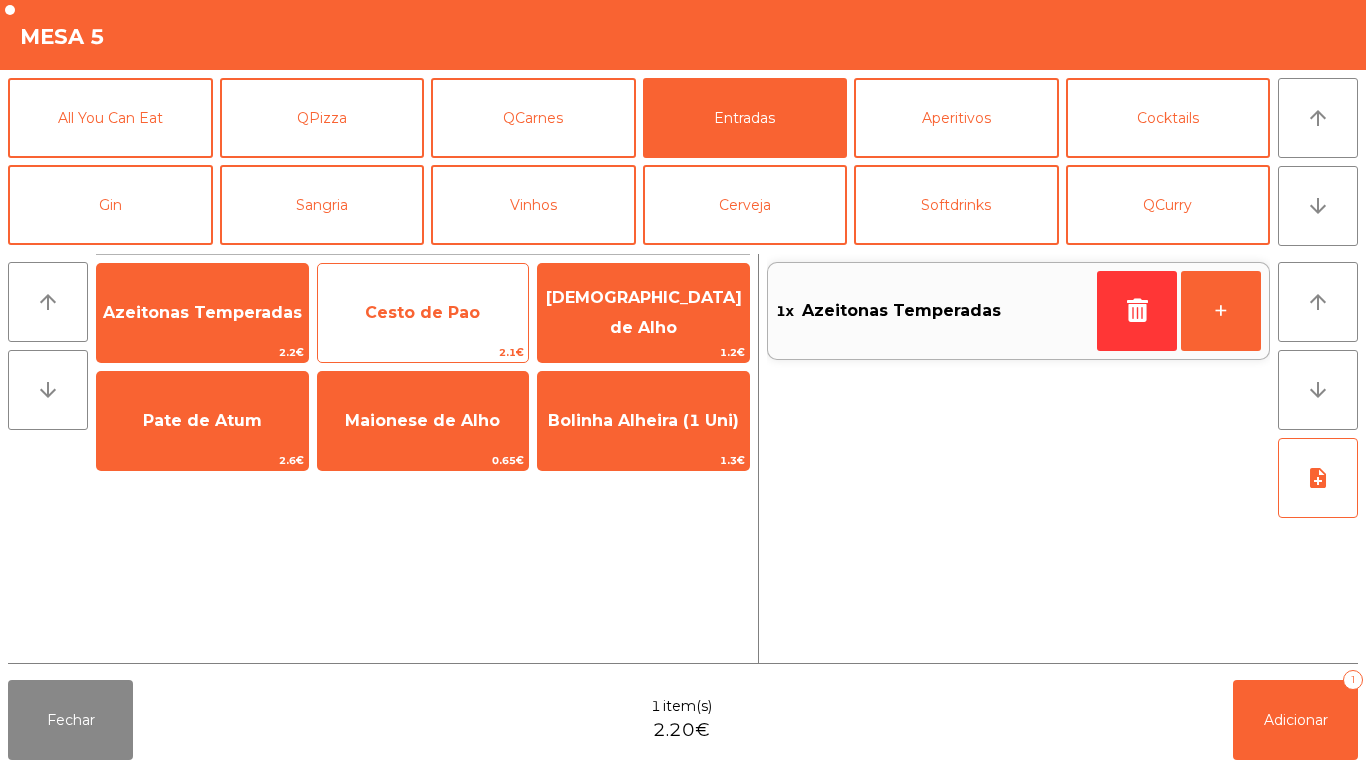 click on "Cesto de Pao" 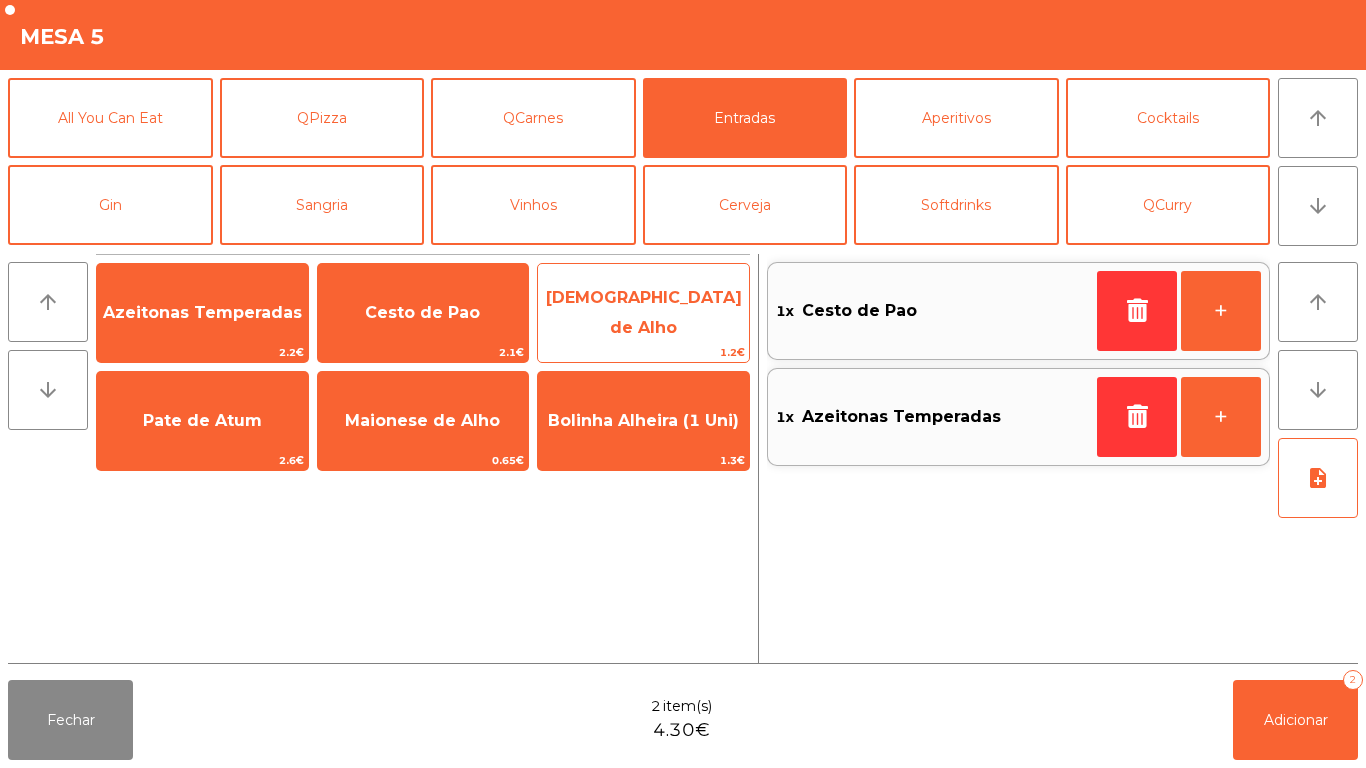 click on "[DEMOGRAPHIC_DATA] de Alho" 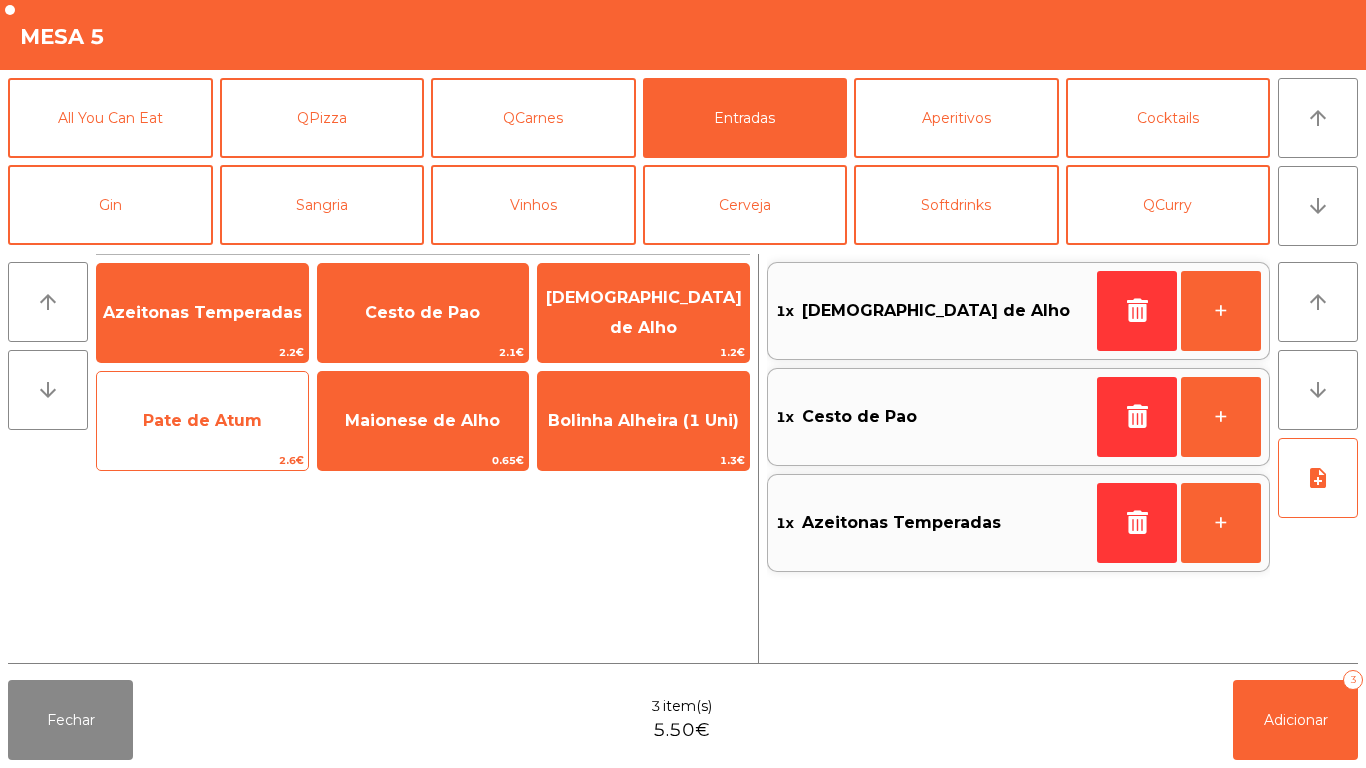 click on "Pate de Atum" 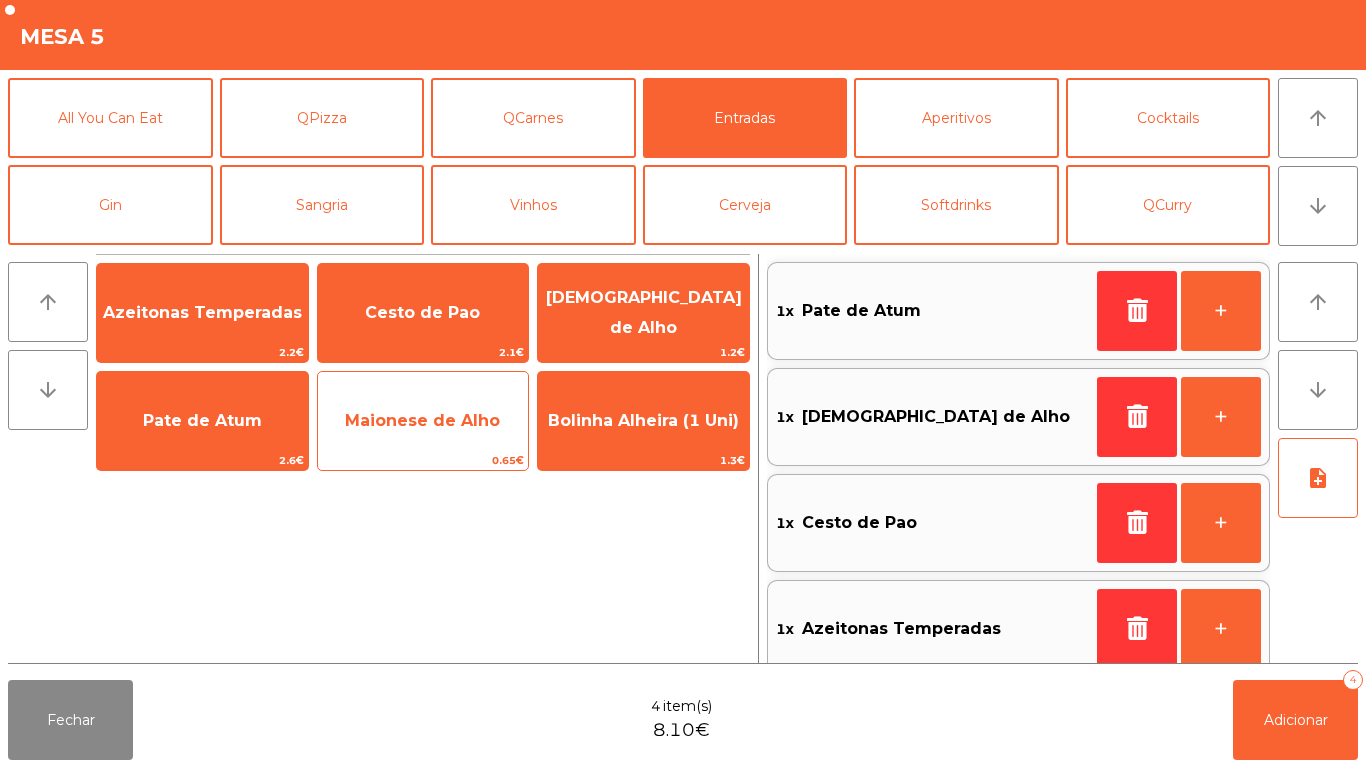 click on "Maionese de Alho" 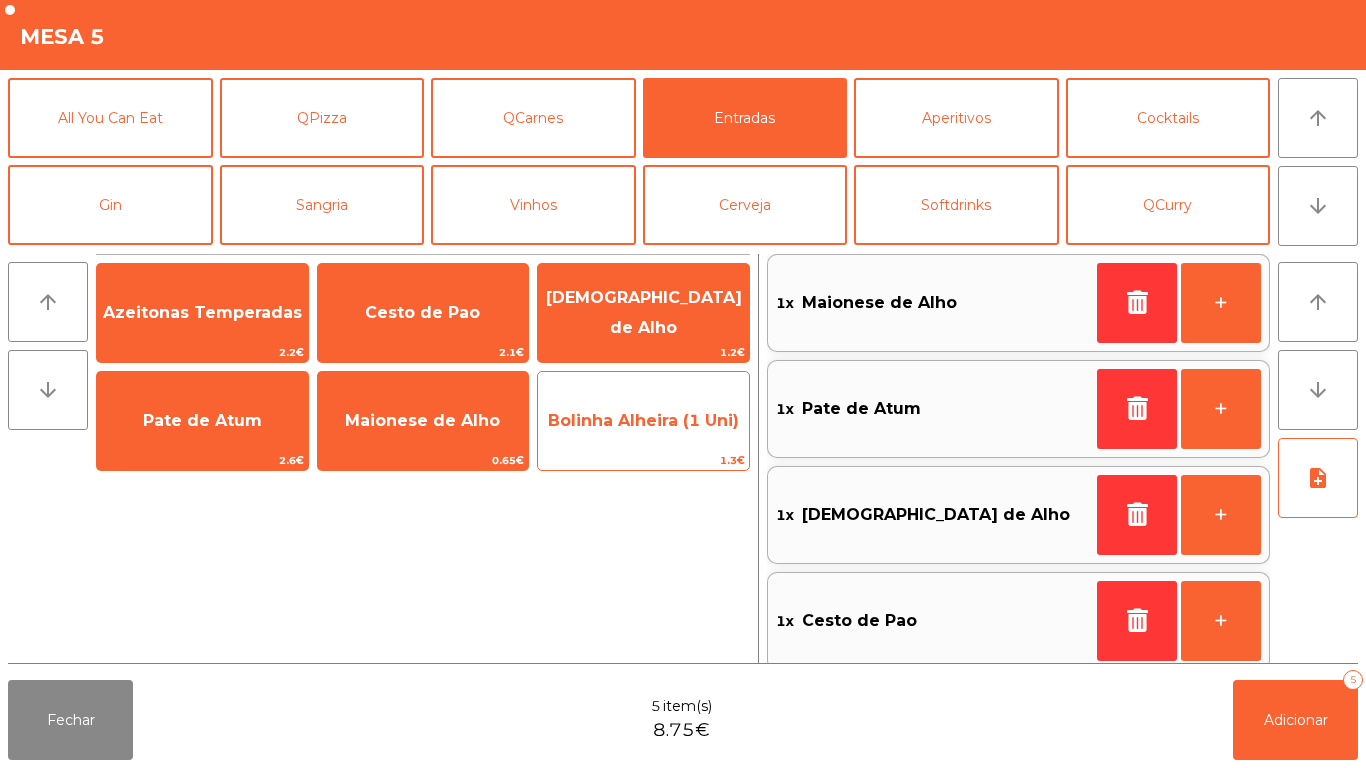 click on "Bolinha Alheira (1 Uni)" 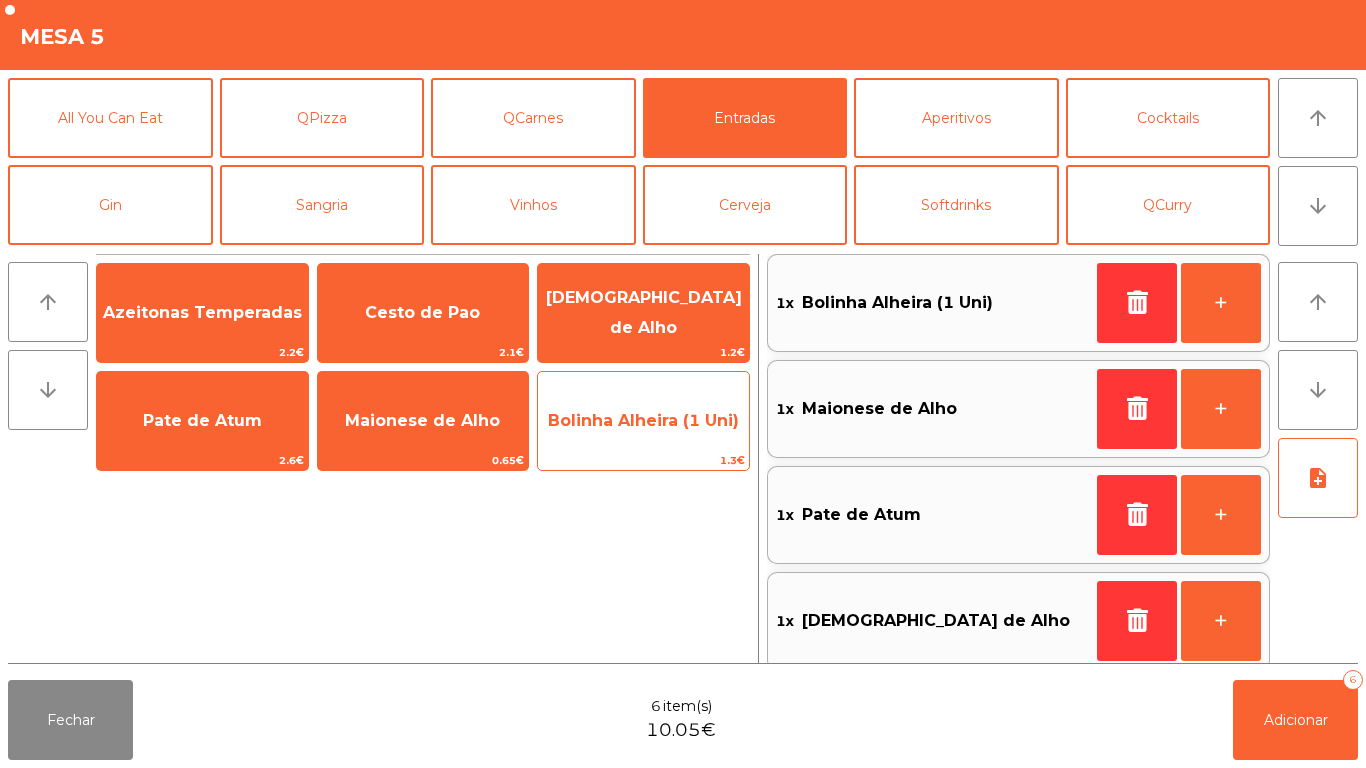 click on "Bolinha Alheira (1 Uni)" 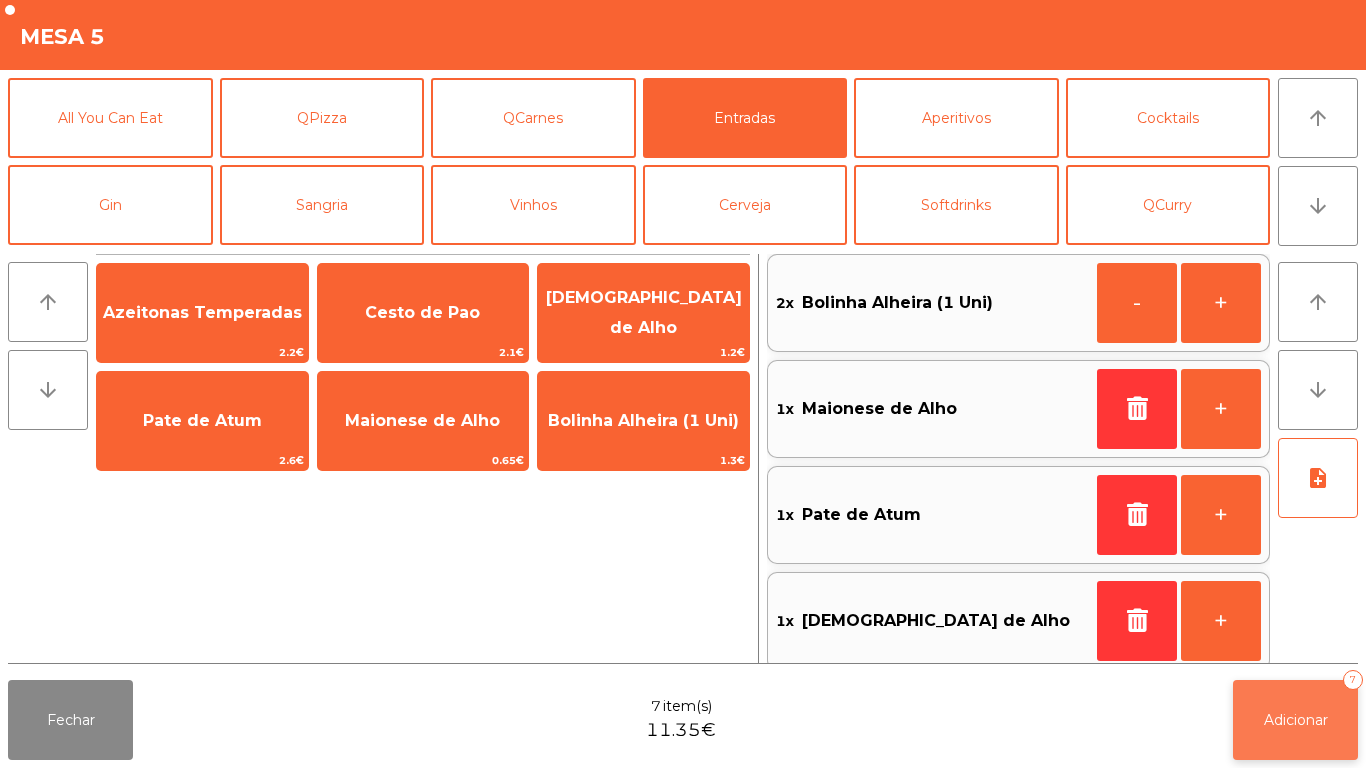 click on "Adicionar" 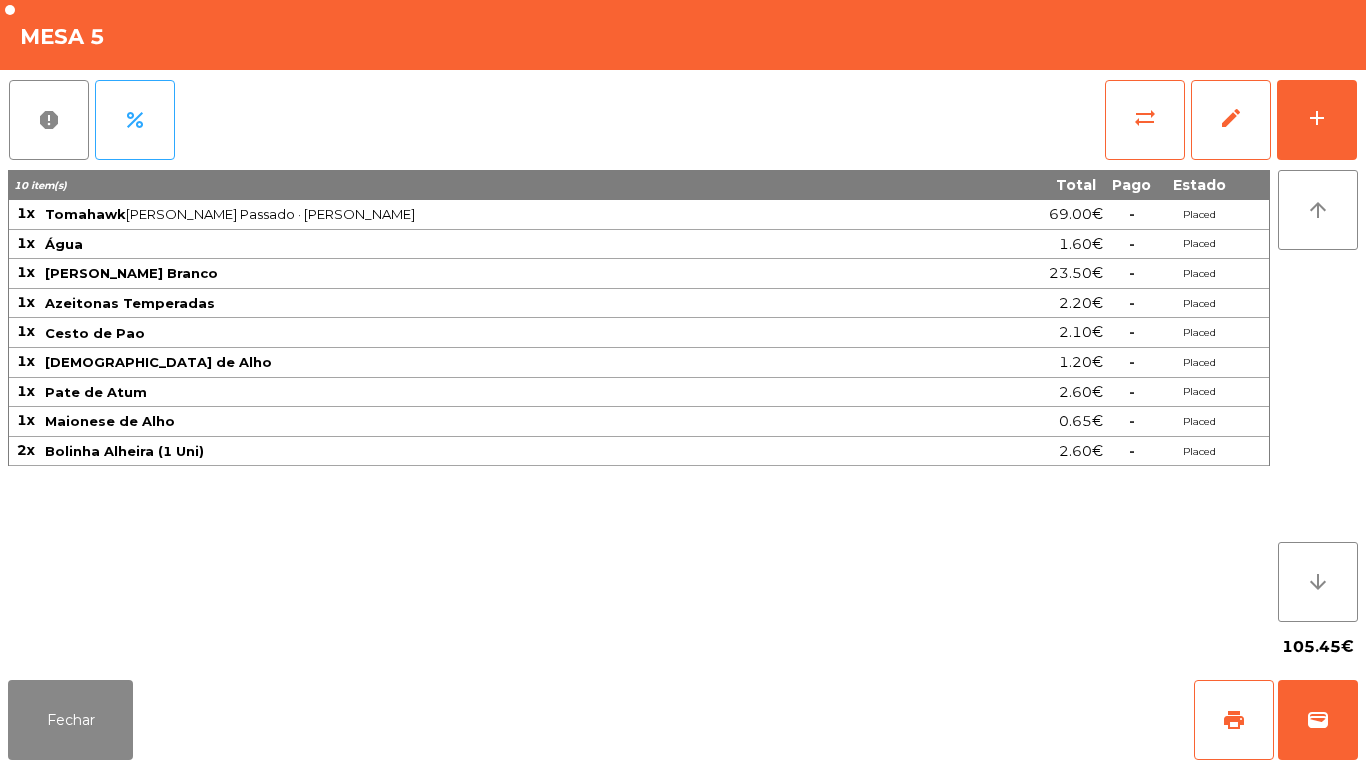 click on "105.45€" 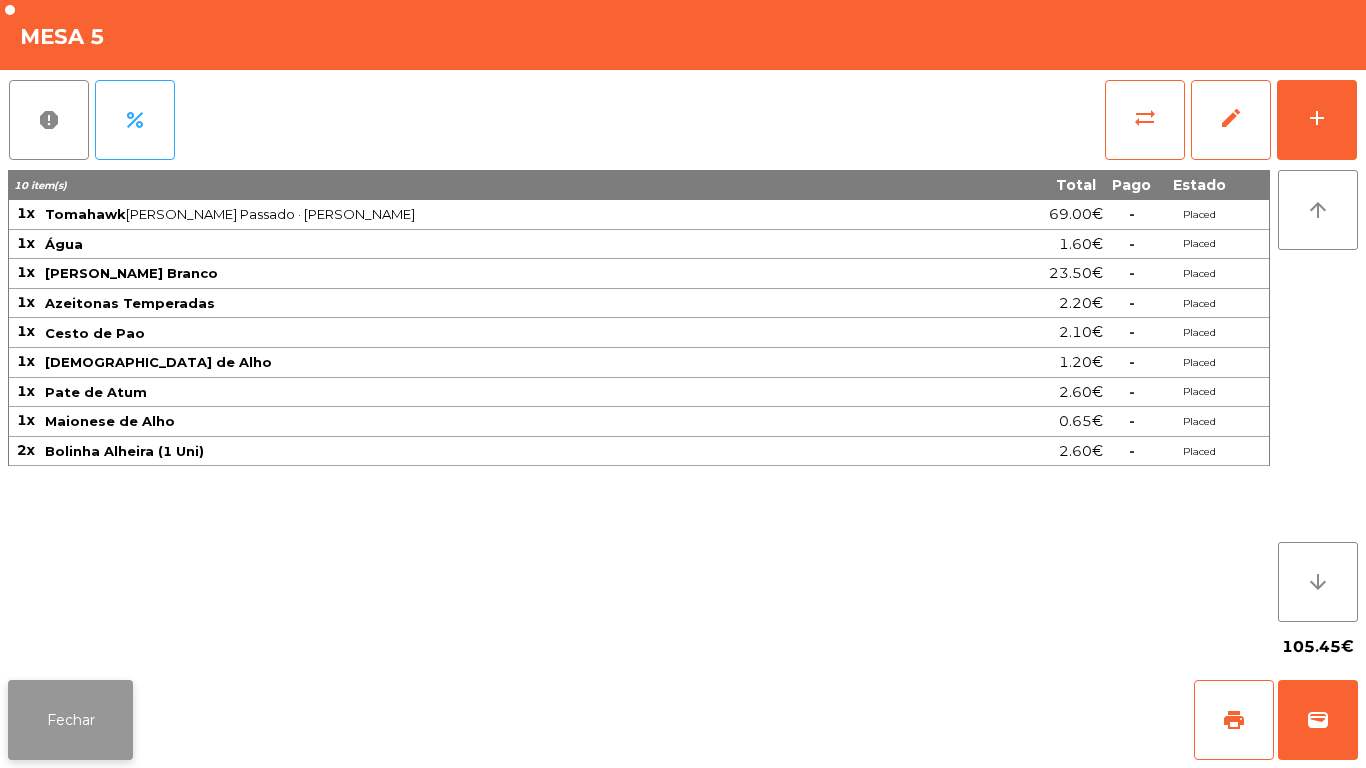 click on "Fechar" 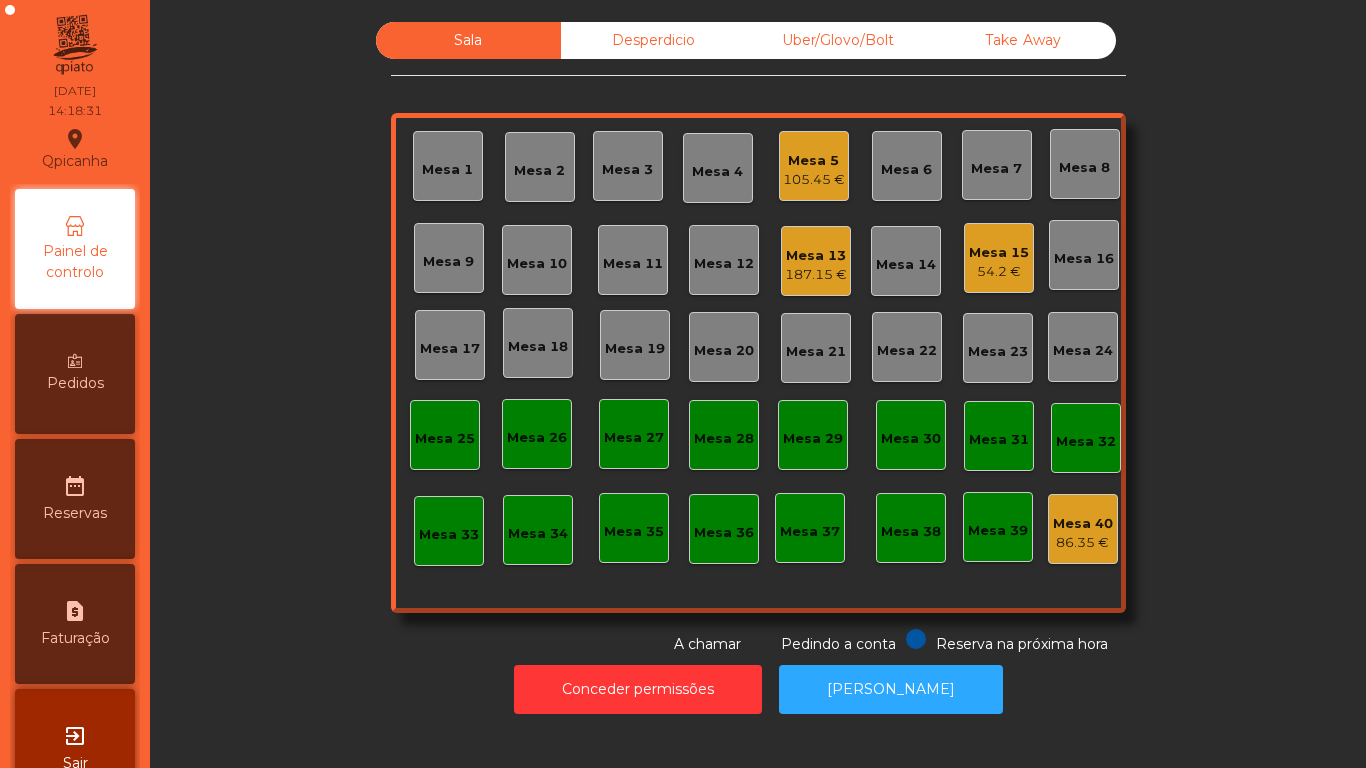 click on "187.15 €" 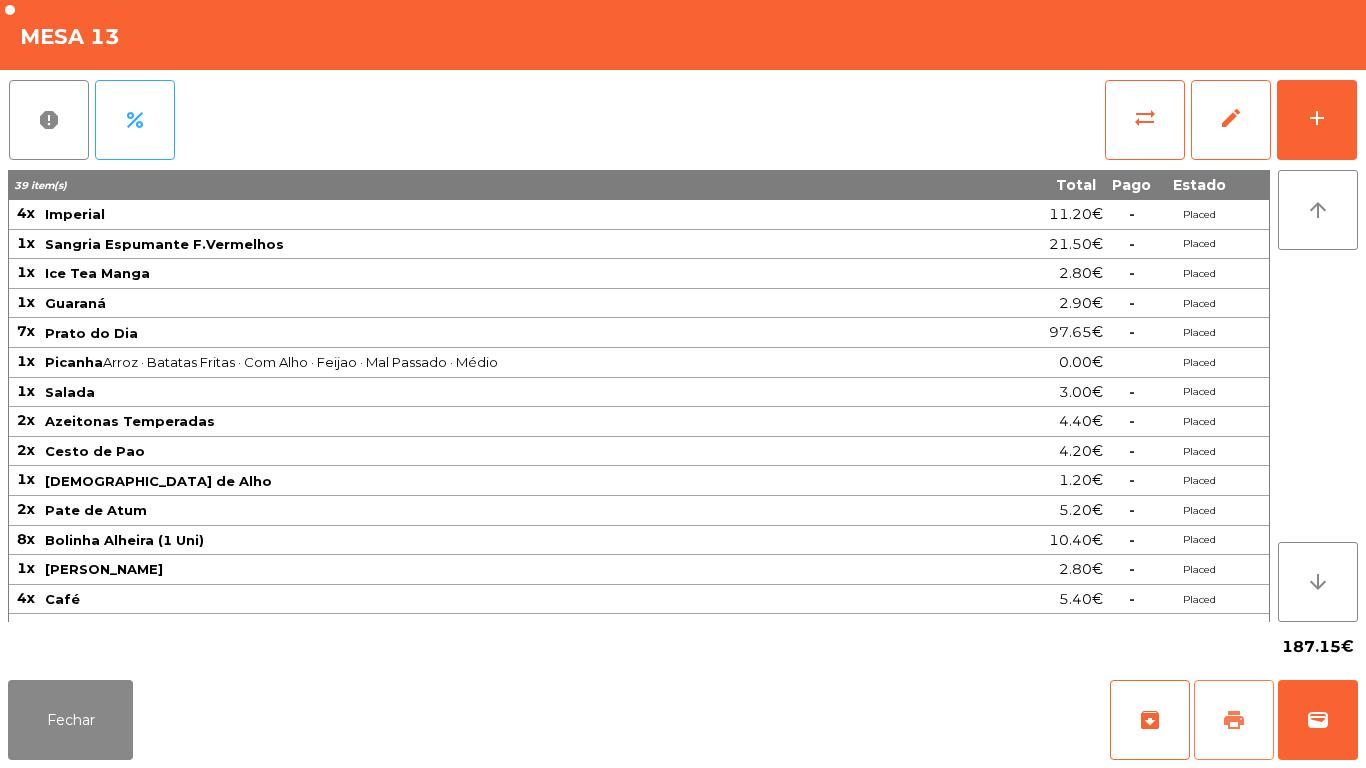 click on "print" 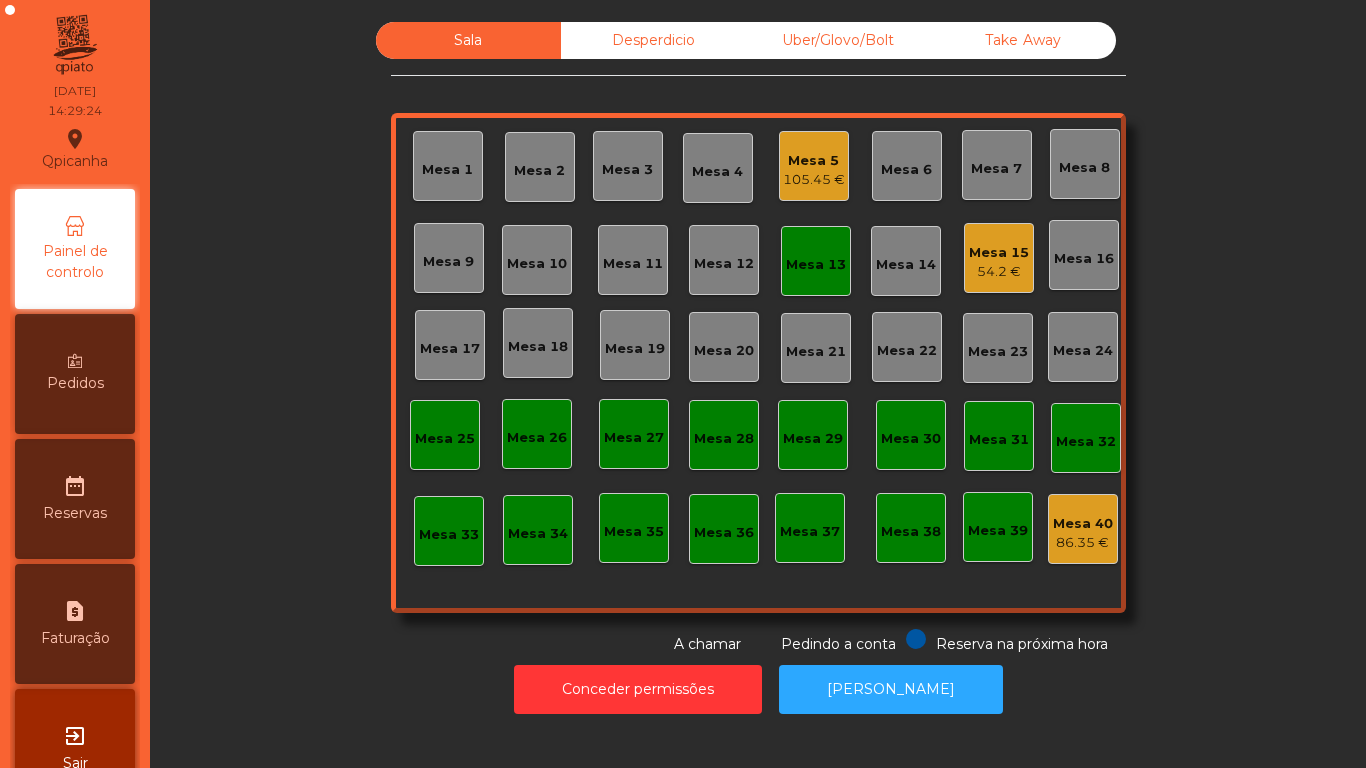 click on "54.2 €" 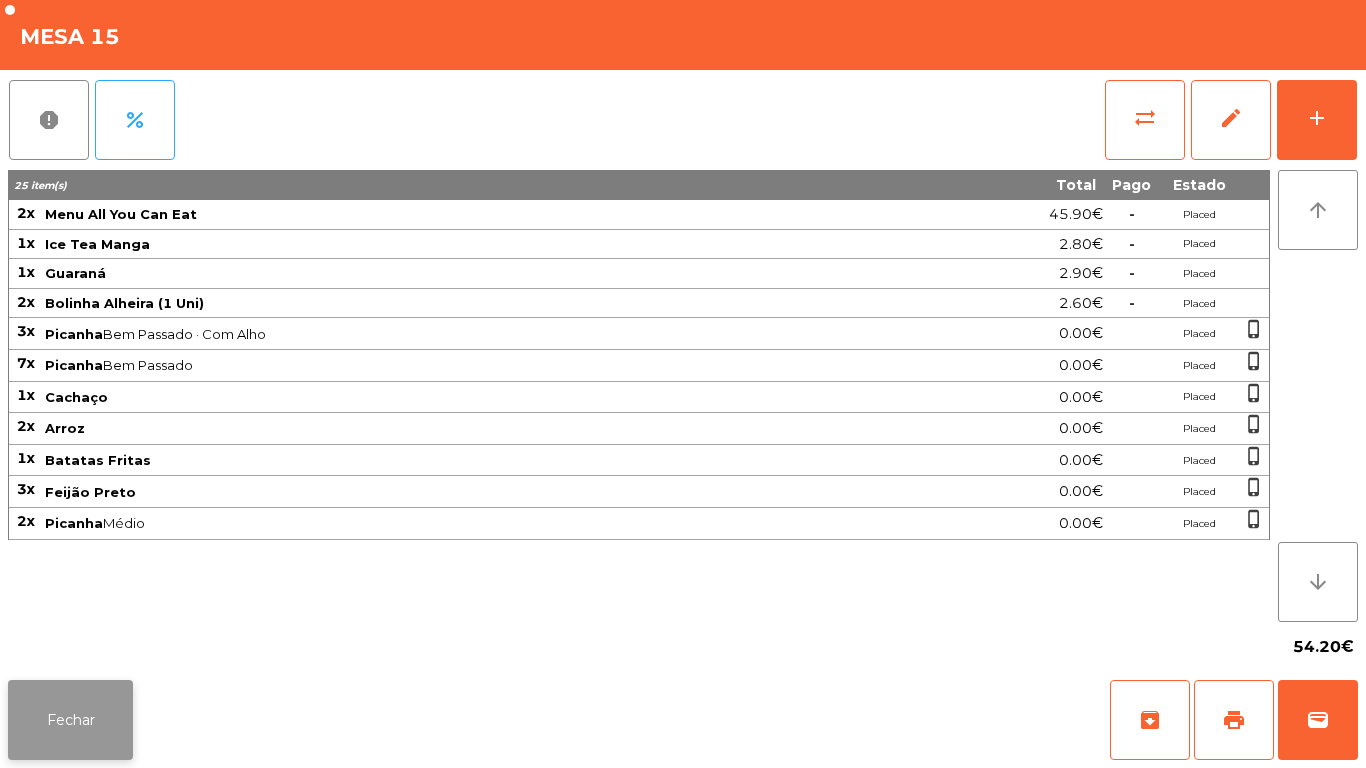 click on "Fechar" 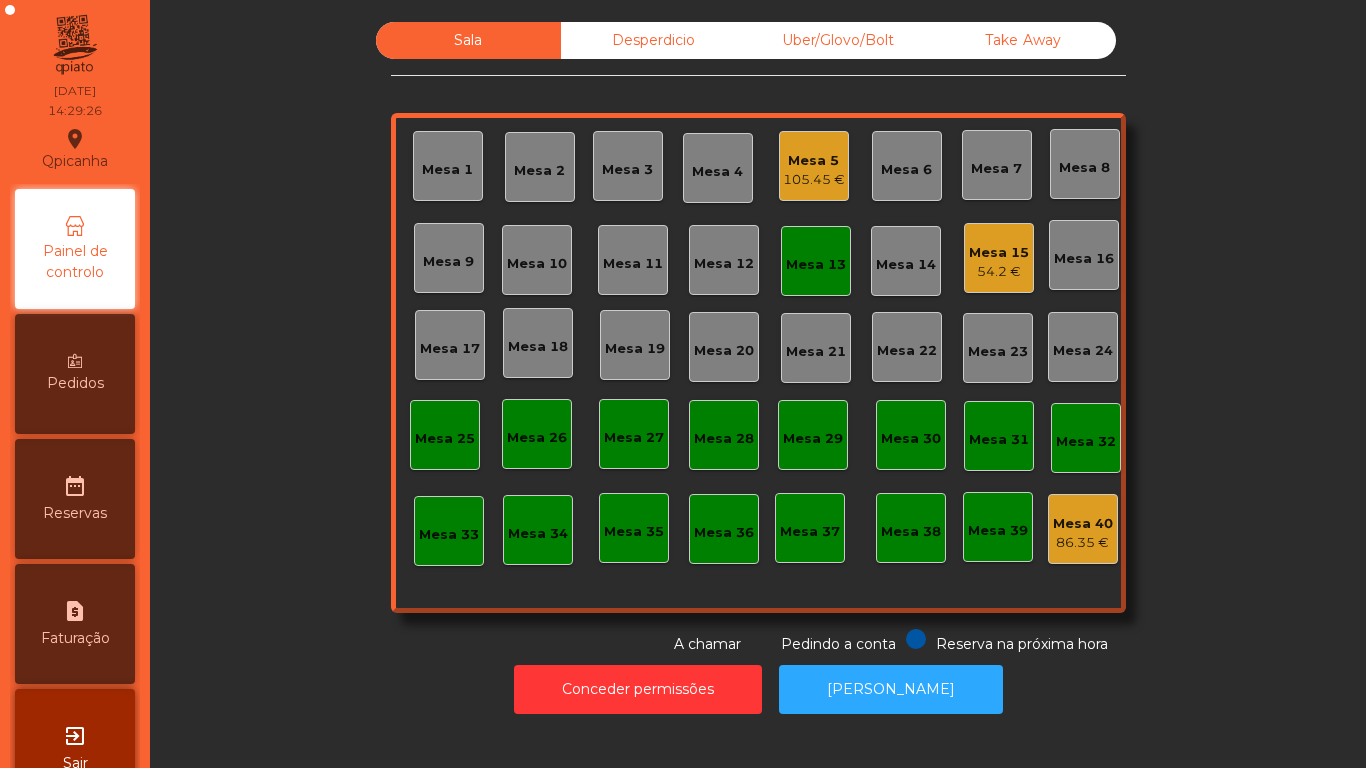 click on "54.2 €" 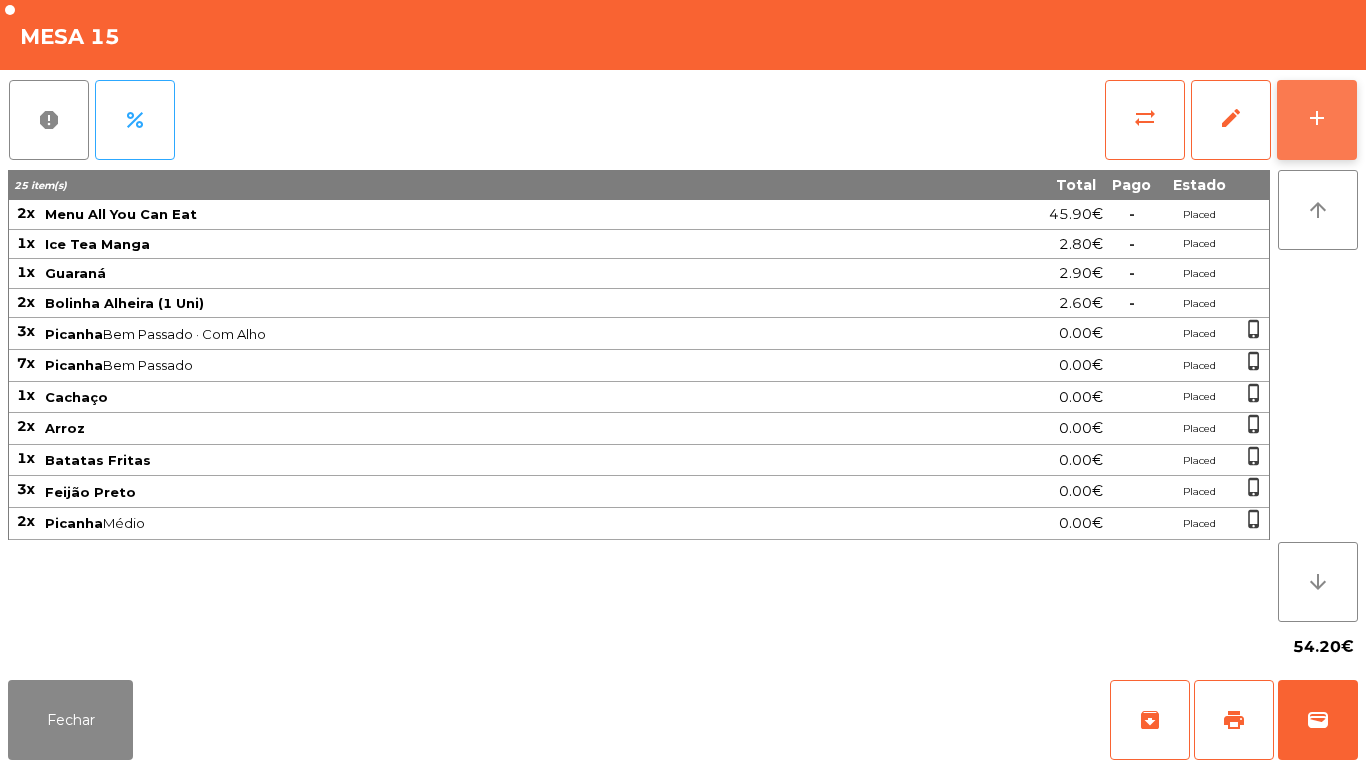 click on "add" 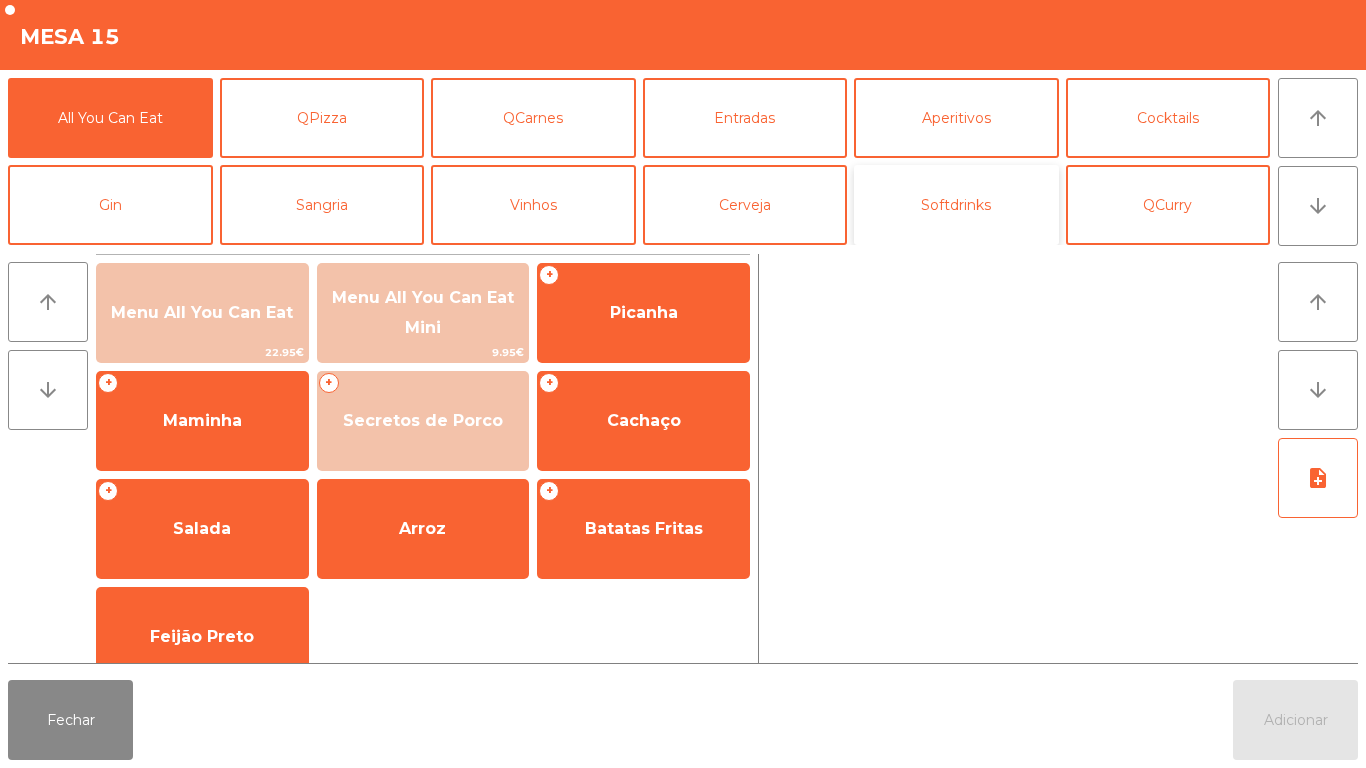 click on "Softdrinks" 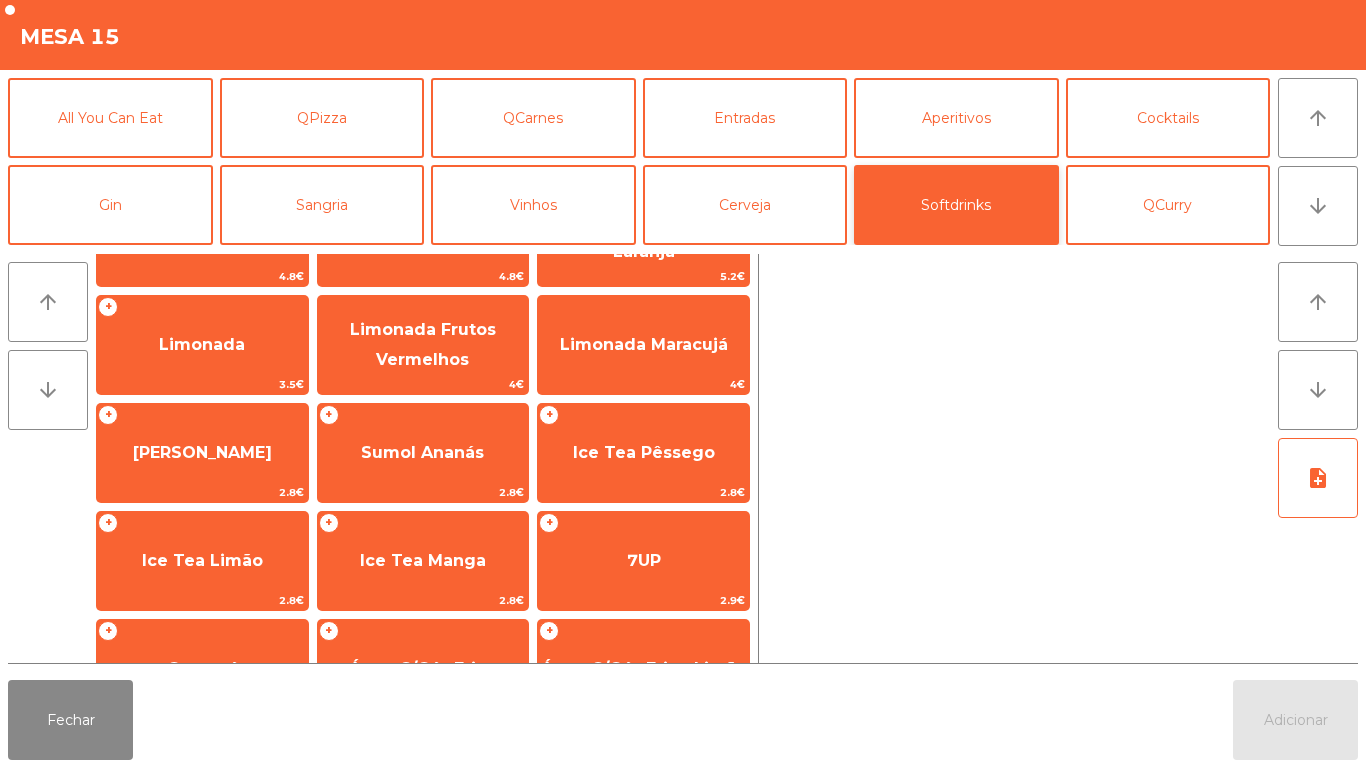 scroll, scrollTop: 181, scrollLeft: 0, axis: vertical 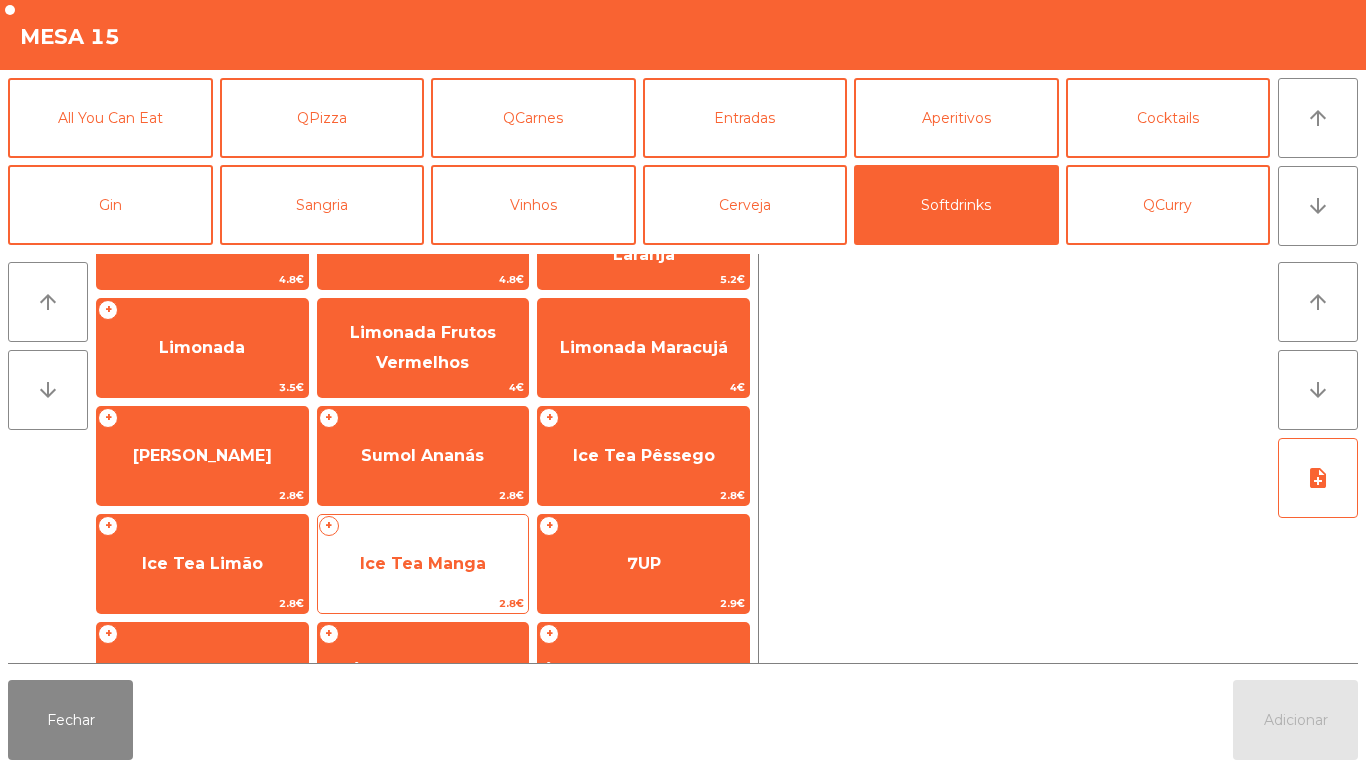 click on "Ice Tea Manga" 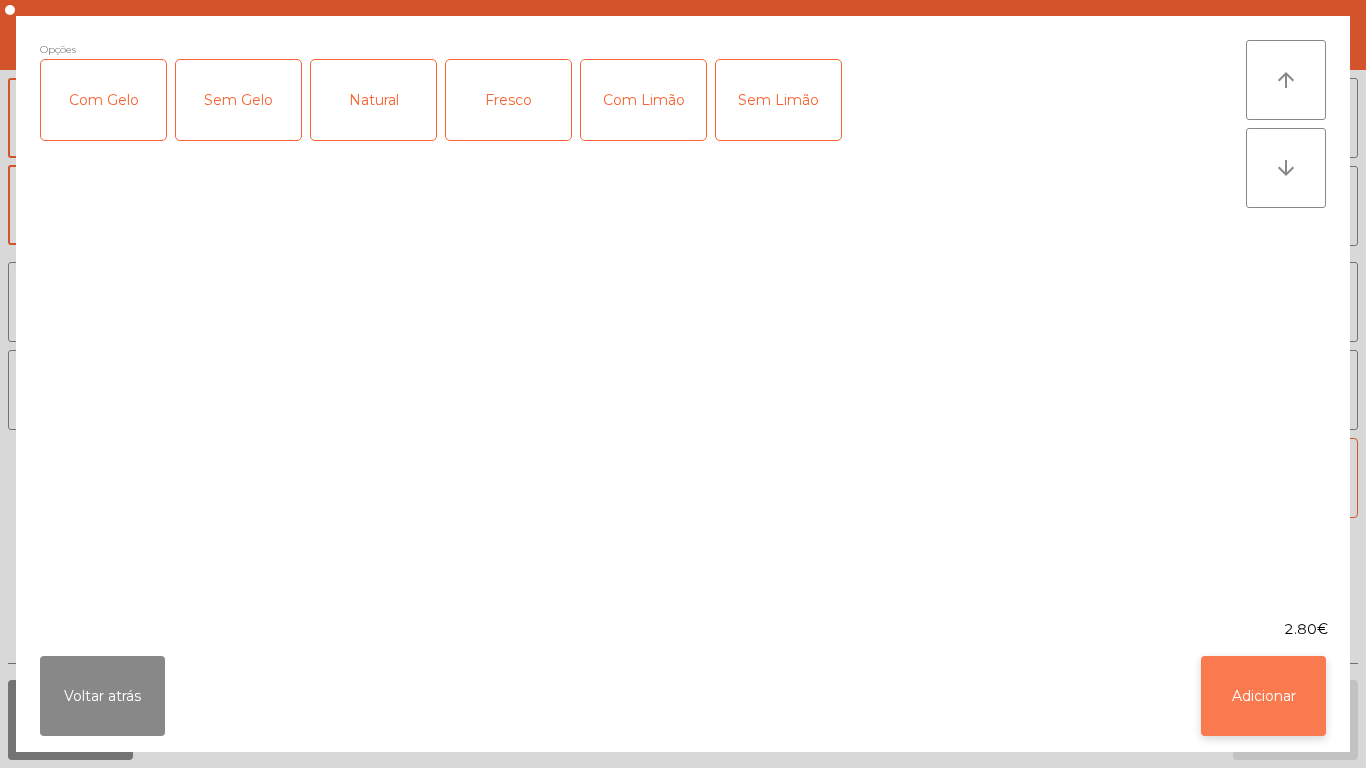 click on "Adicionar" 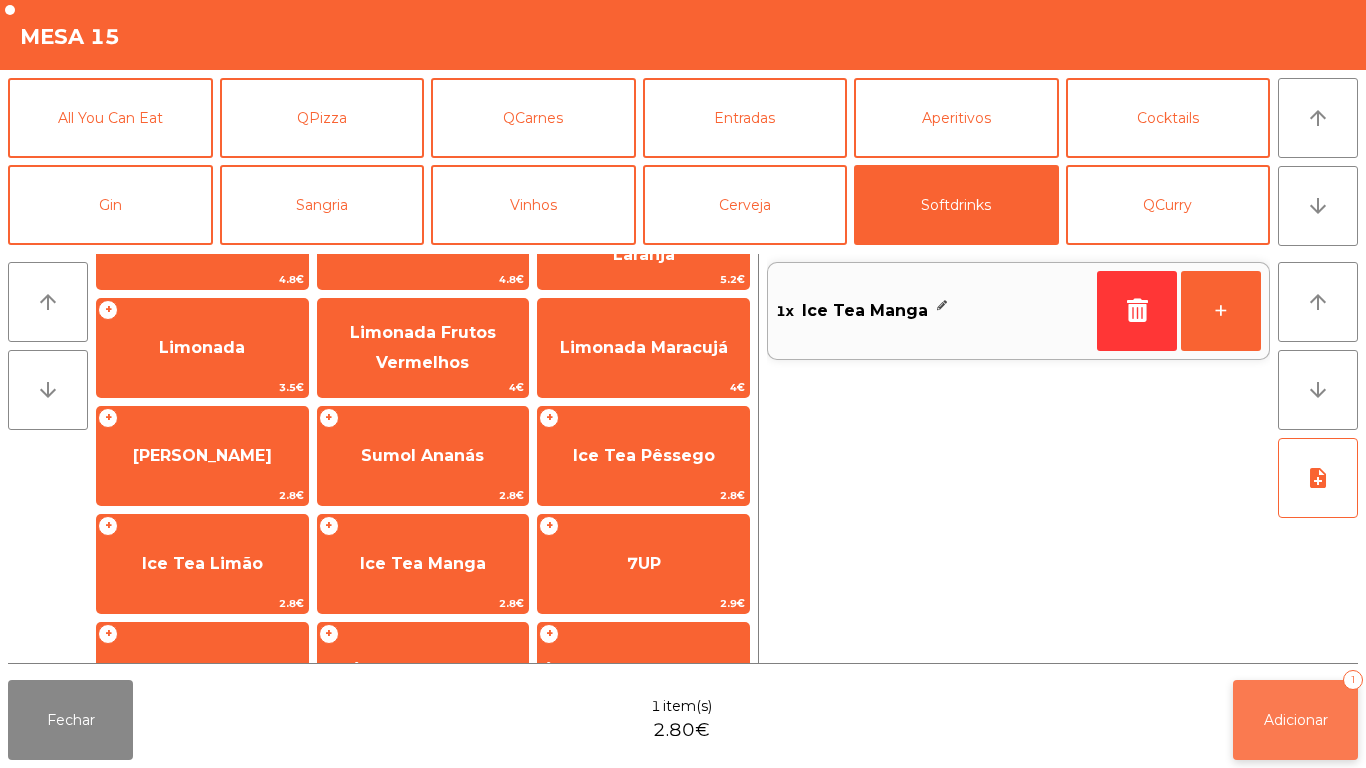 click on "Adicionar   1" 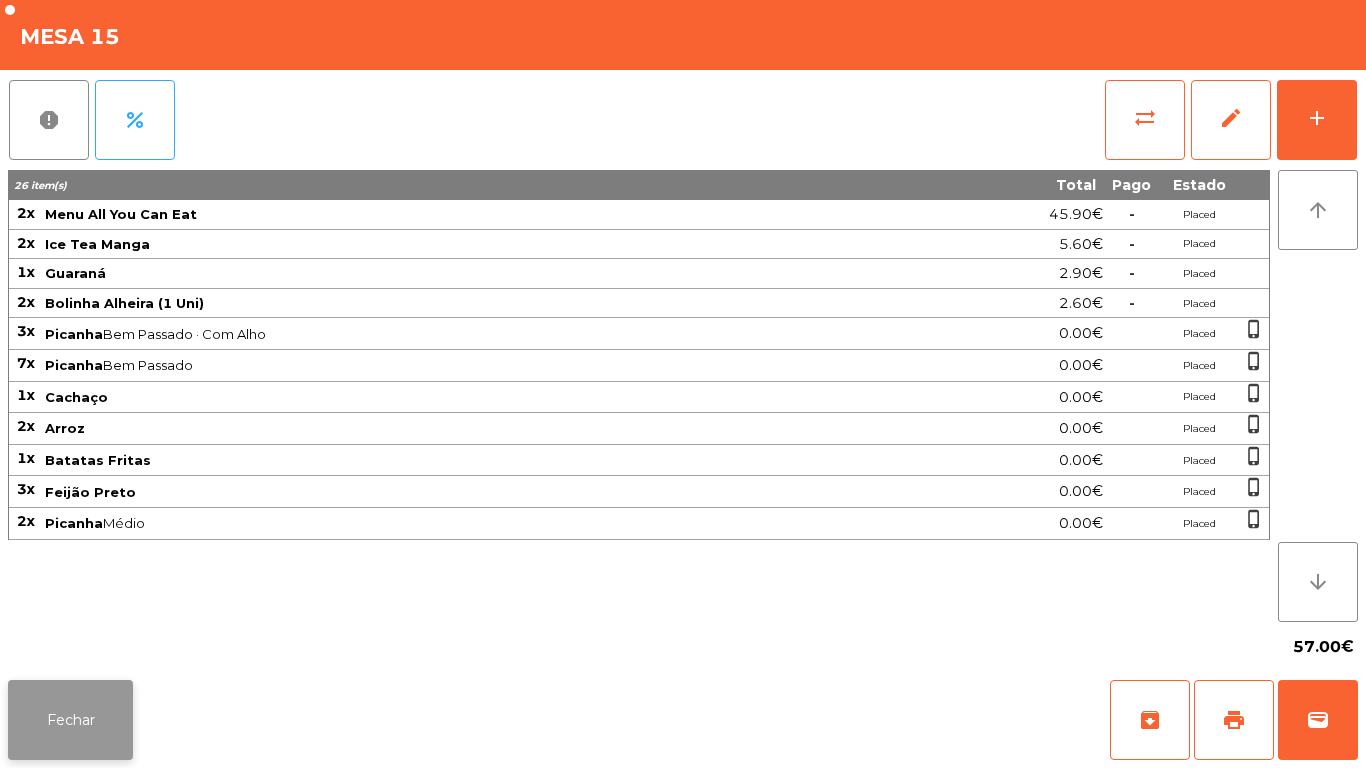 click on "Fechar" 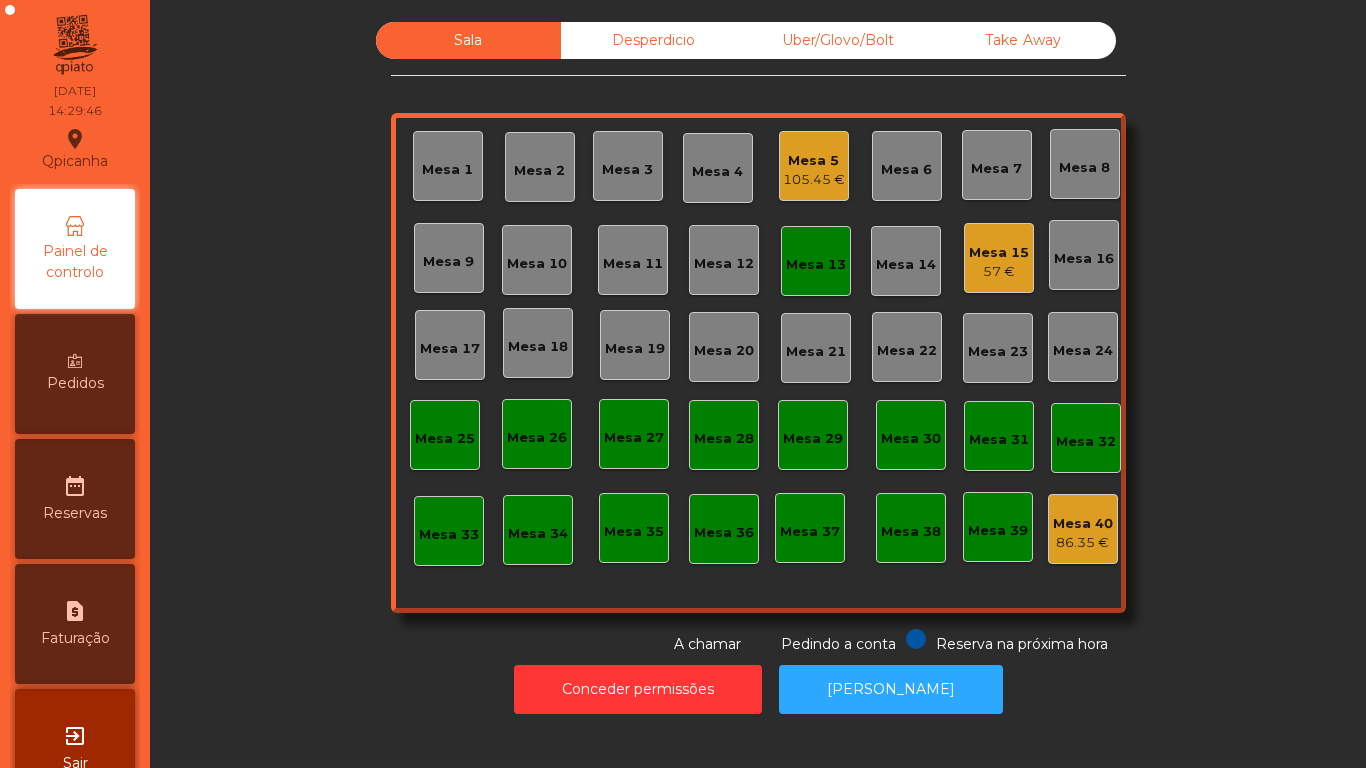 click on "57 €" 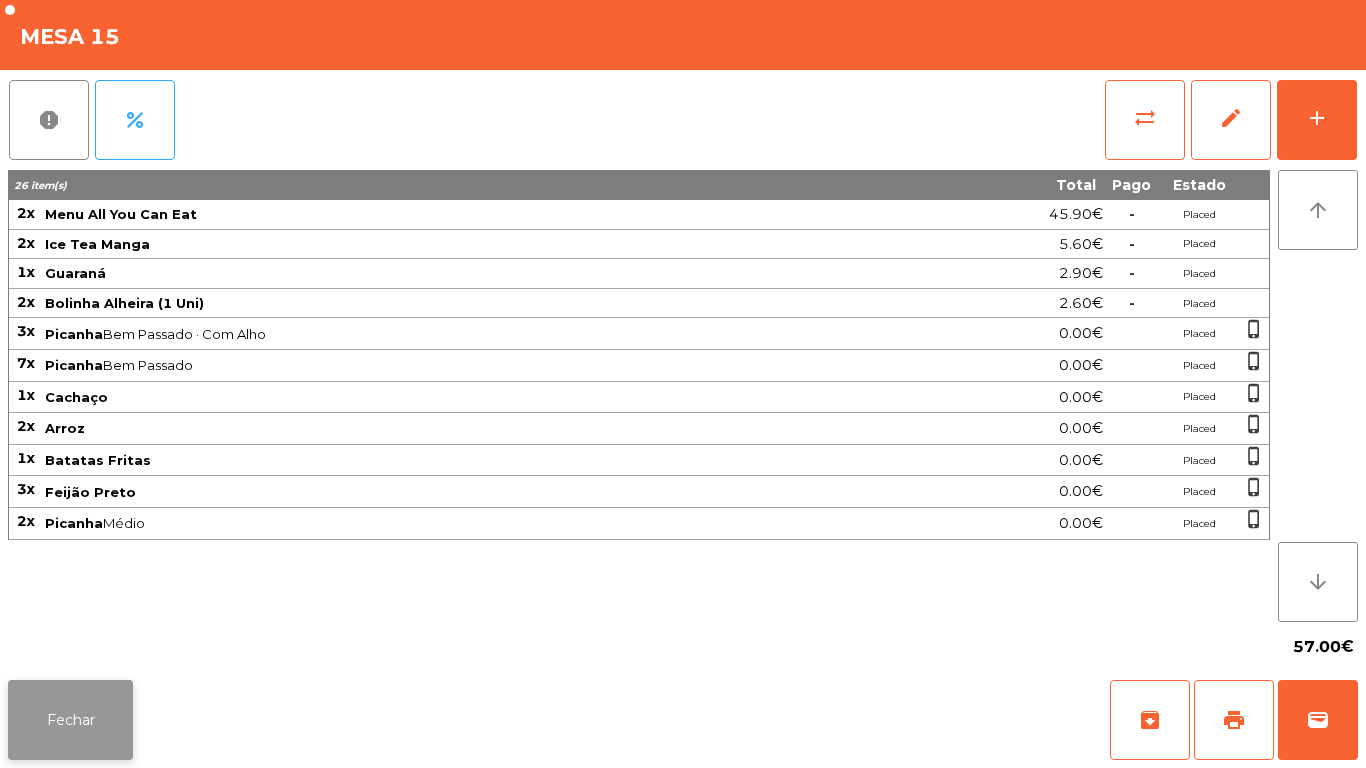click on "Fechar" 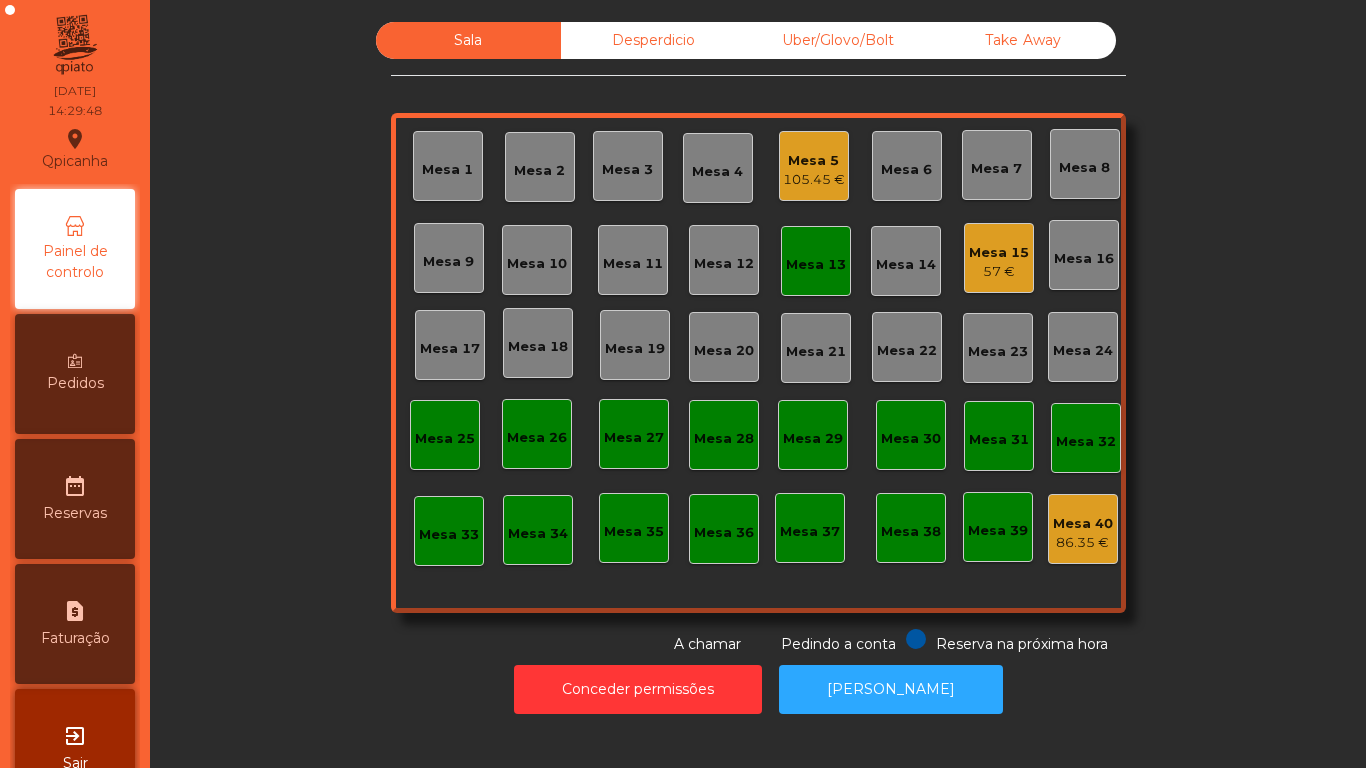 click on "105.45 €" 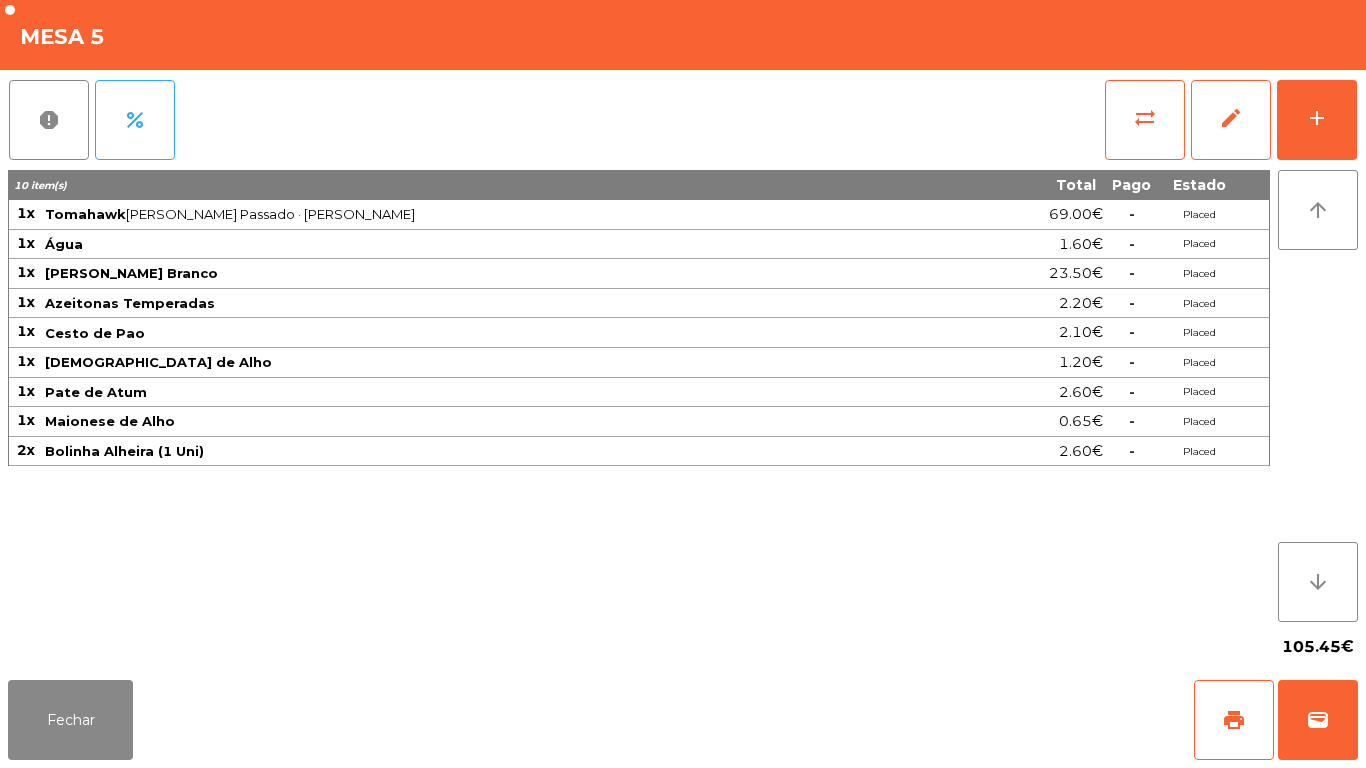 scroll, scrollTop: 0, scrollLeft: 0, axis: both 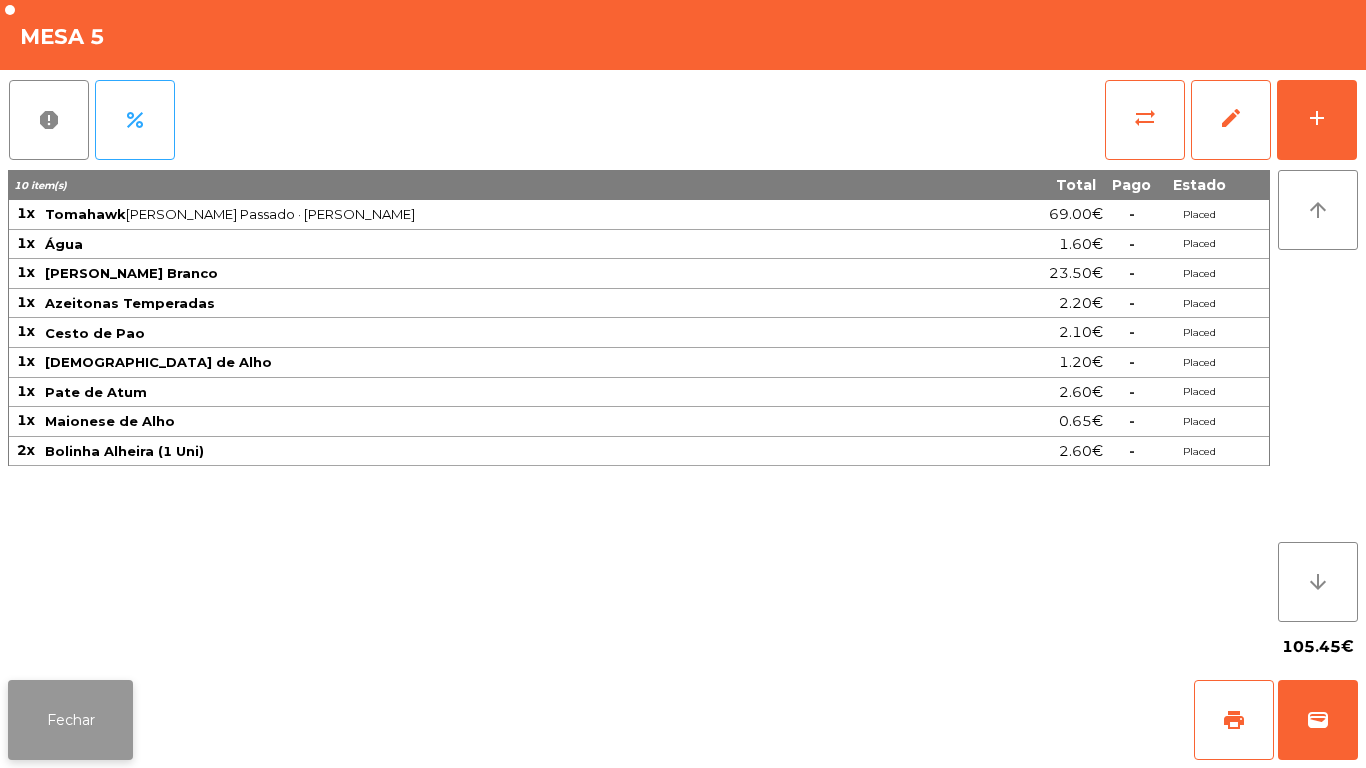 click on "Fechar" 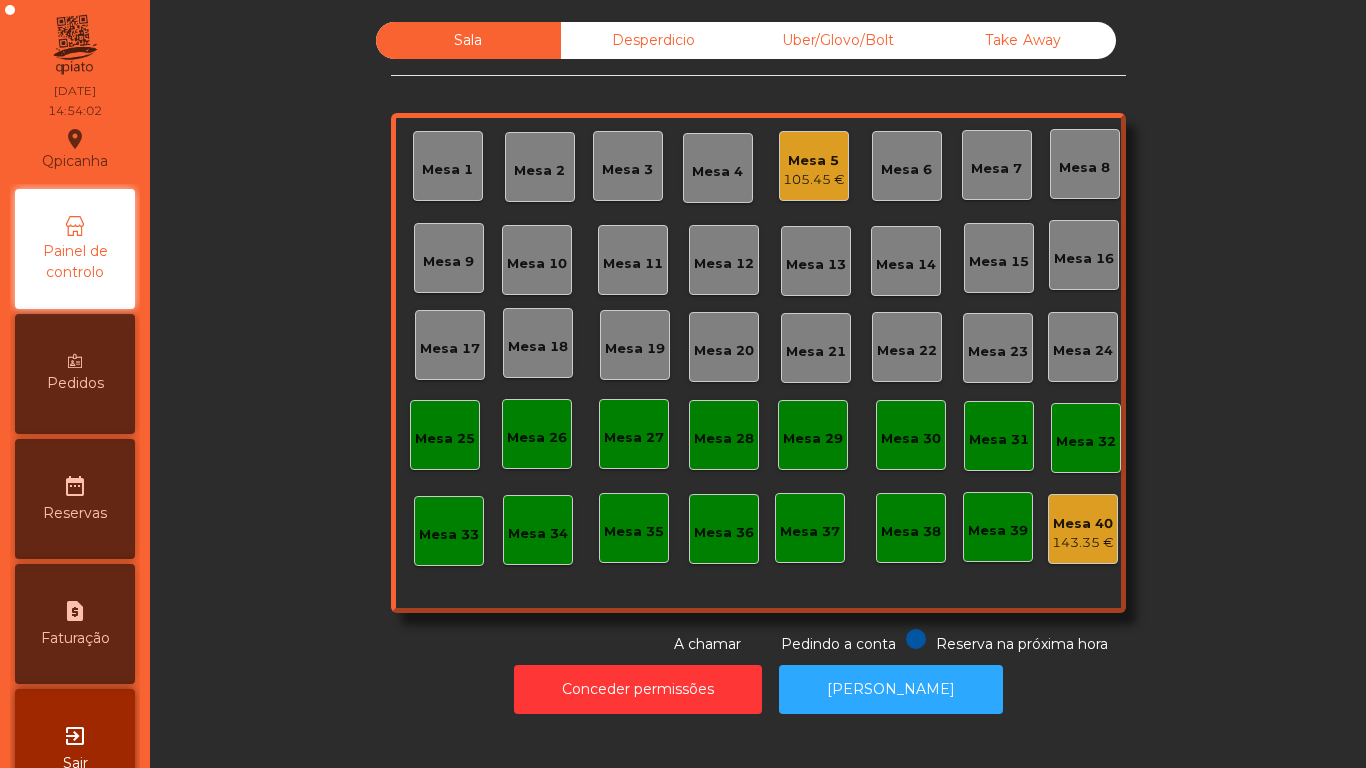 click on "Mesa 5" 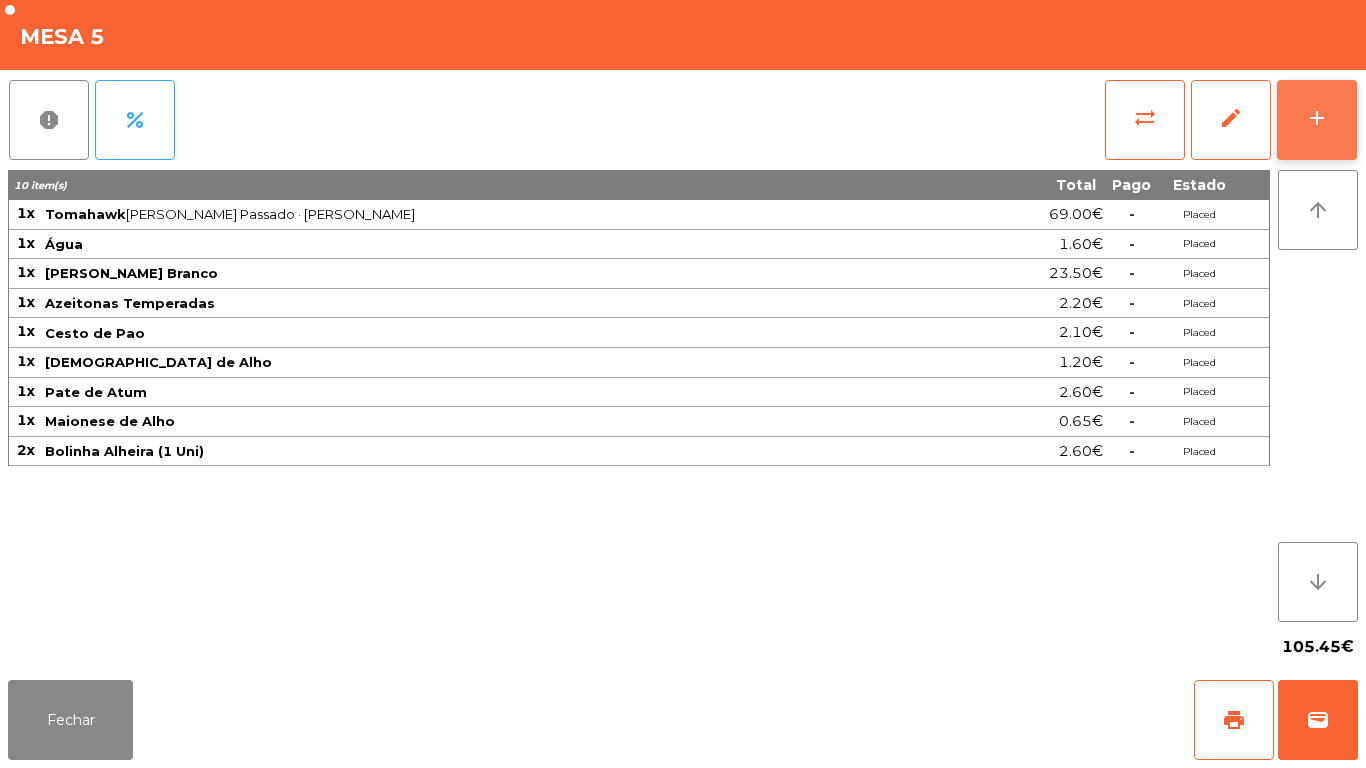 click on "add" 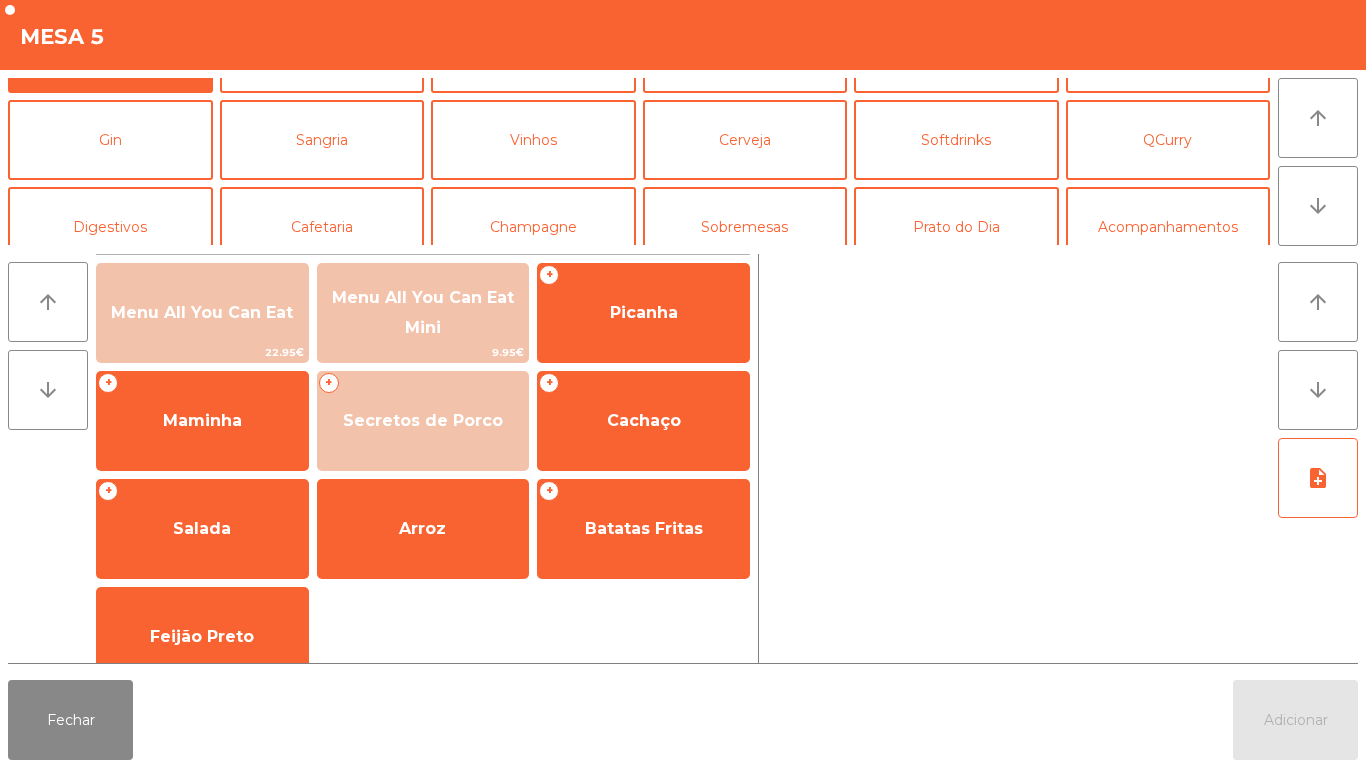 scroll, scrollTop: 80, scrollLeft: 0, axis: vertical 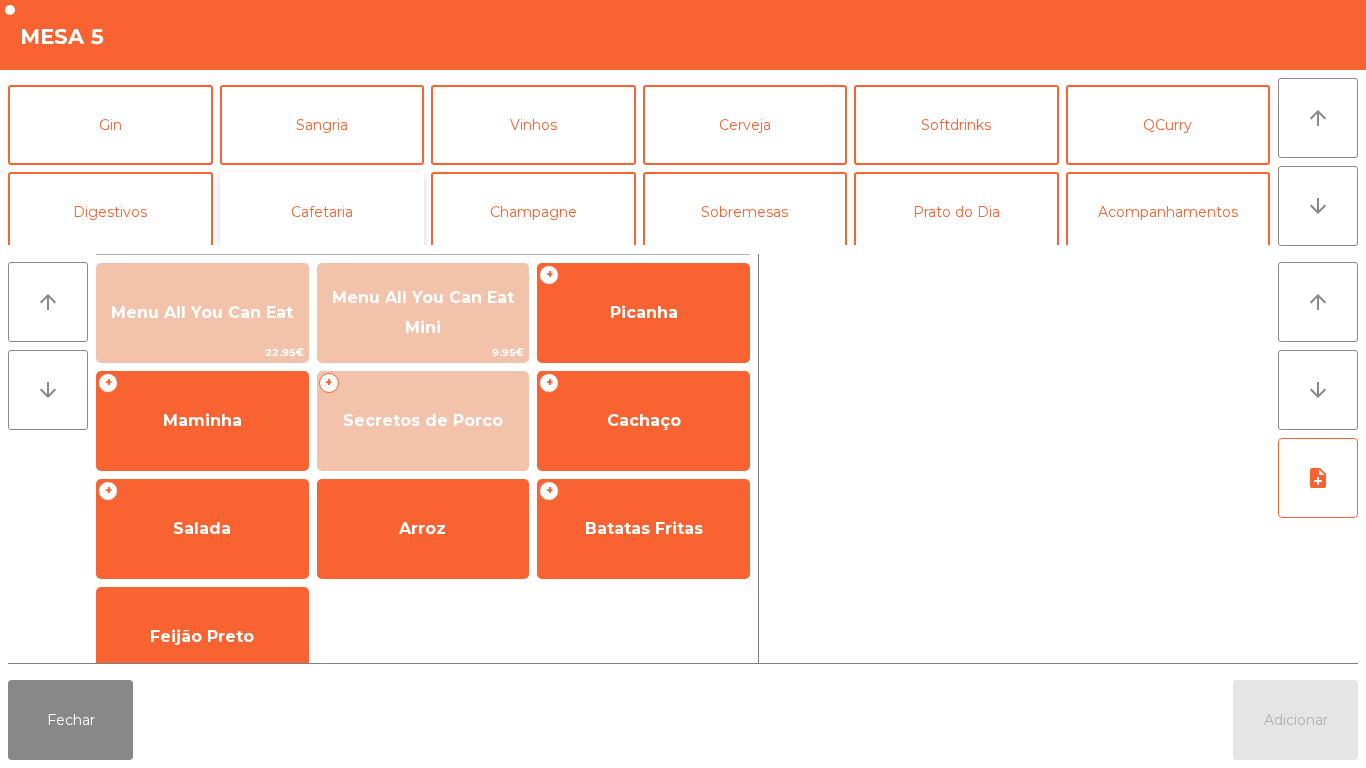 click on "Cafetaria" 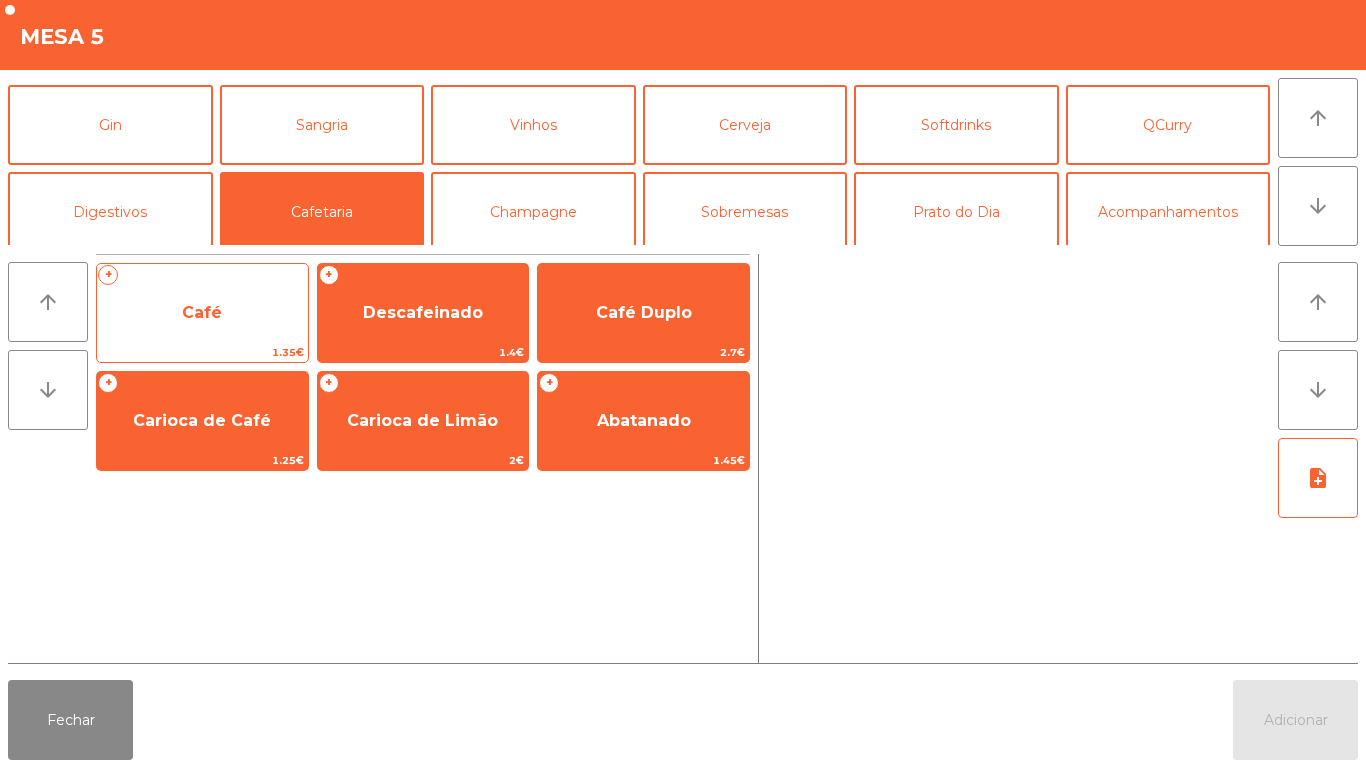 click on "Café" 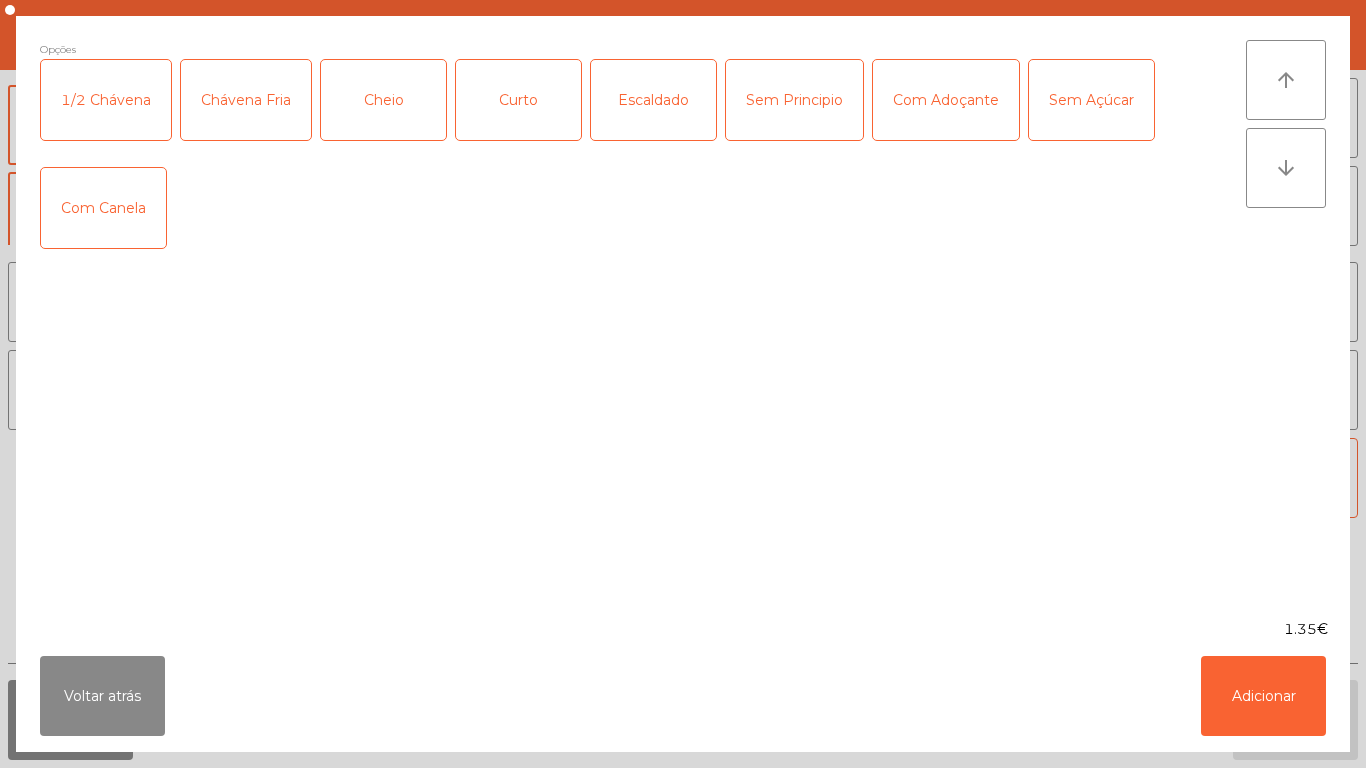 click on "Opções  1/2 Chávena   Chávena Fria   Cheio   Curto   Escaldado   Sem Principio   Com Adoçante   Sem Açúcar   Com Canela" 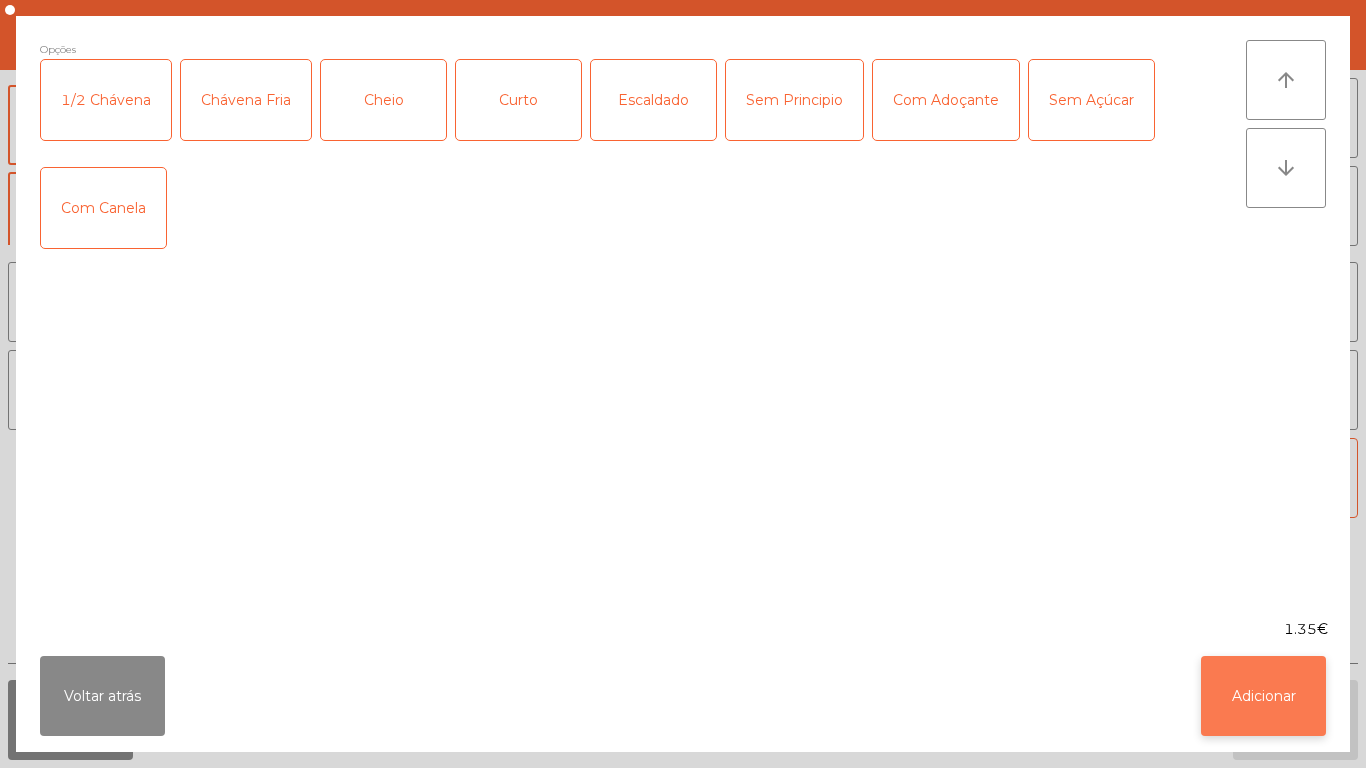 click on "Adicionar" 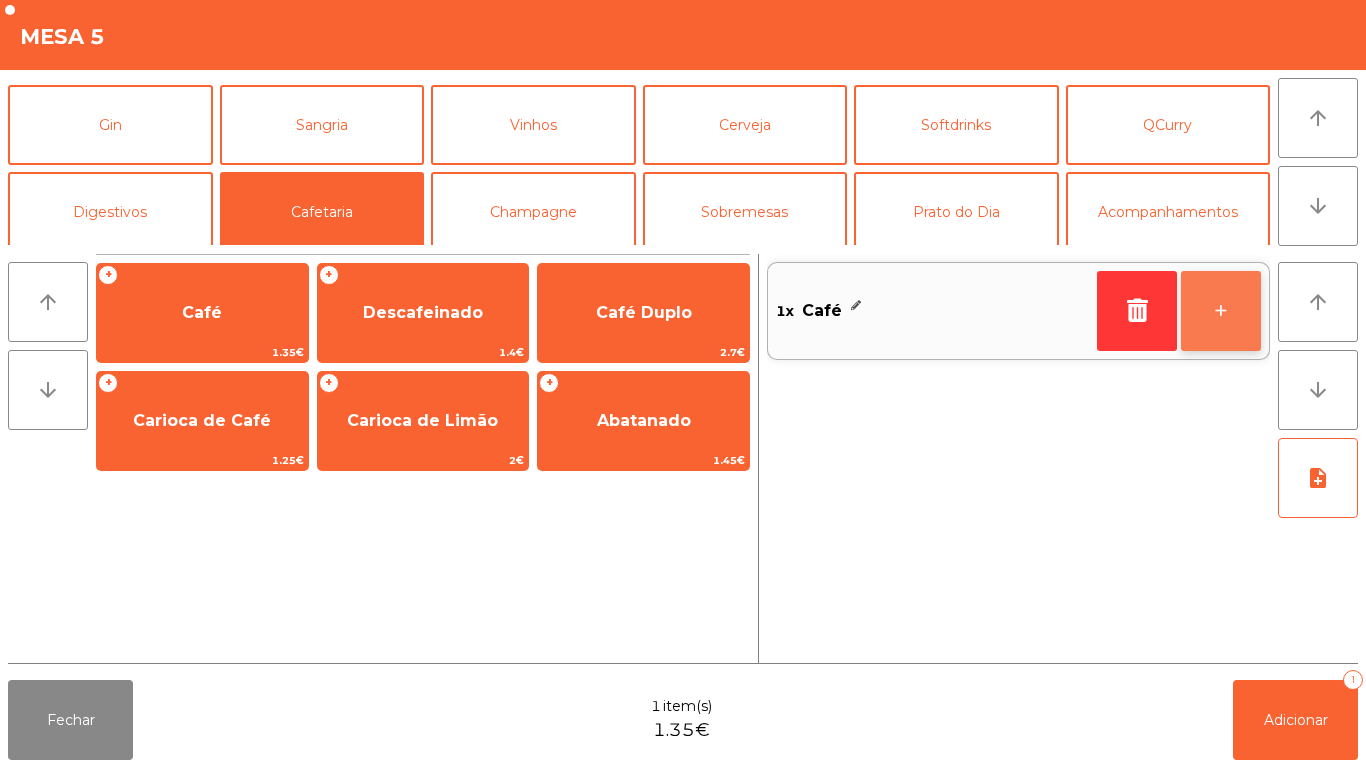 click on "+" 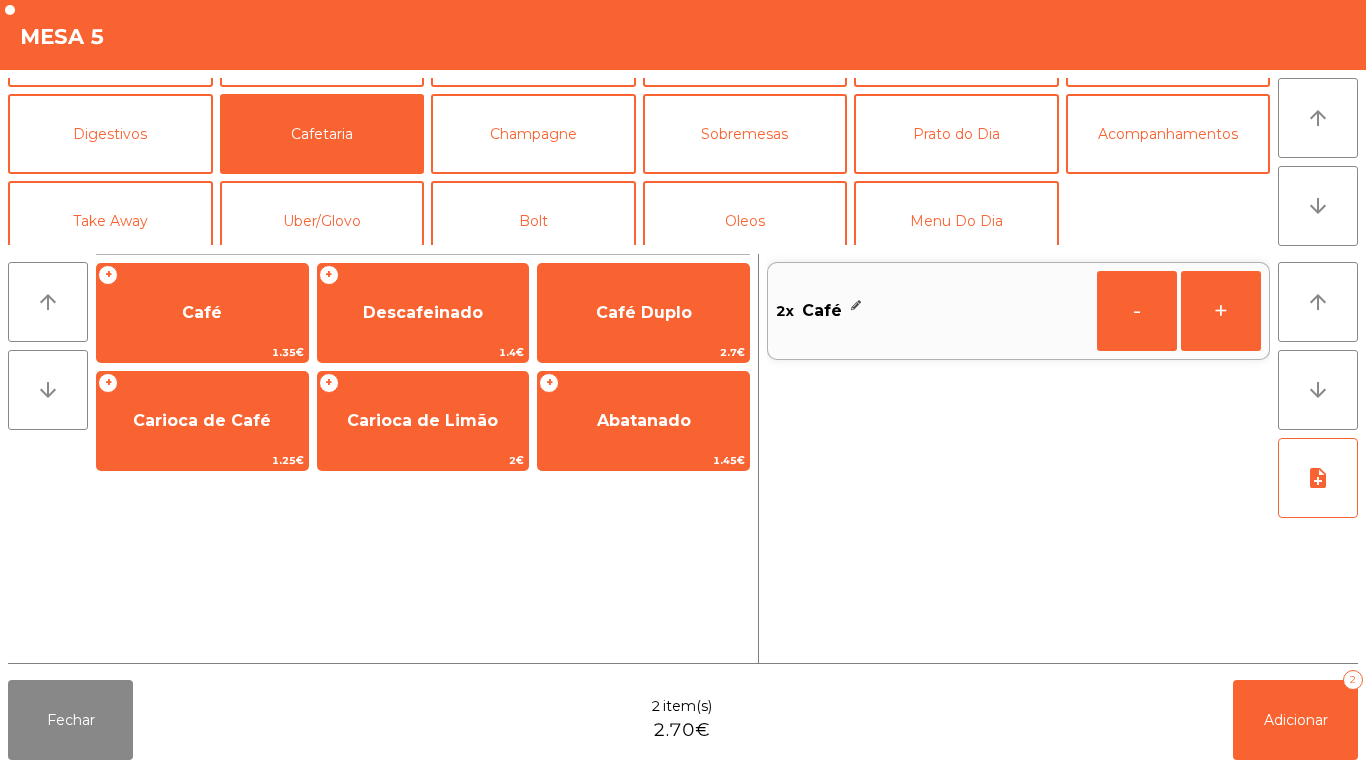 scroll, scrollTop: 164, scrollLeft: 0, axis: vertical 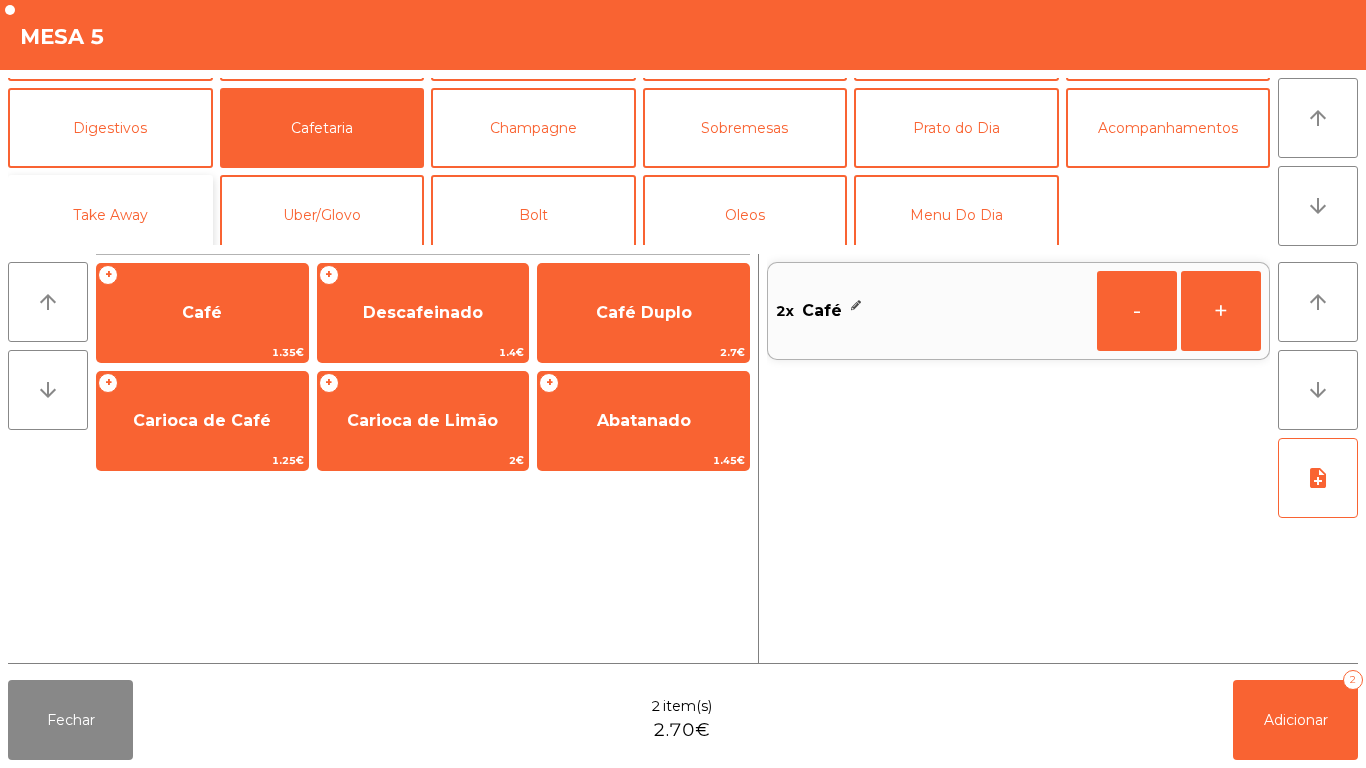 click on "Take Away" 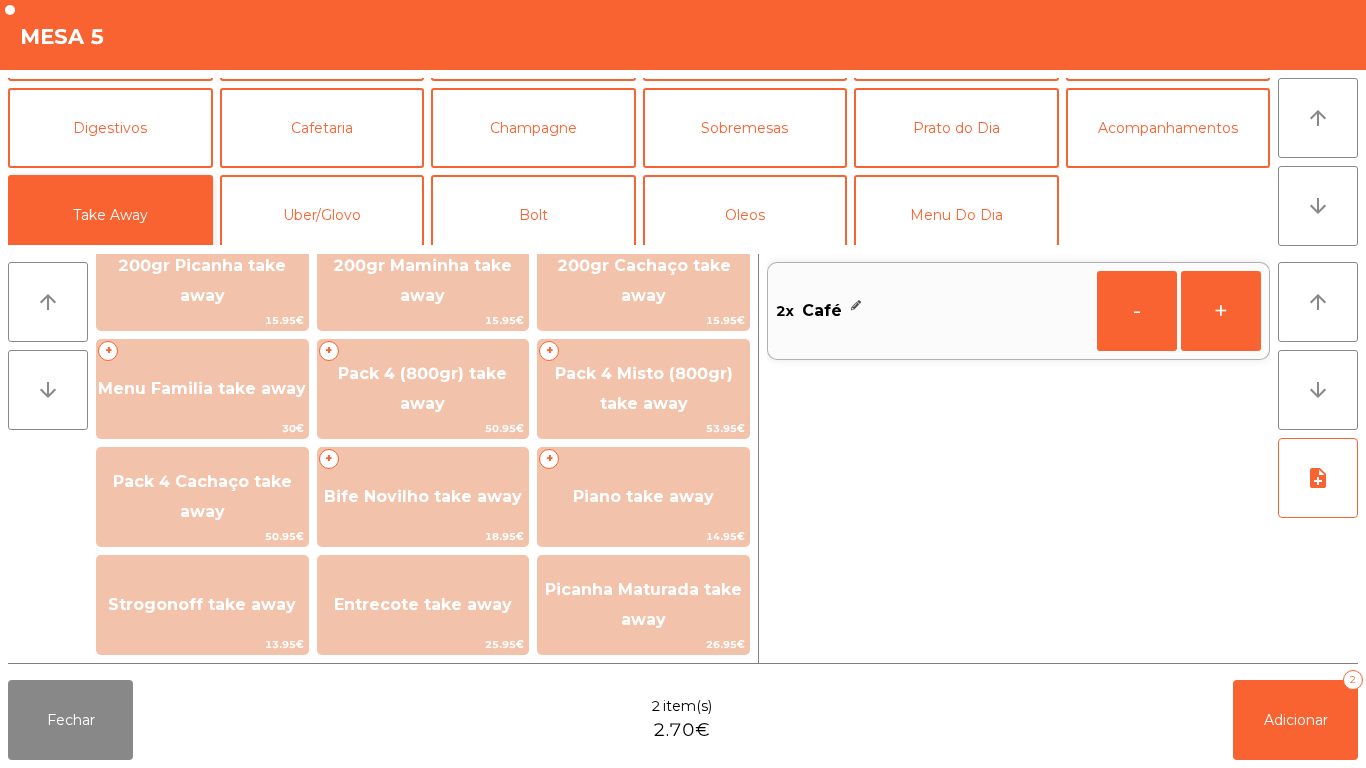 scroll, scrollTop: 0, scrollLeft: 0, axis: both 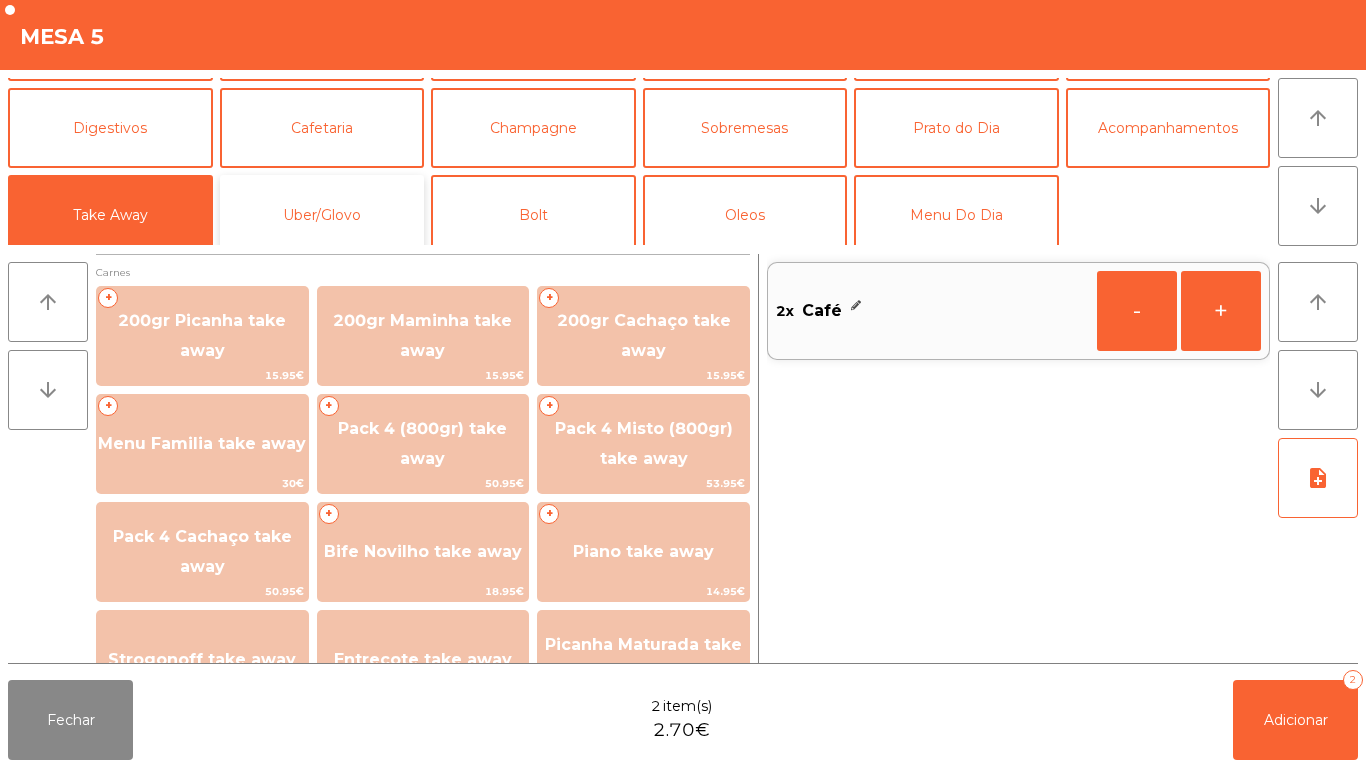 click on "Uber/Glovo" 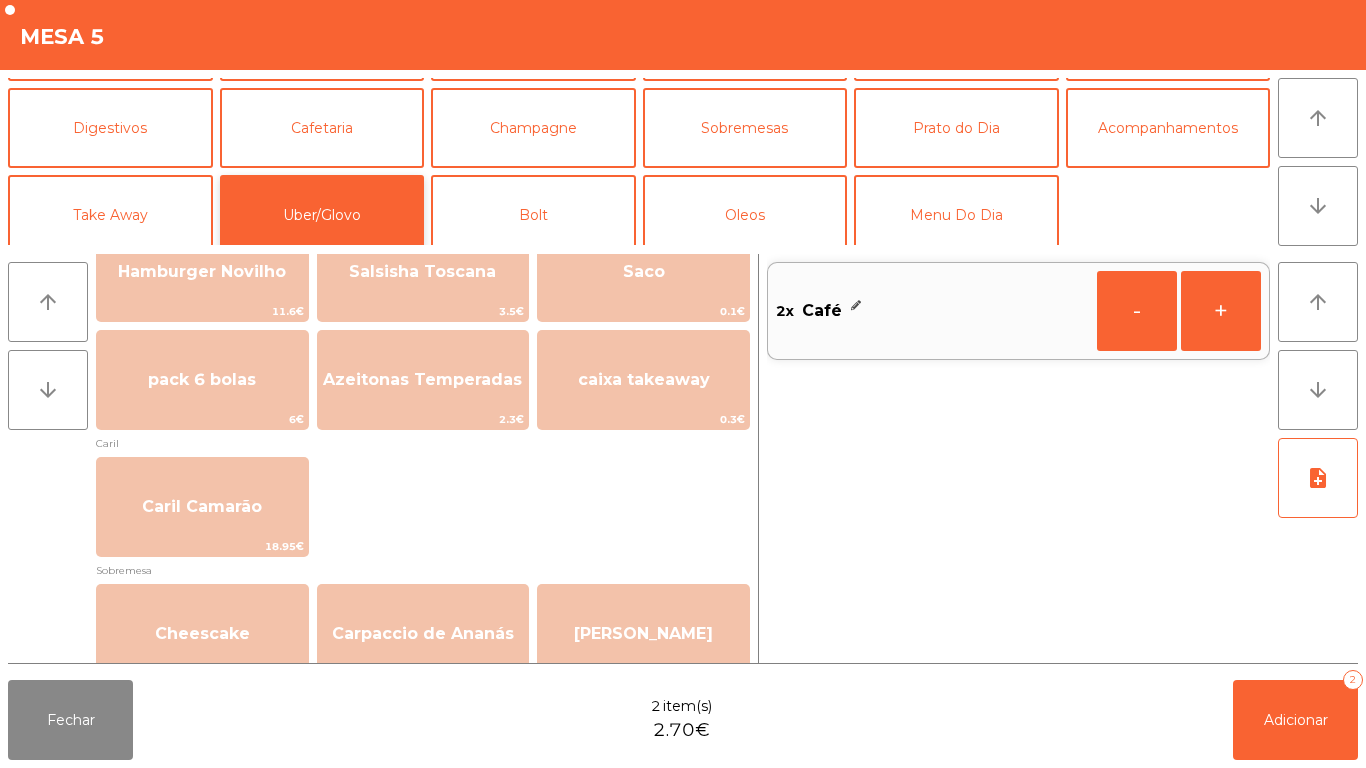 scroll, scrollTop: 492, scrollLeft: 0, axis: vertical 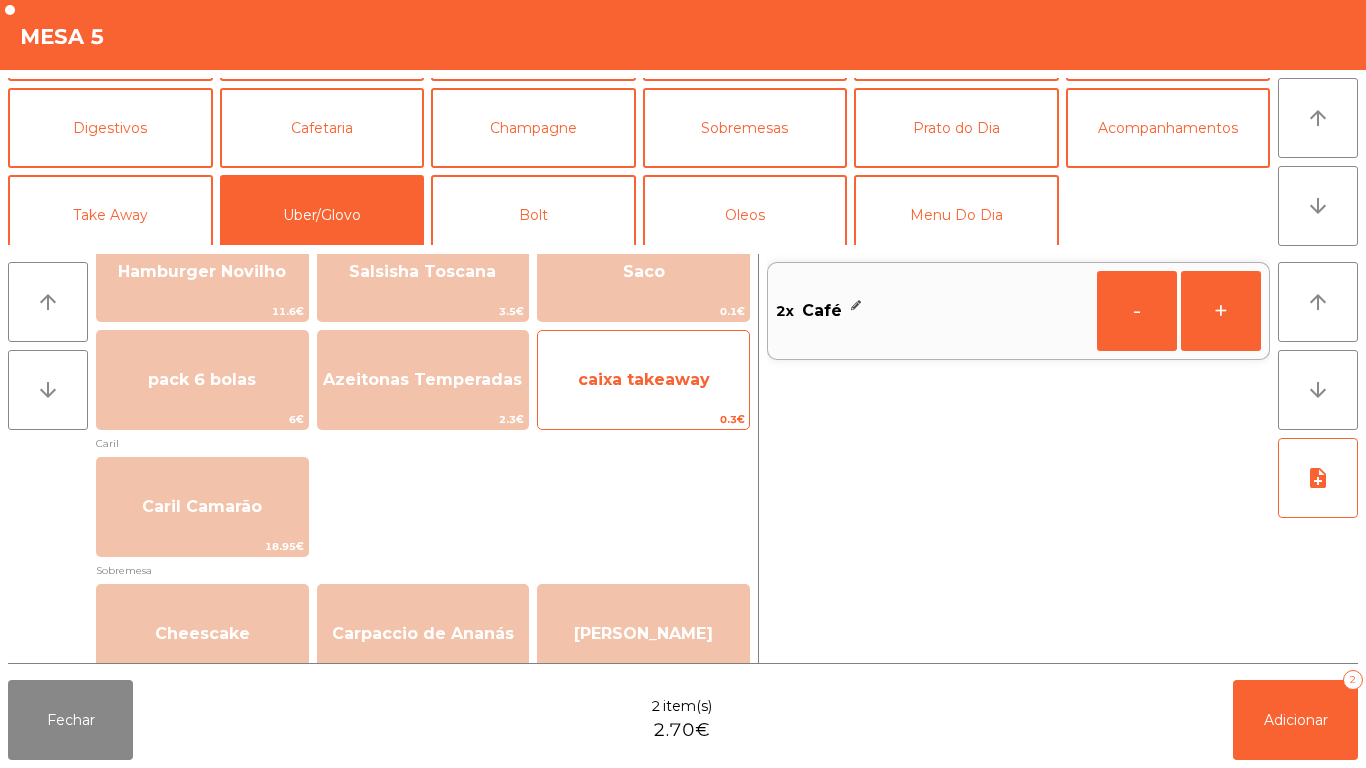 click on "caixa takeaway" 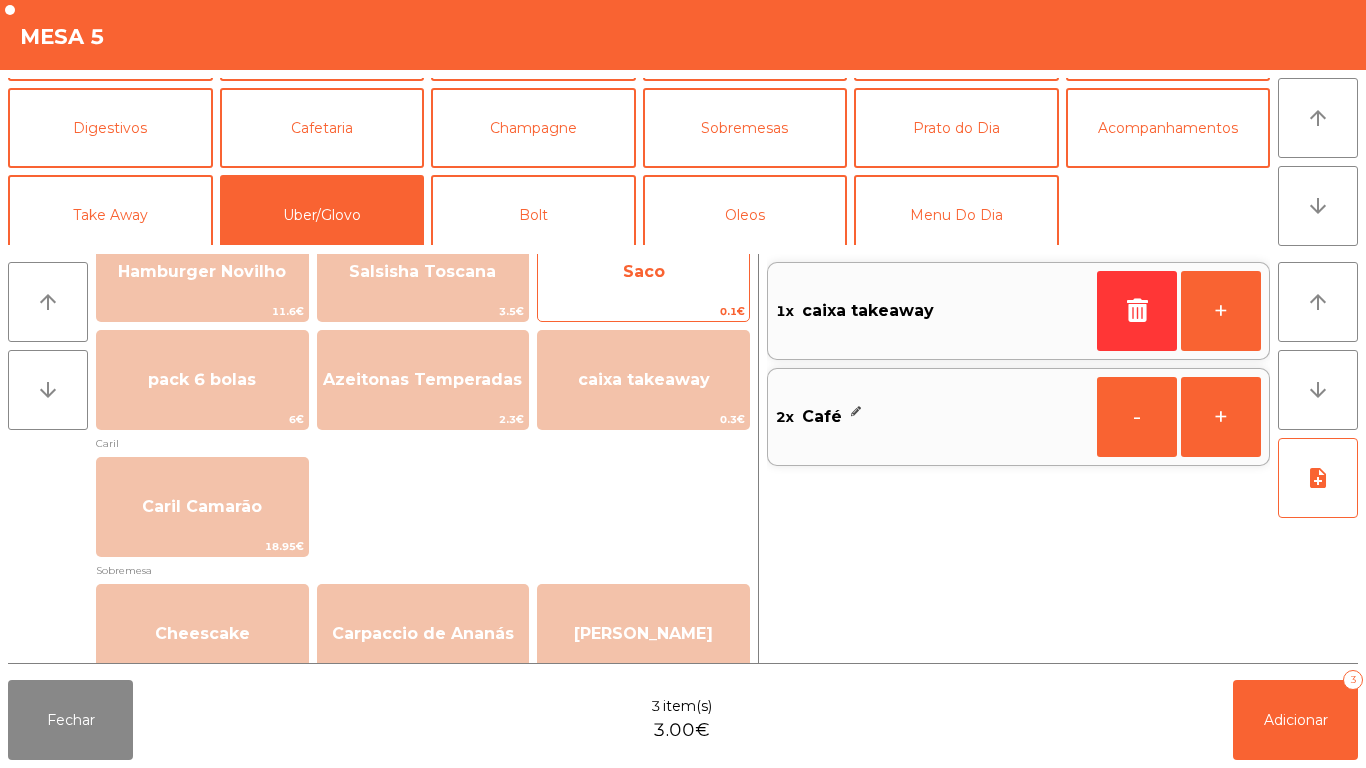 click on "Saco" 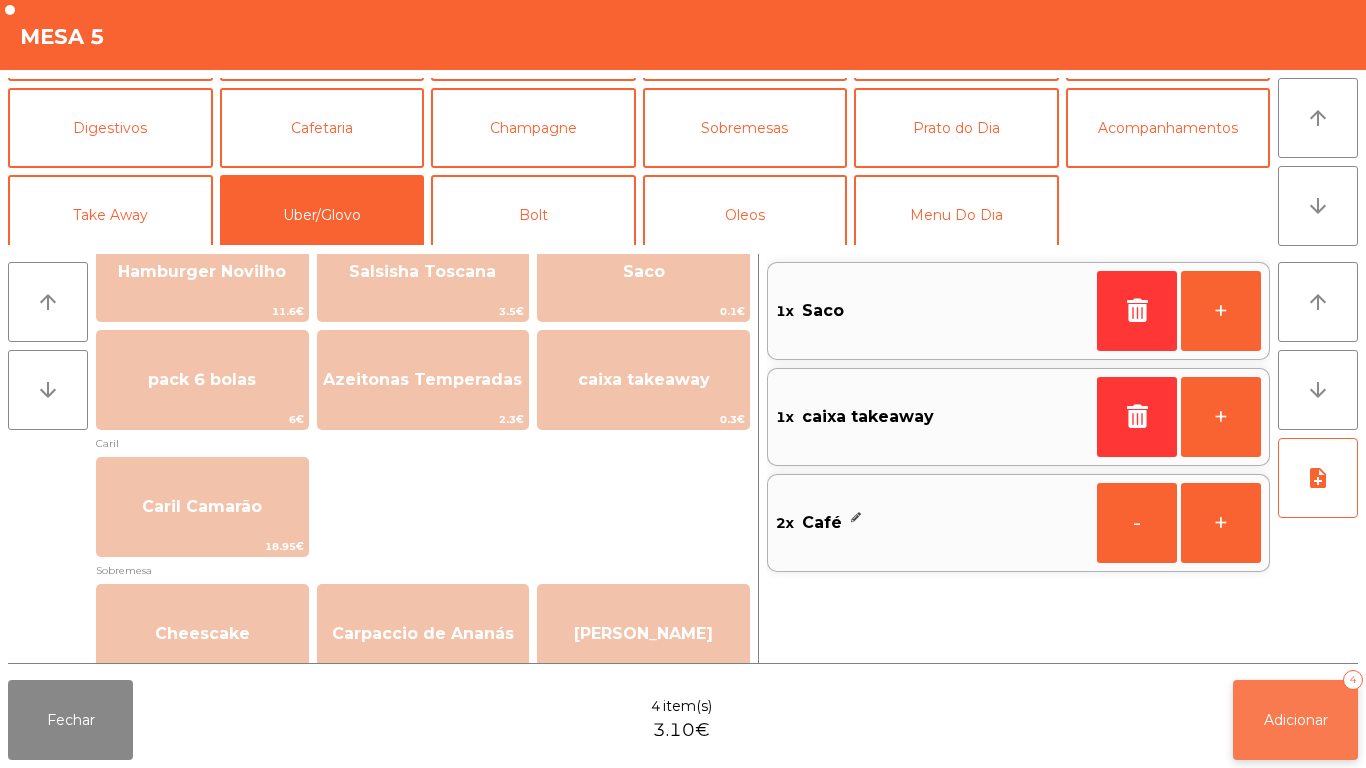 click on "Adicionar" 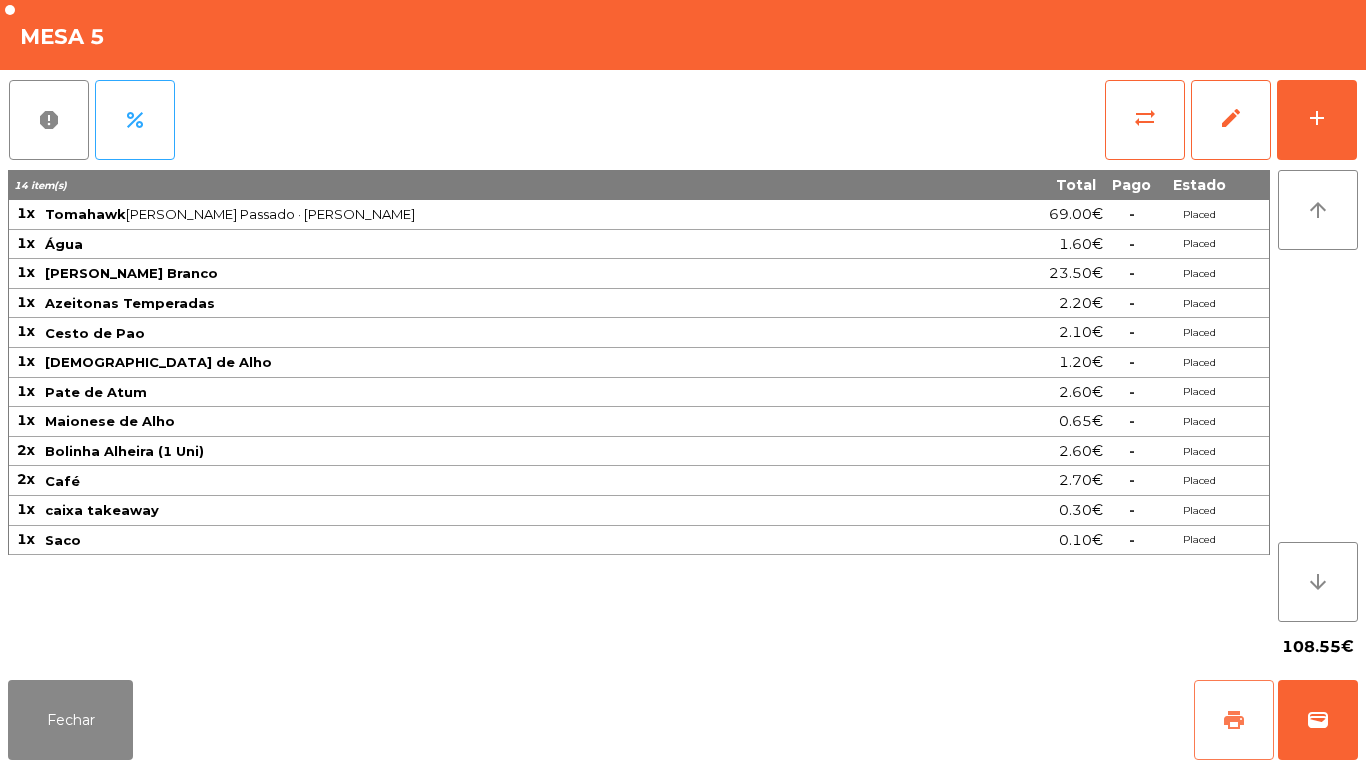 click on "print" 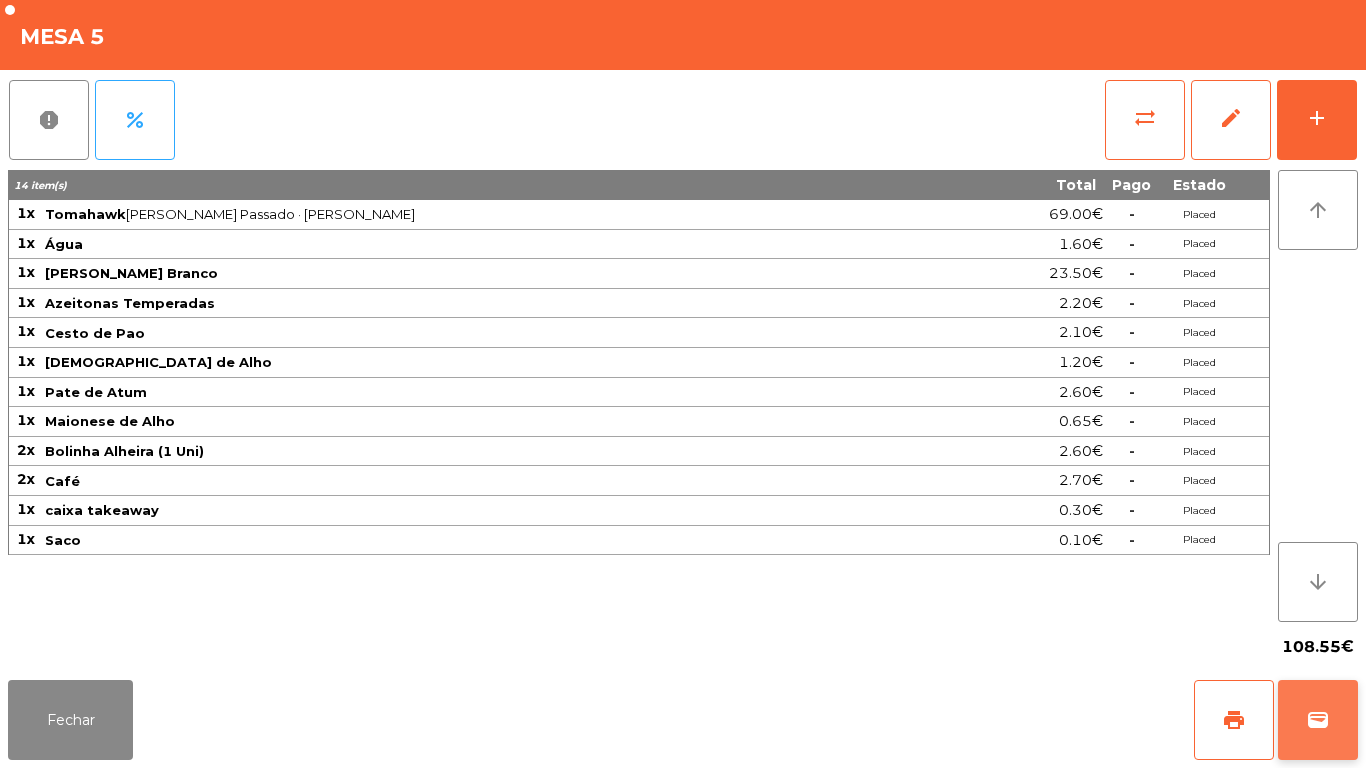 click on "wallet" 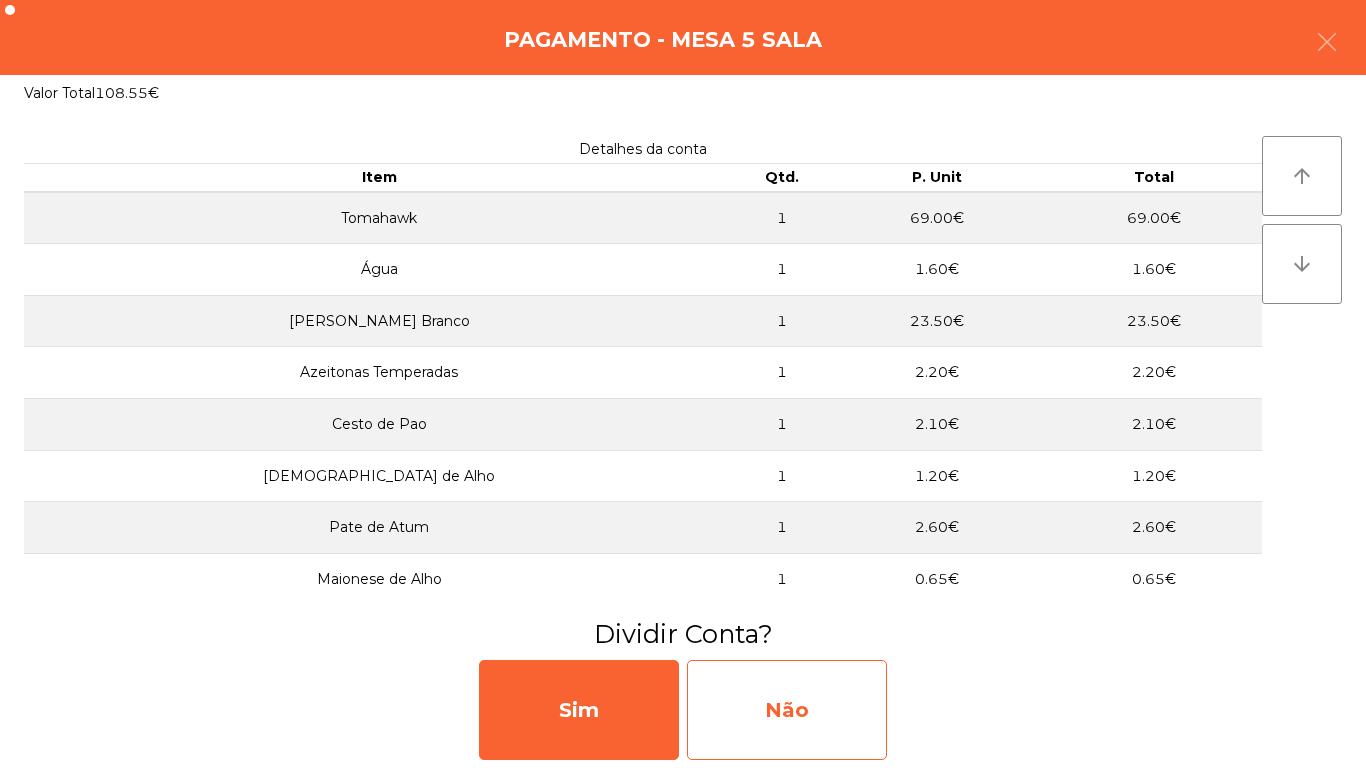 click on "Não" 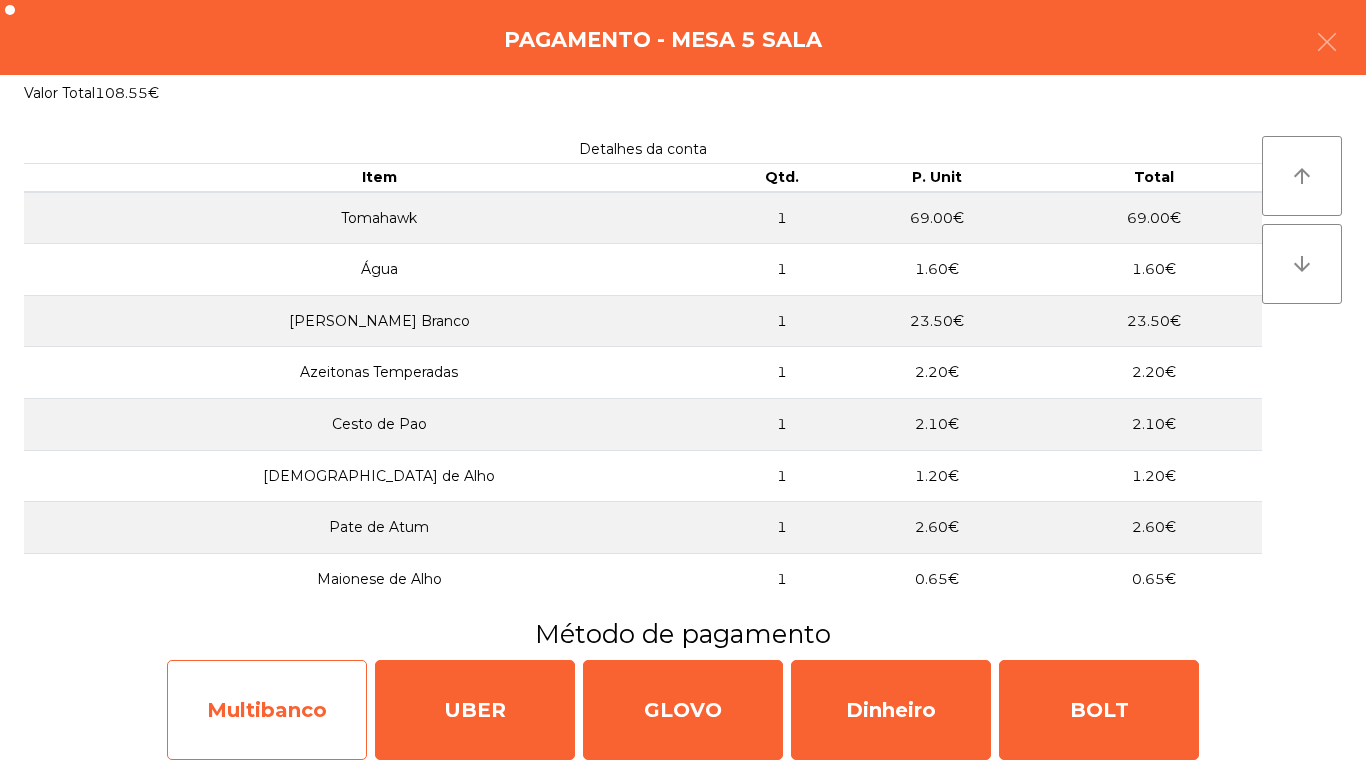 click on "Multibanco" 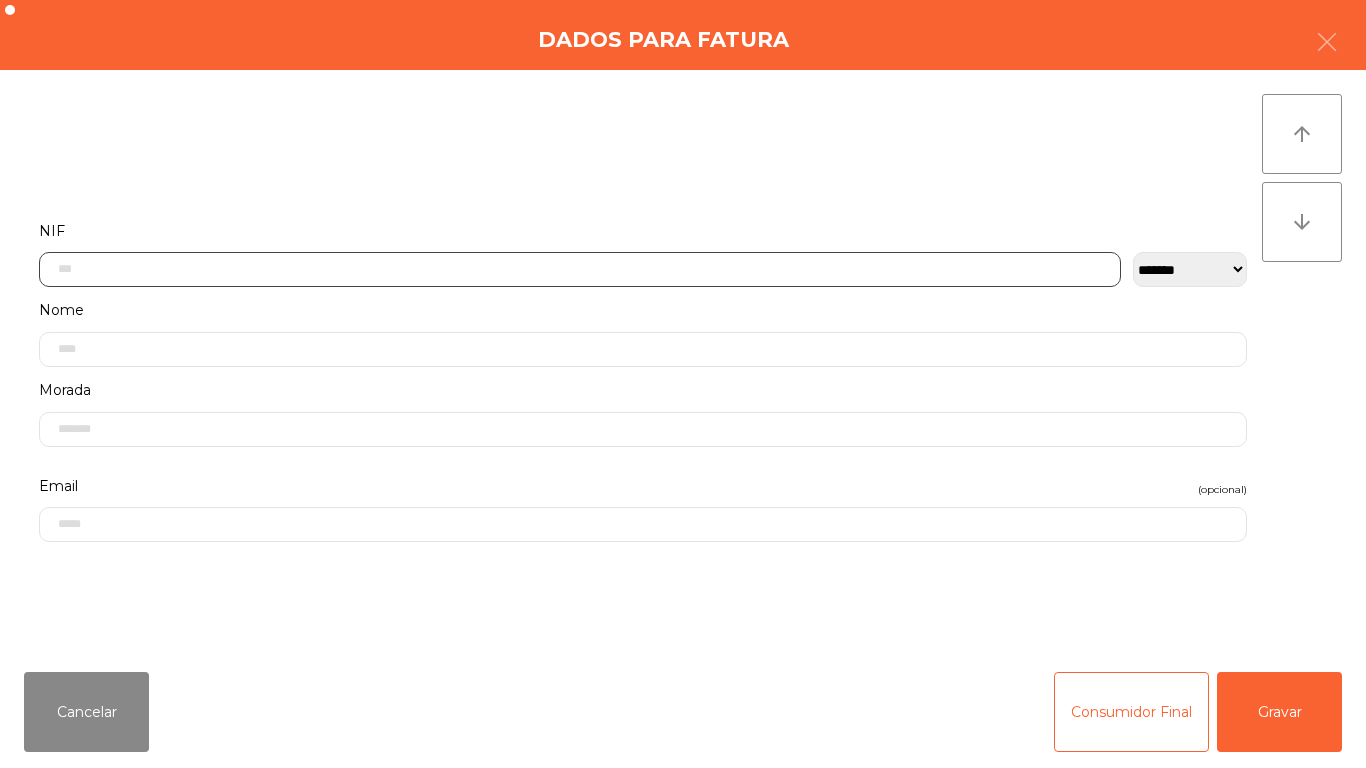 click 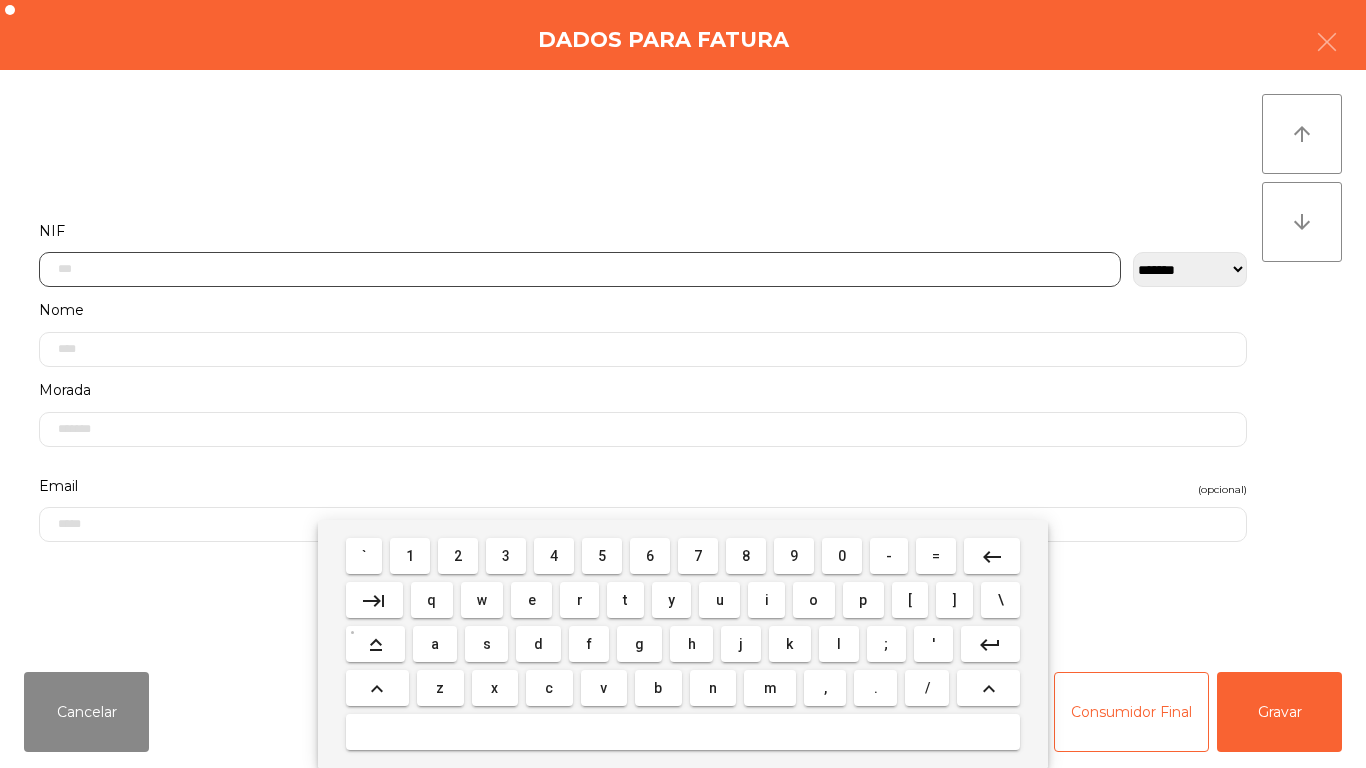 scroll, scrollTop: 122, scrollLeft: 0, axis: vertical 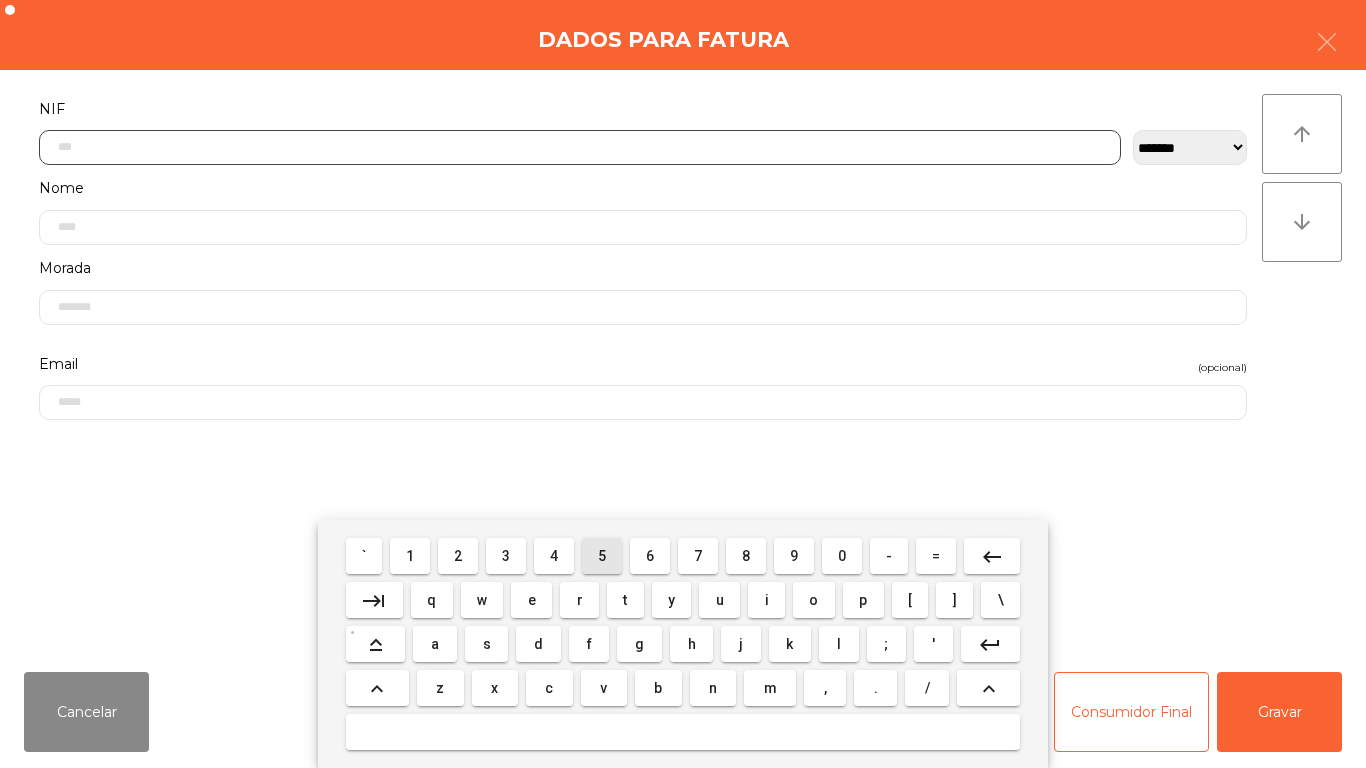 click on "5" at bounding box center [602, 556] 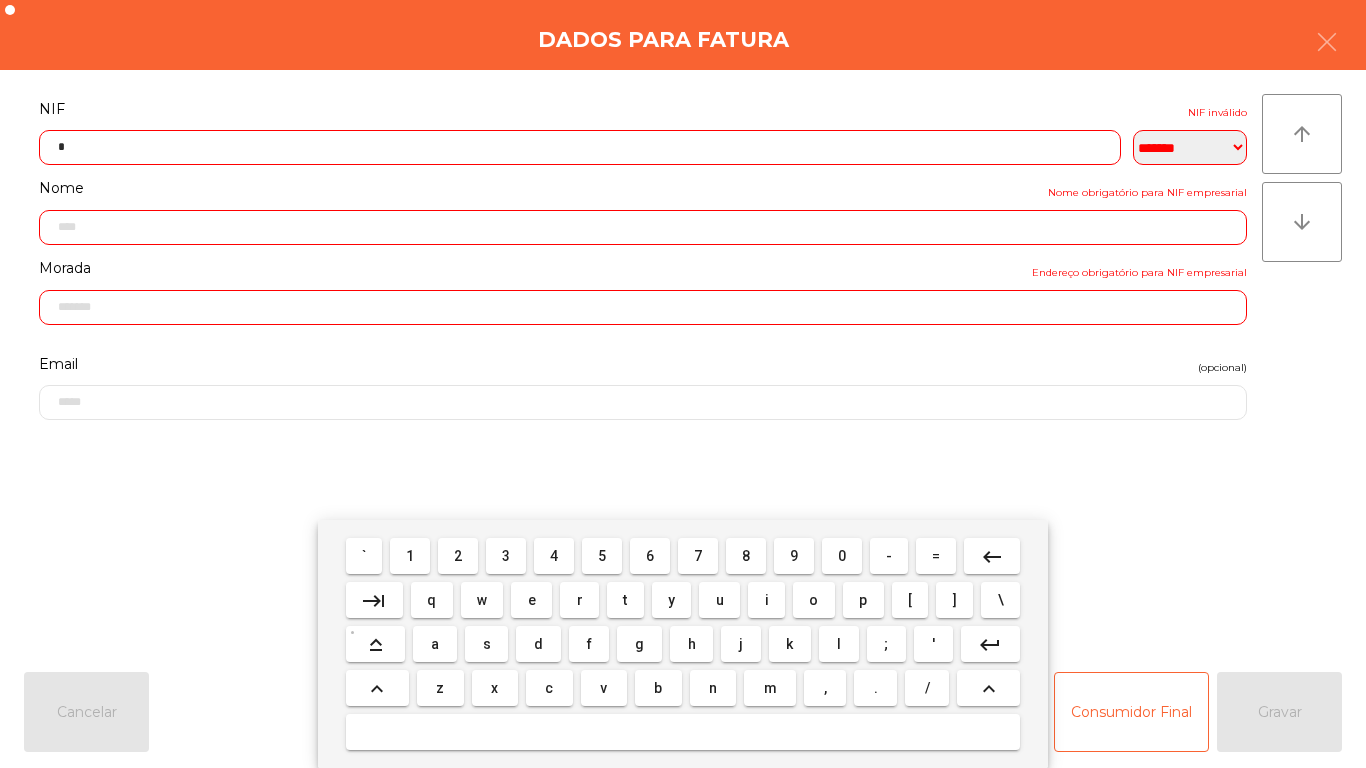 click on "1" at bounding box center (410, 556) 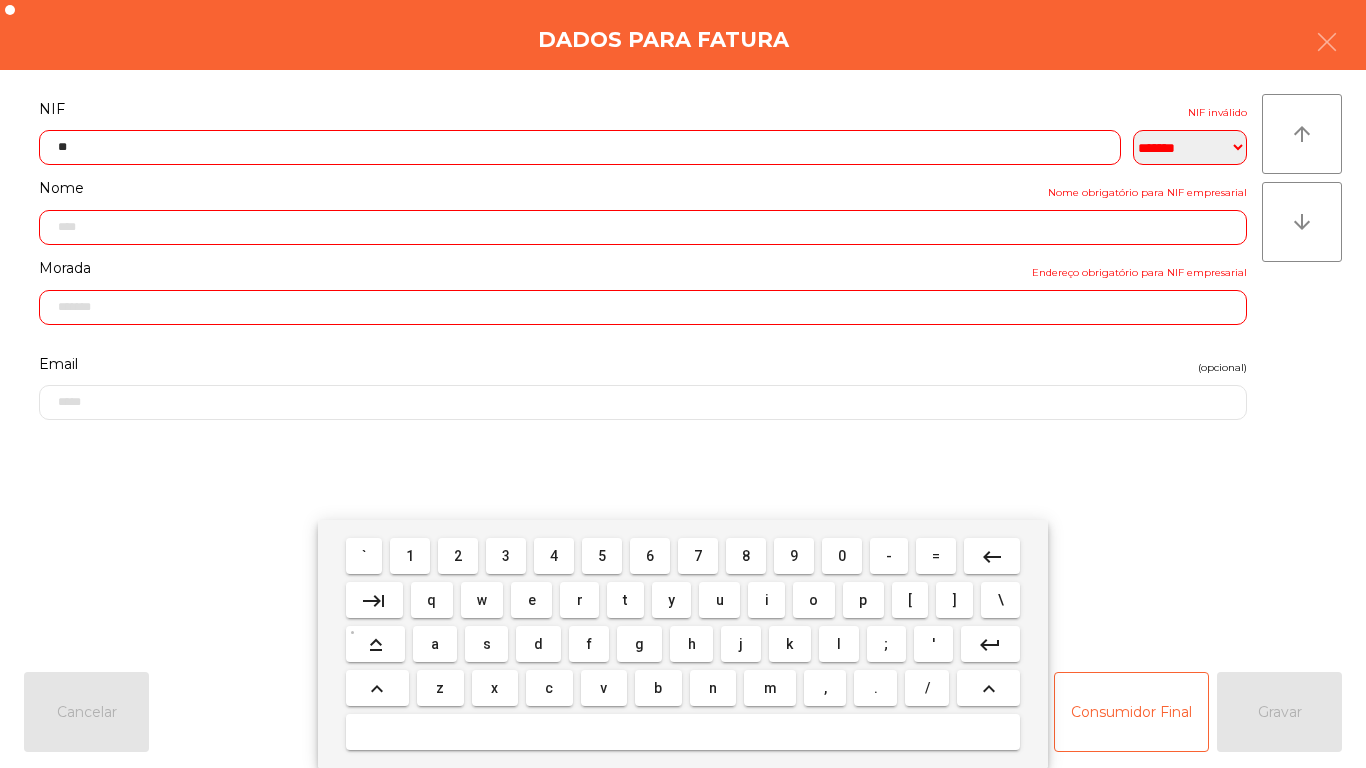 click on "0" at bounding box center (842, 556) 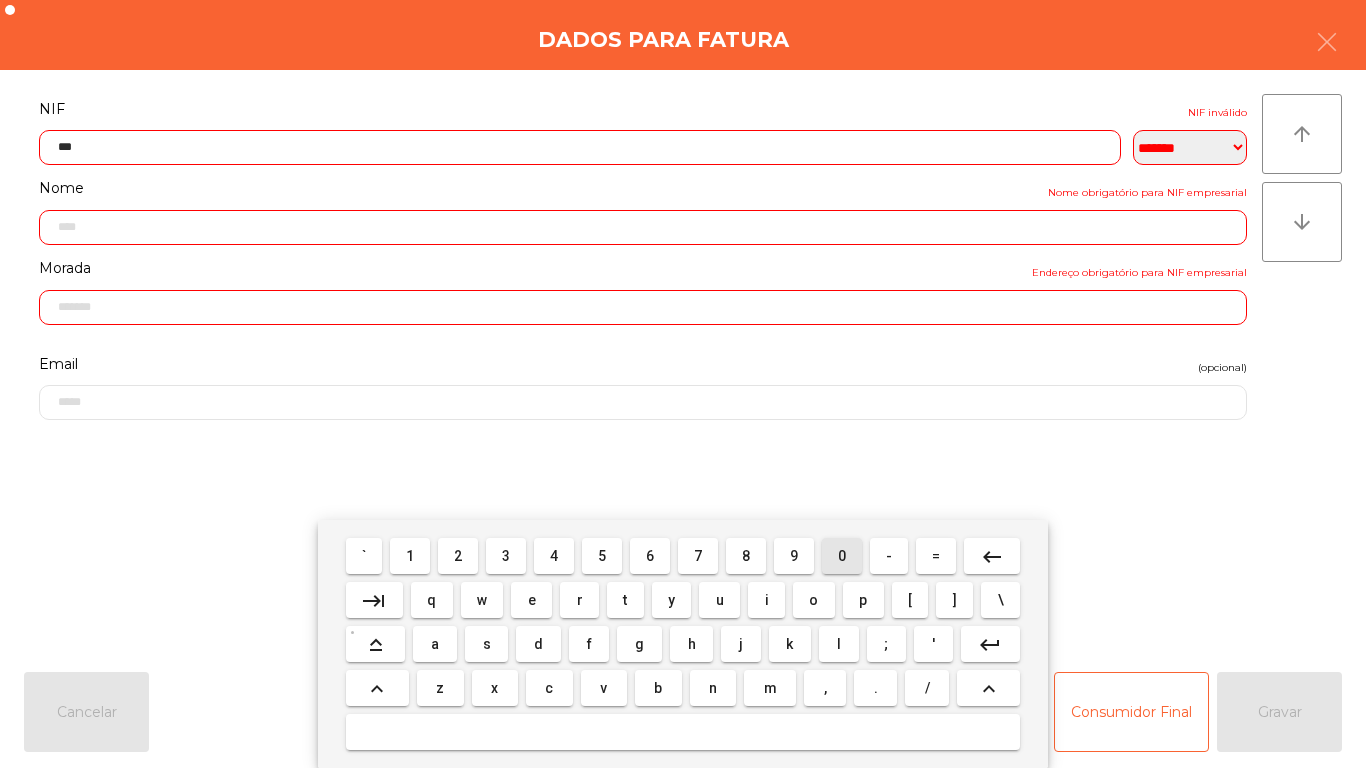 click on "0" at bounding box center (842, 556) 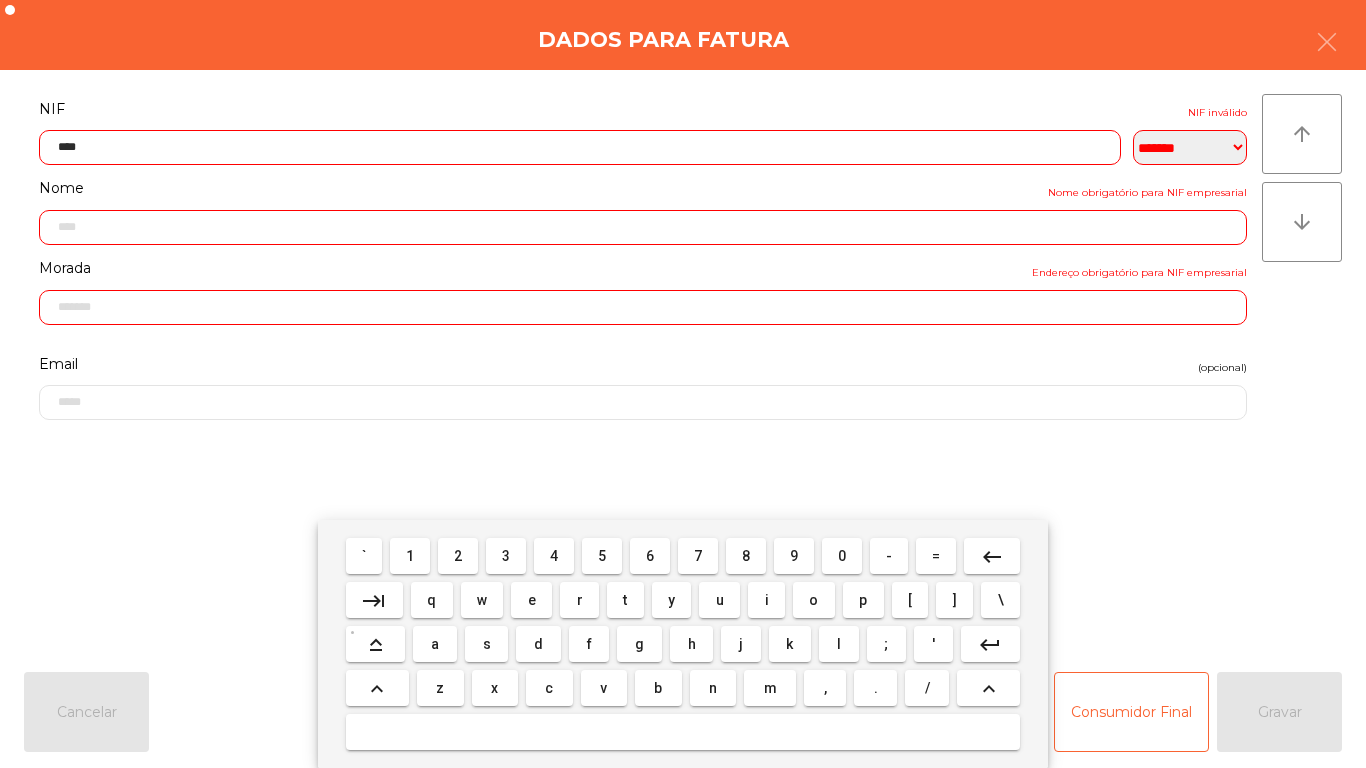 click on "6" at bounding box center (650, 556) 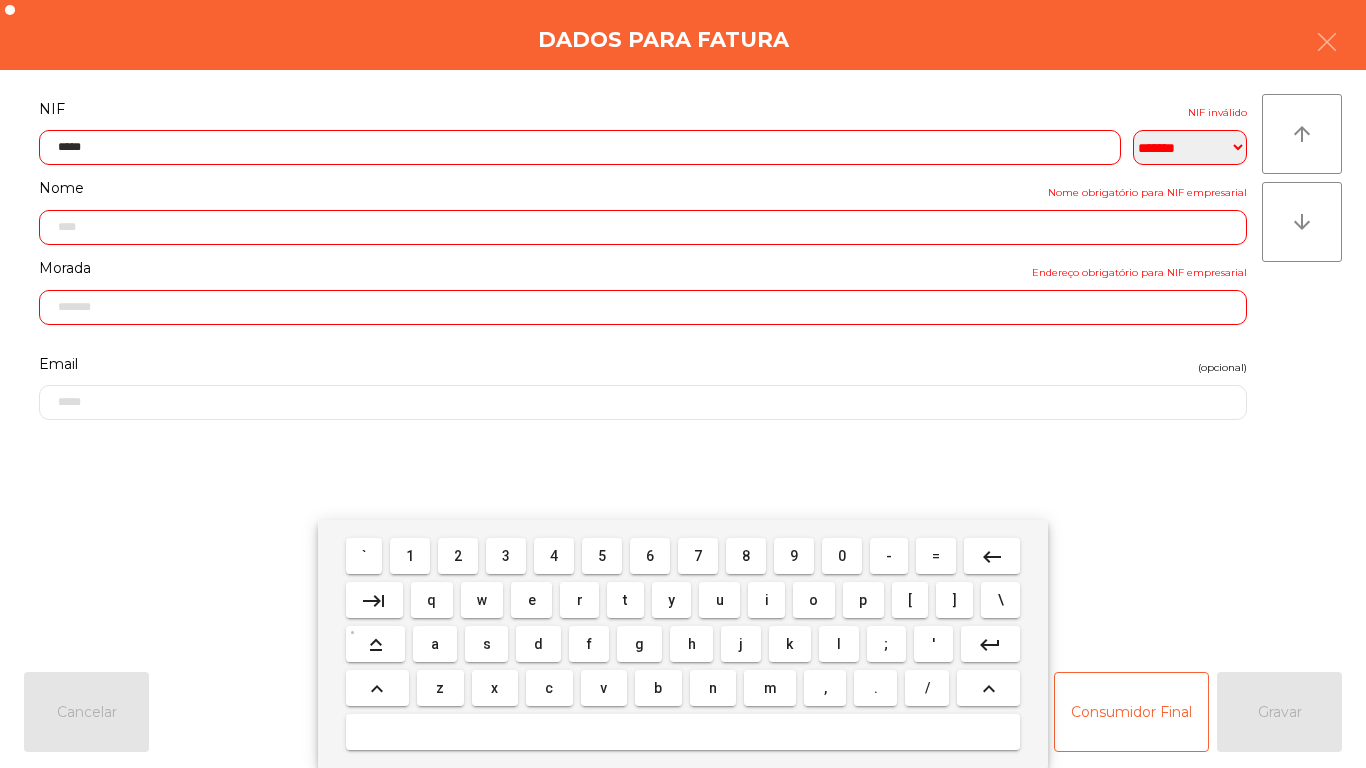 click on "4" at bounding box center (554, 556) 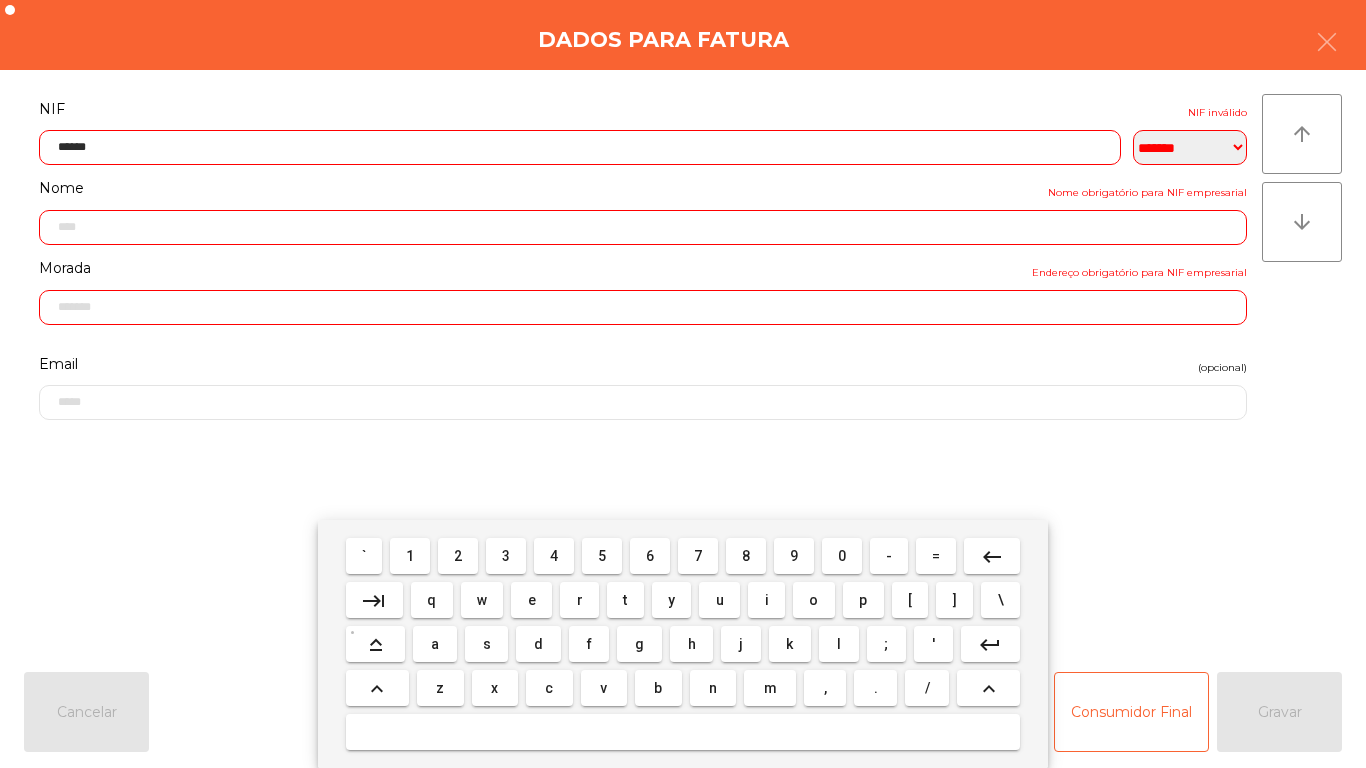 click on "7" at bounding box center [698, 556] 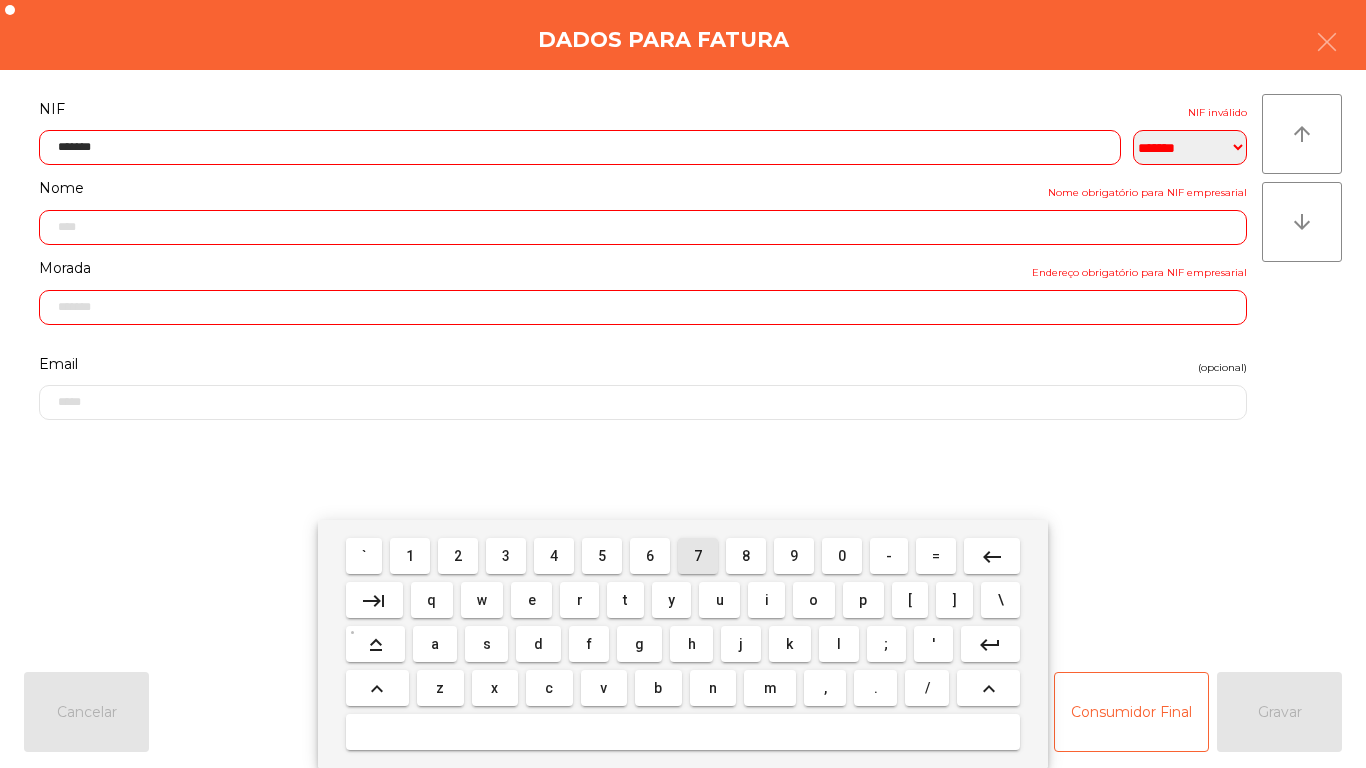 click on "6" at bounding box center [650, 556] 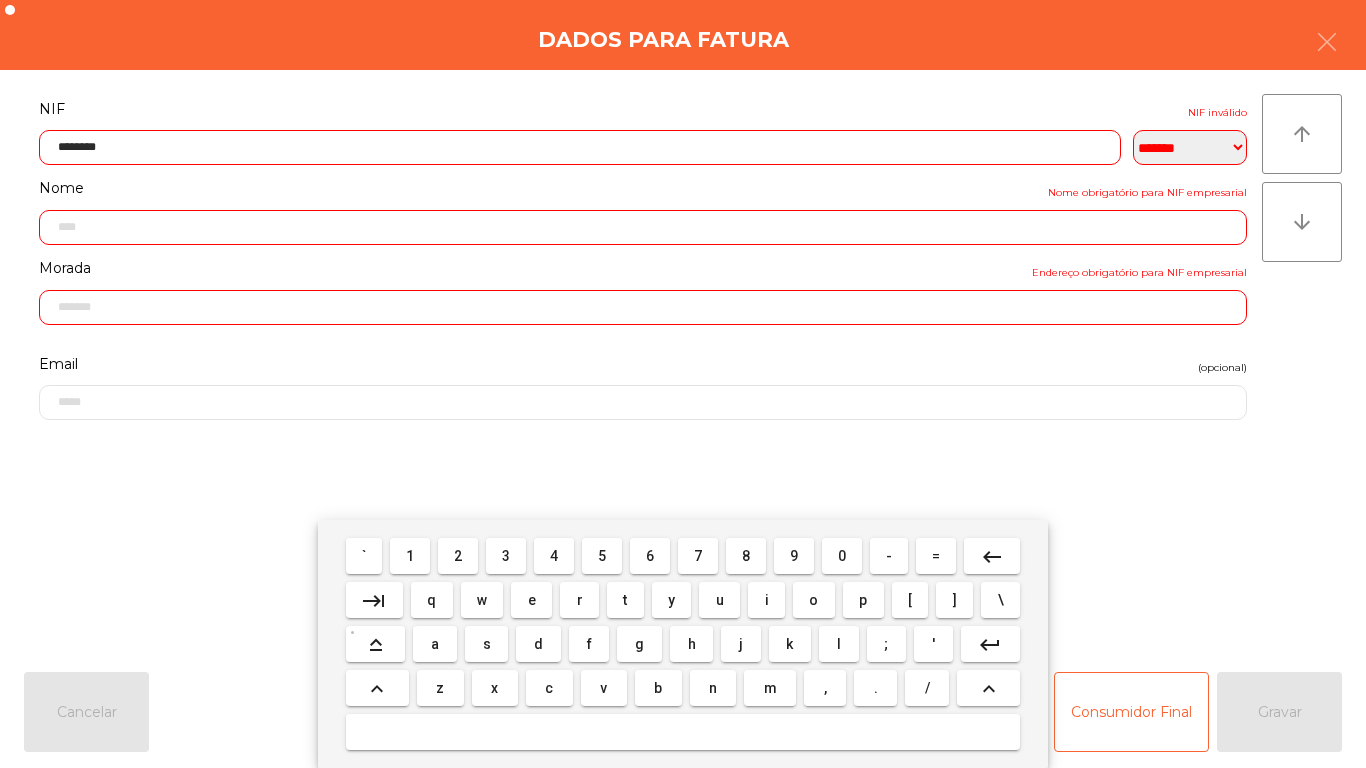 click on "0" at bounding box center [842, 556] 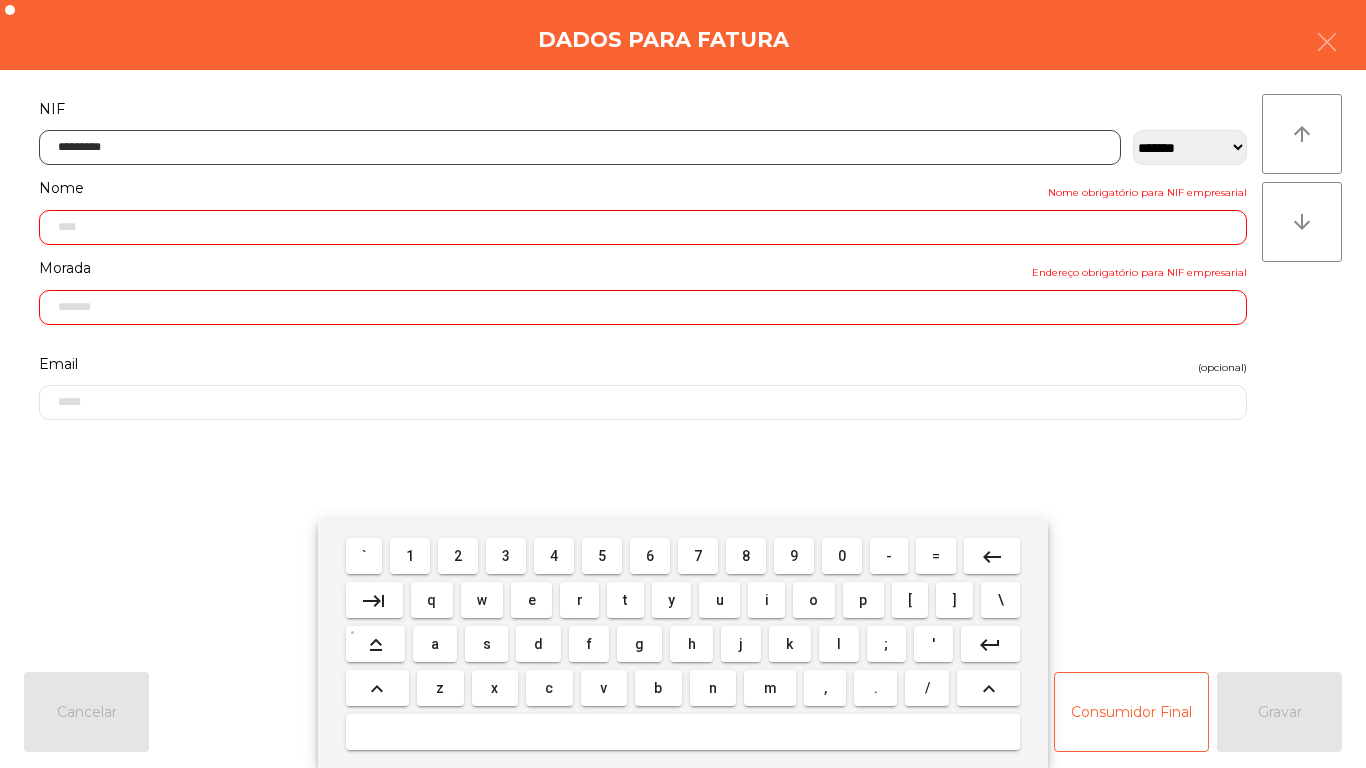 type on "**********" 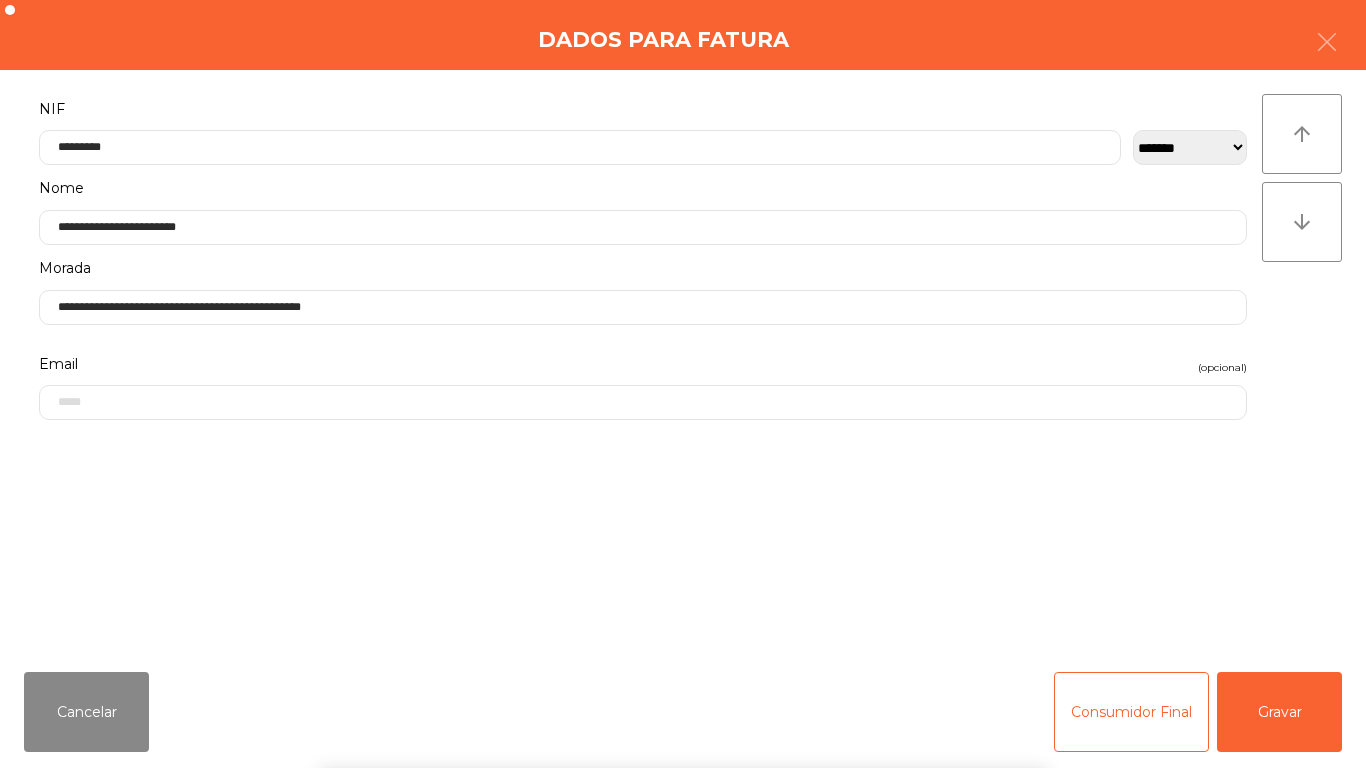 click on "` 1 2 3 4 5 6 7 8 9 0 - = keyboard_backspace keyboard_tab q w e r t y u i o p [ ] \ keyboard_capslock a s d f g h j k l ; ' keyboard_return keyboard_arrow_up z x c v b n m , . / keyboard_arrow_up" at bounding box center (683, 644) 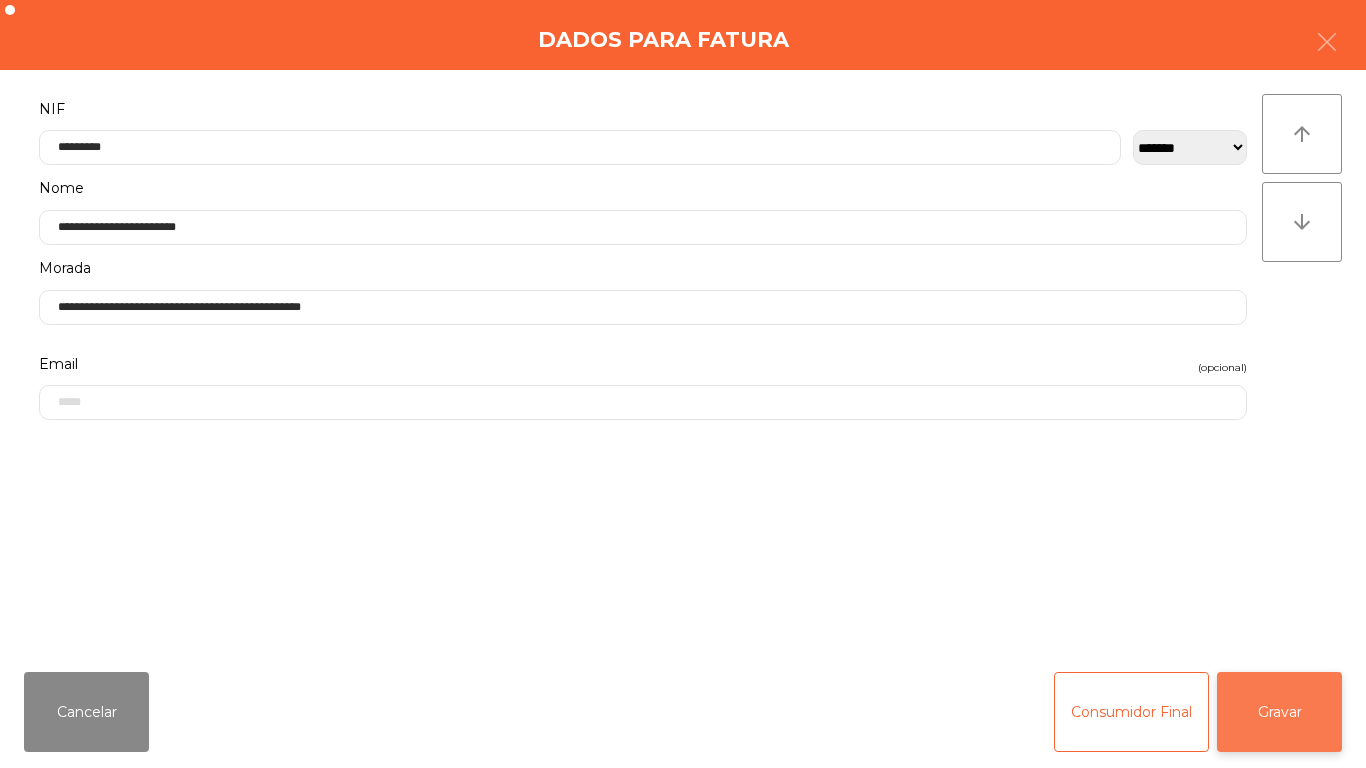 click on "Gravar" 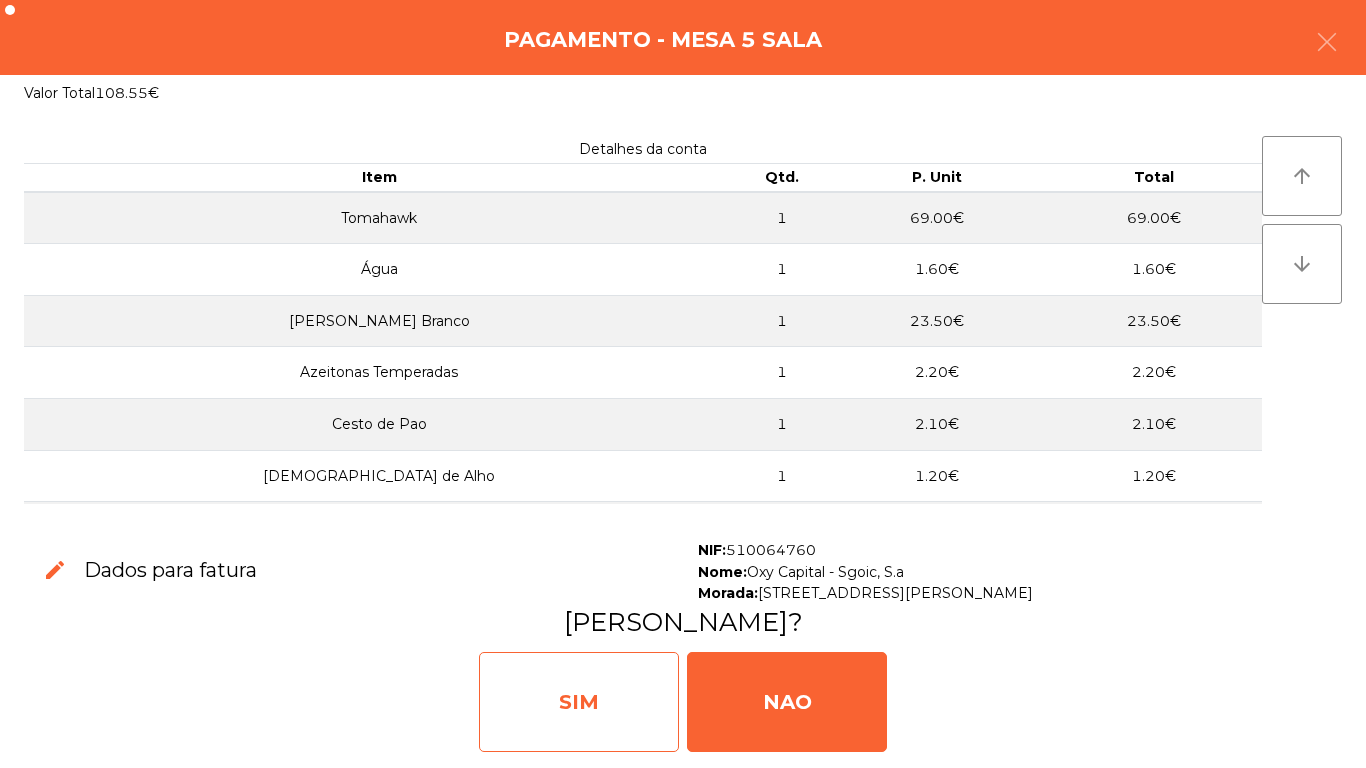 click on "SIM" 